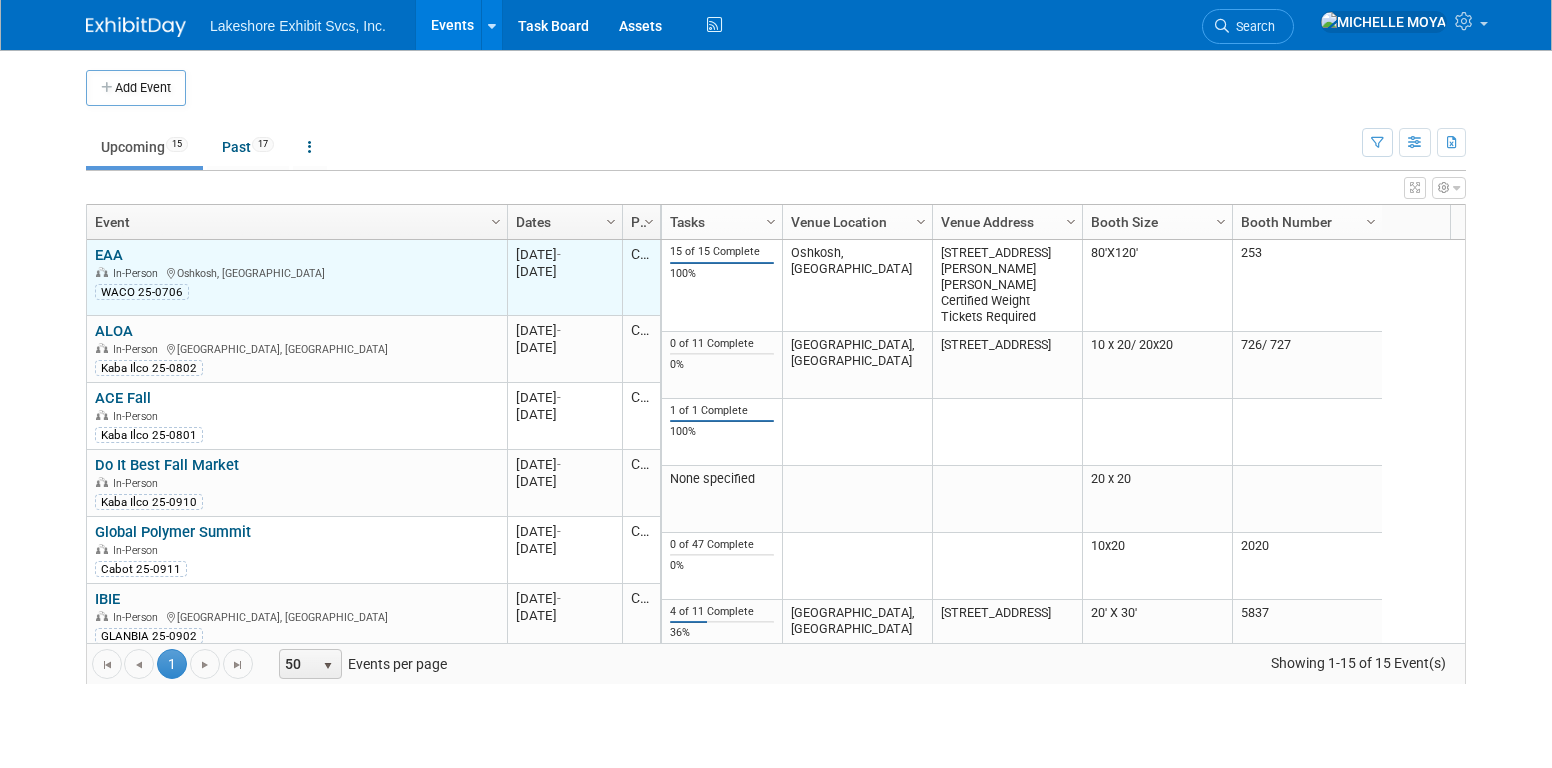 scroll, scrollTop: 0, scrollLeft: 0, axis: both 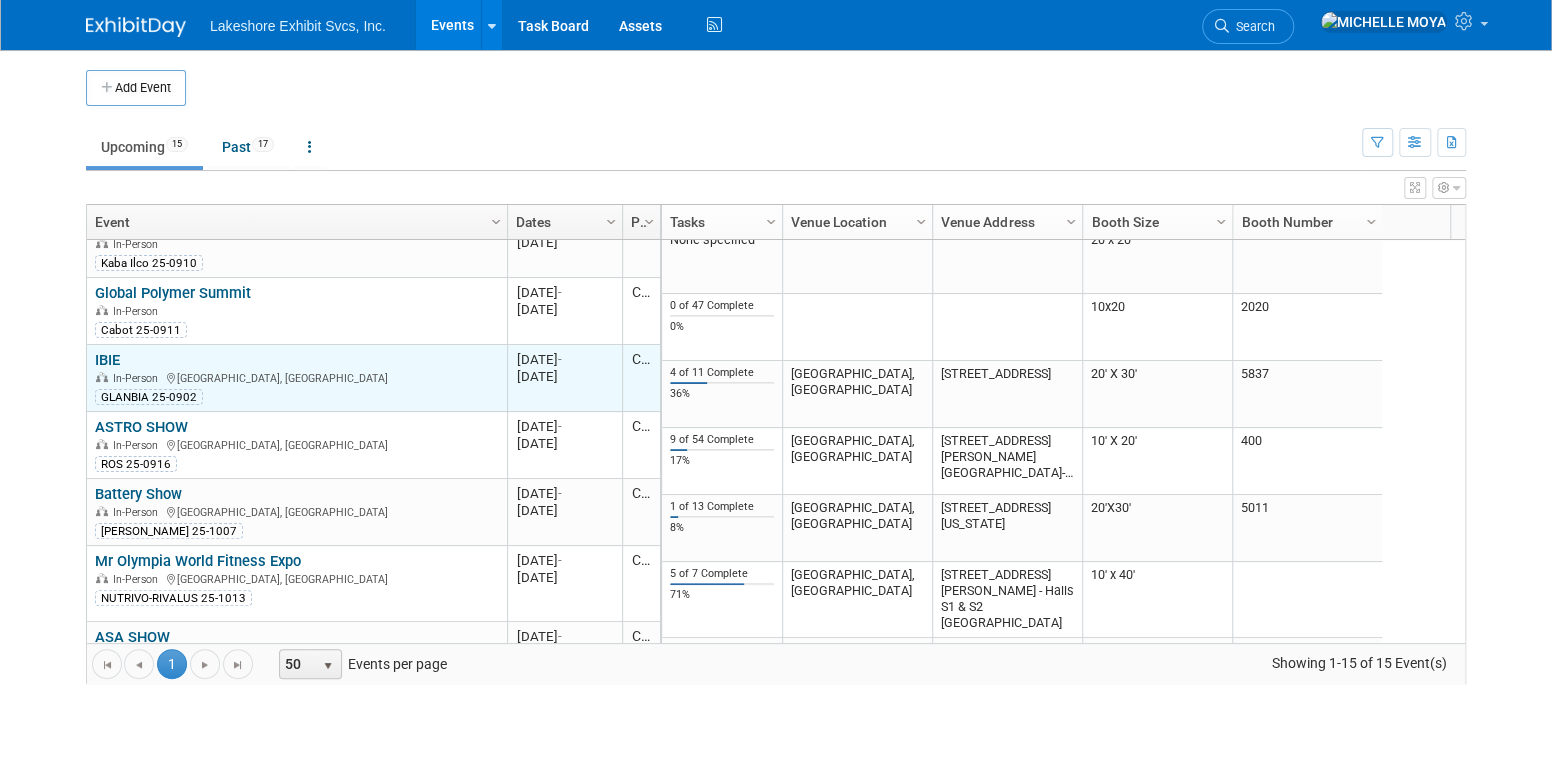 click on "GLANBIA 25-0902" at bounding box center (296, 395) 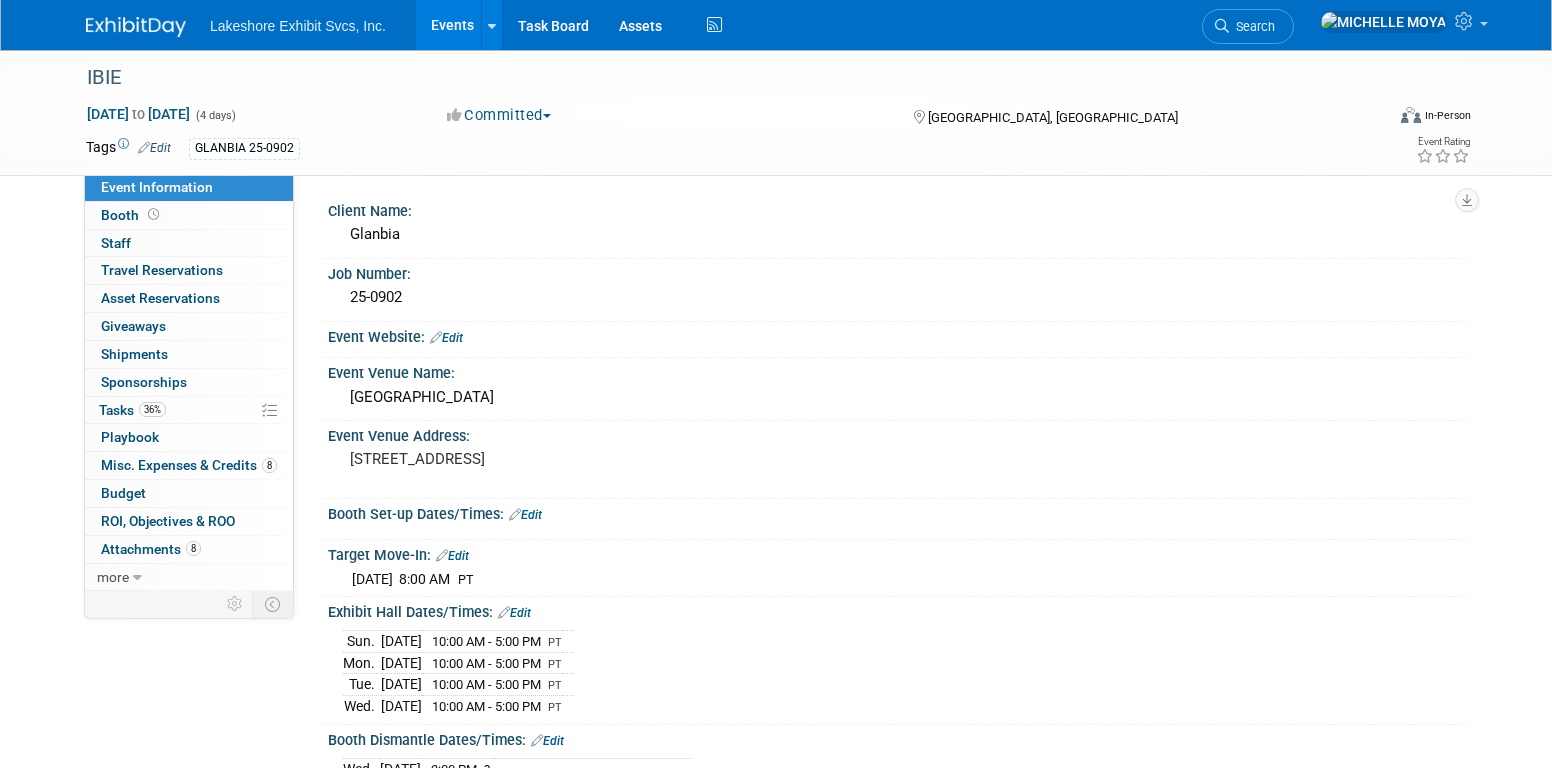 scroll, scrollTop: 0, scrollLeft: 0, axis: both 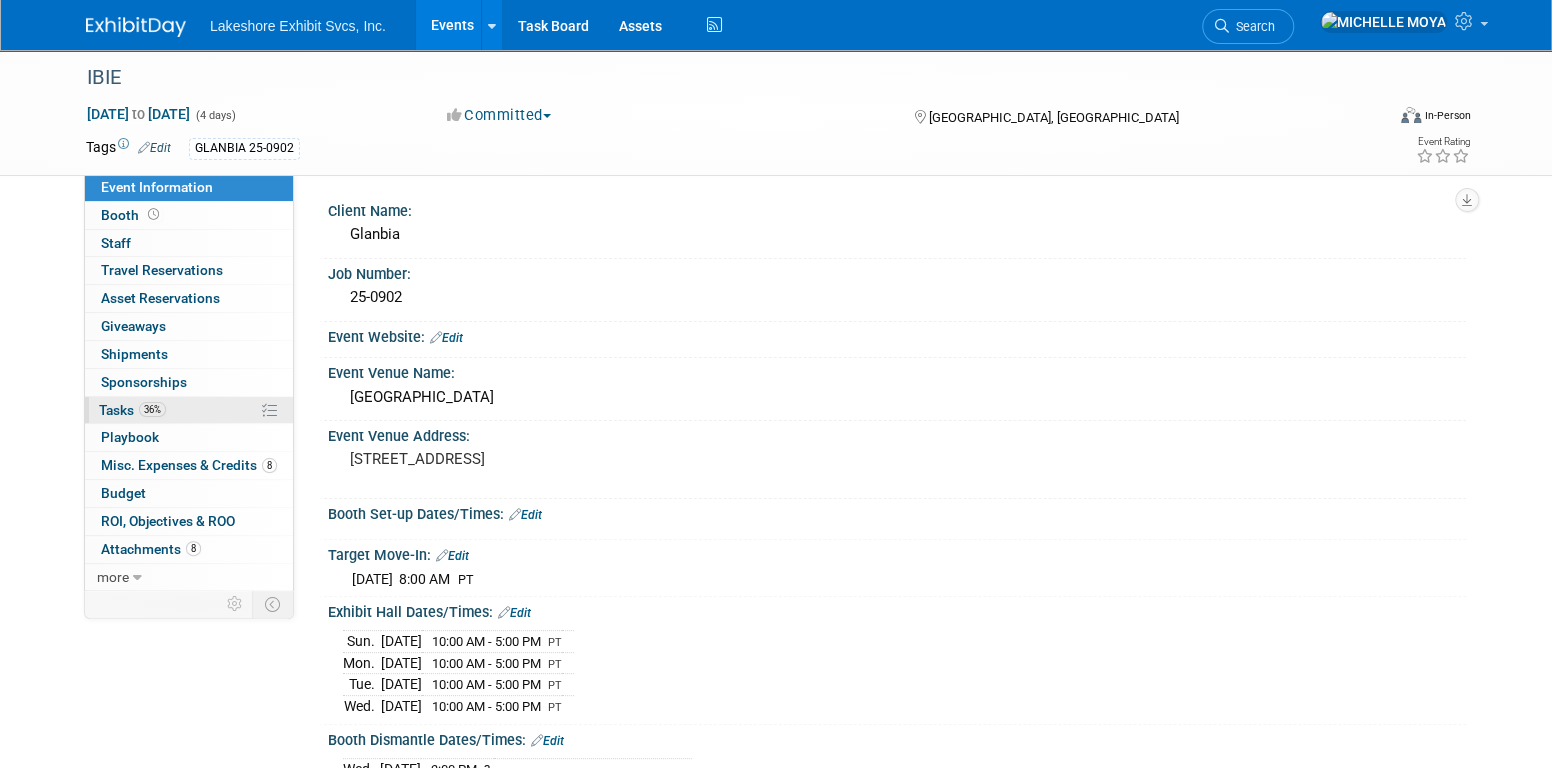 click on "36%" at bounding box center (152, 409) 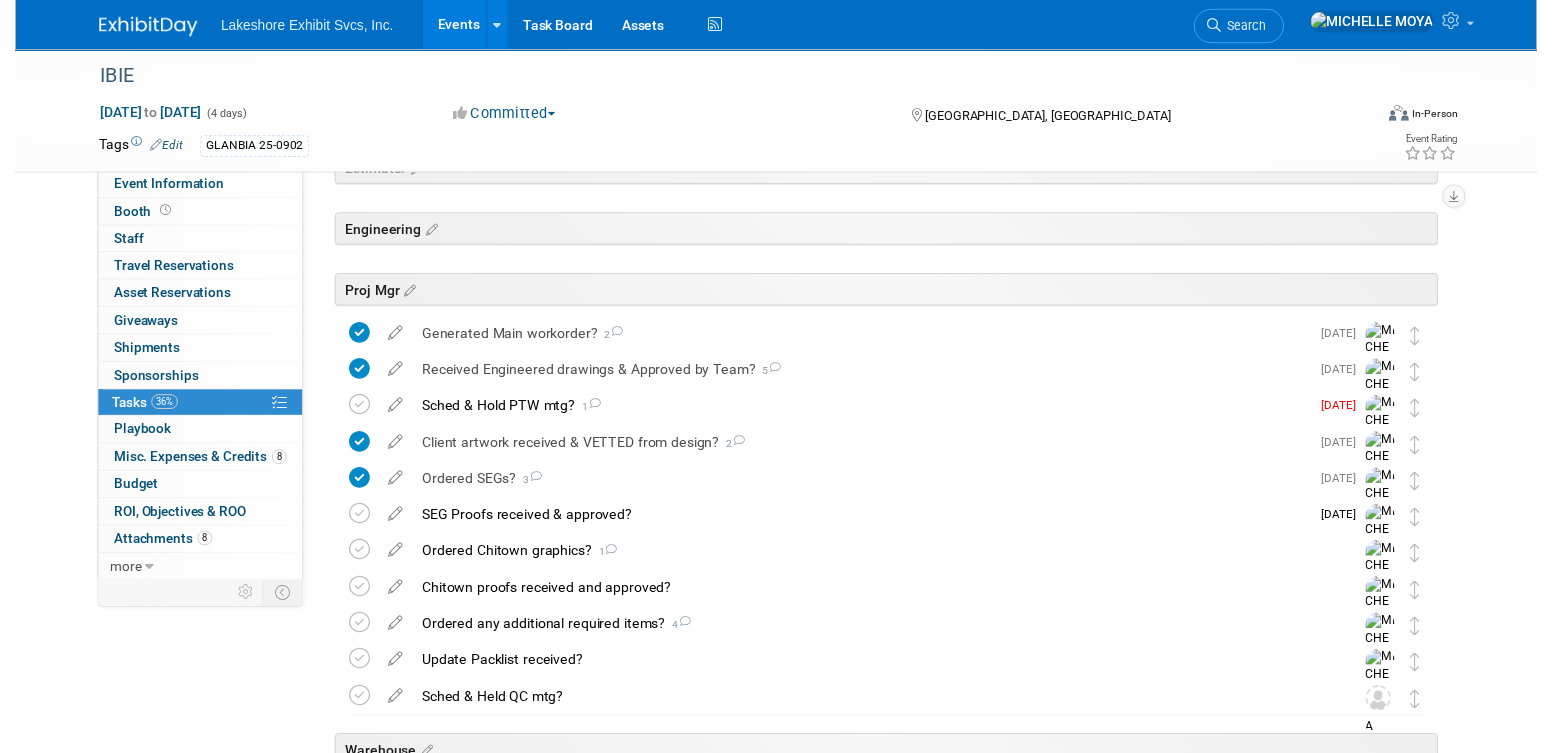 scroll, scrollTop: 400, scrollLeft: 0, axis: vertical 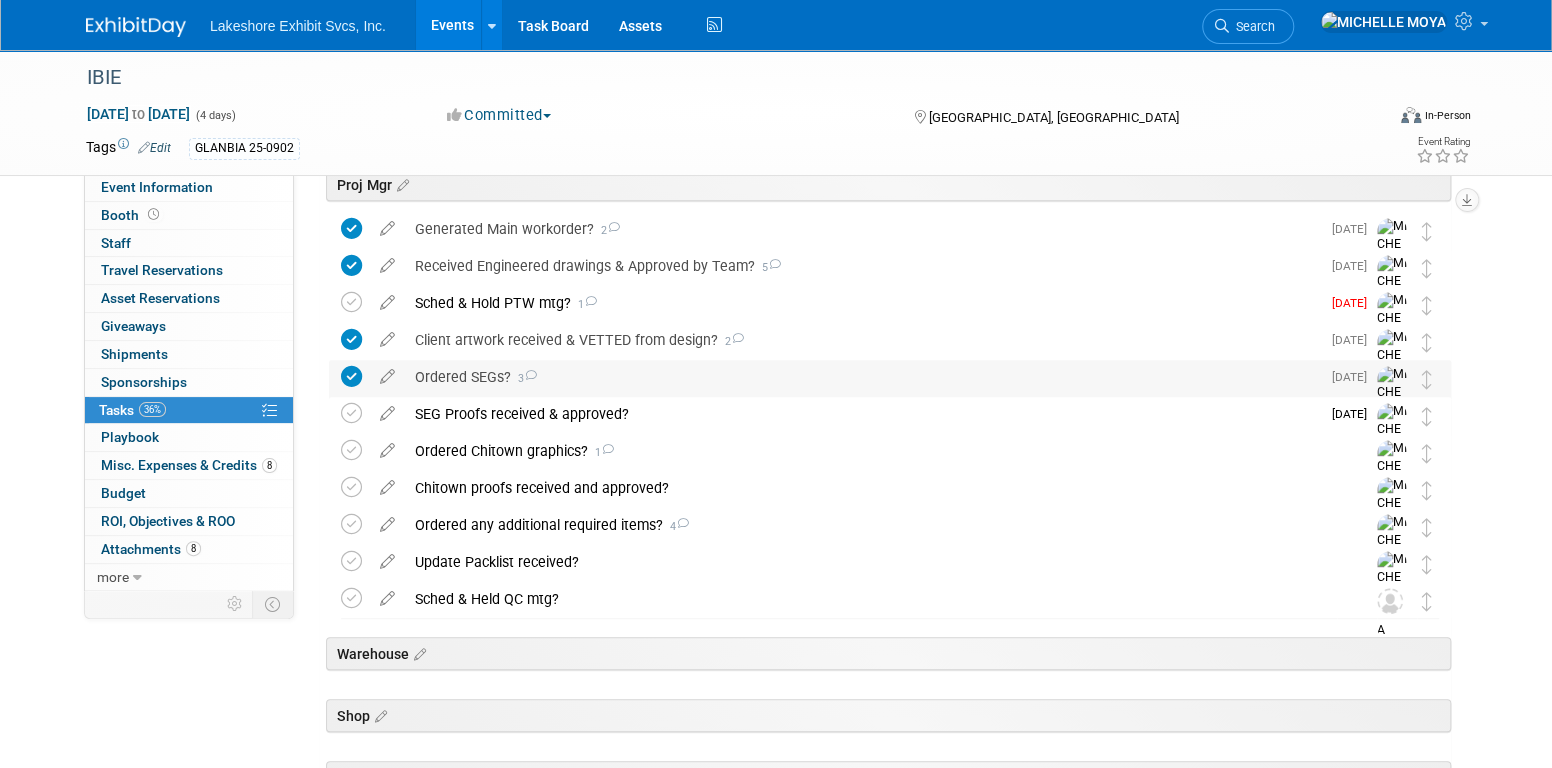click on "Ordered SEGs?
3" at bounding box center [862, 377] 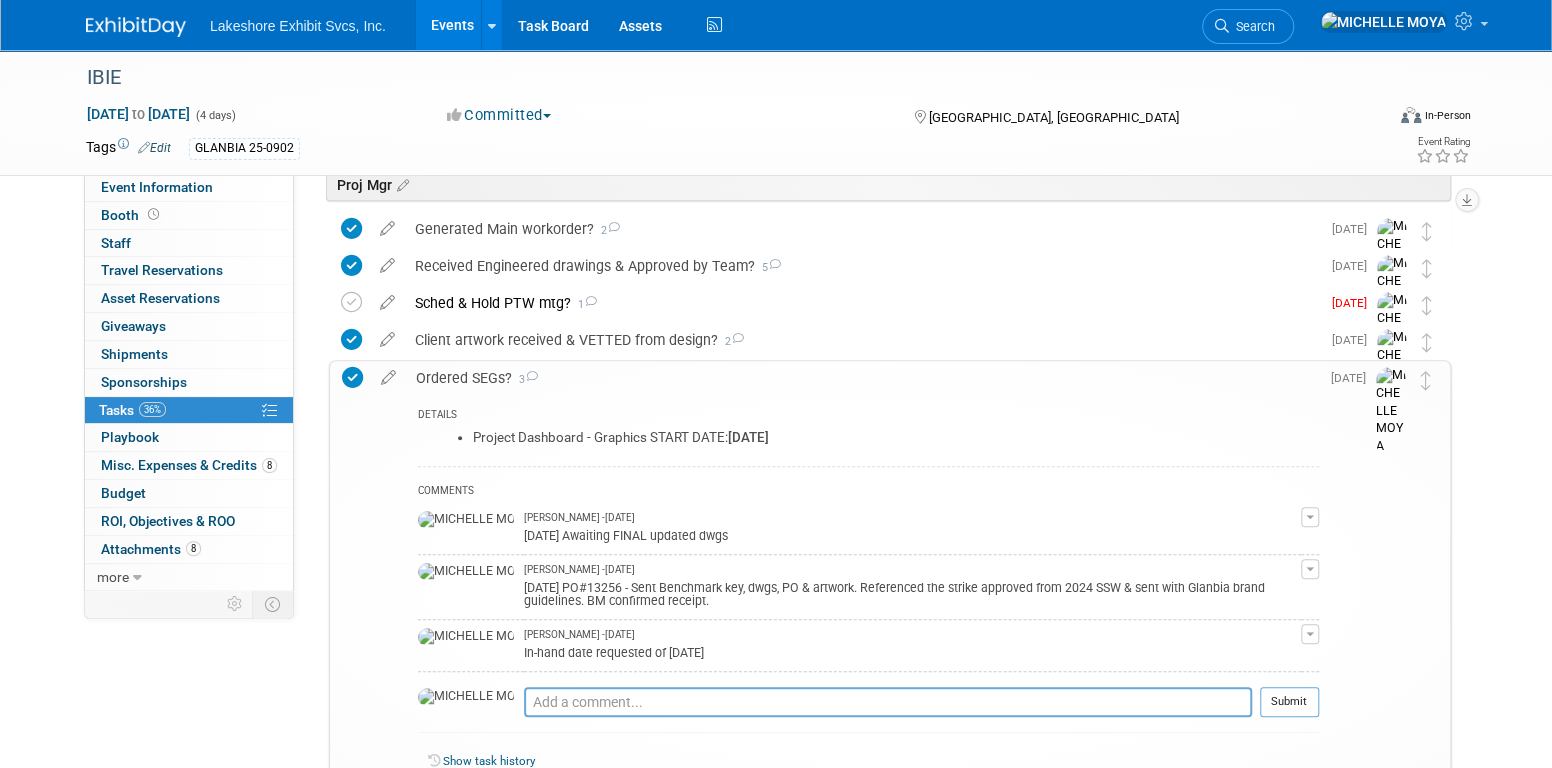 click on "Ordered SEGs?
3" at bounding box center (862, 378) 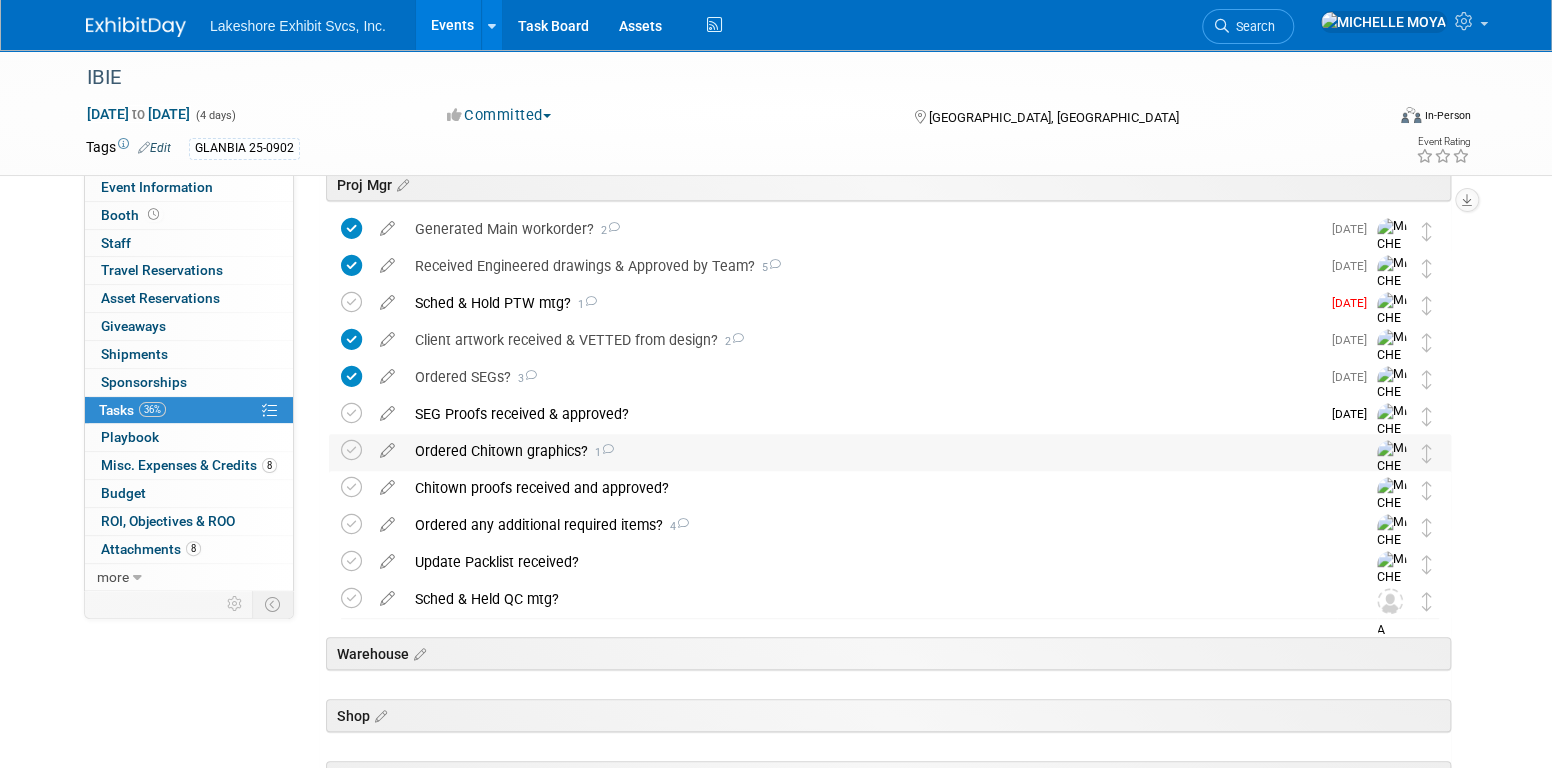 click on "Ordered Chitown graphics?
1" at bounding box center (871, 451) 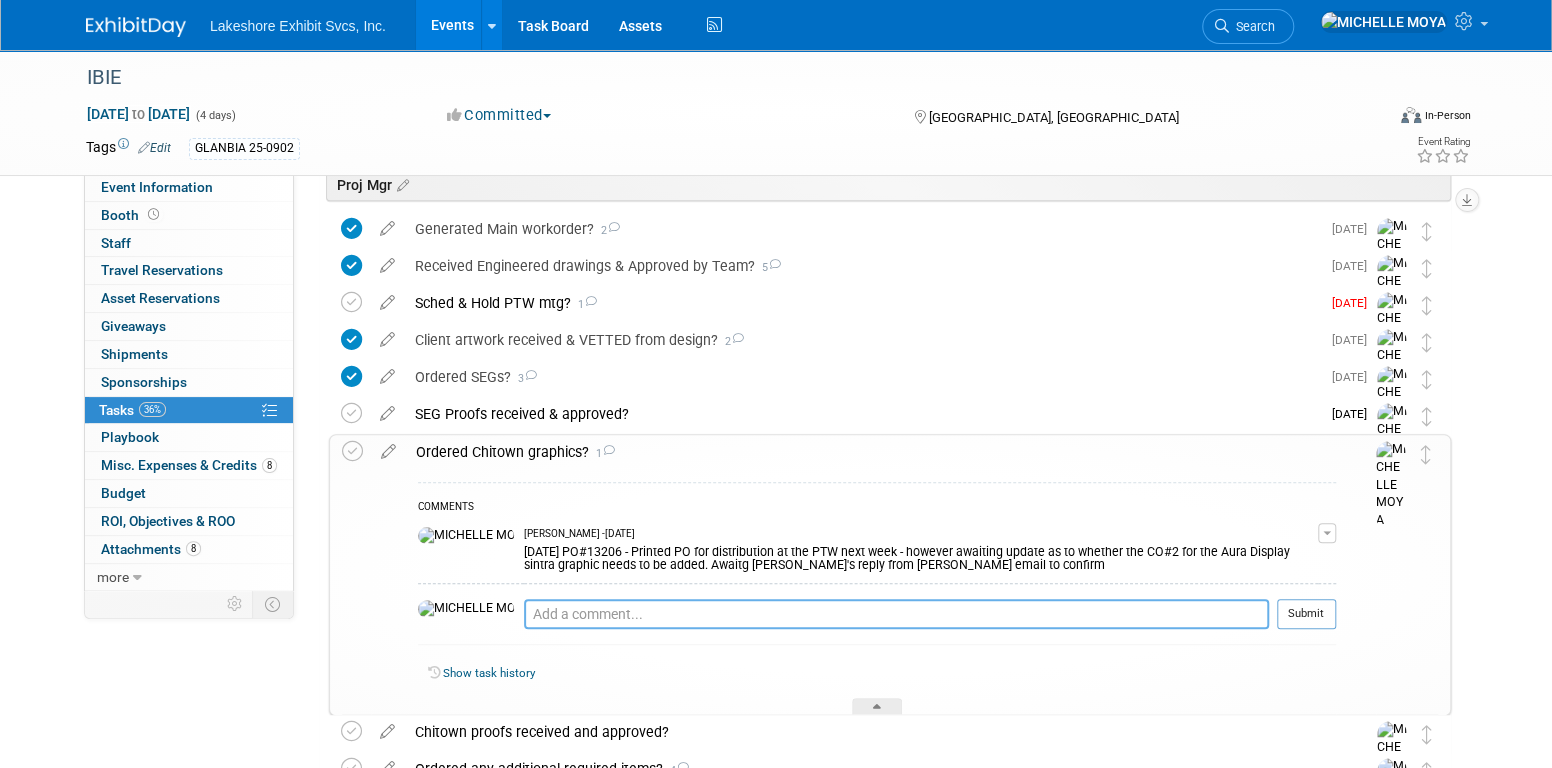 drag, startPoint x: 595, startPoint y: 617, endPoint x: 593, endPoint y: 644, distance: 27.073973 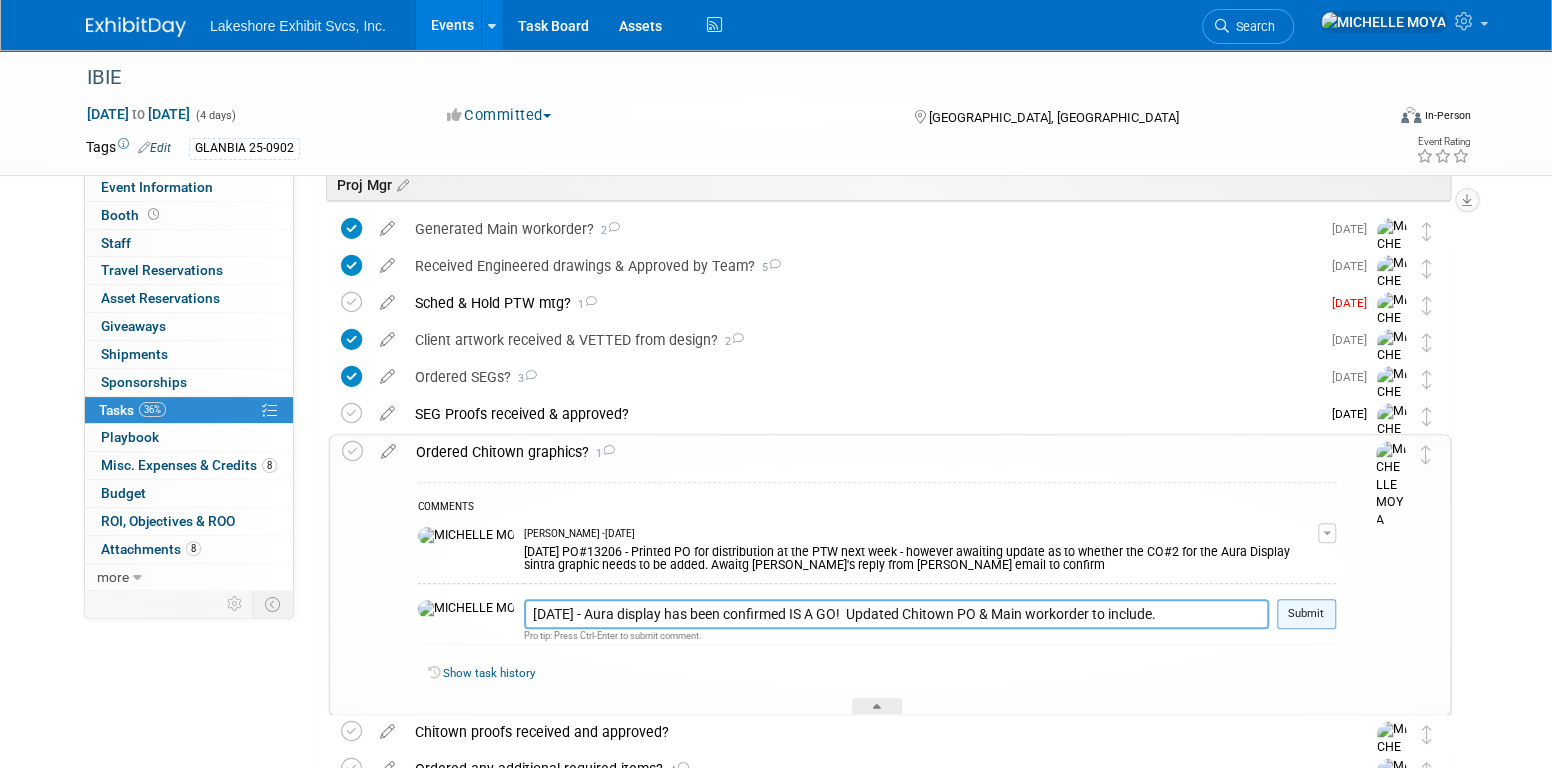 type on "7.19.25 - Aura display has been confirmed IS A GO!  Updated Chitown PO & Main workorder to include." 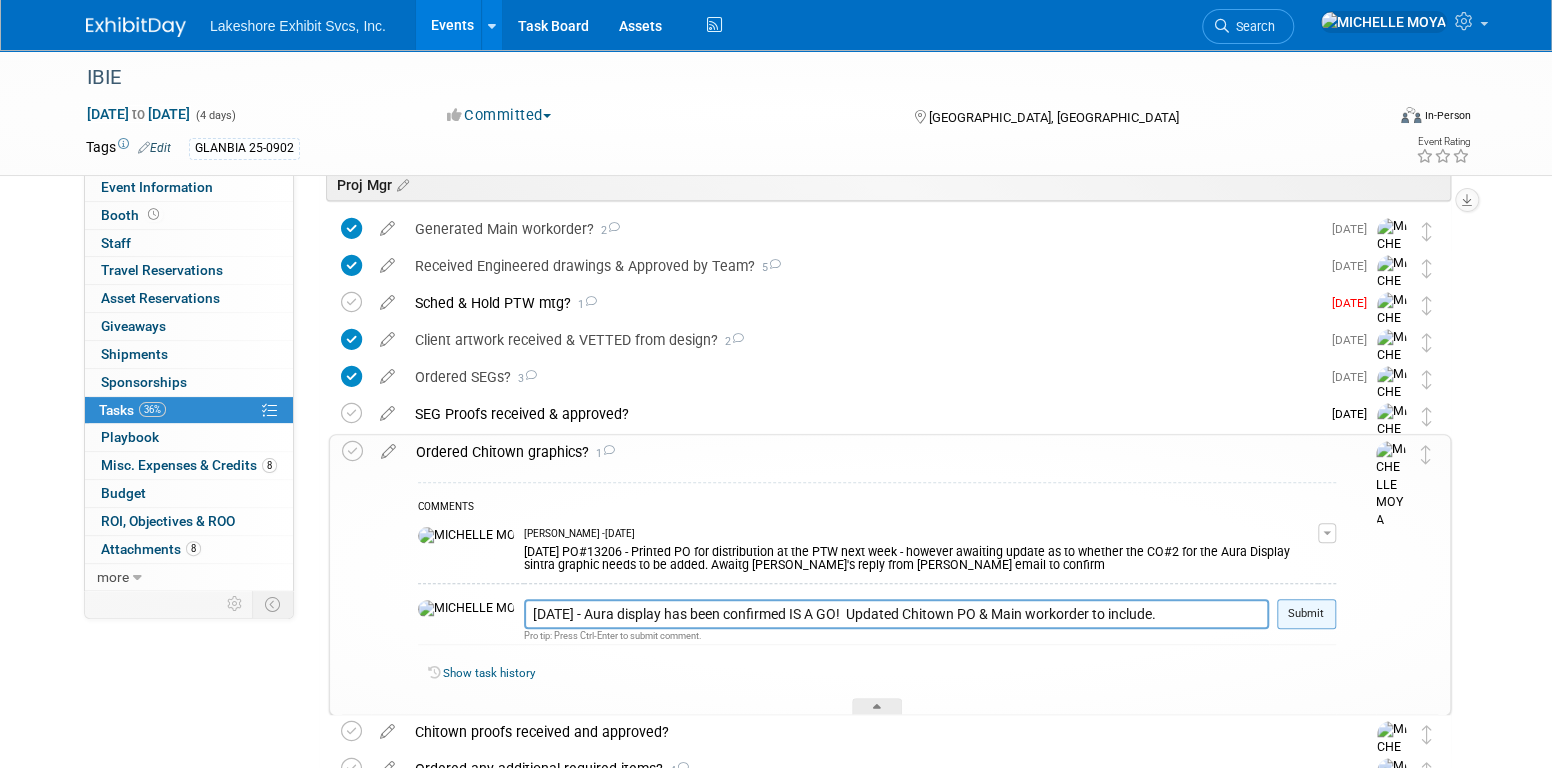 click on "Submit" at bounding box center (1306, 614) 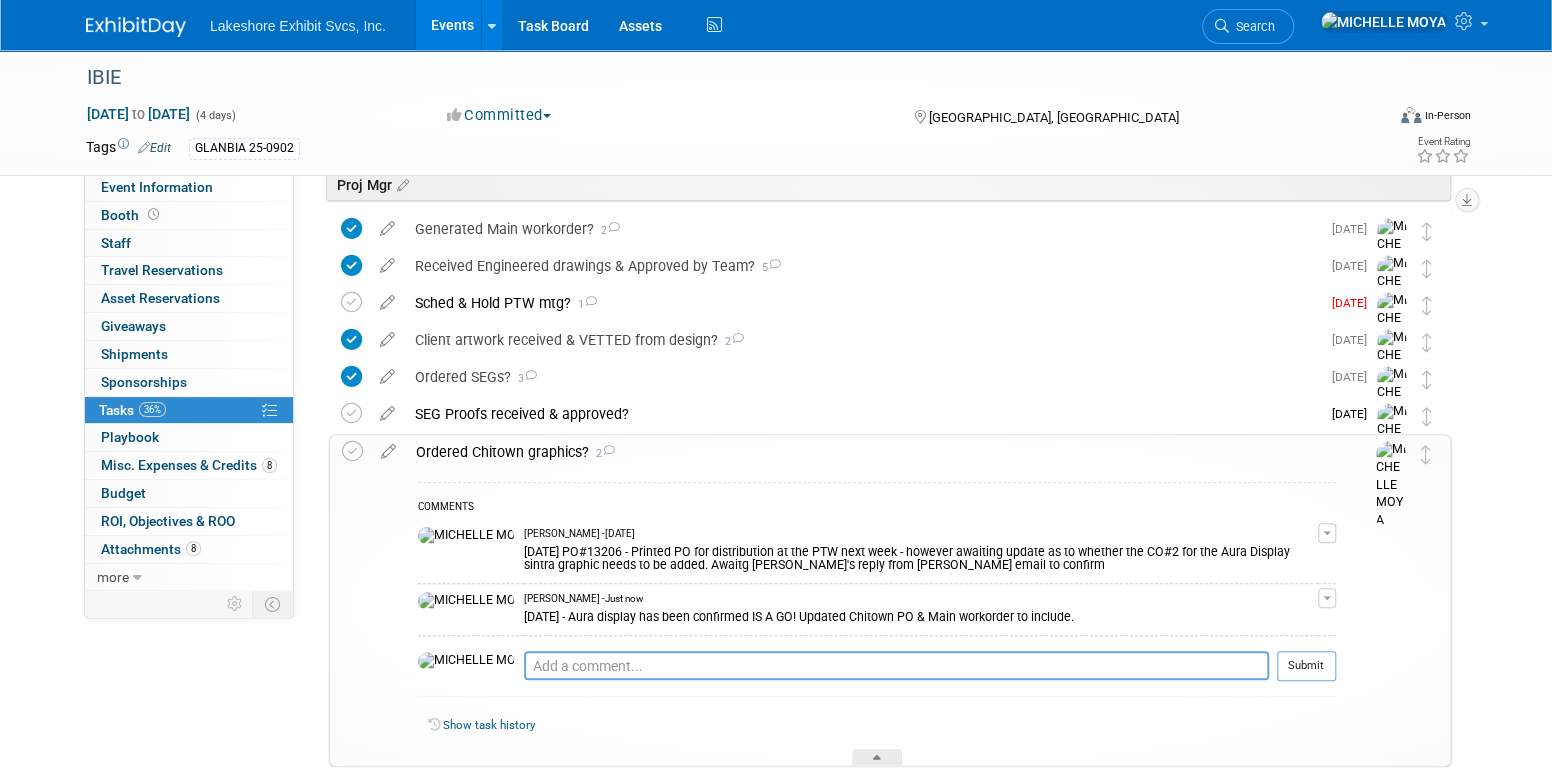 click on "Ordered Chitown graphics?
2" at bounding box center [871, 452] 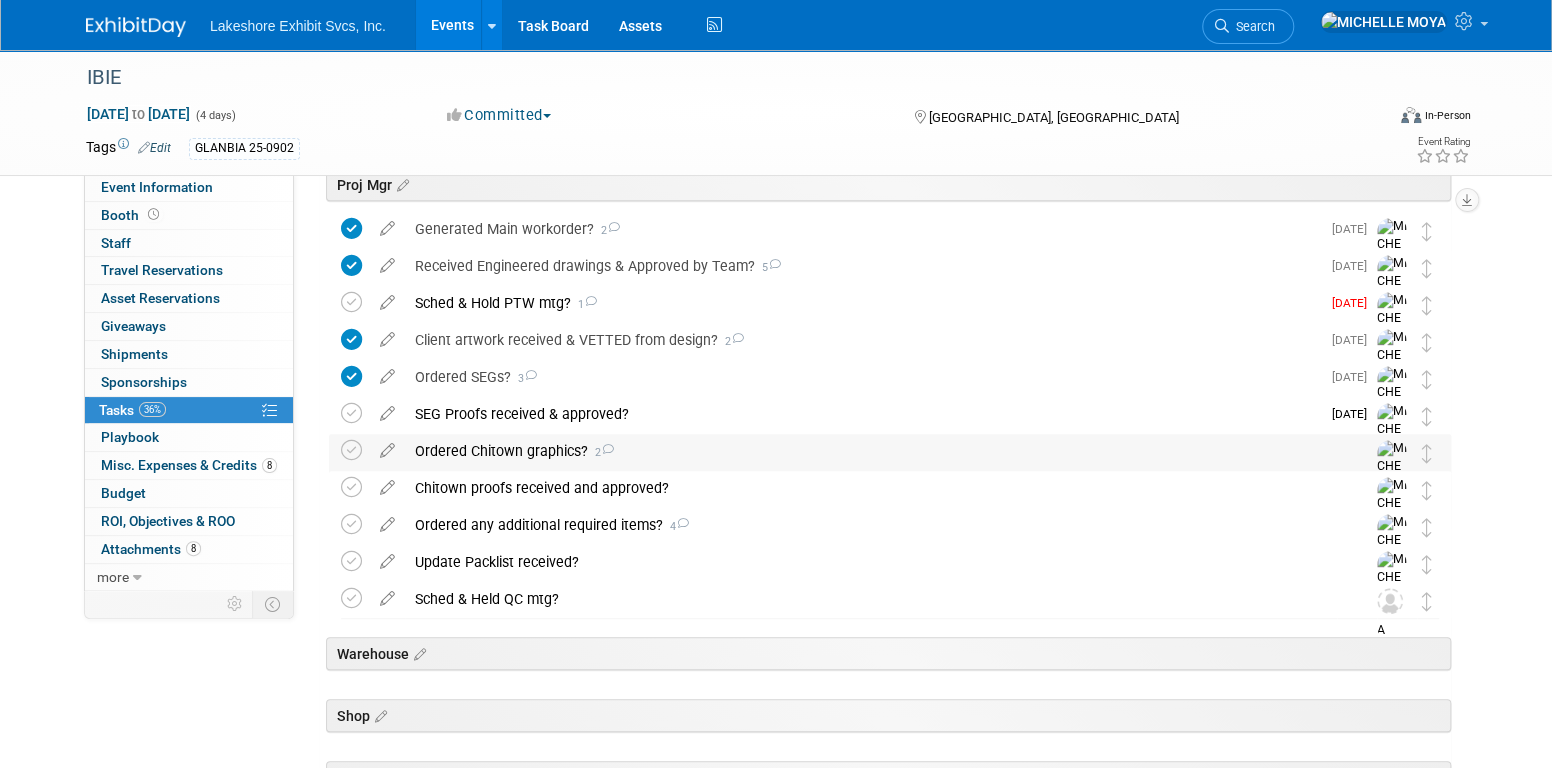 click on "Ordered Chitown graphics?
2" at bounding box center [871, 451] 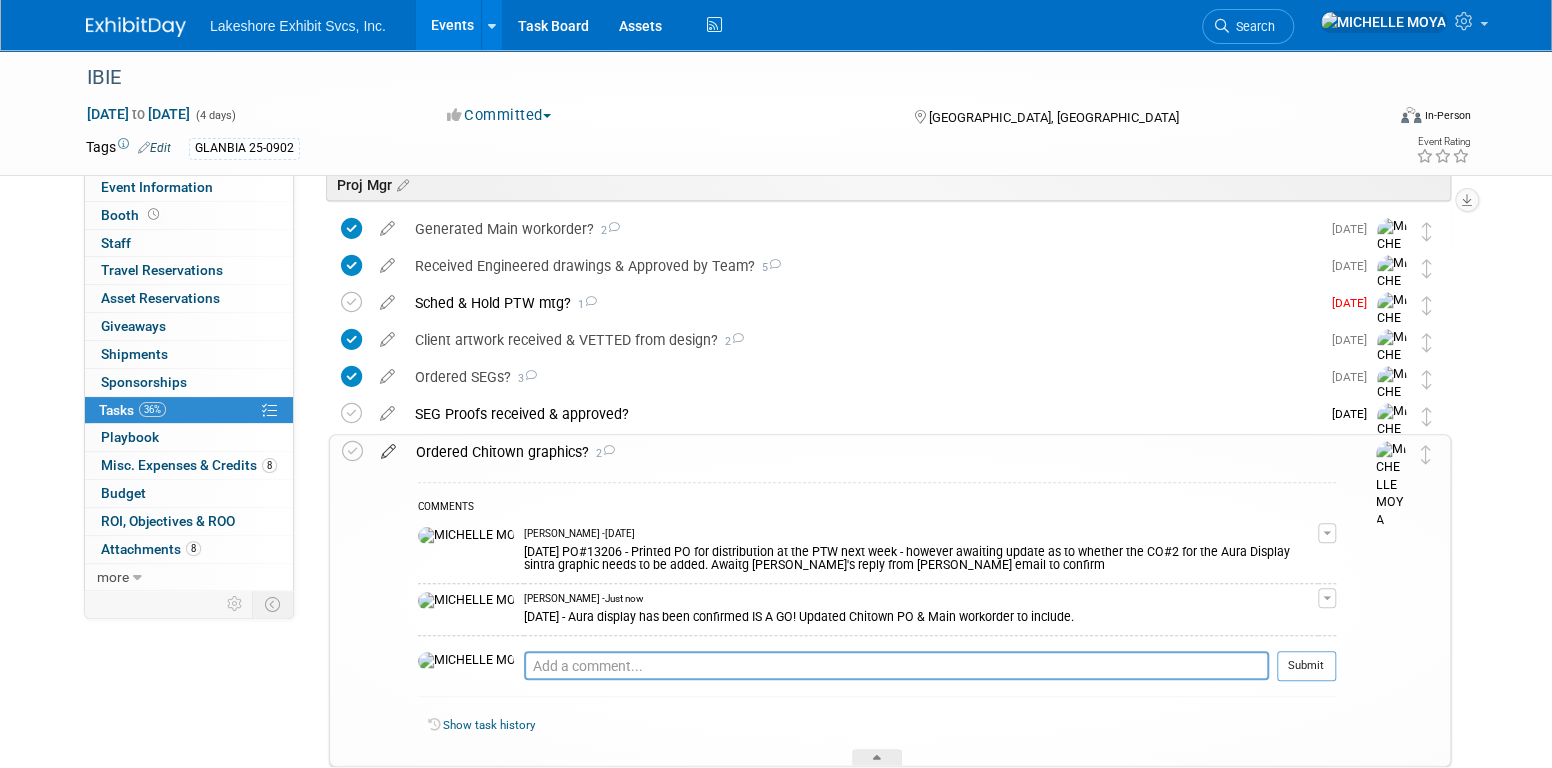 click at bounding box center (388, 447) 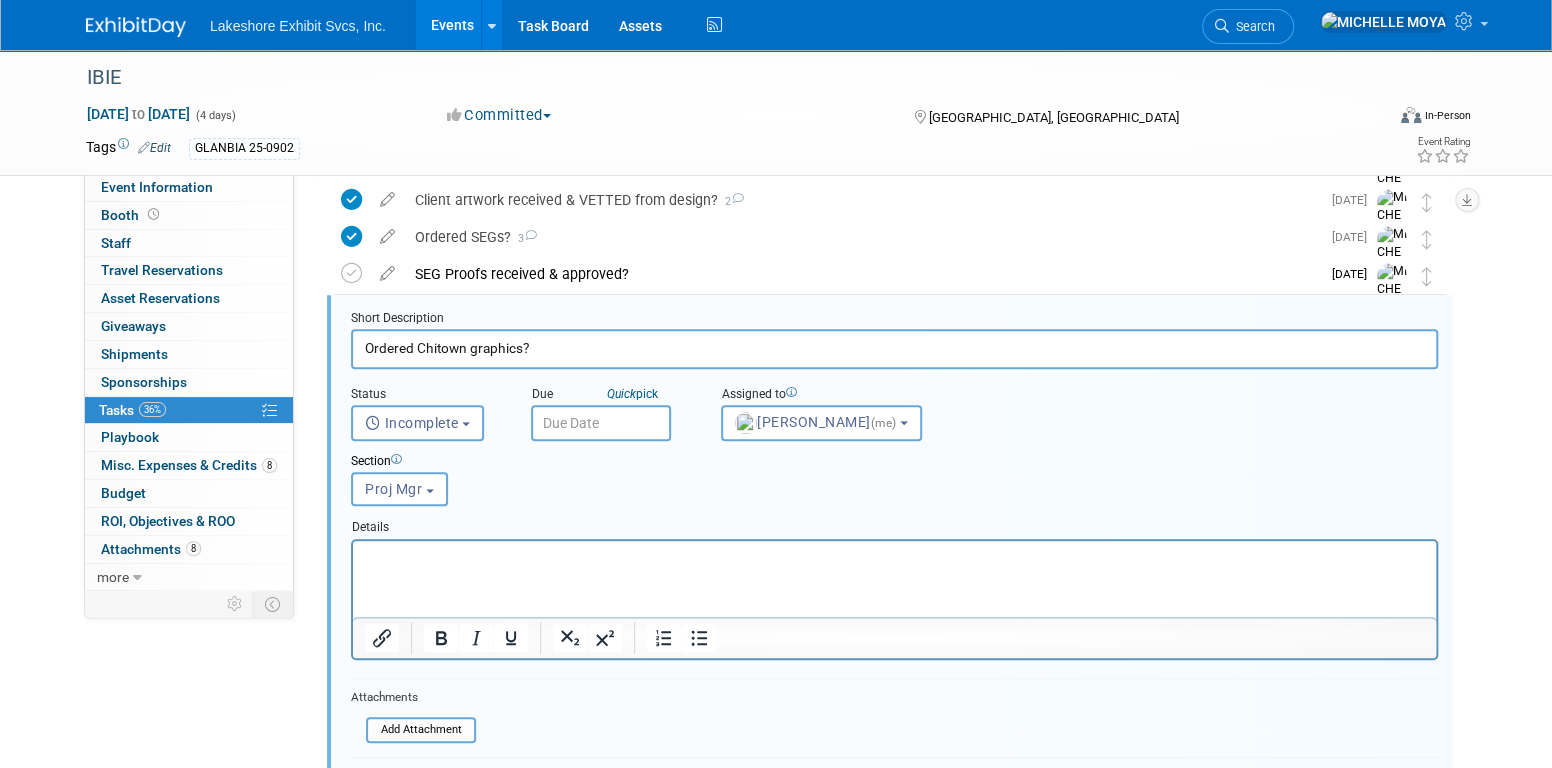 scroll, scrollTop: 541, scrollLeft: 0, axis: vertical 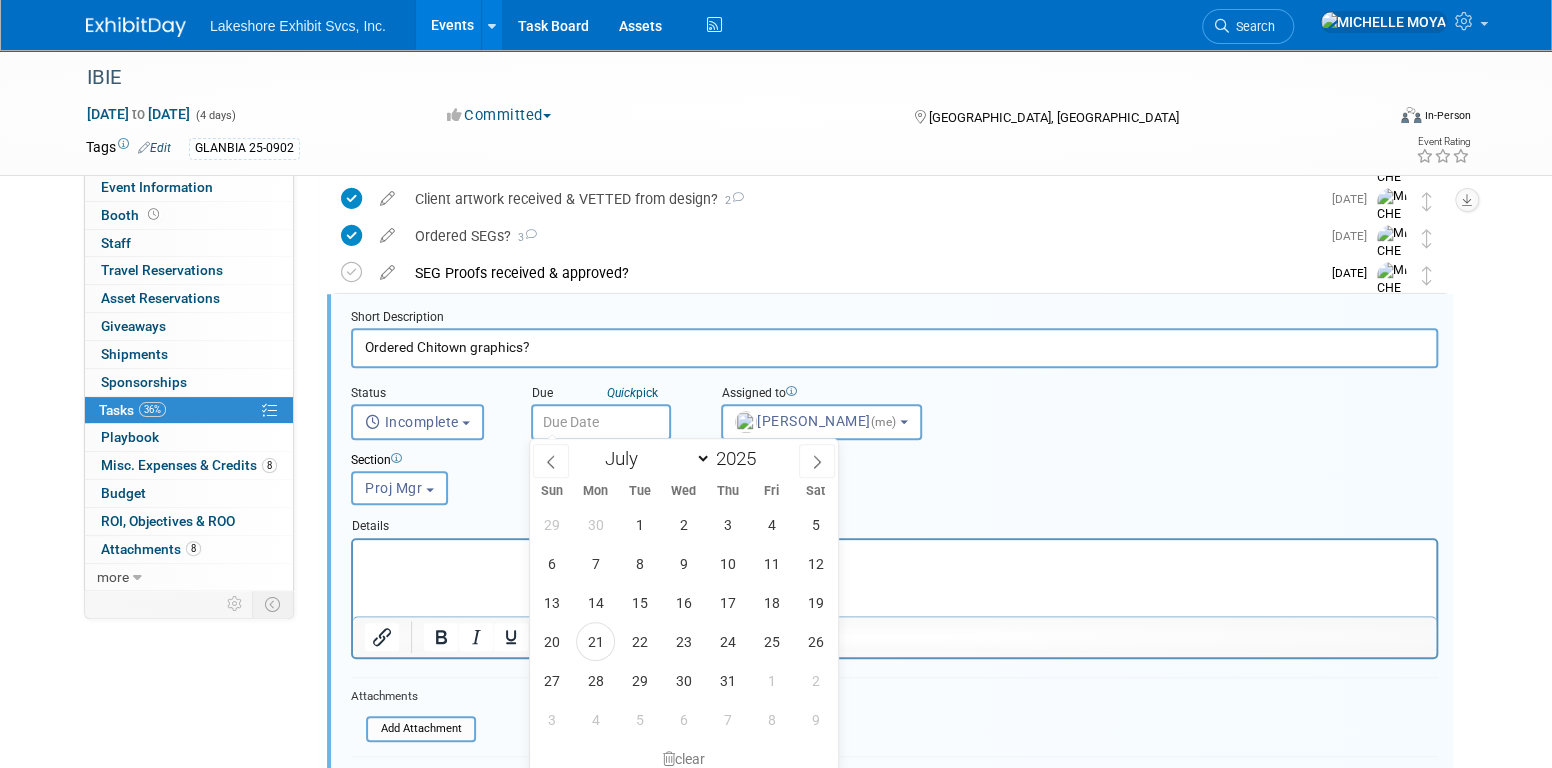 click at bounding box center [601, 422] 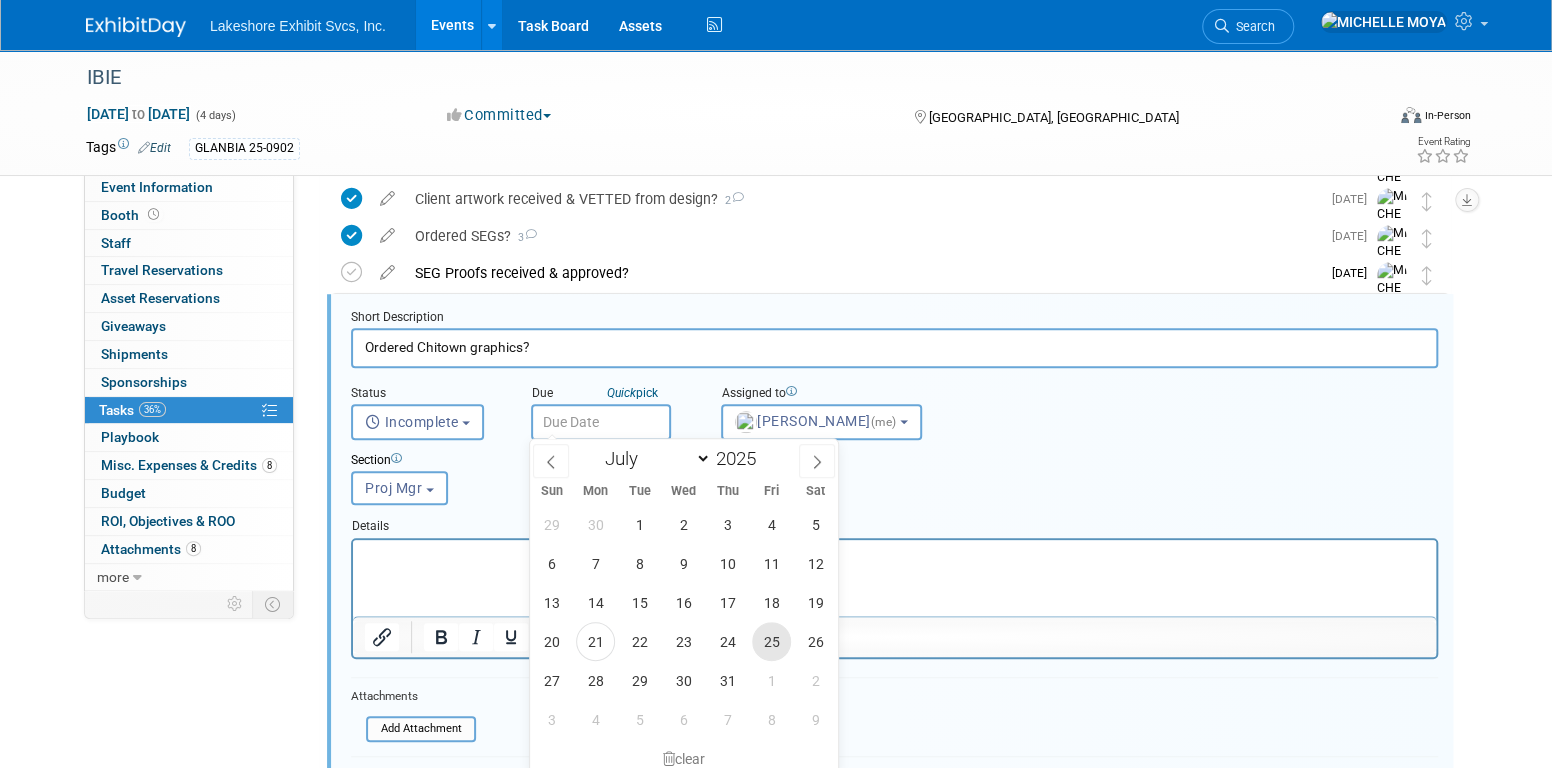 click on "25" at bounding box center (771, 641) 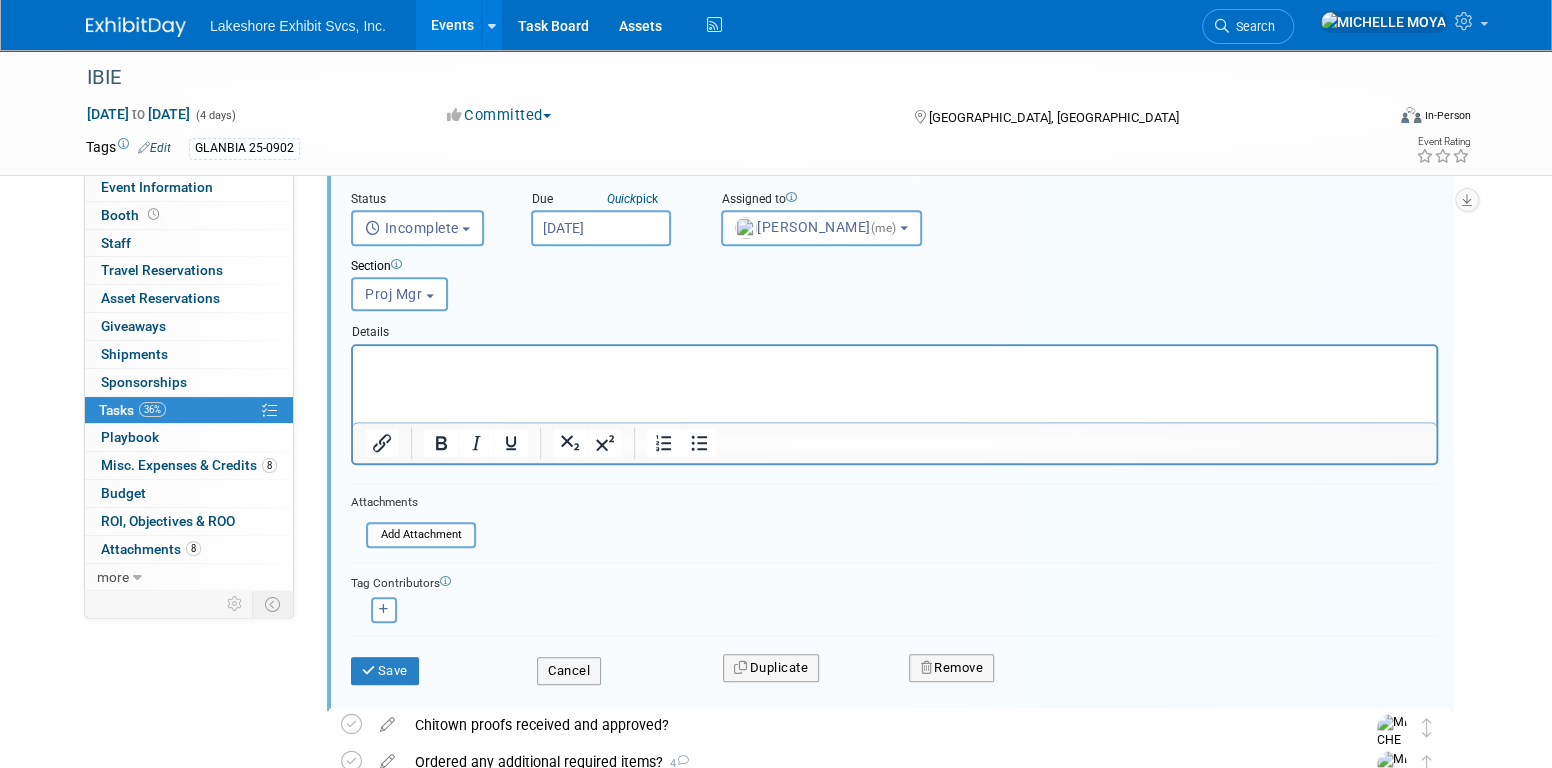 scroll, scrollTop: 741, scrollLeft: 0, axis: vertical 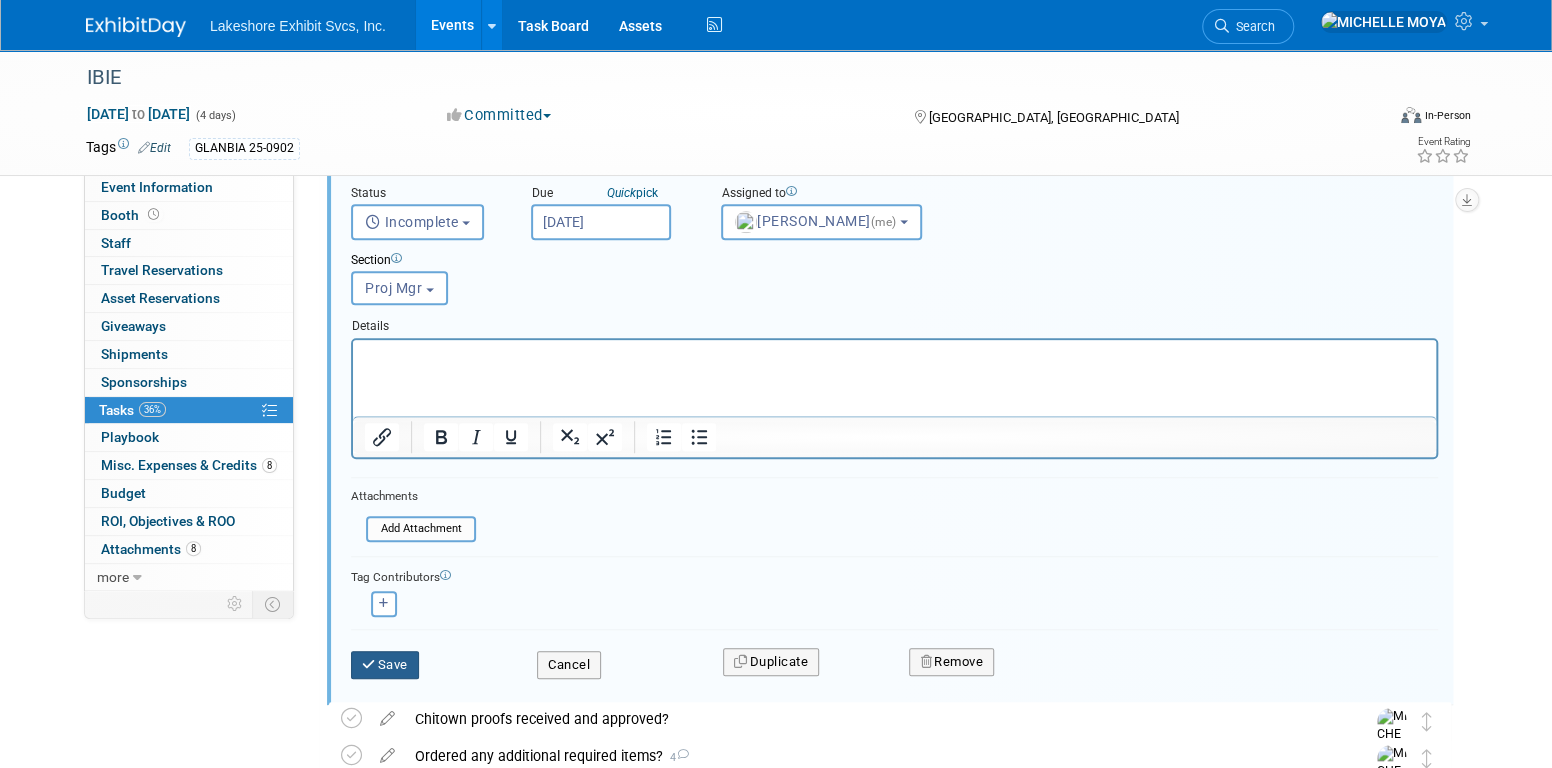 click on "Save" at bounding box center (385, 665) 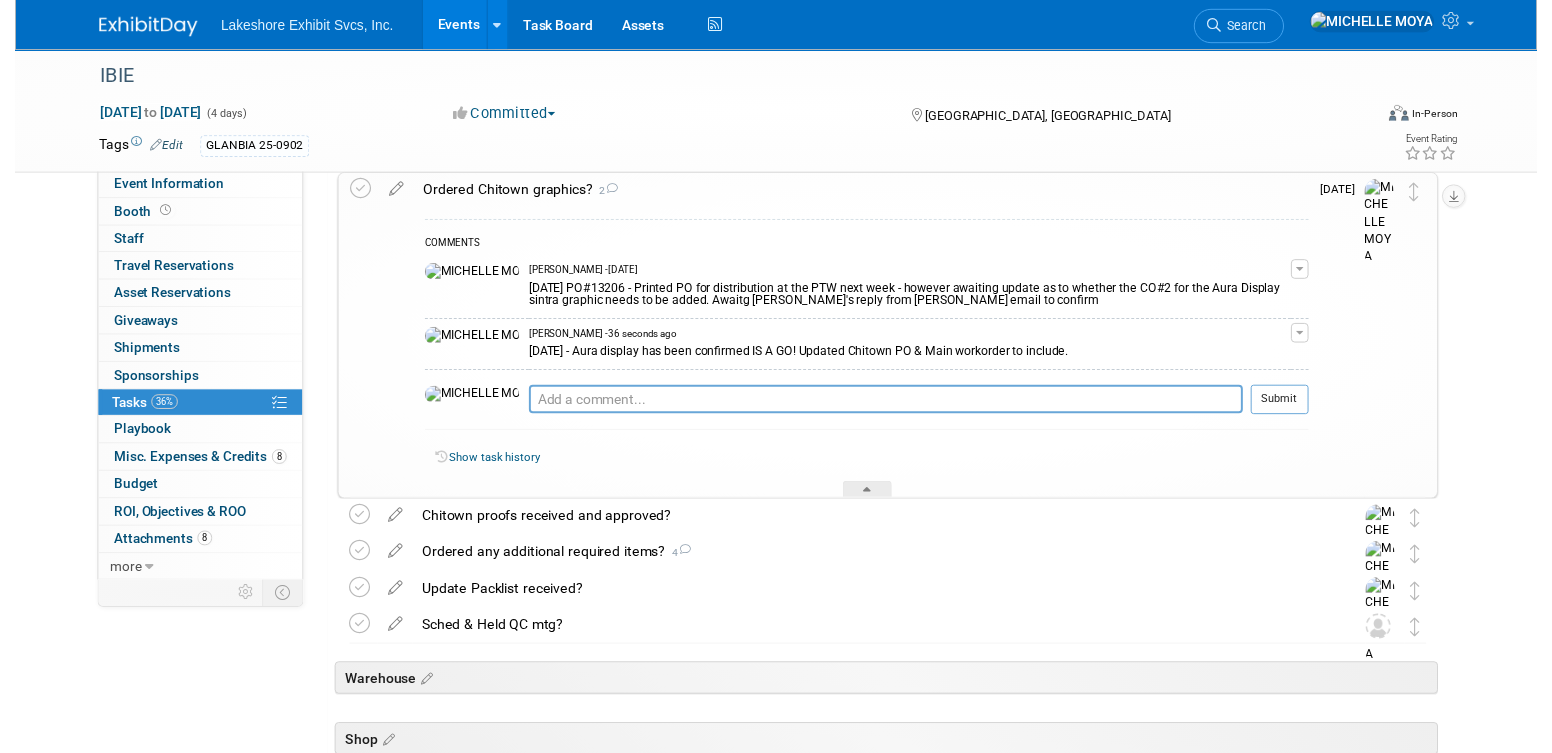 scroll, scrollTop: 341, scrollLeft: 0, axis: vertical 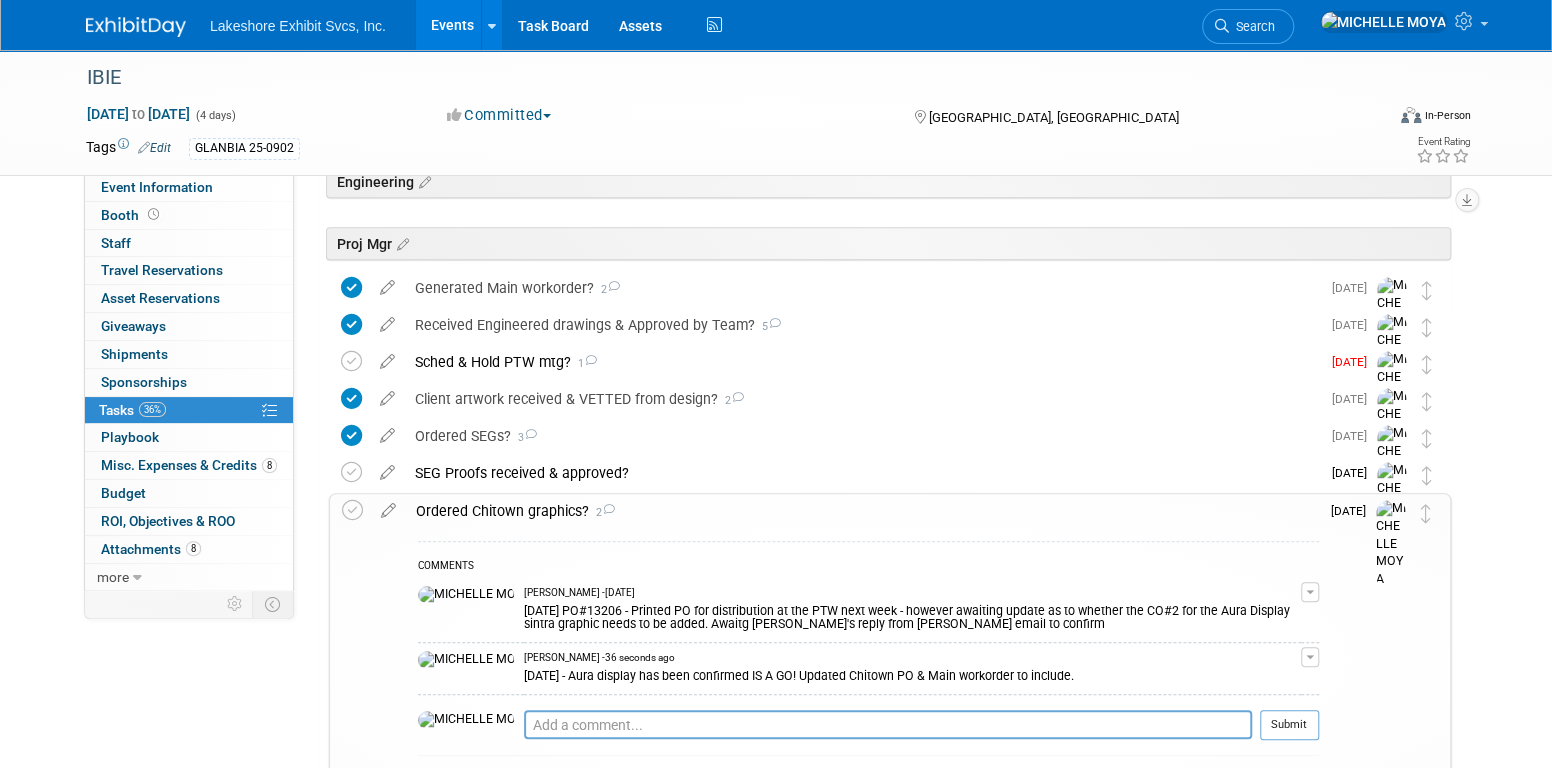 click on "Ordered Chitown graphics?
2" at bounding box center (862, 511) 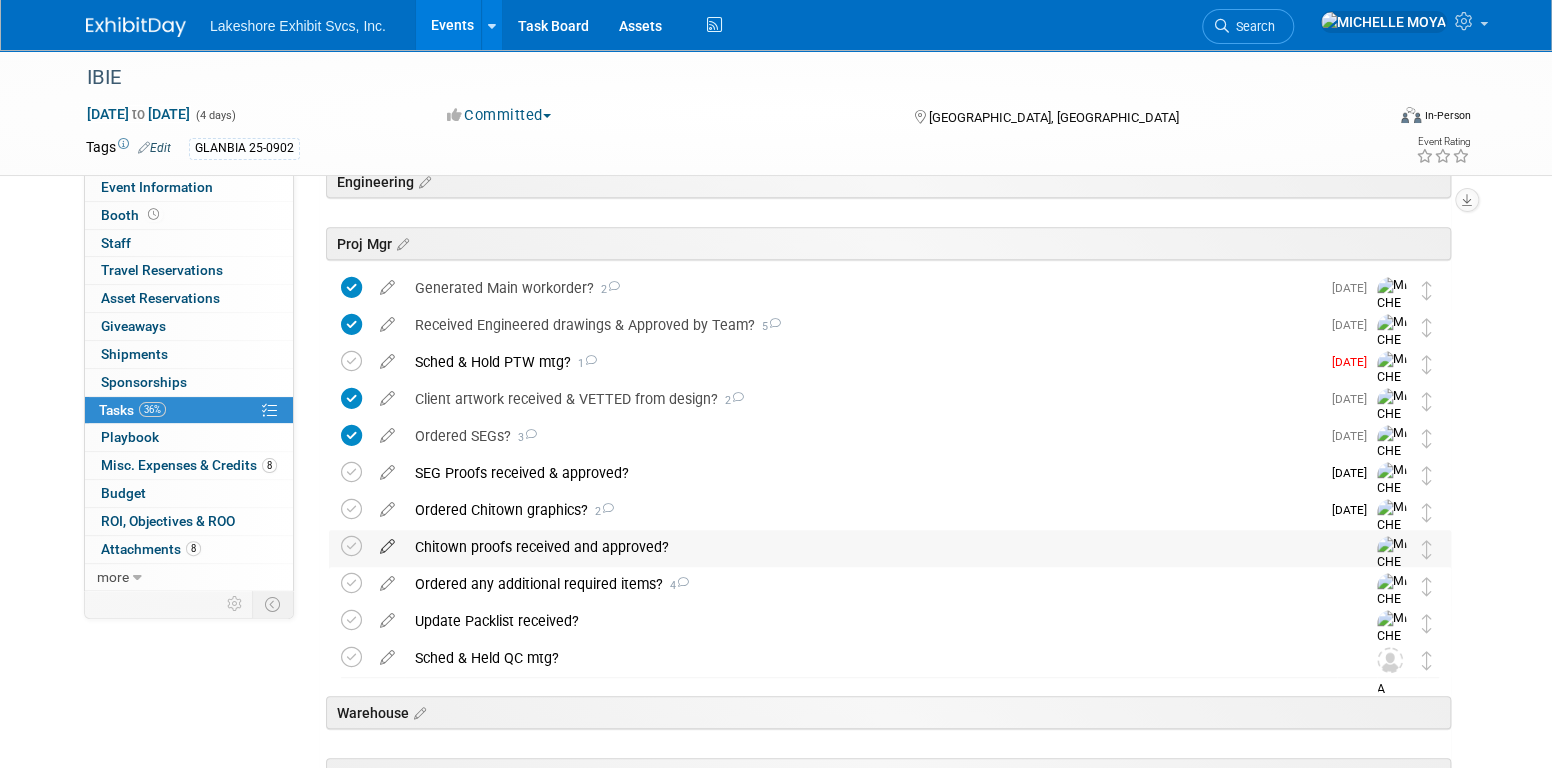 click at bounding box center (387, 542) 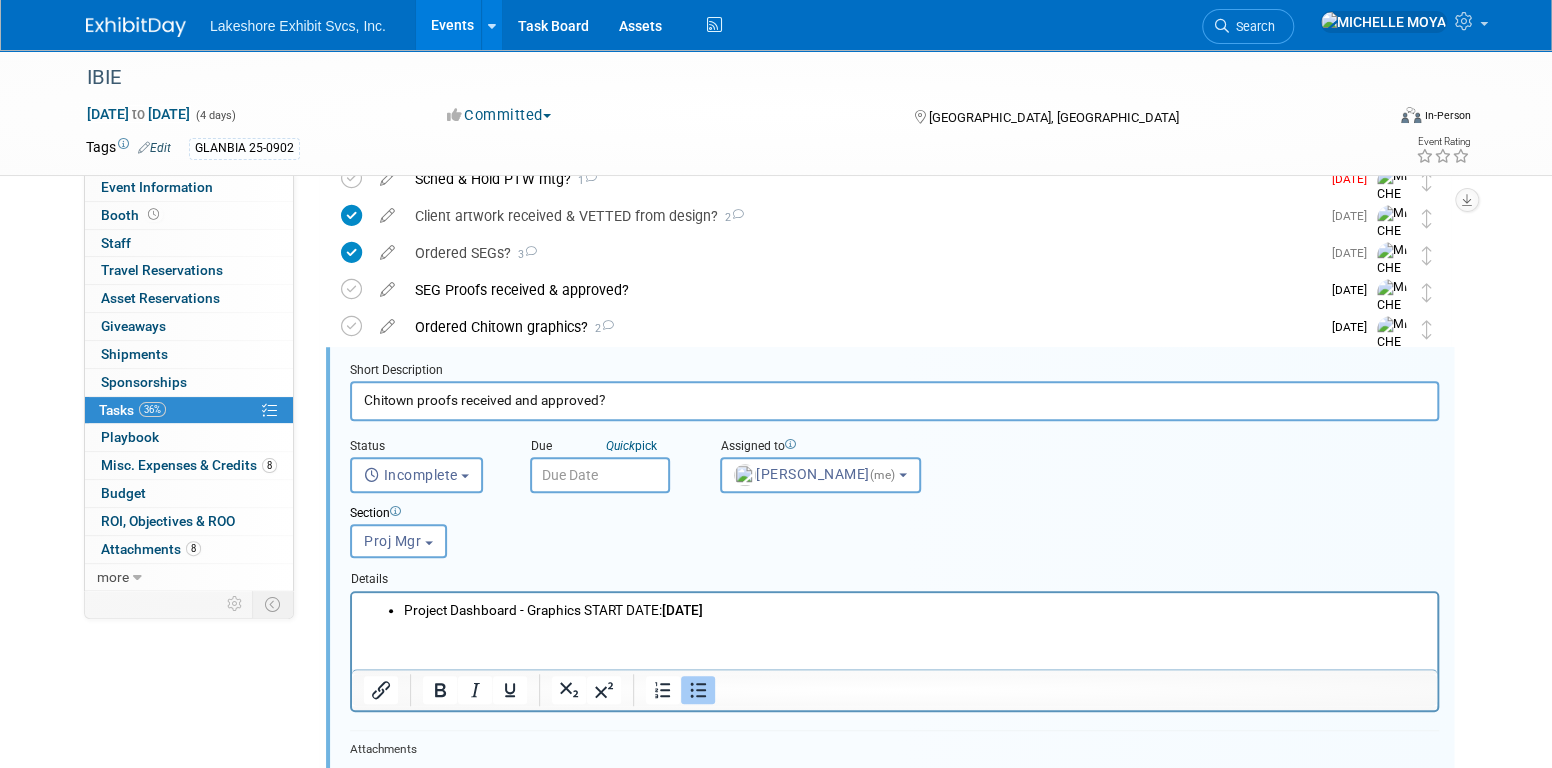 scroll, scrollTop: 577, scrollLeft: 0, axis: vertical 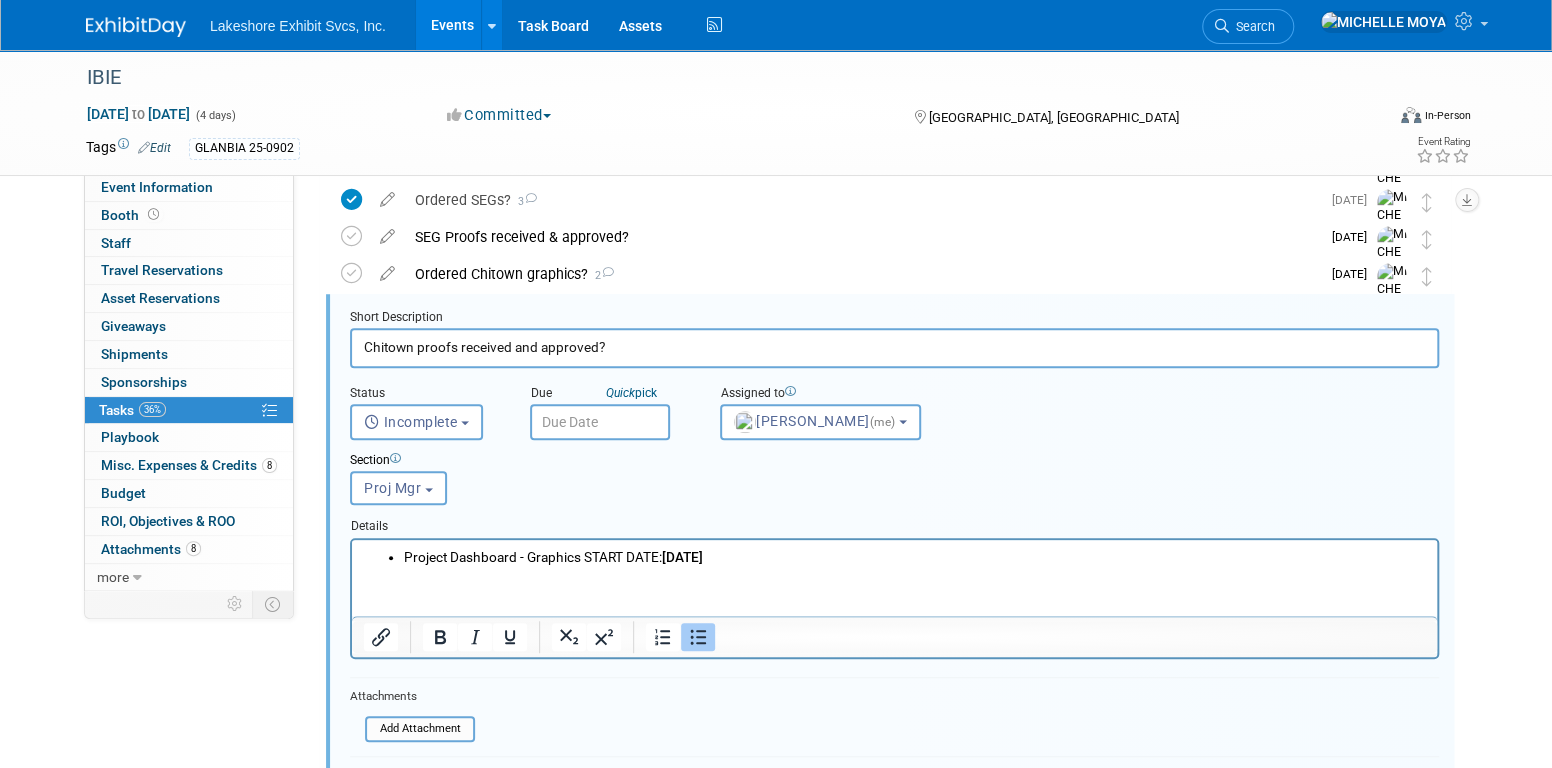 click at bounding box center (600, 422) 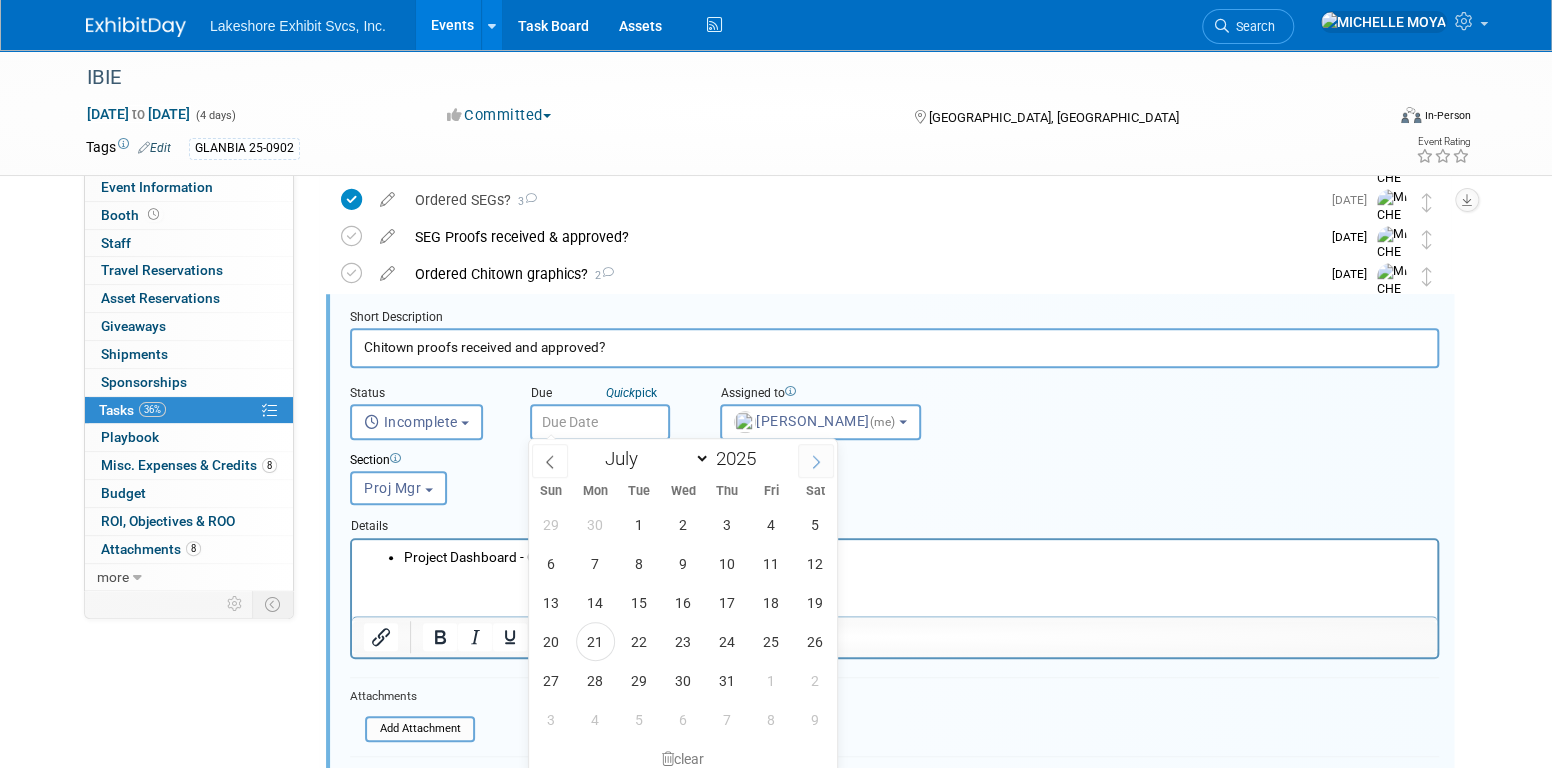 click 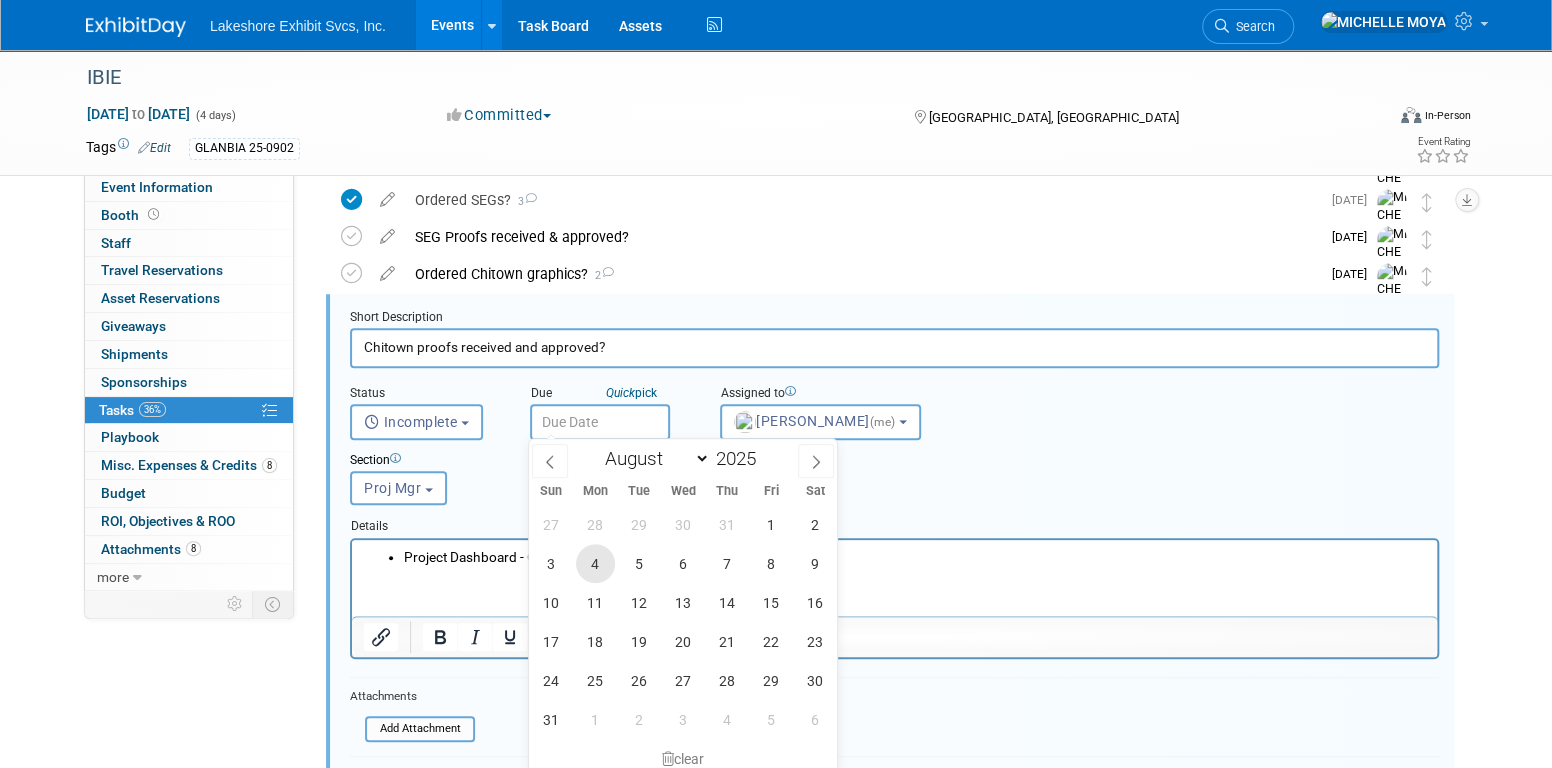 click on "4" at bounding box center [595, 563] 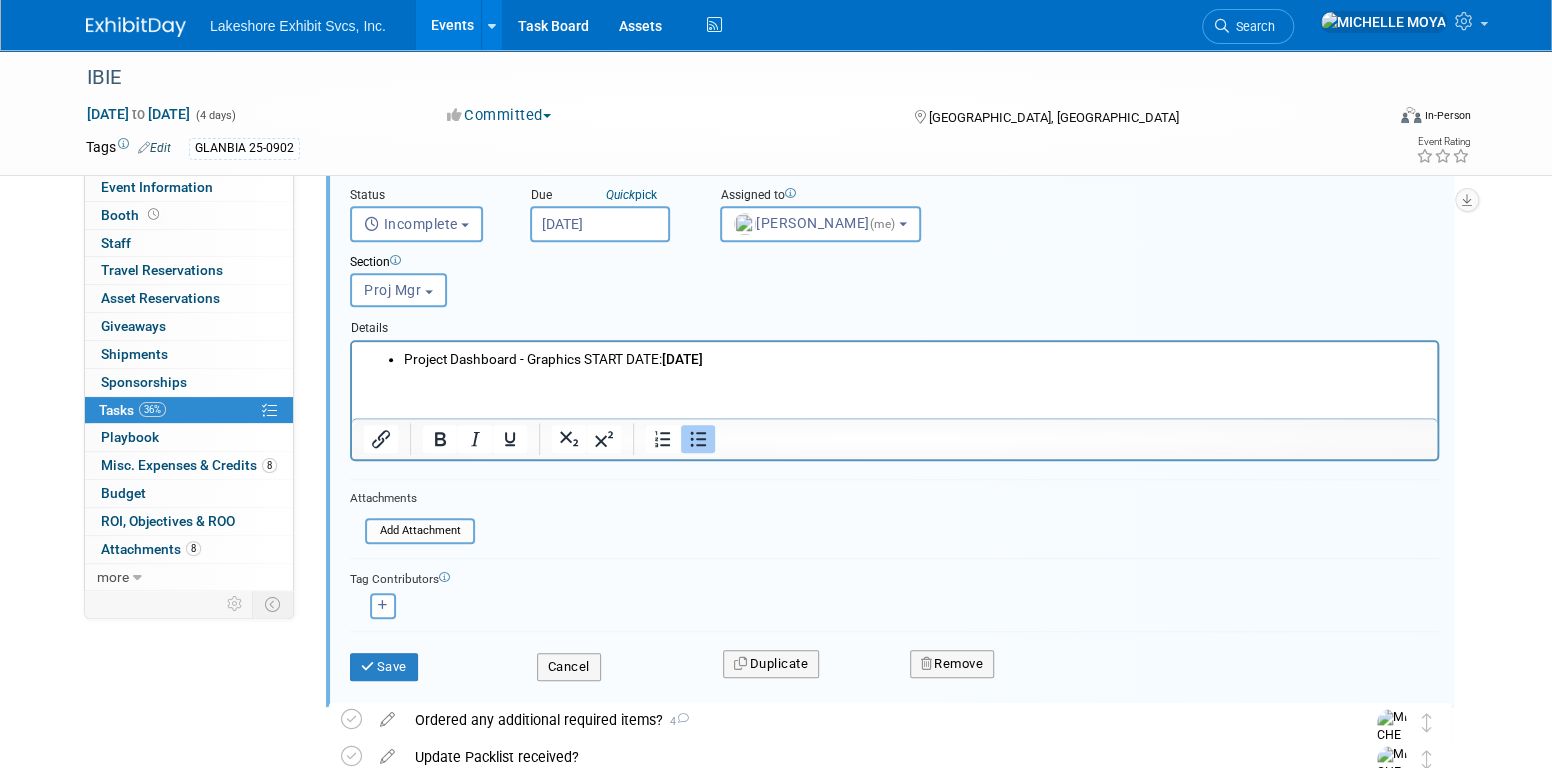 scroll, scrollTop: 777, scrollLeft: 0, axis: vertical 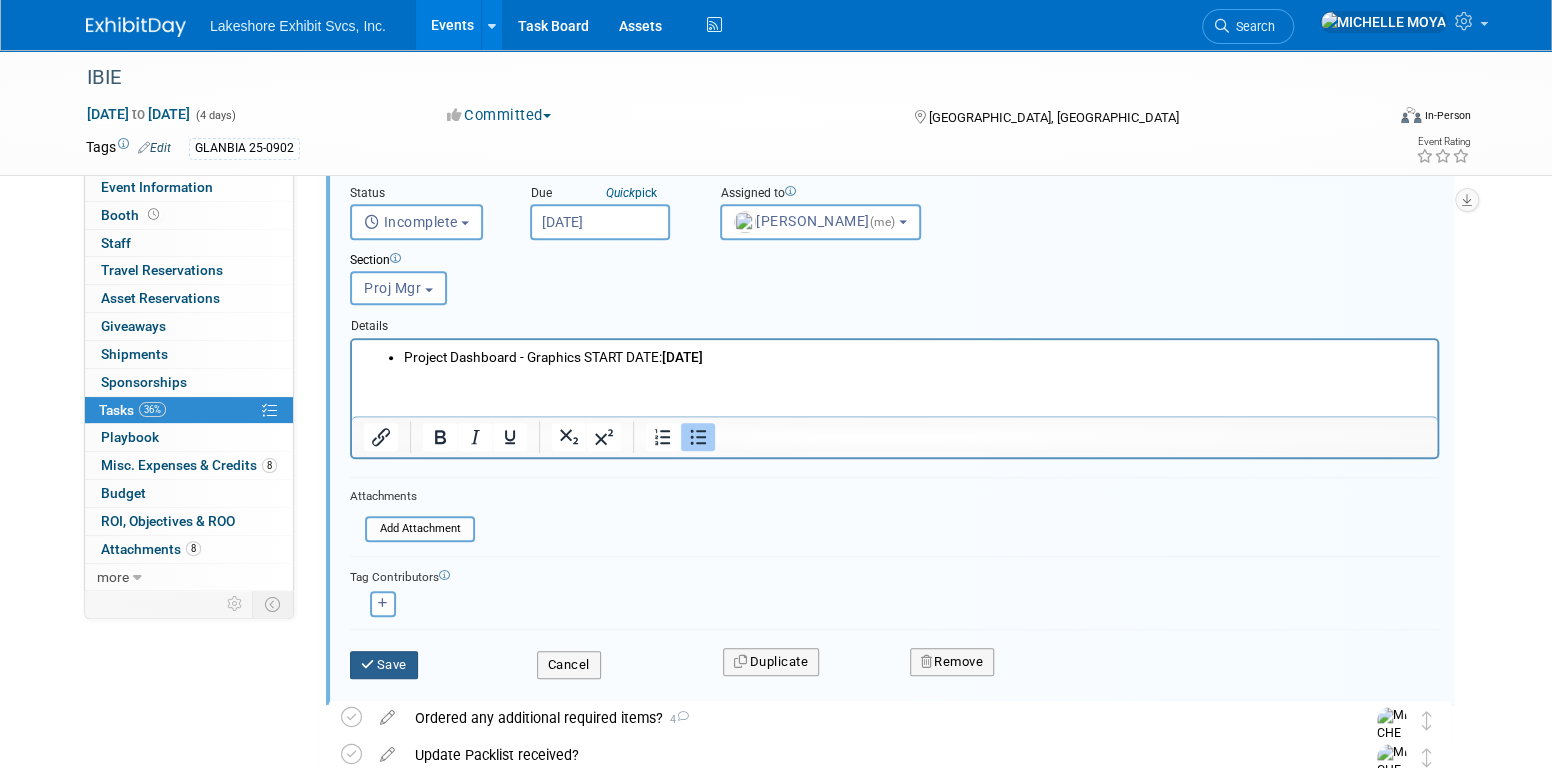 click on "Save" at bounding box center (384, 665) 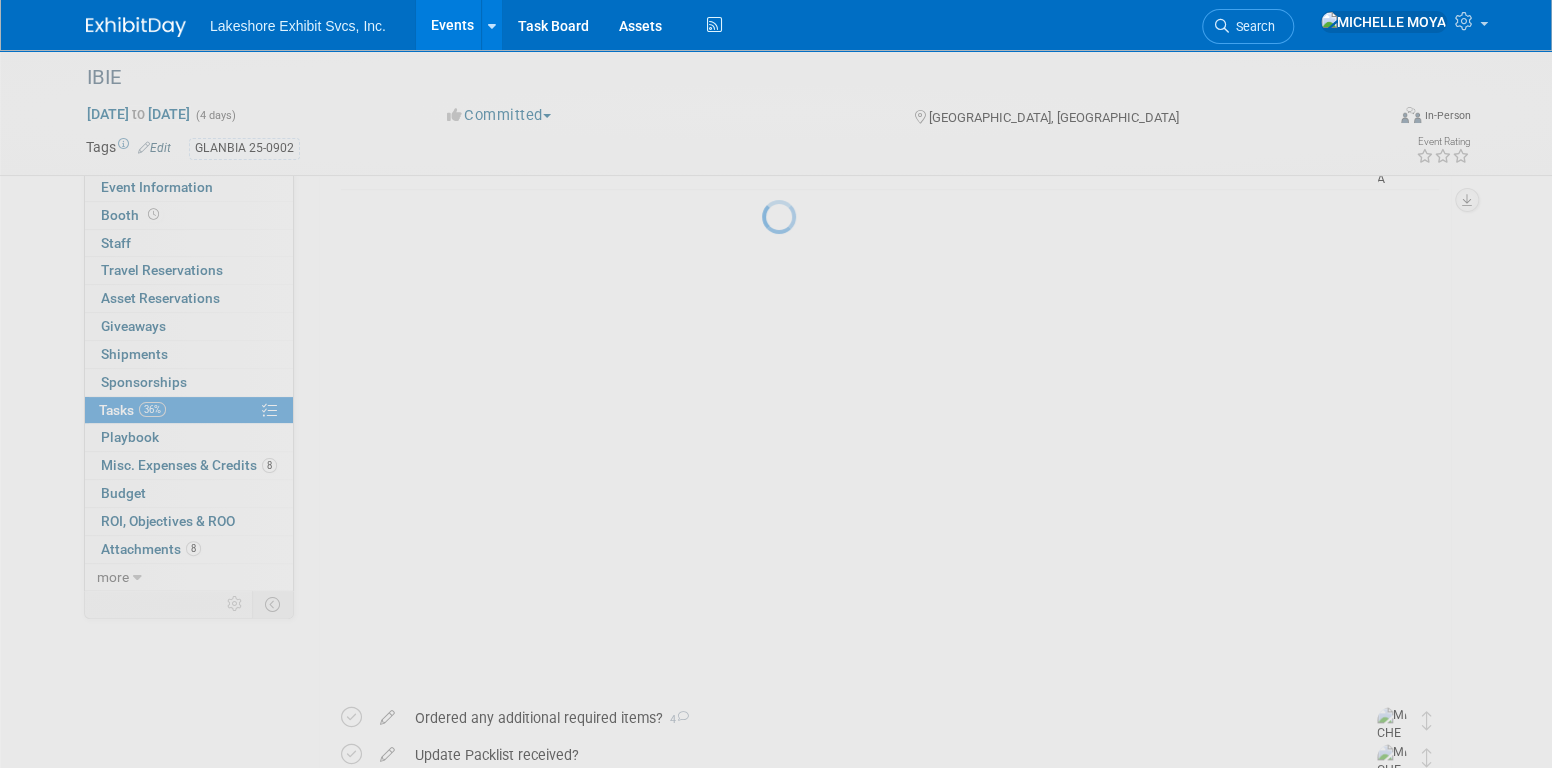 scroll, scrollTop: 558, scrollLeft: 0, axis: vertical 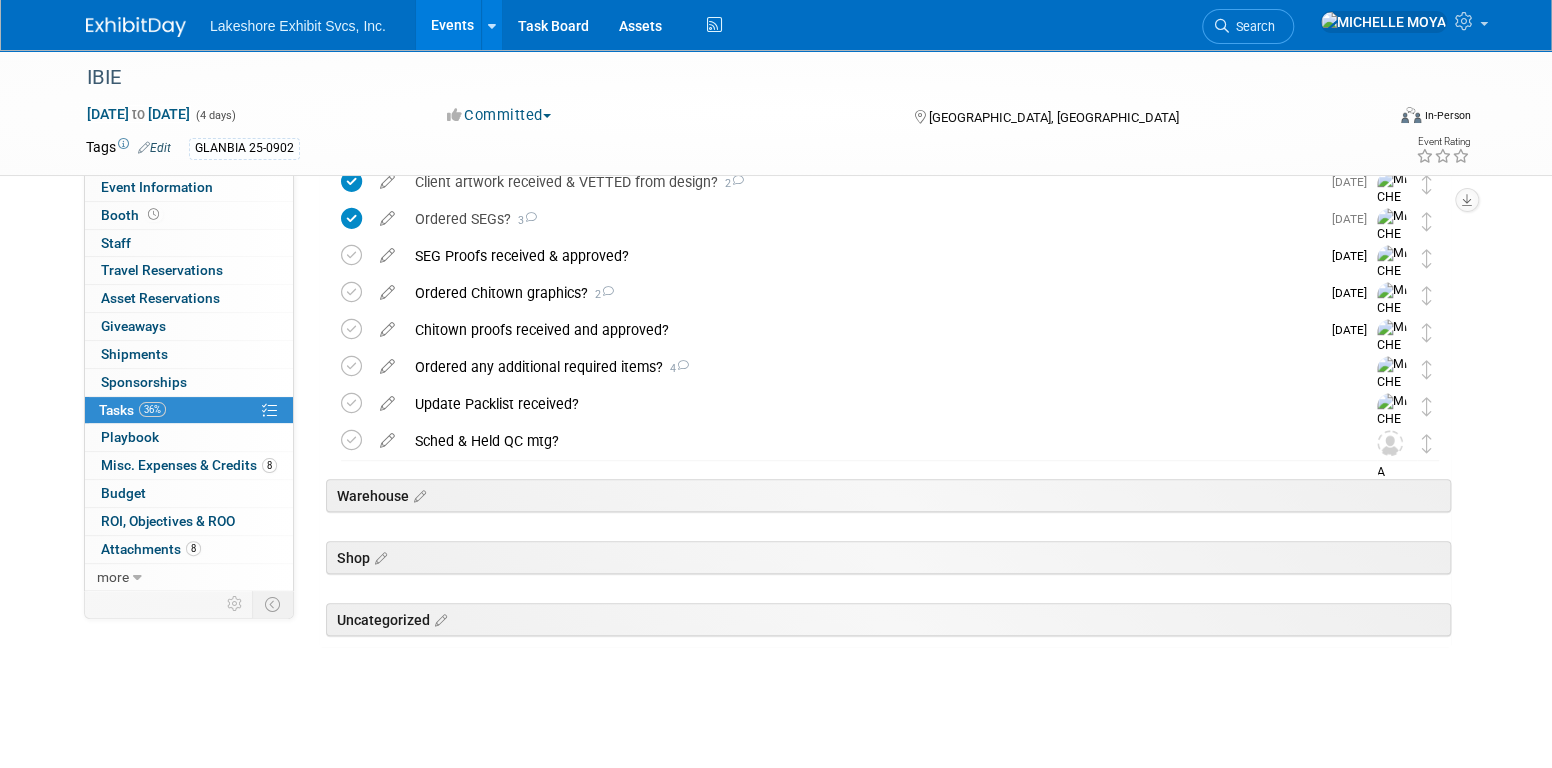 click on "Chitown proofs received and approved?" at bounding box center (862, 330) 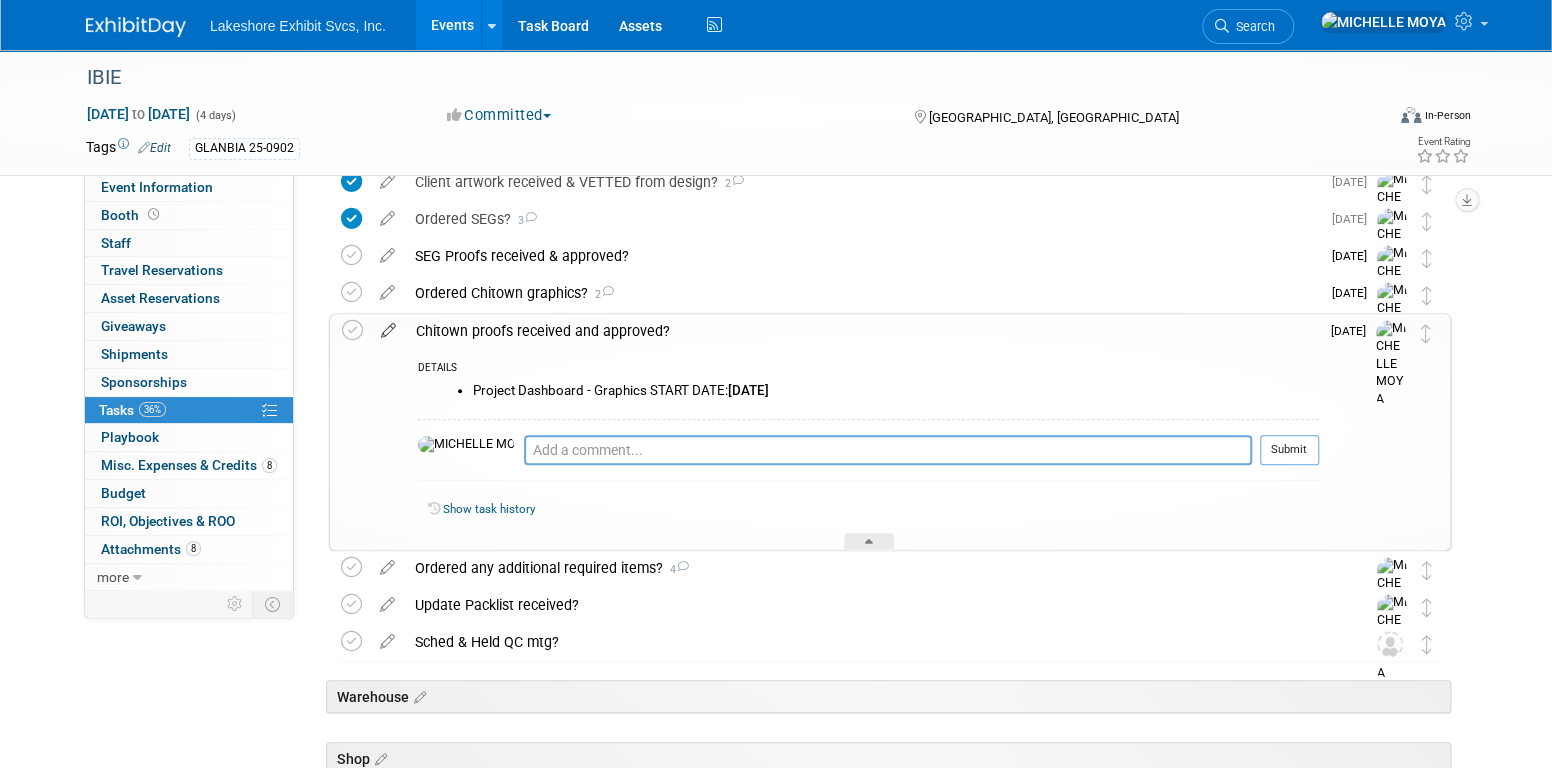 click at bounding box center [388, 326] 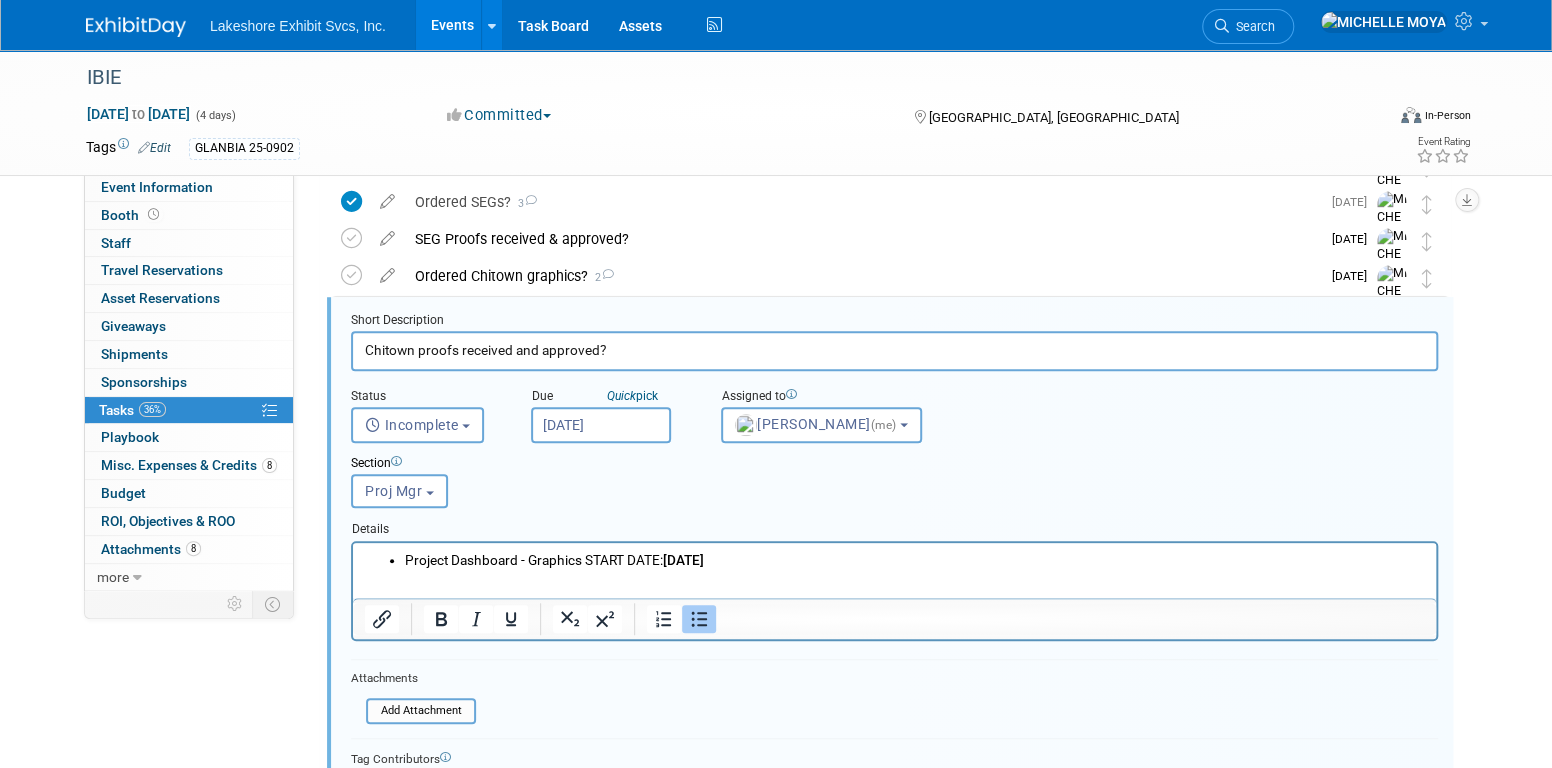 scroll, scrollTop: 578, scrollLeft: 0, axis: vertical 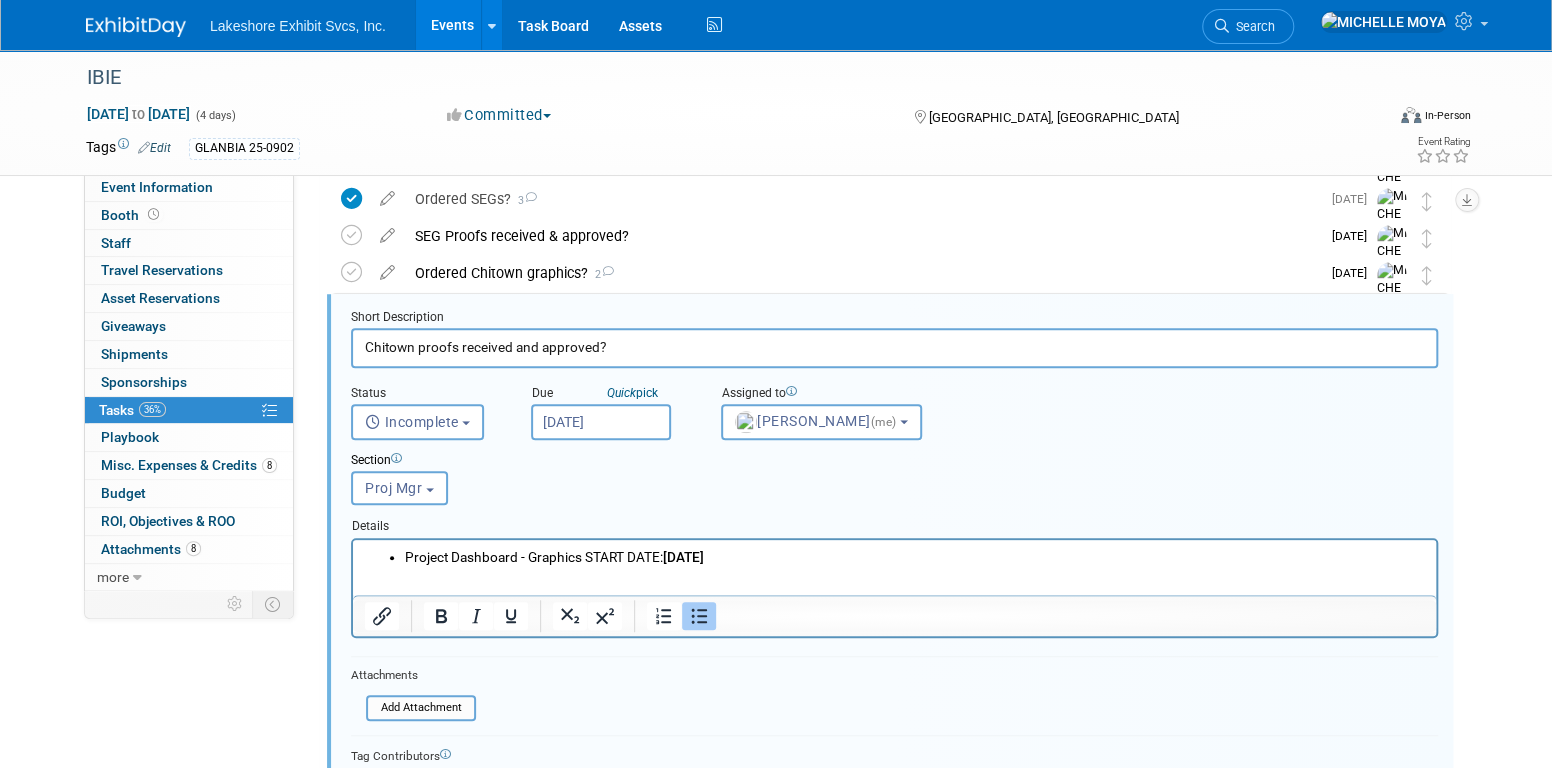 click on "Project Dashboard - Graphics START DATE:   Fri. 07.25.25" at bounding box center [915, 556] 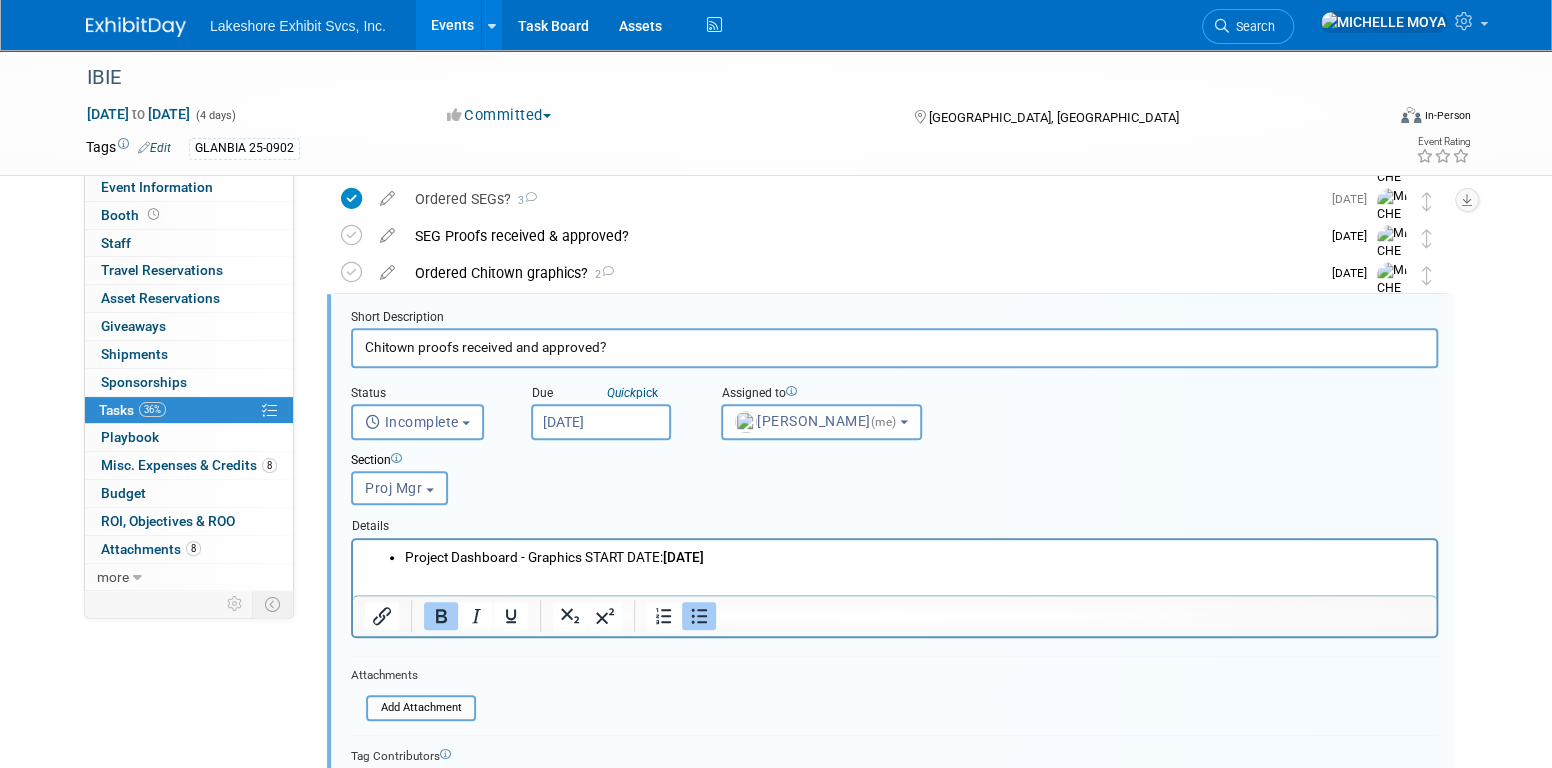 type 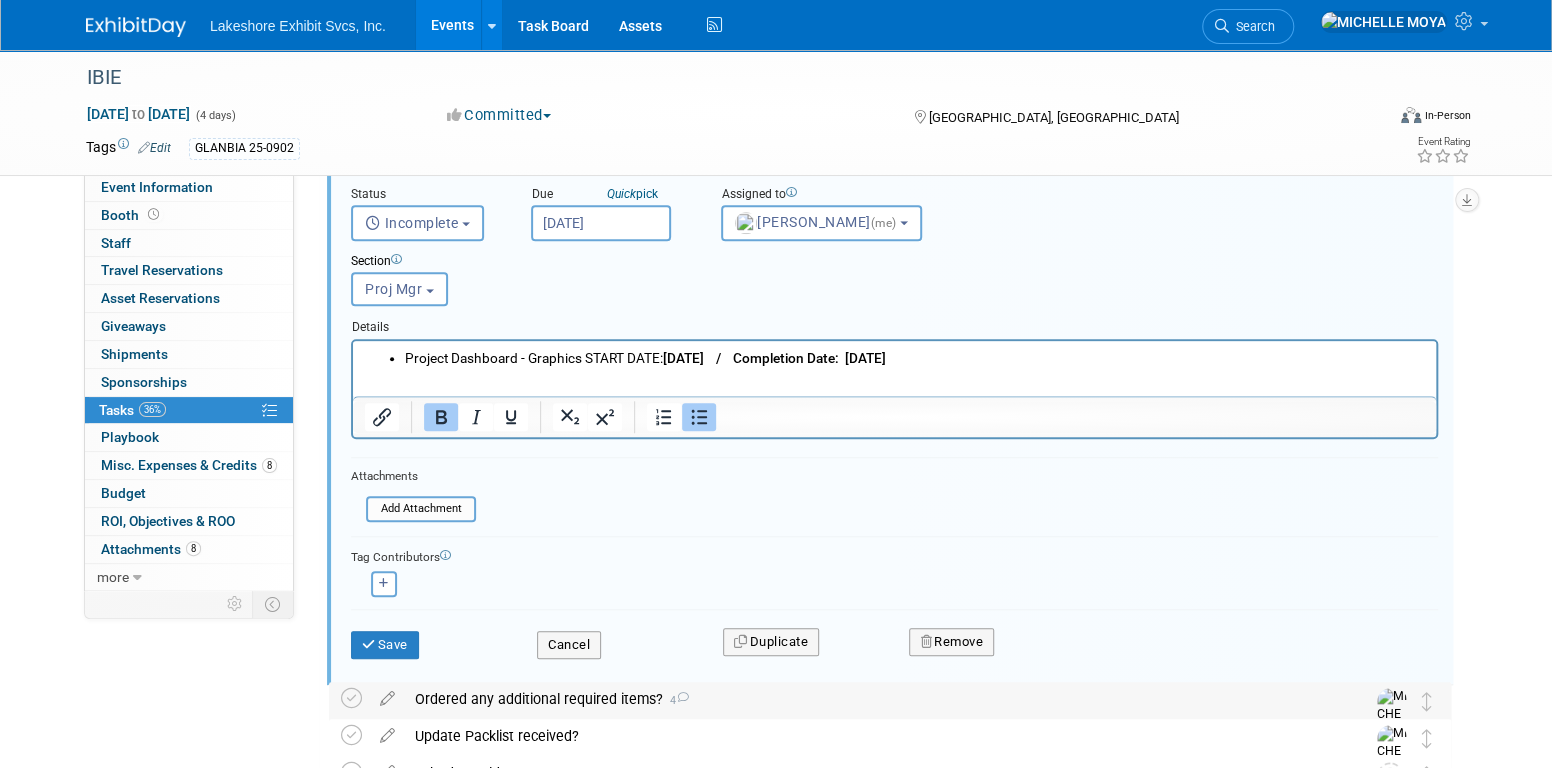 scroll, scrollTop: 778, scrollLeft: 0, axis: vertical 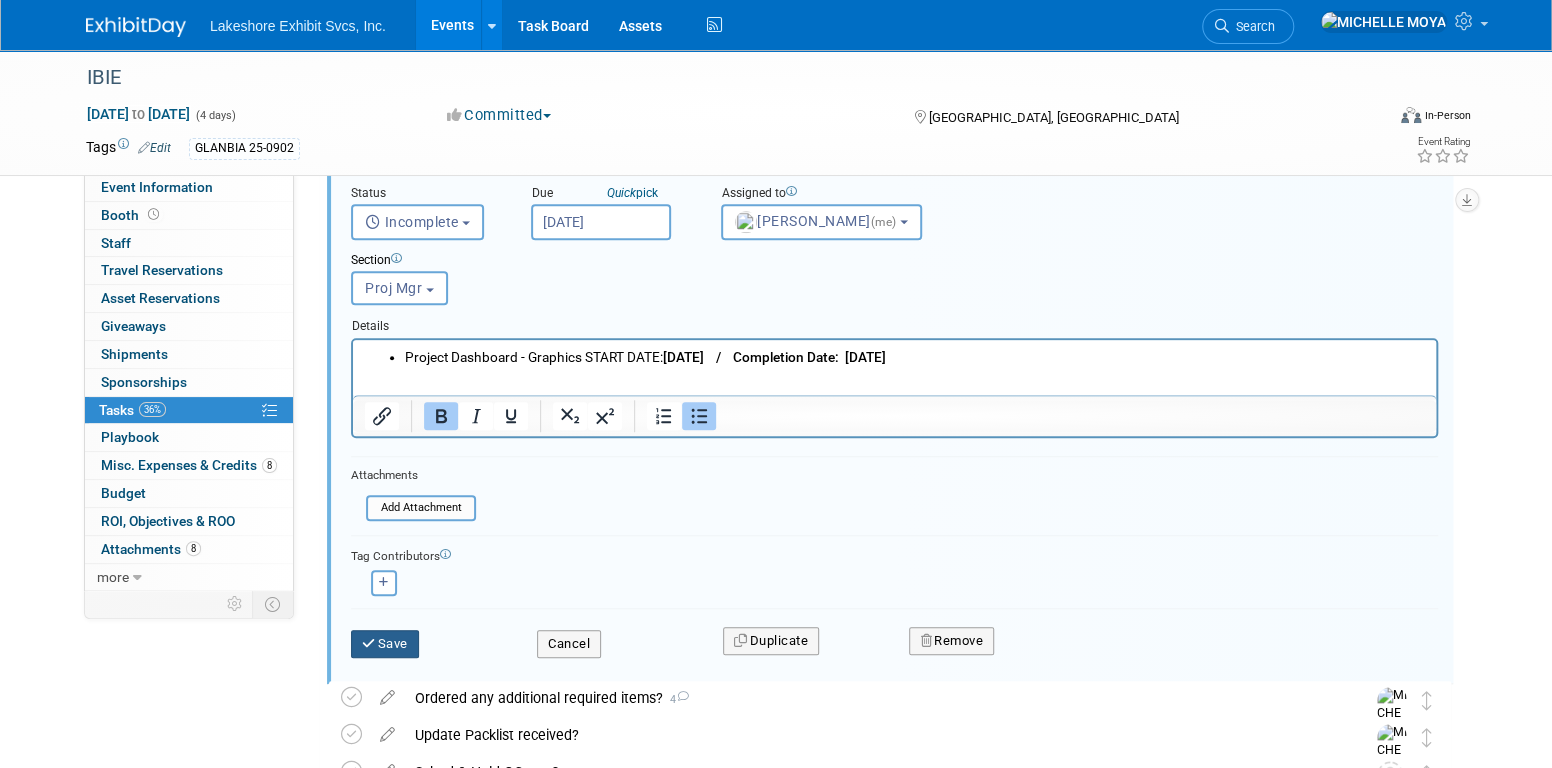 click on "Save" at bounding box center [385, 644] 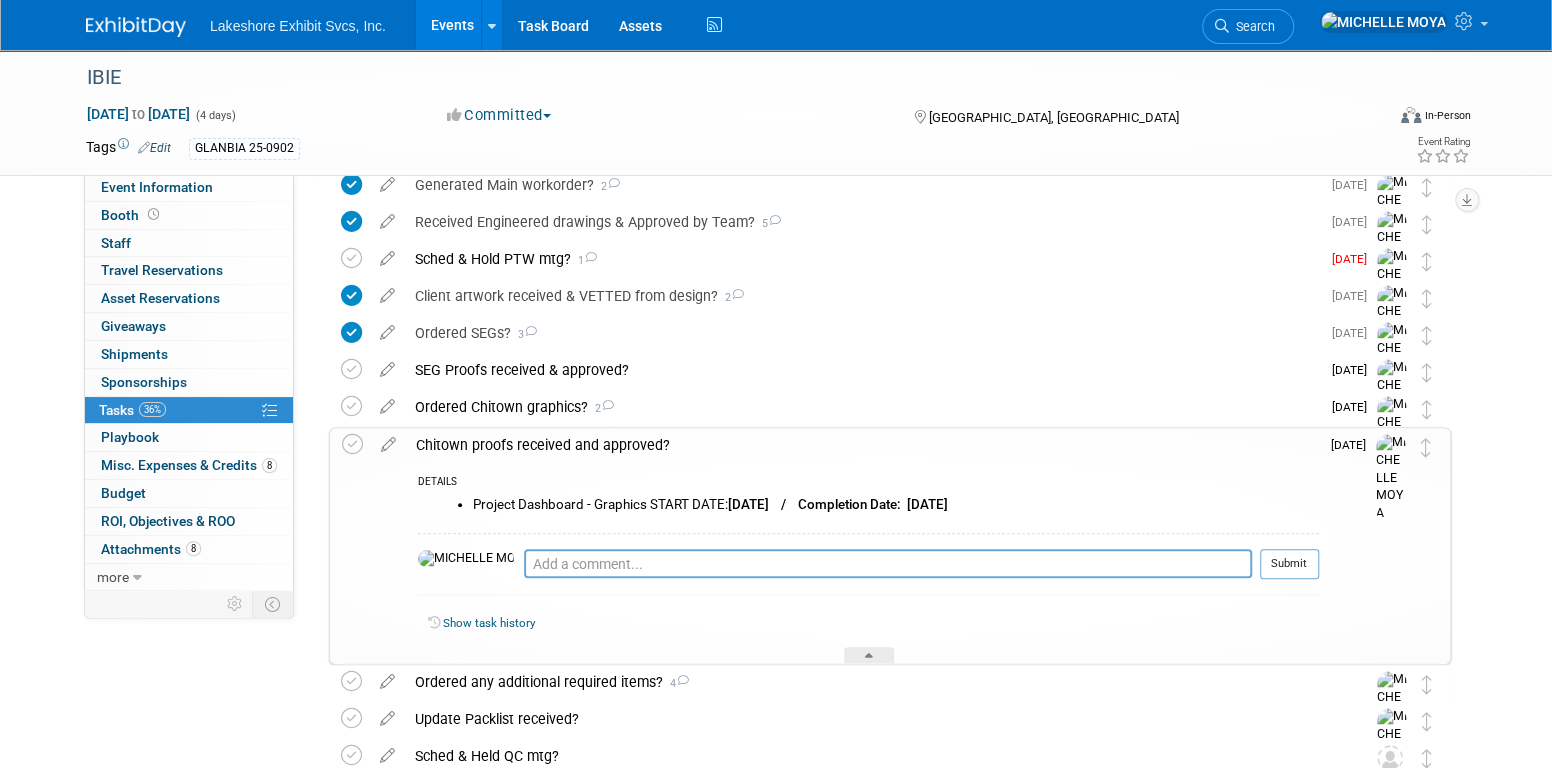 scroll, scrollTop: 359, scrollLeft: 0, axis: vertical 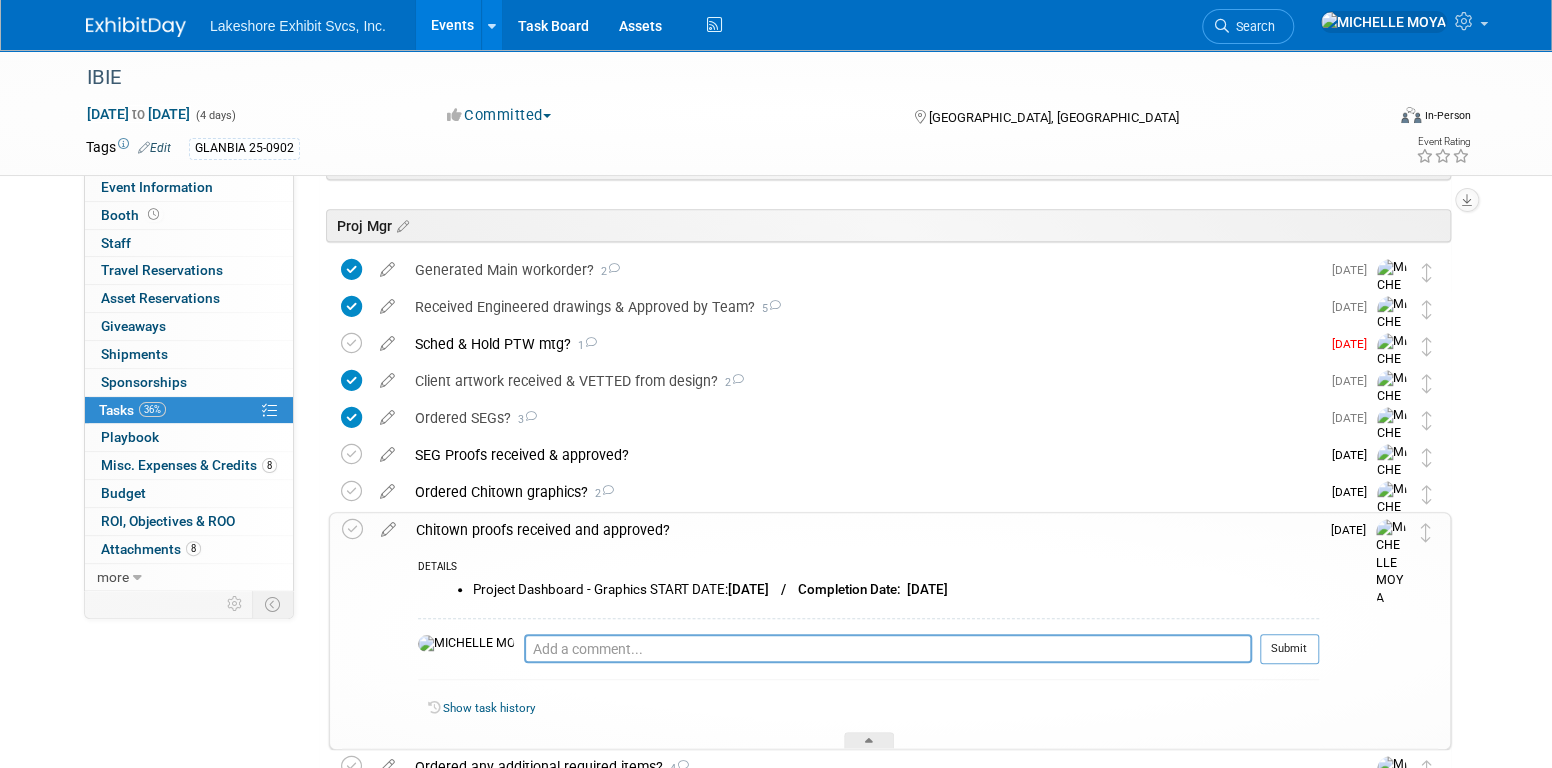click on "Chitown proofs received and approved?" at bounding box center (862, 530) 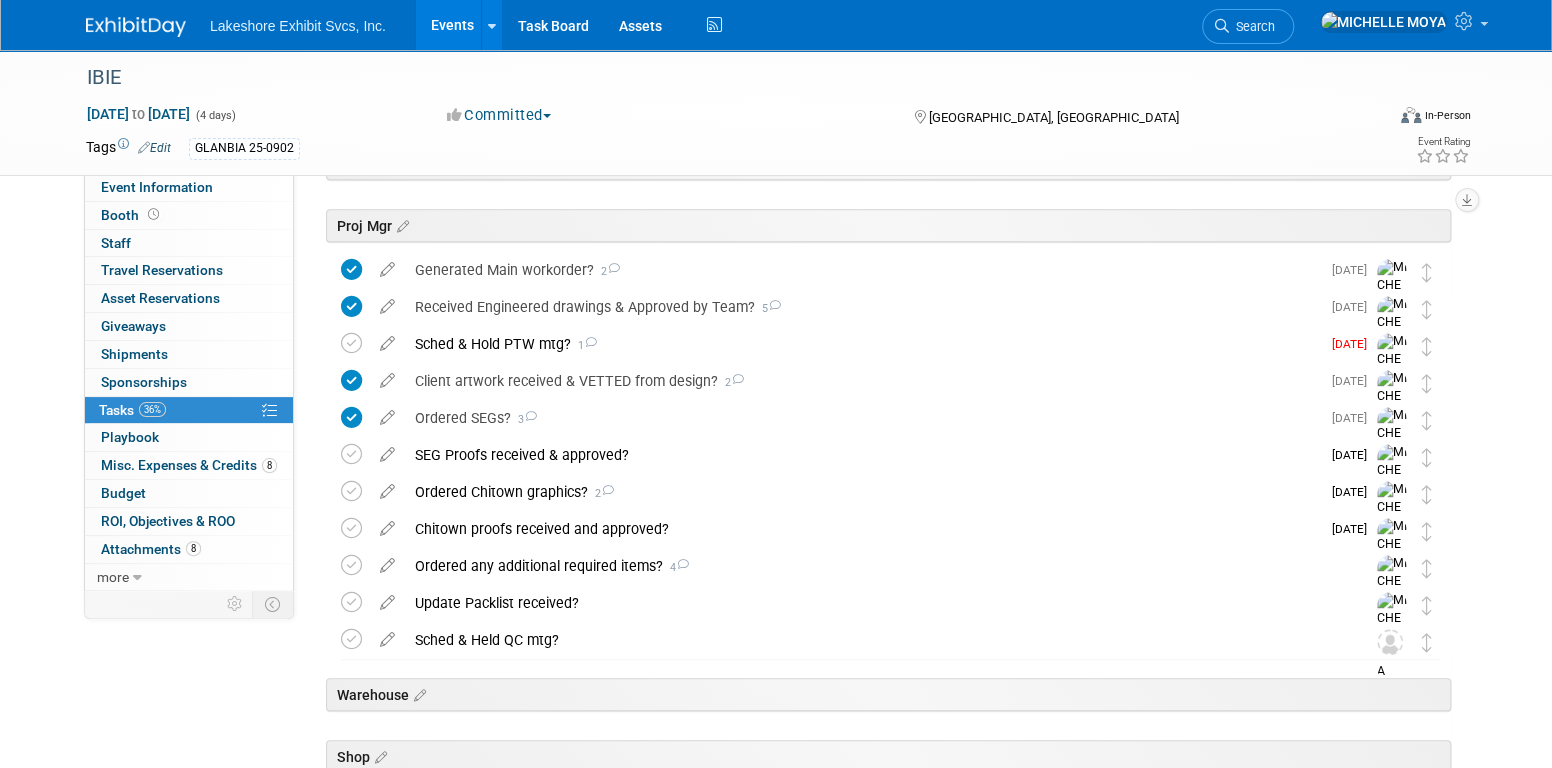 click on "Chitown proofs received and approved?" at bounding box center (862, 529) 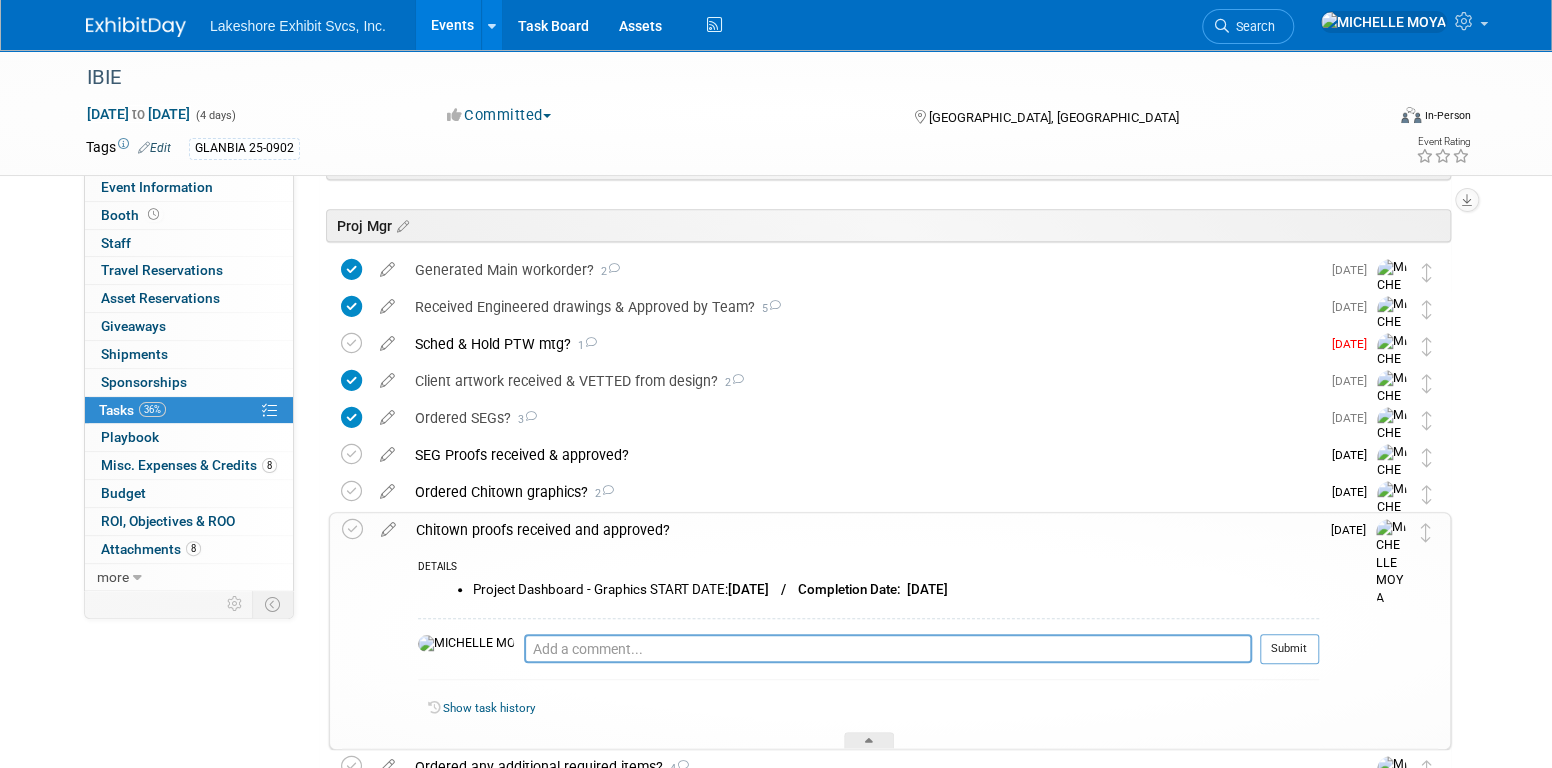 click on "Chitown proofs received and approved?" at bounding box center (862, 530) 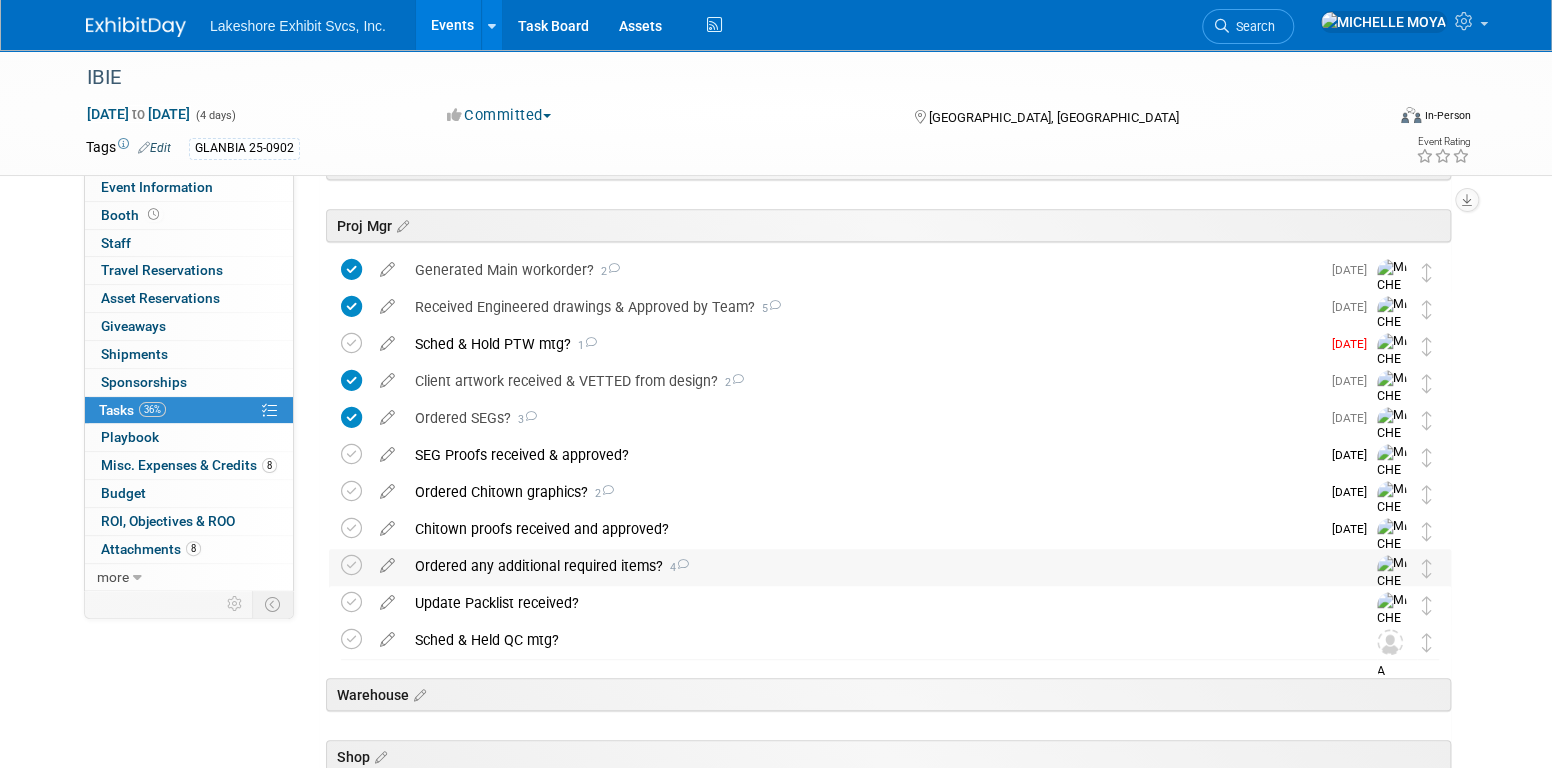 click on "Ordered any additional required items?
4" at bounding box center (871, 566) 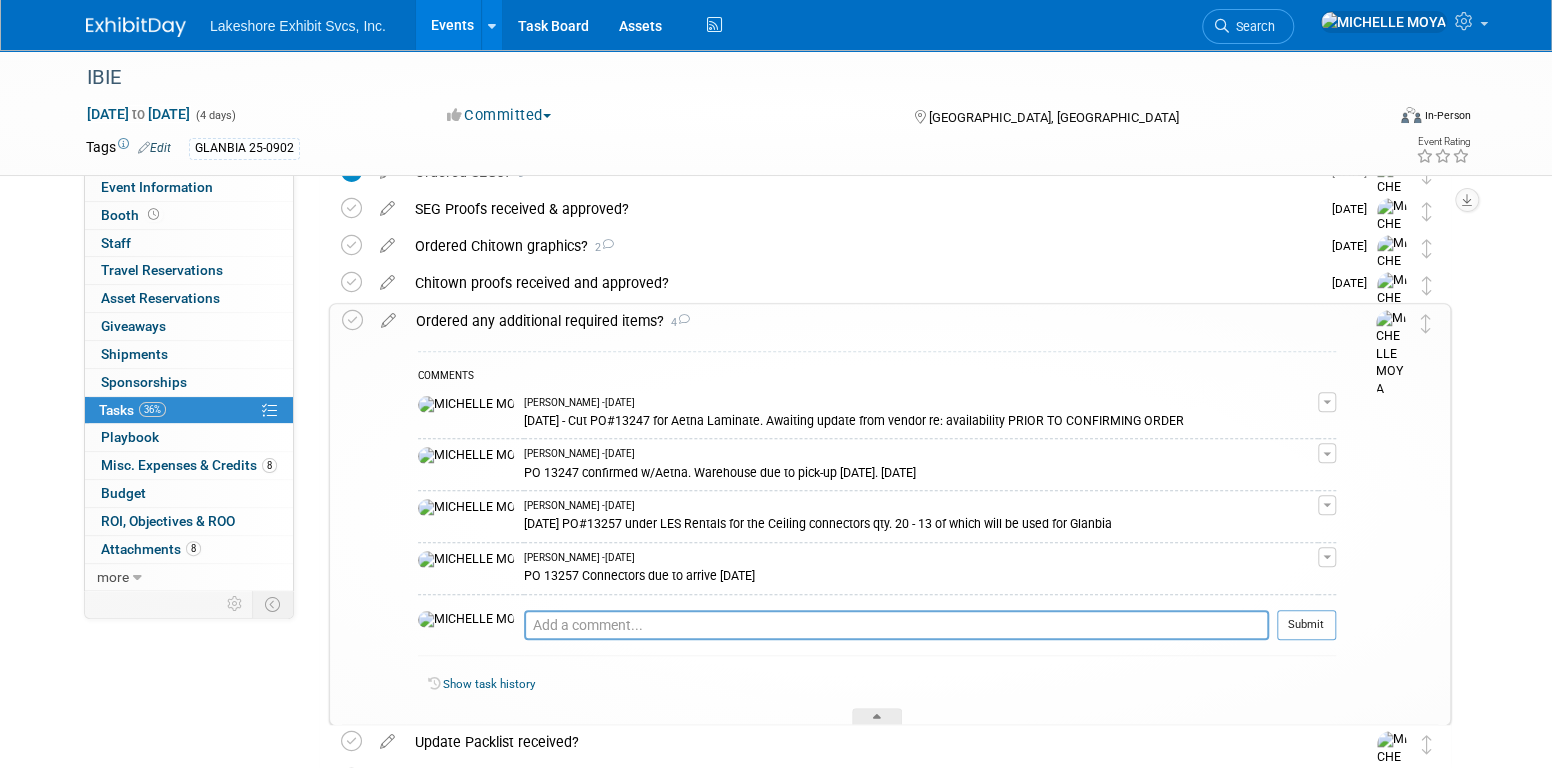 scroll, scrollTop: 659, scrollLeft: 0, axis: vertical 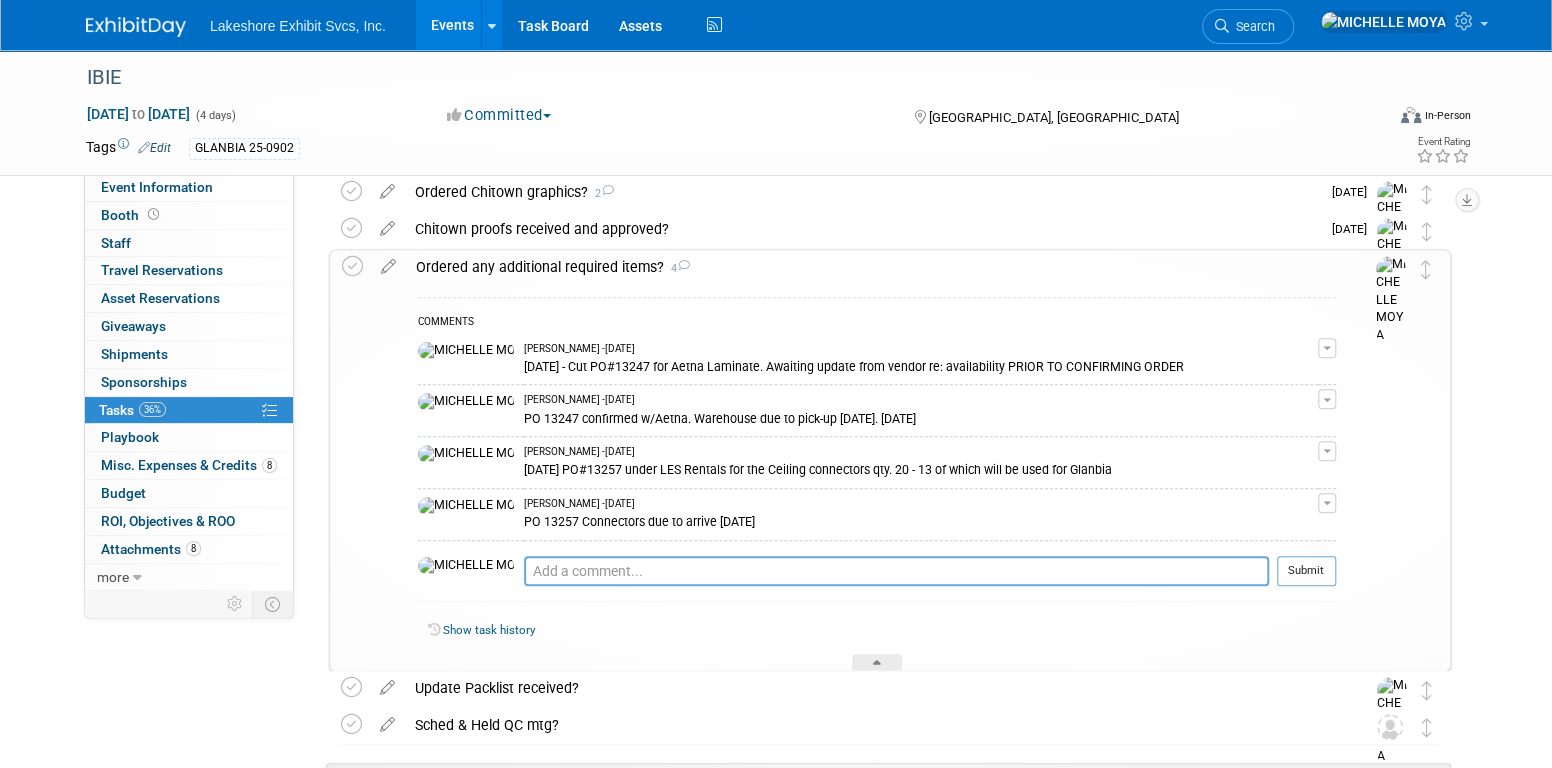 click on "Ordered any additional required items?
4" at bounding box center [871, 267] 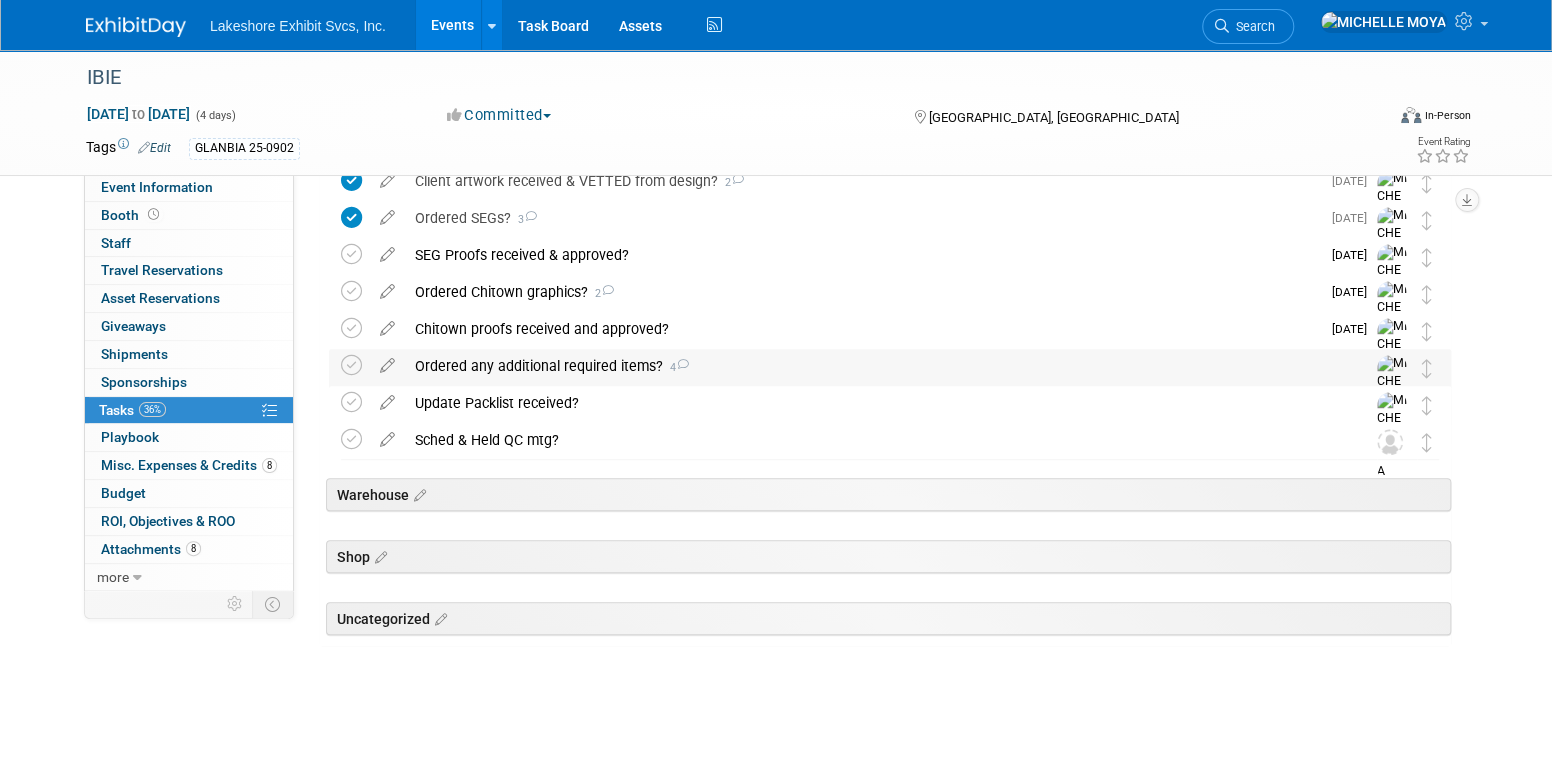 scroll, scrollTop: 558, scrollLeft: 0, axis: vertical 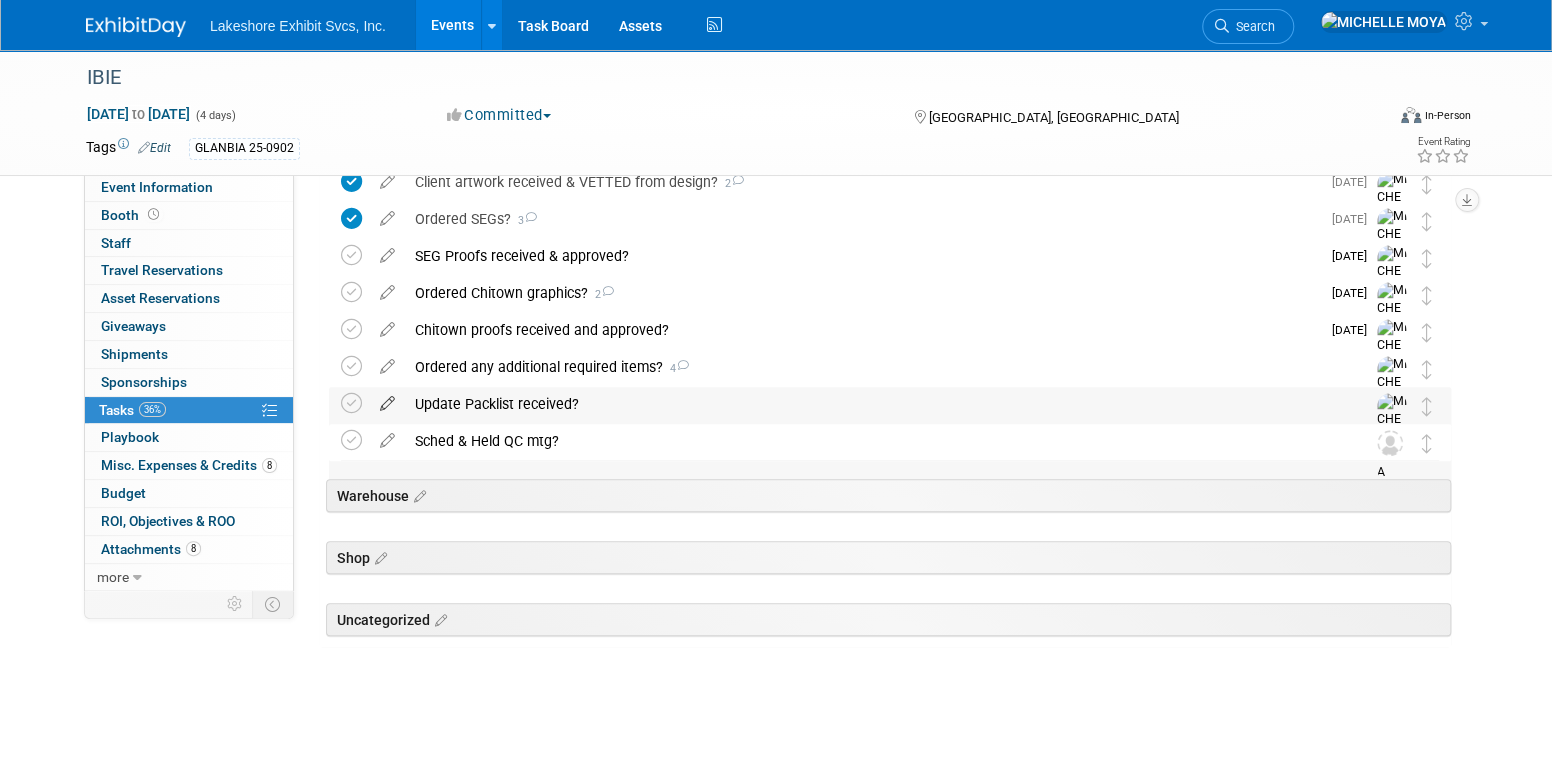 click at bounding box center [387, 399] 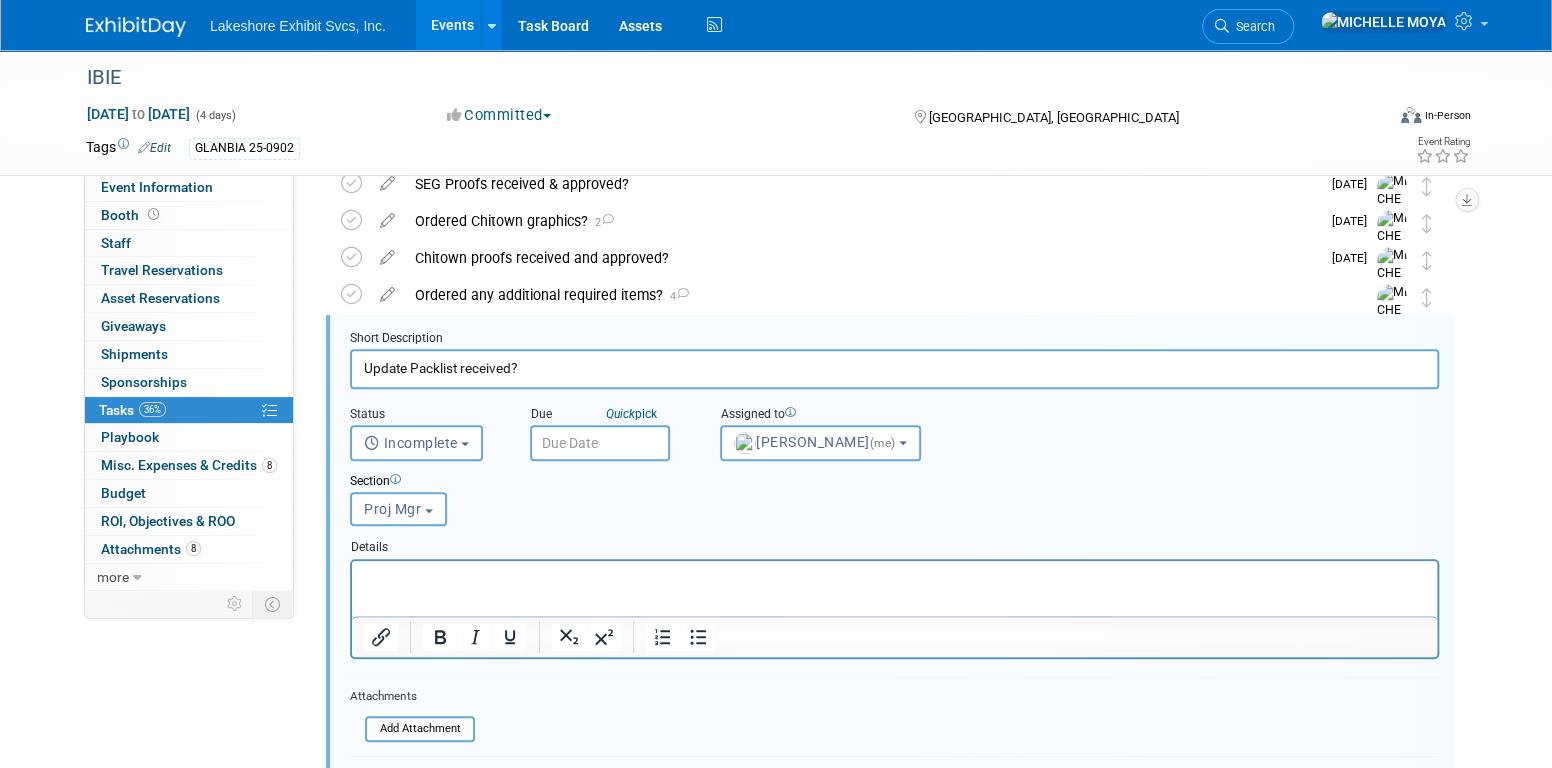 scroll, scrollTop: 652, scrollLeft: 0, axis: vertical 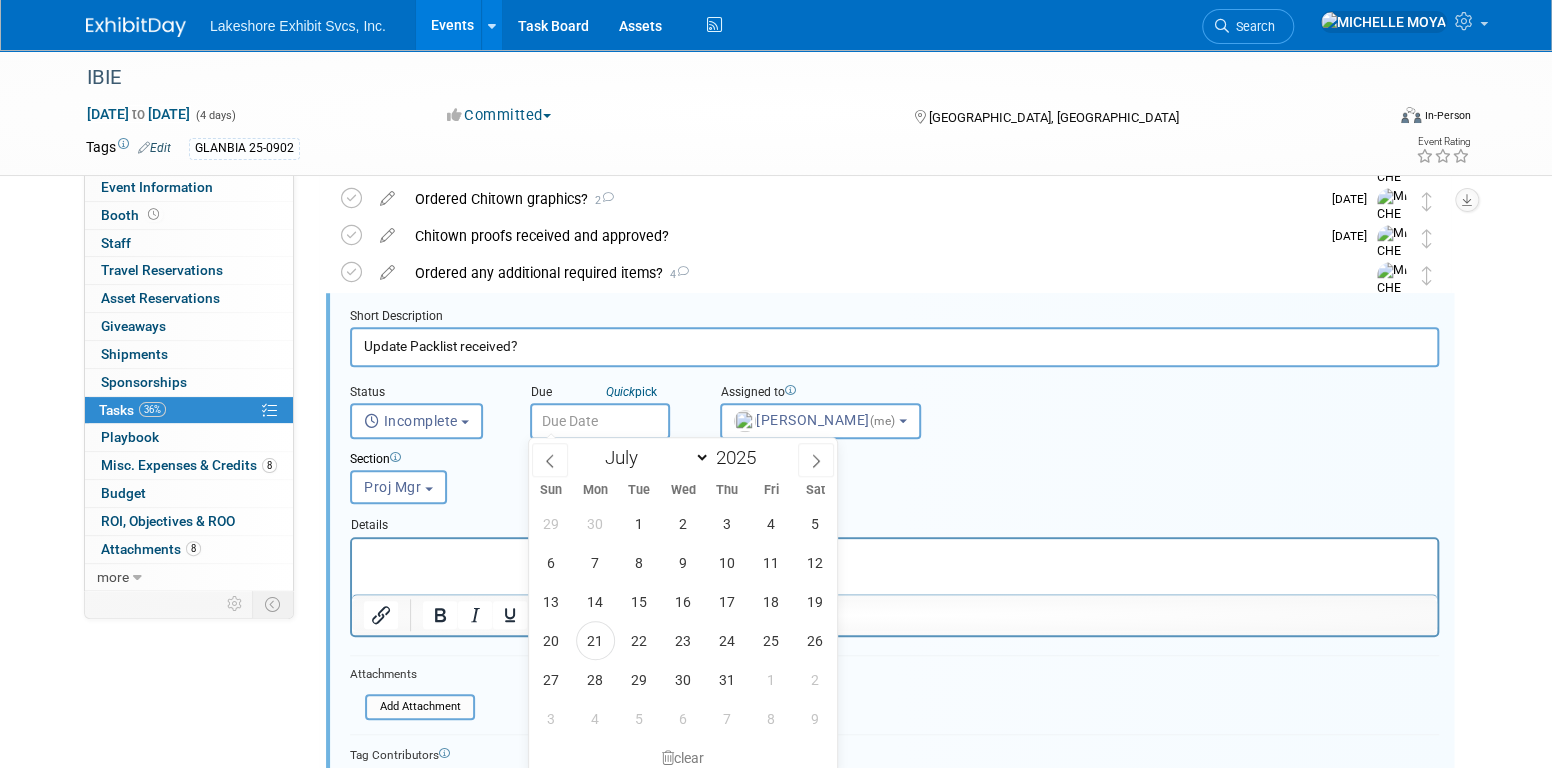 click at bounding box center [600, 421] 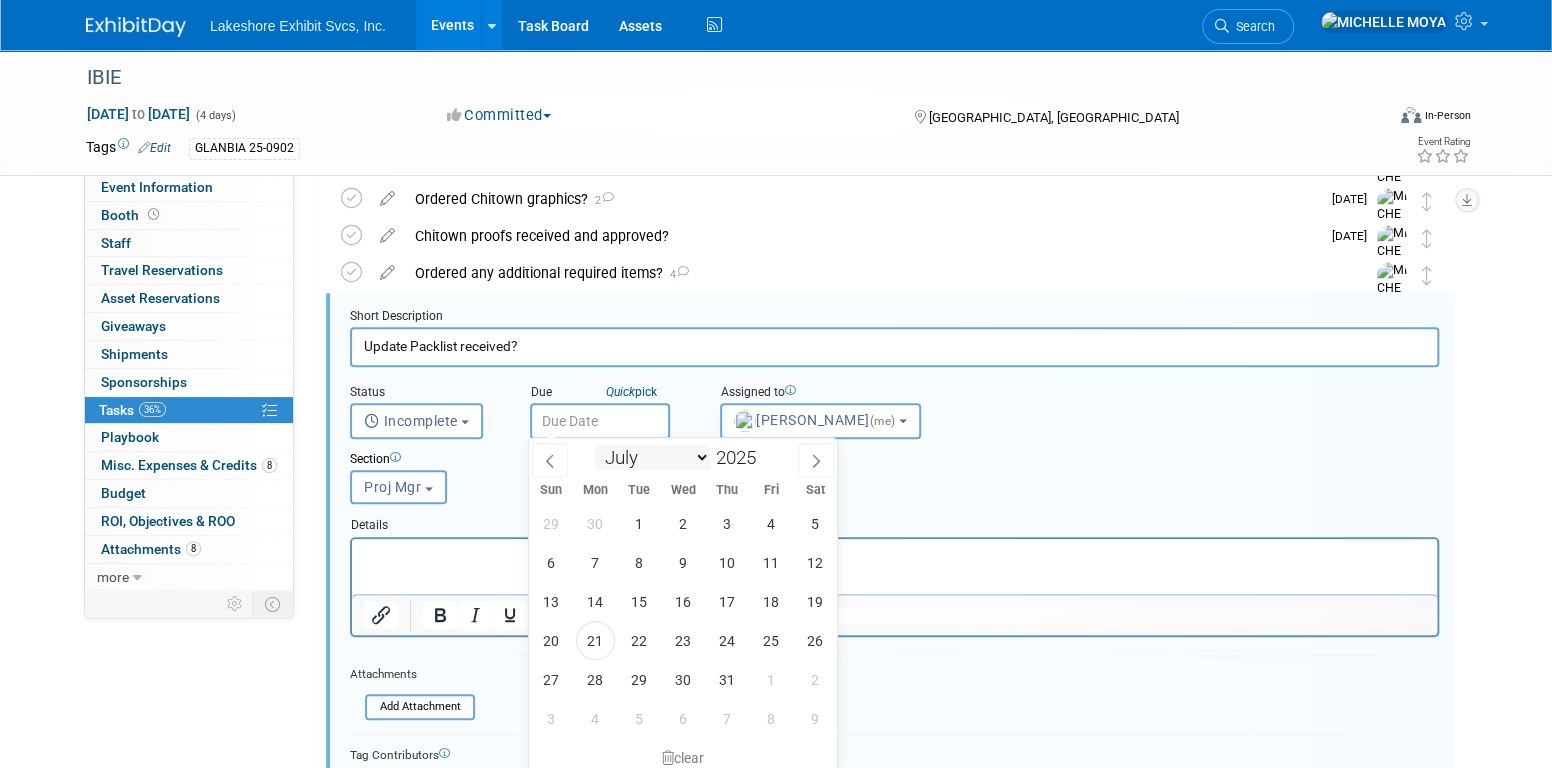 click on "January February March April May June July August September October November December" at bounding box center [652, 457] 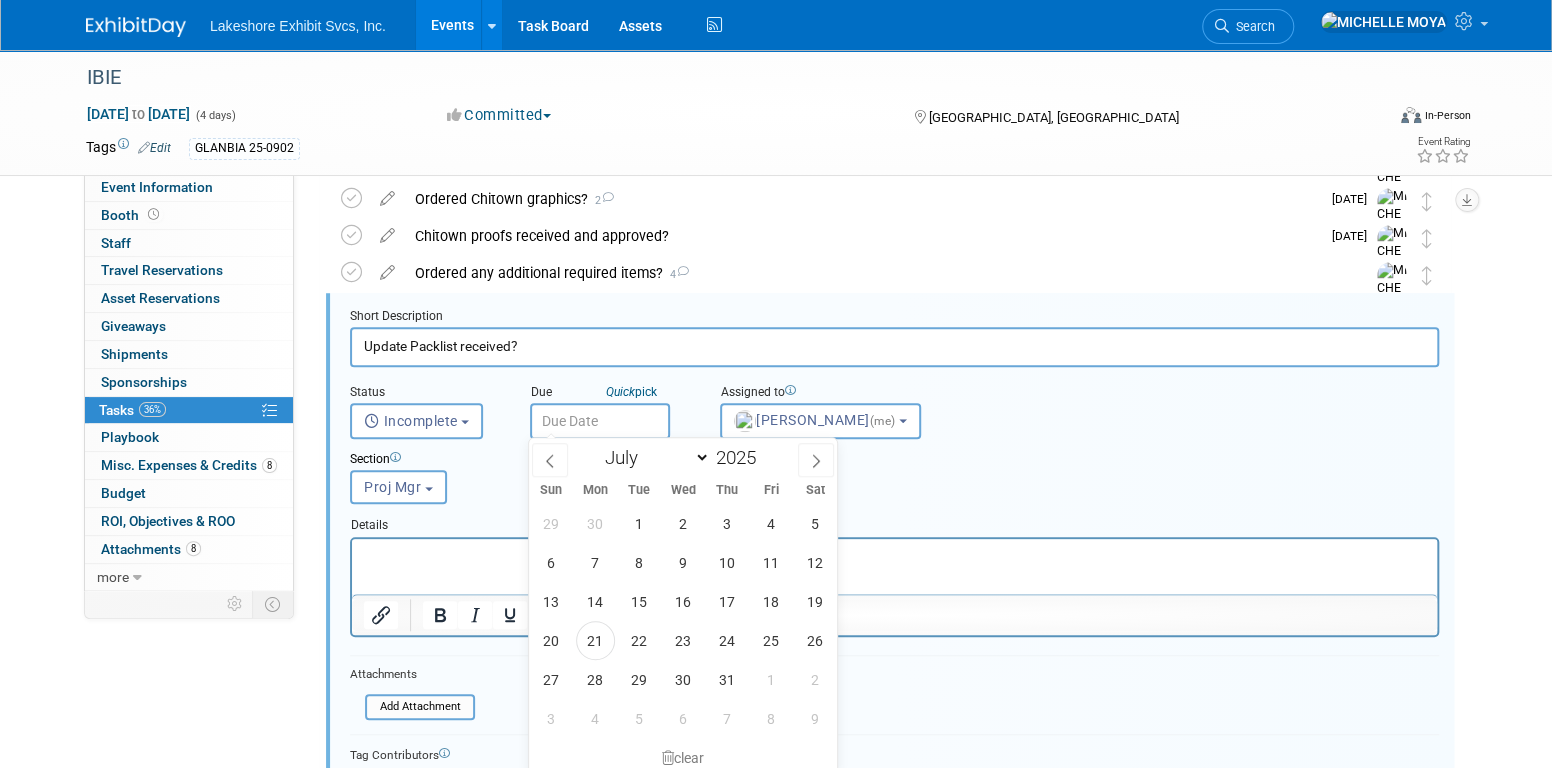 select on "7" 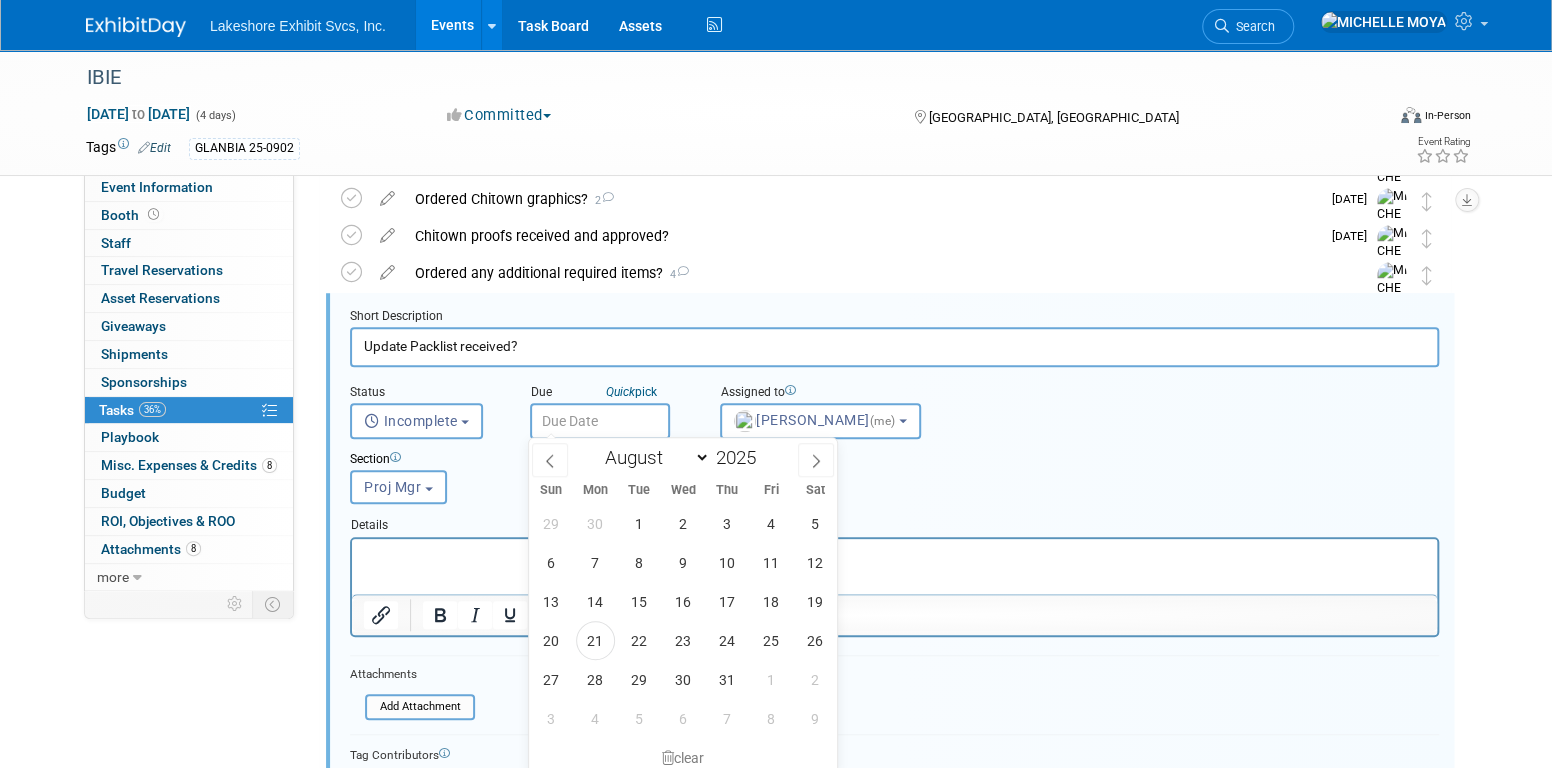 click on "January February March April May June July August September October November December" at bounding box center [652, 457] 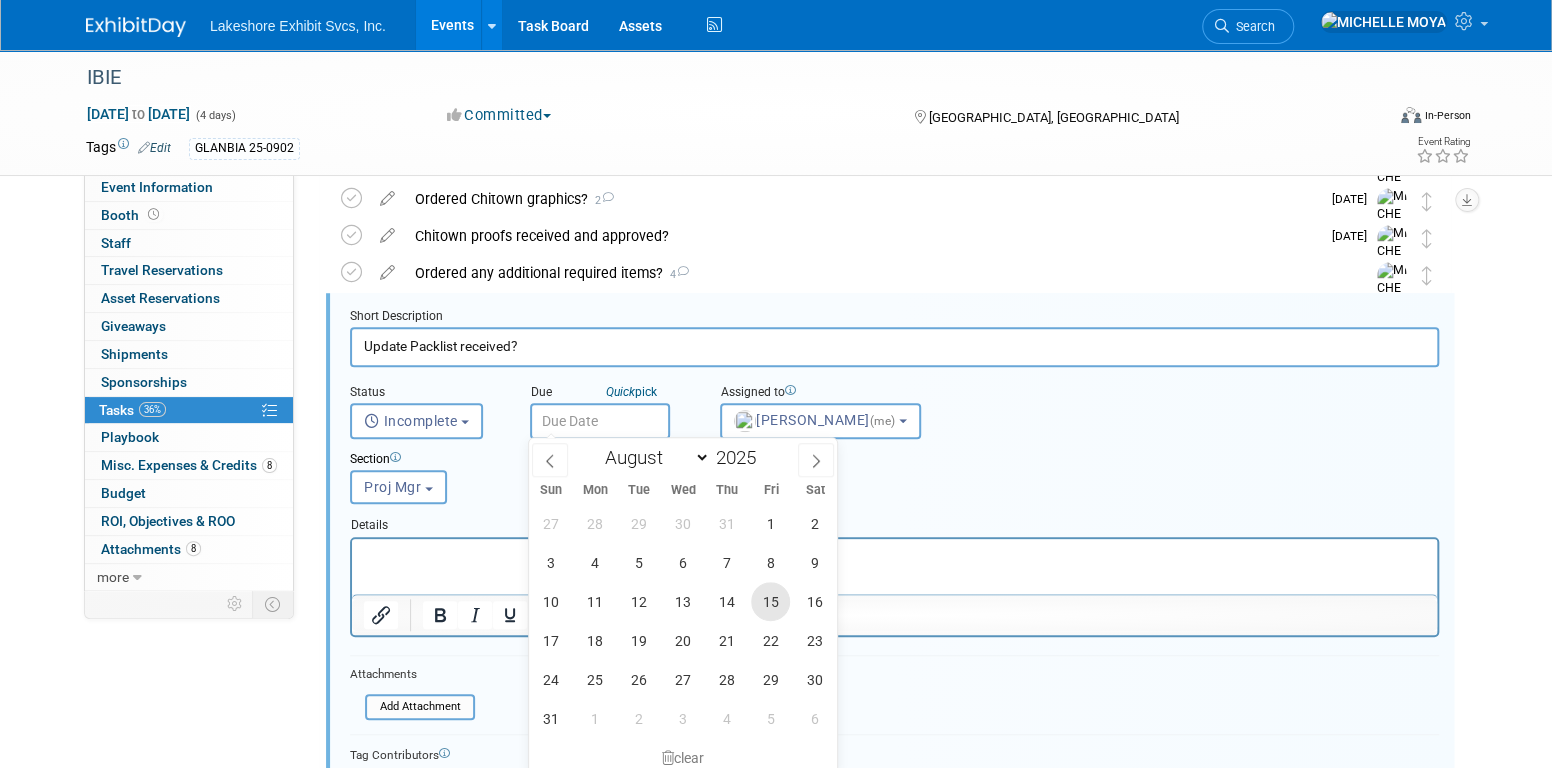 click on "15" at bounding box center [770, 601] 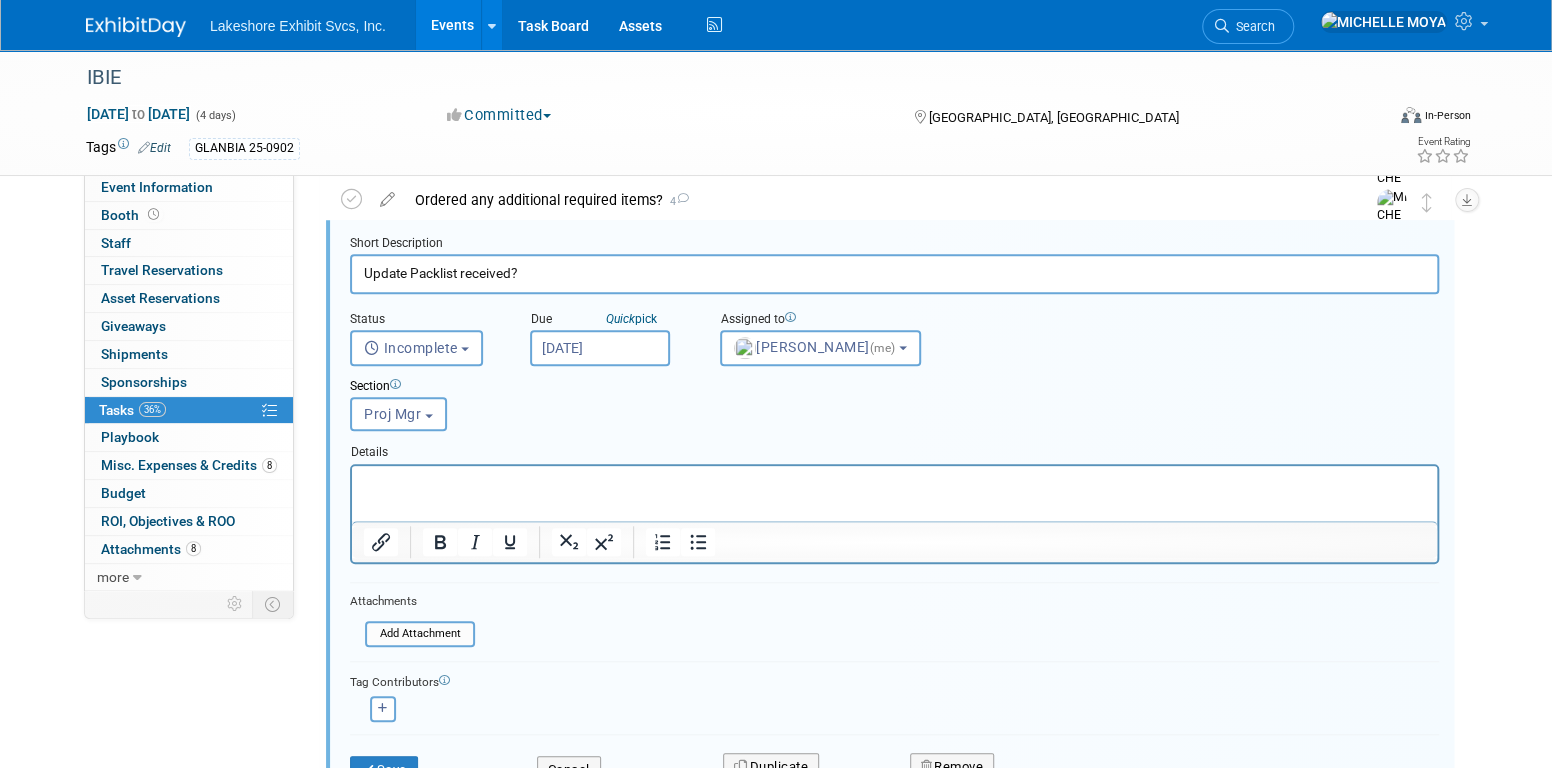 scroll, scrollTop: 852, scrollLeft: 0, axis: vertical 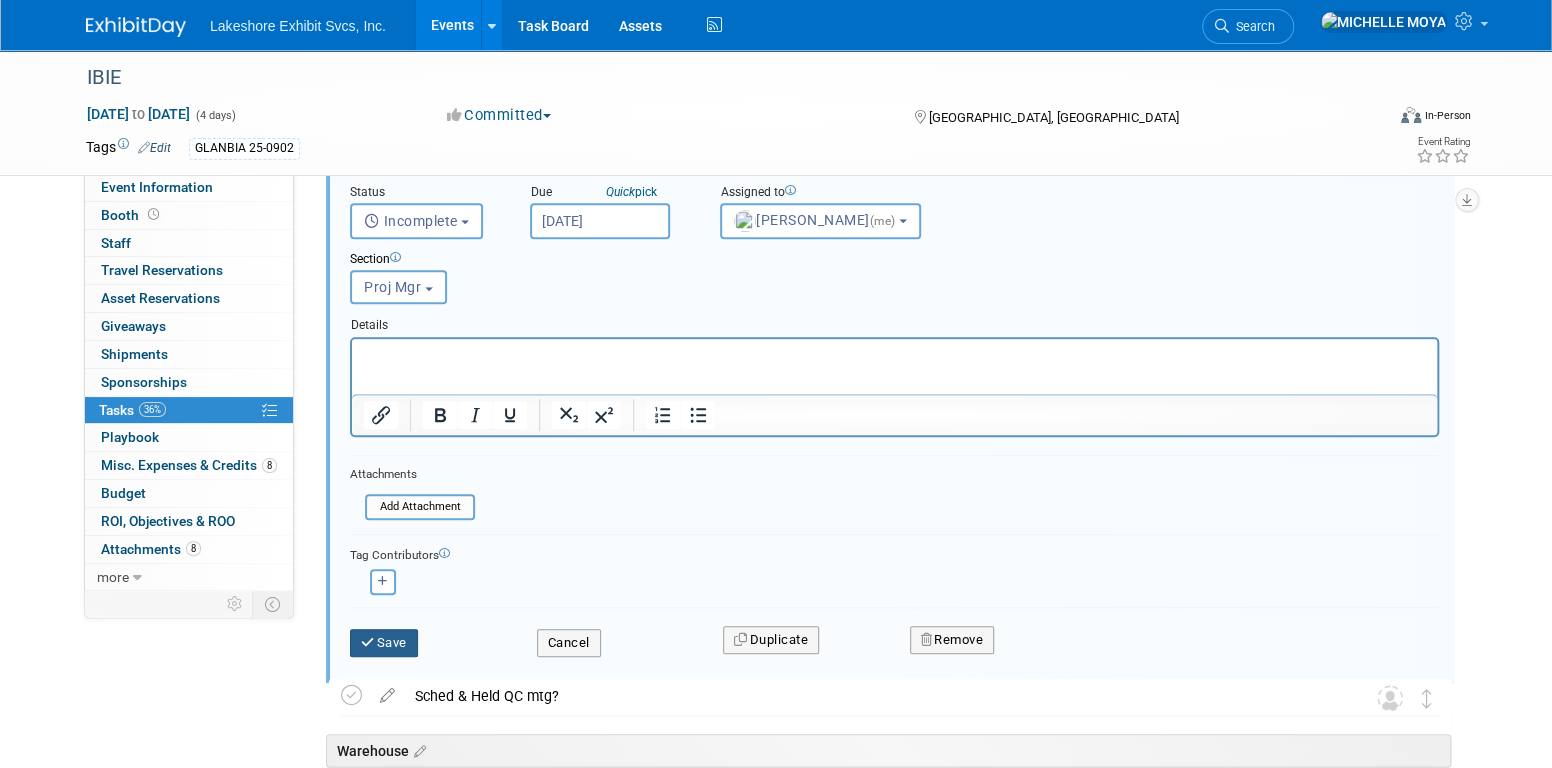 click on "Save" at bounding box center [384, 643] 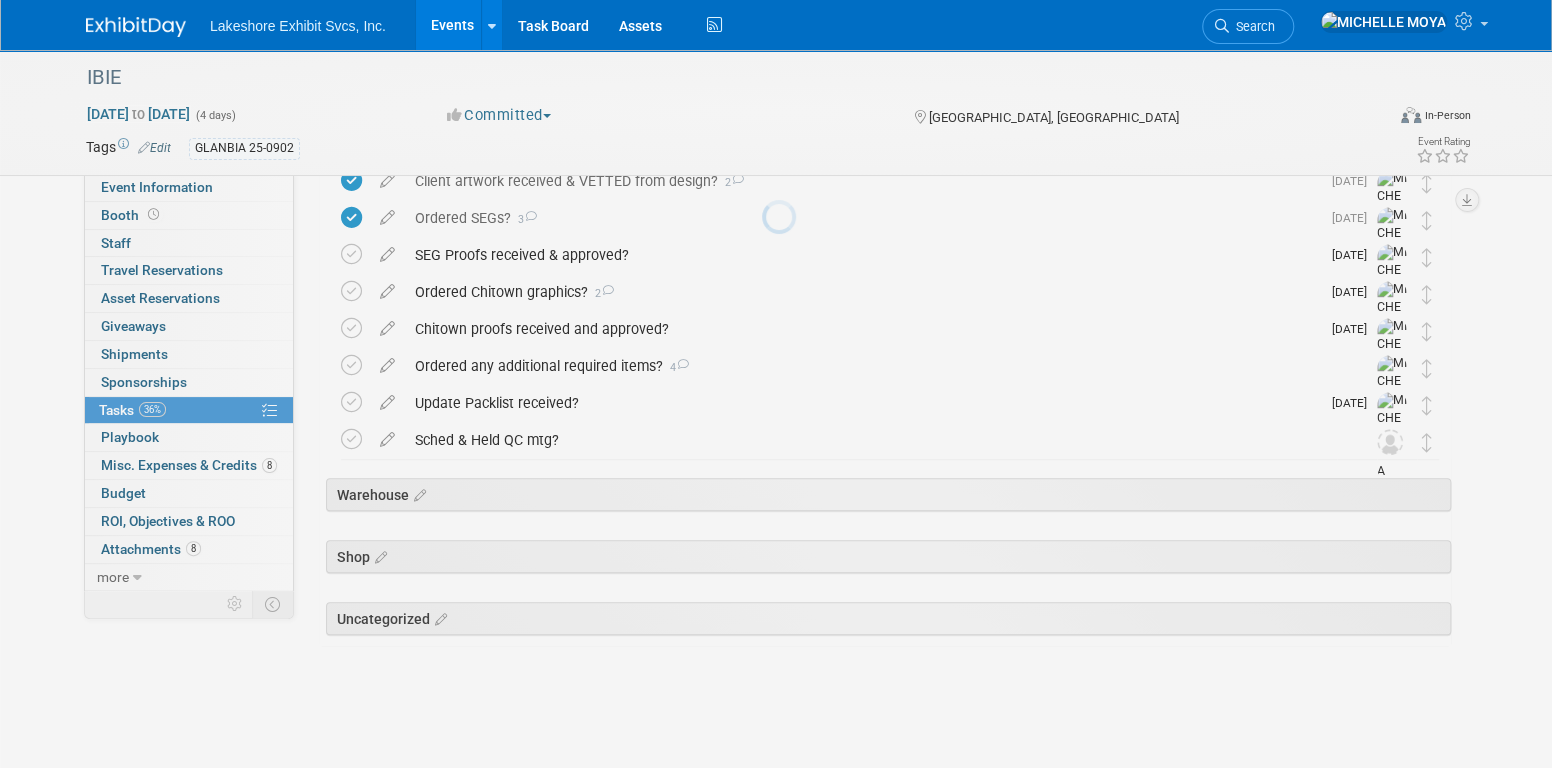 scroll, scrollTop: 558, scrollLeft: 0, axis: vertical 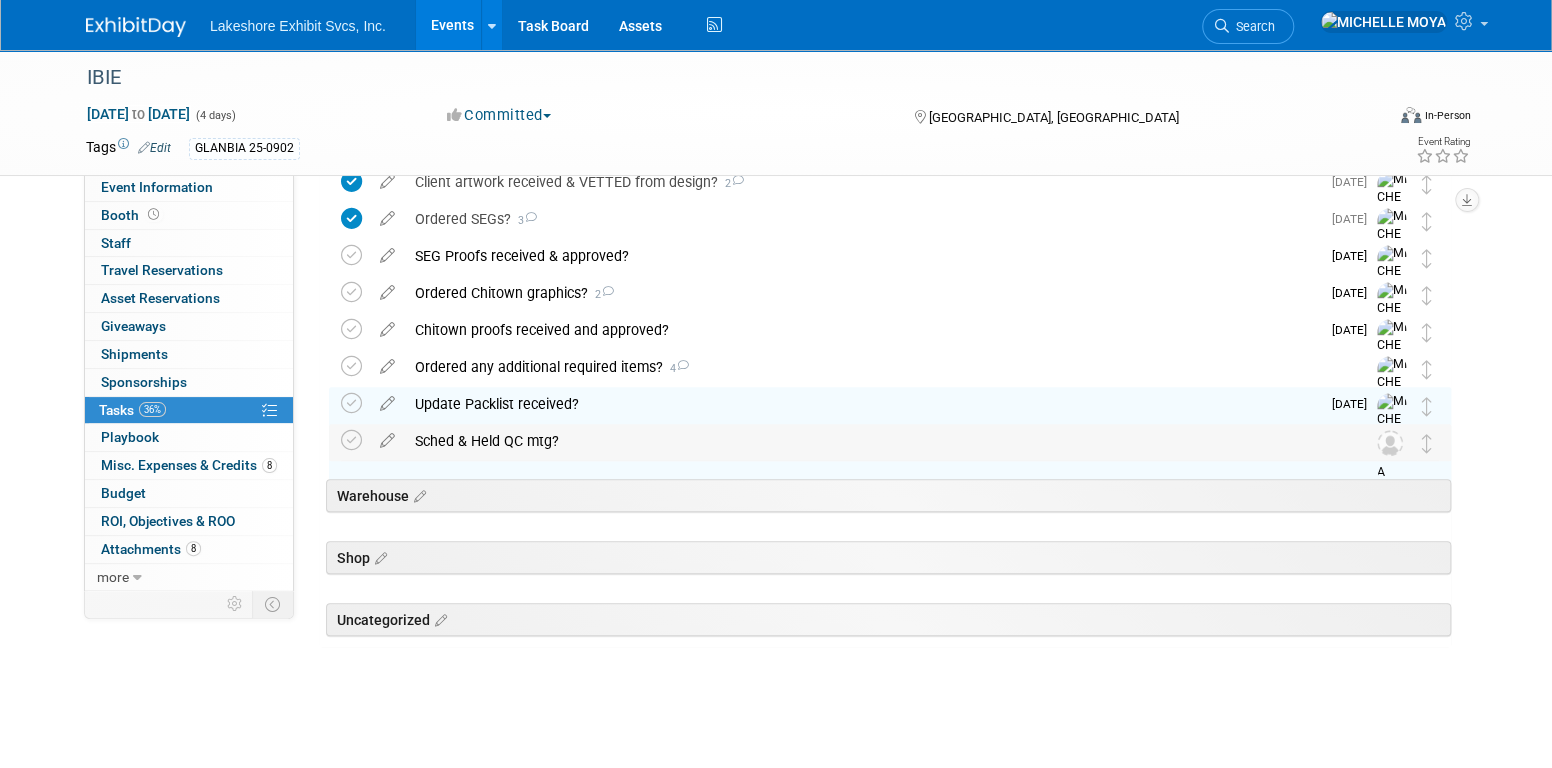 click on "Sched & Held QC mtg?" at bounding box center (871, 441) 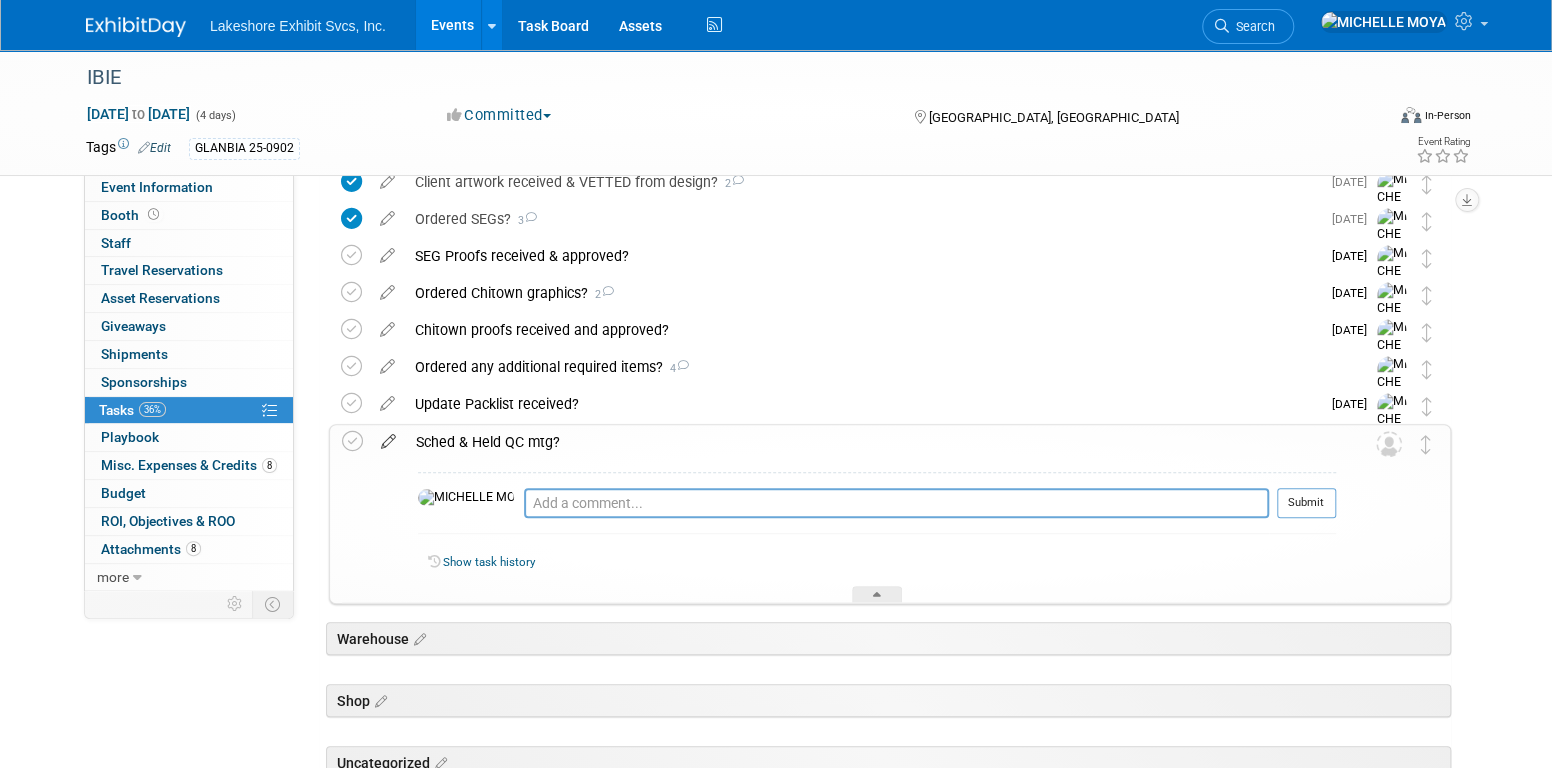click at bounding box center (388, 437) 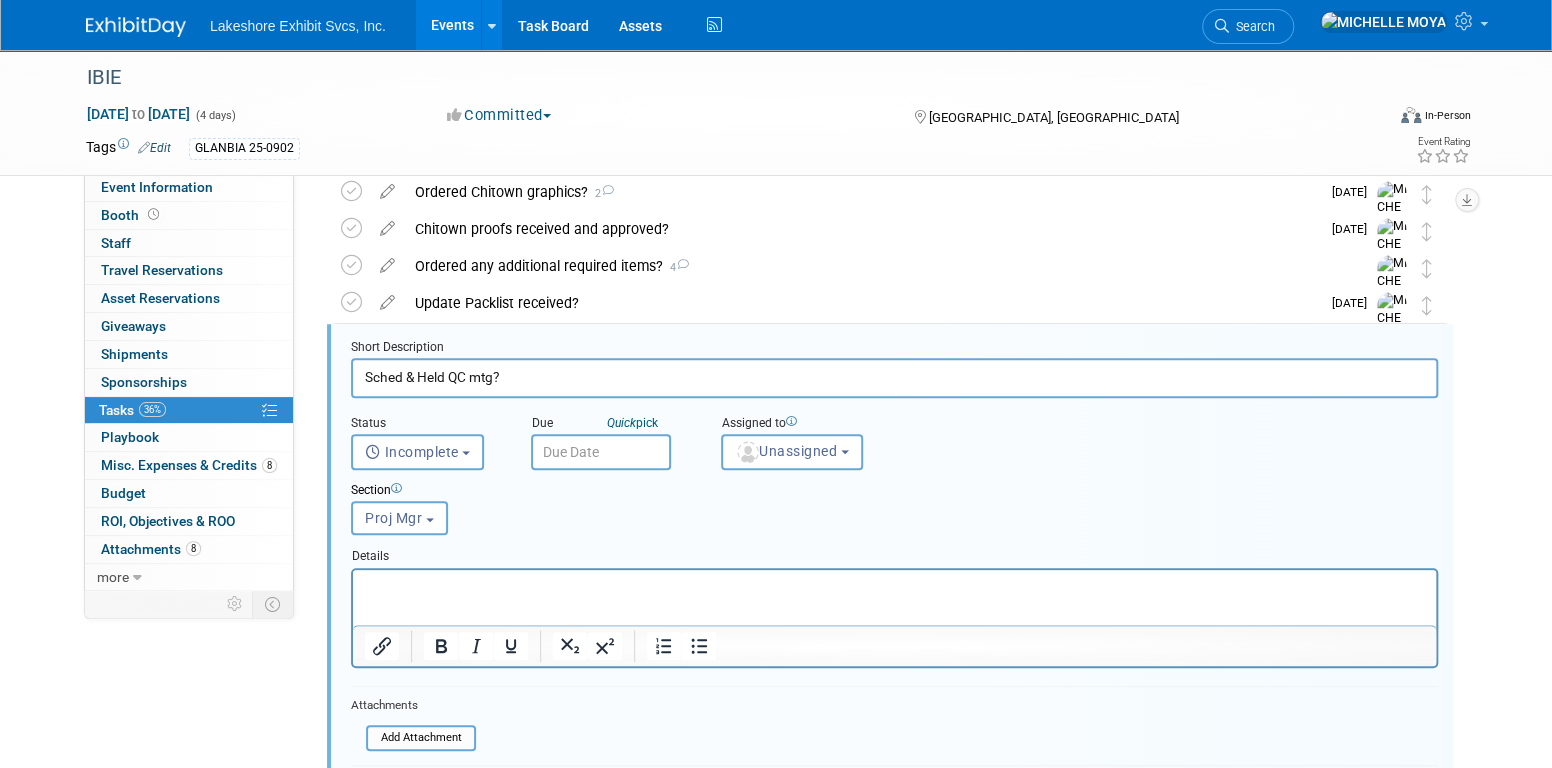 scroll, scrollTop: 690, scrollLeft: 0, axis: vertical 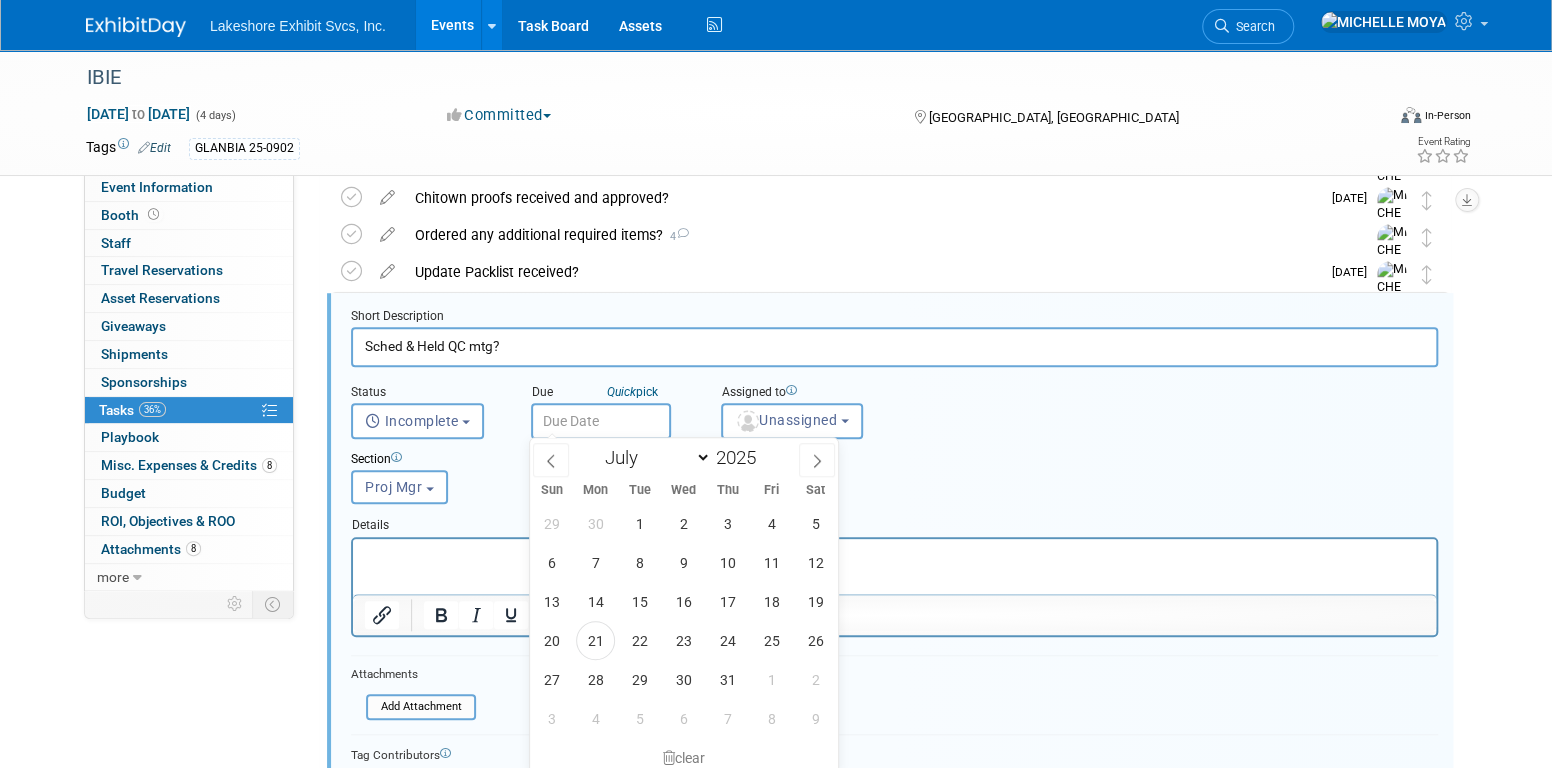 click at bounding box center [601, 421] 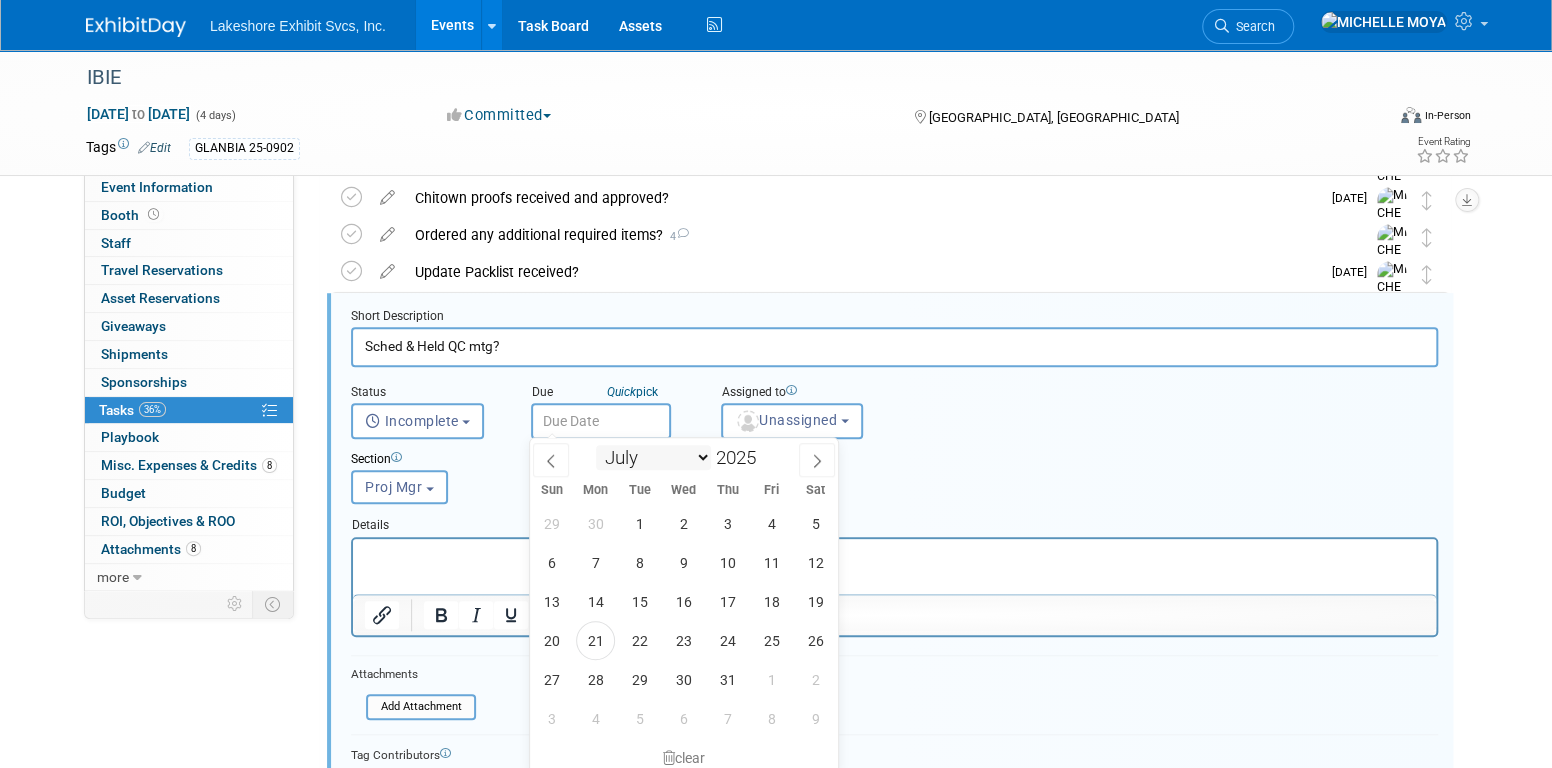 click on "January February March April May June July August September October November December" at bounding box center [653, 457] 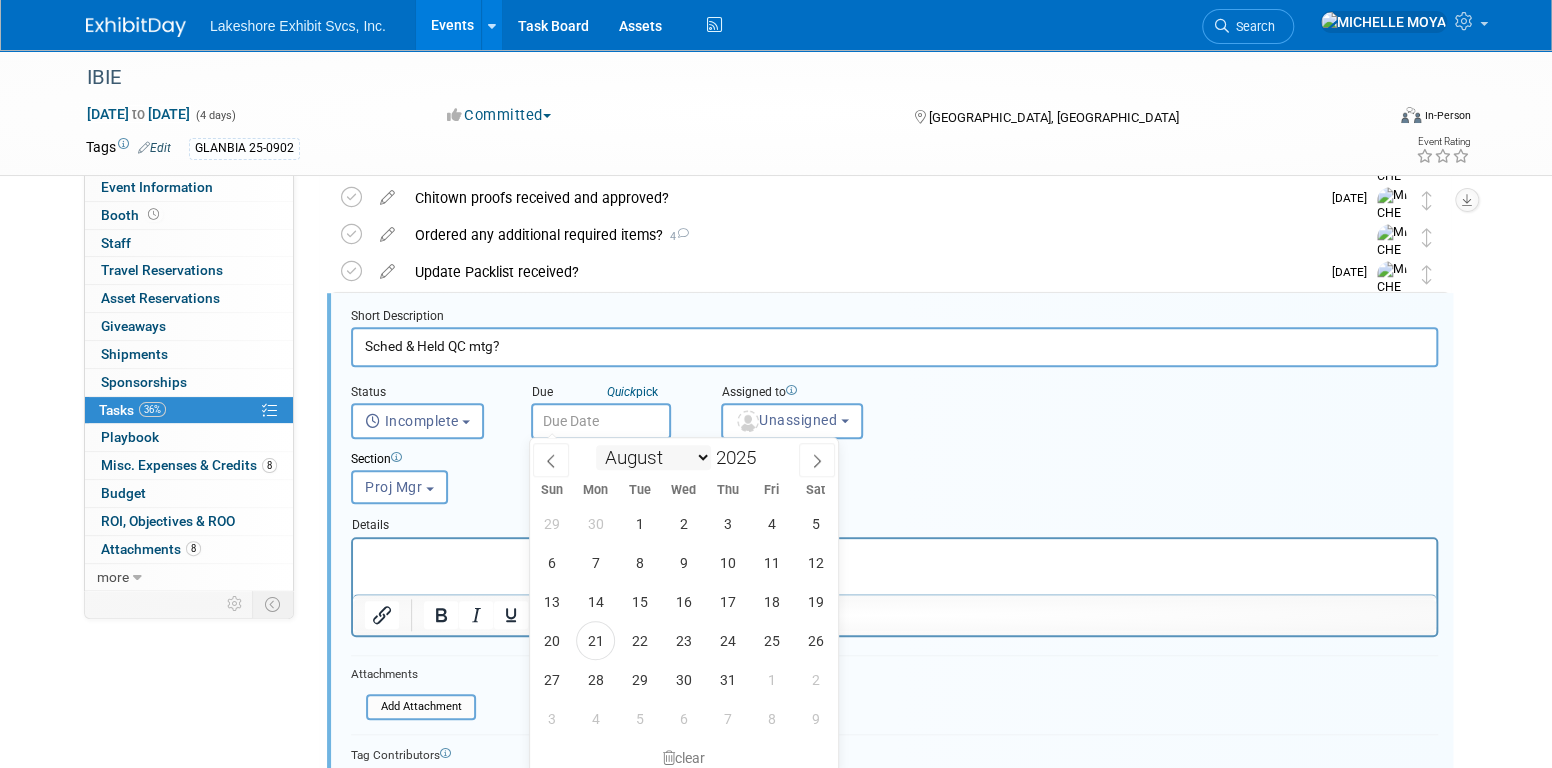 click on "January February March April May June July August September October November December" at bounding box center [653, 457] 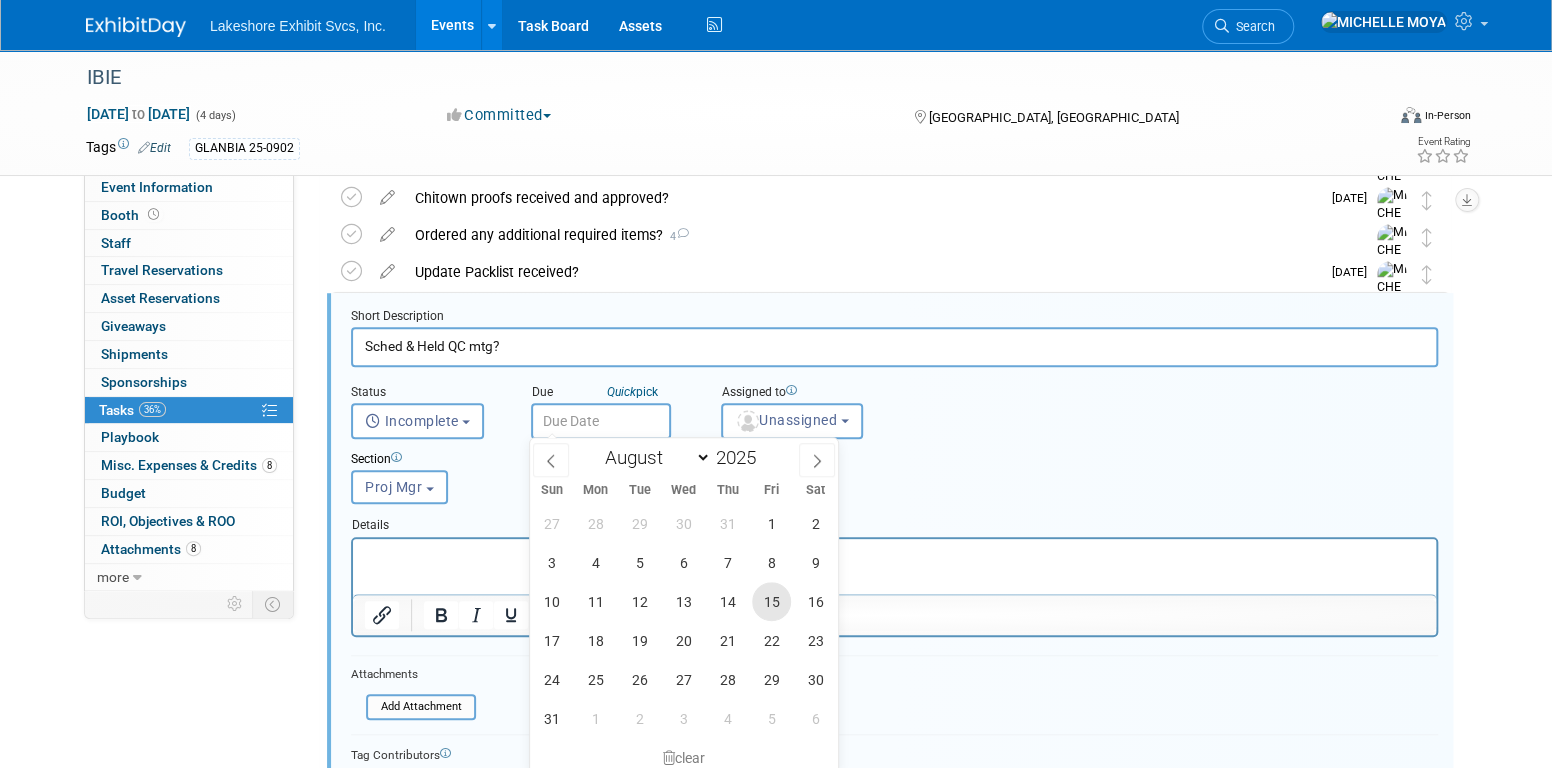 click on "15" at bounding box center (771, 601) 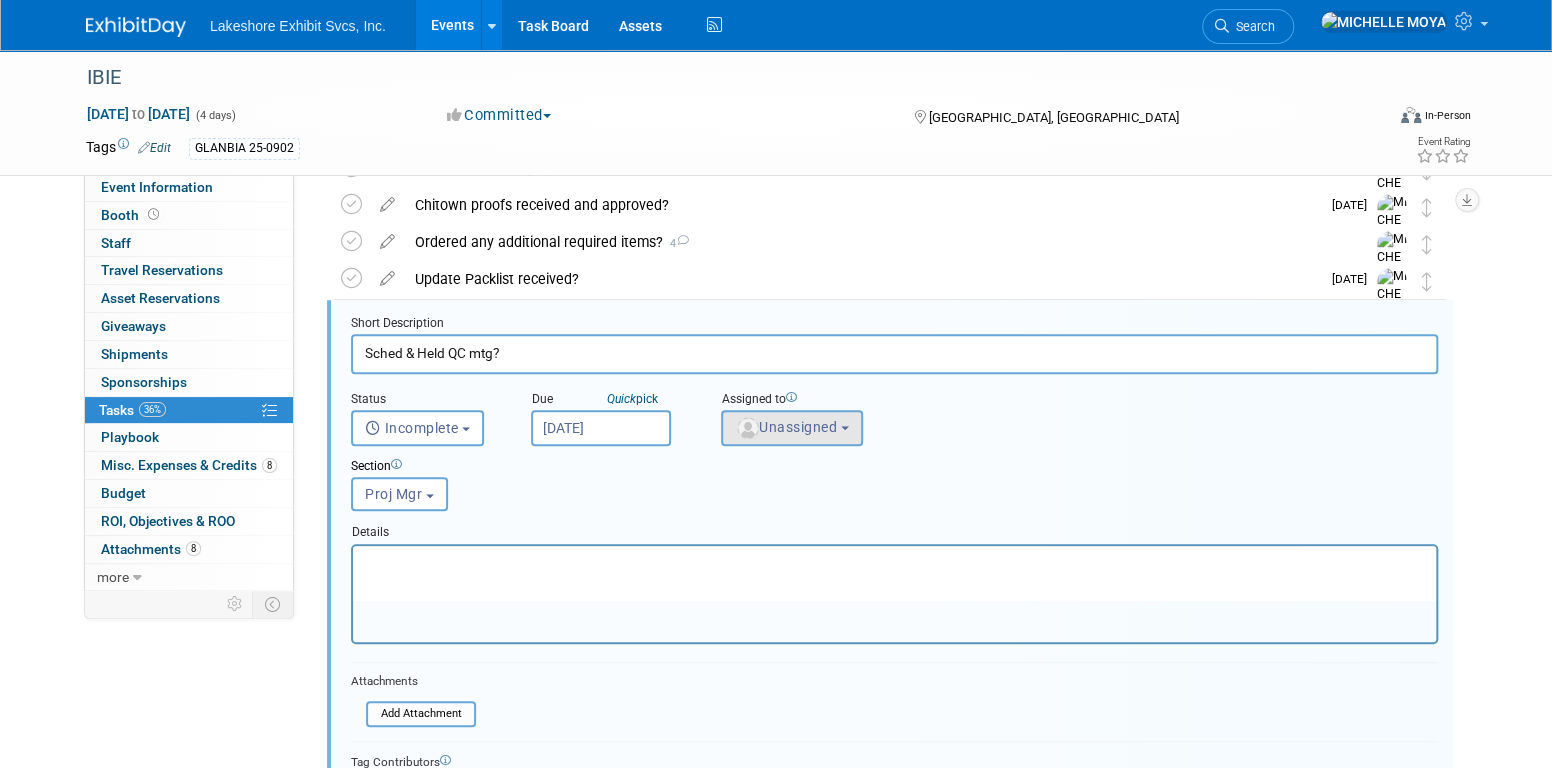 scroll, scrollTop: 690, scrollLeft: 0, axis: vertical 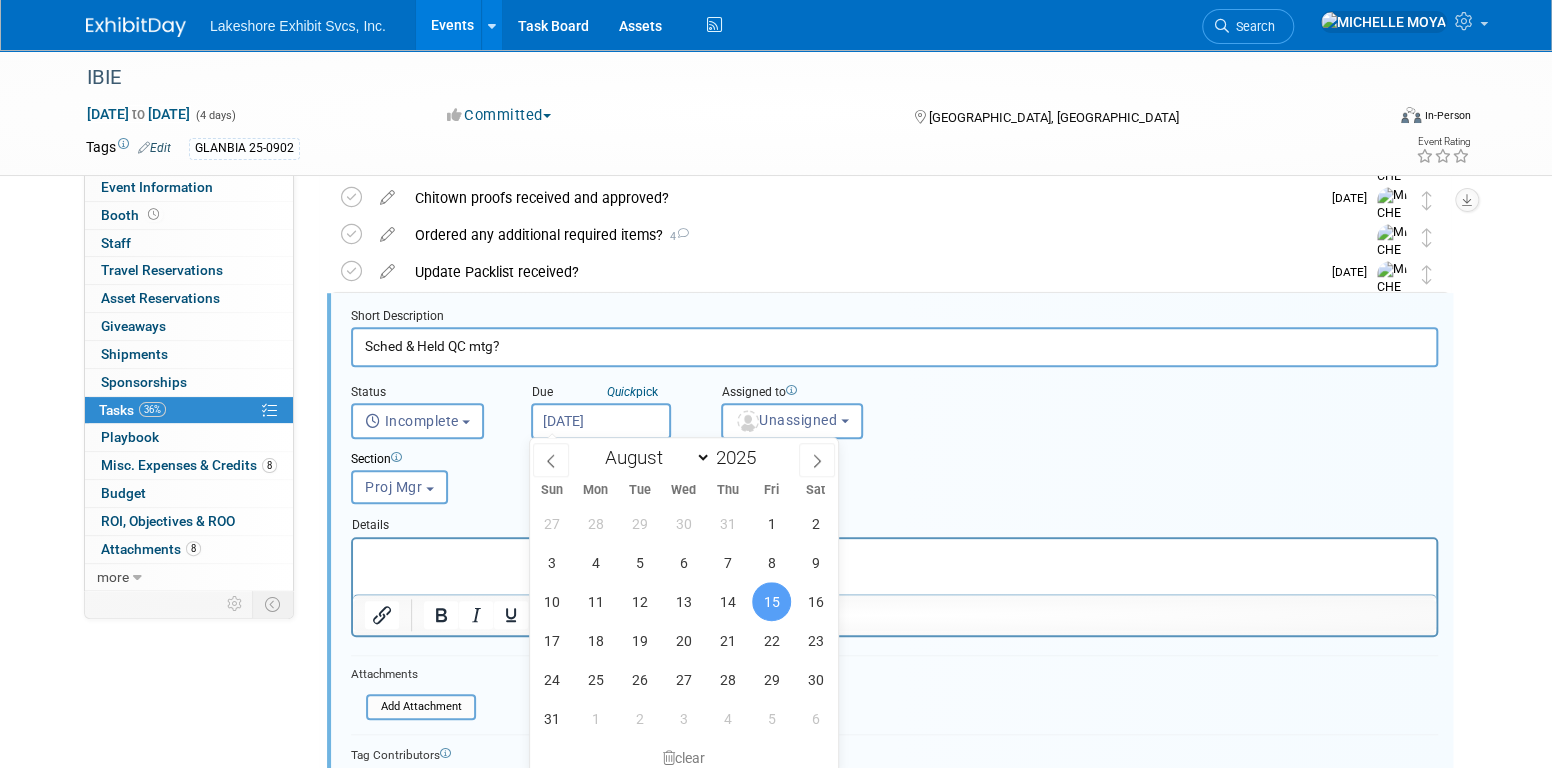 click at bounding box center [894, 551] 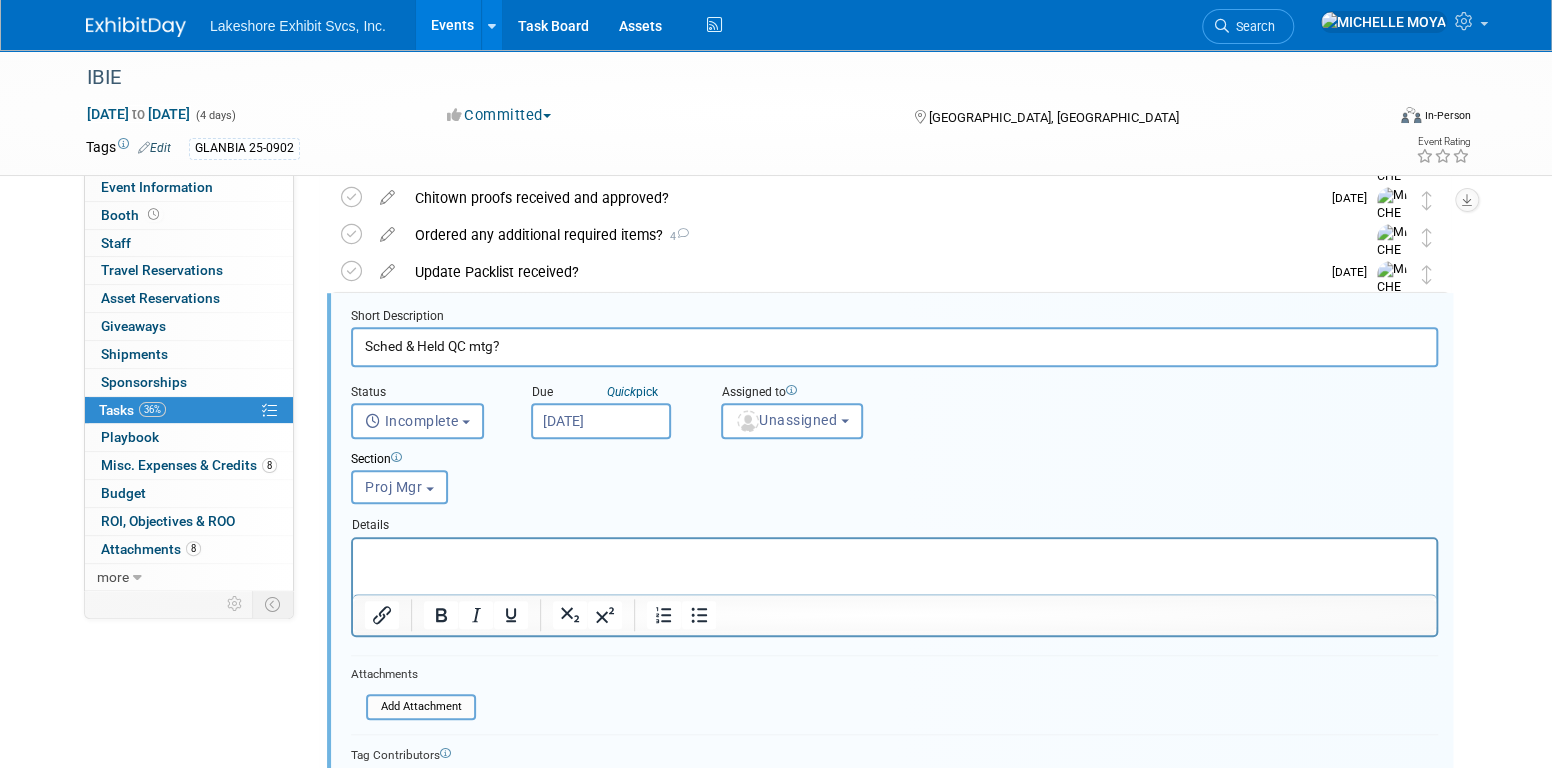 click on "Short Description
Sched & Held QC mtg?
Status
<i class="far fa-clock" style="padding: 6px 4px 6px 1px;"></i> Incomplete
<i class="fas fa-check" style="padding: 6px 4px 6px 1px;"></i> Completed
Incomplete      Incomplete    Completed
Quick" at bounding box center [894, 592] 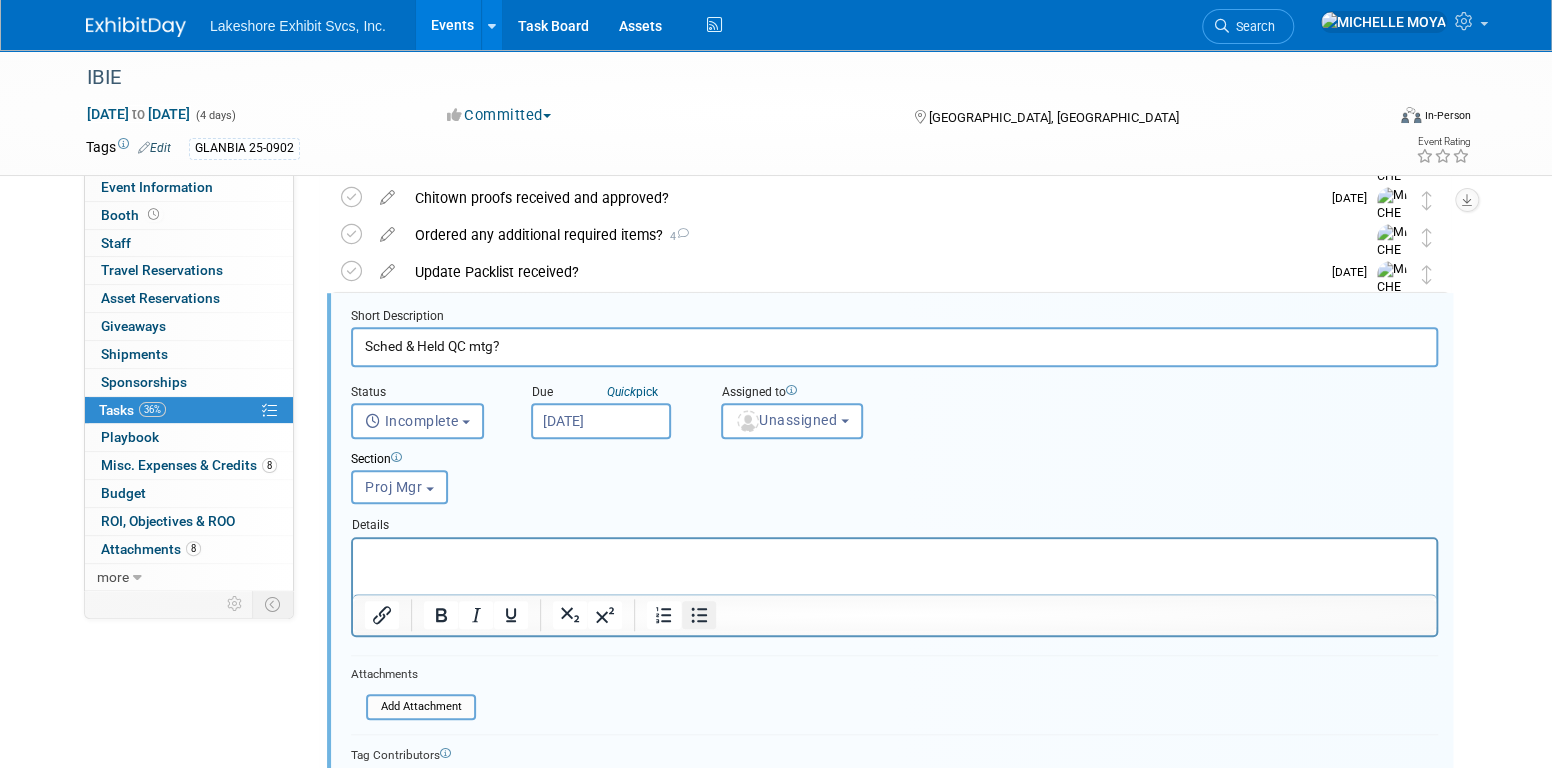 click 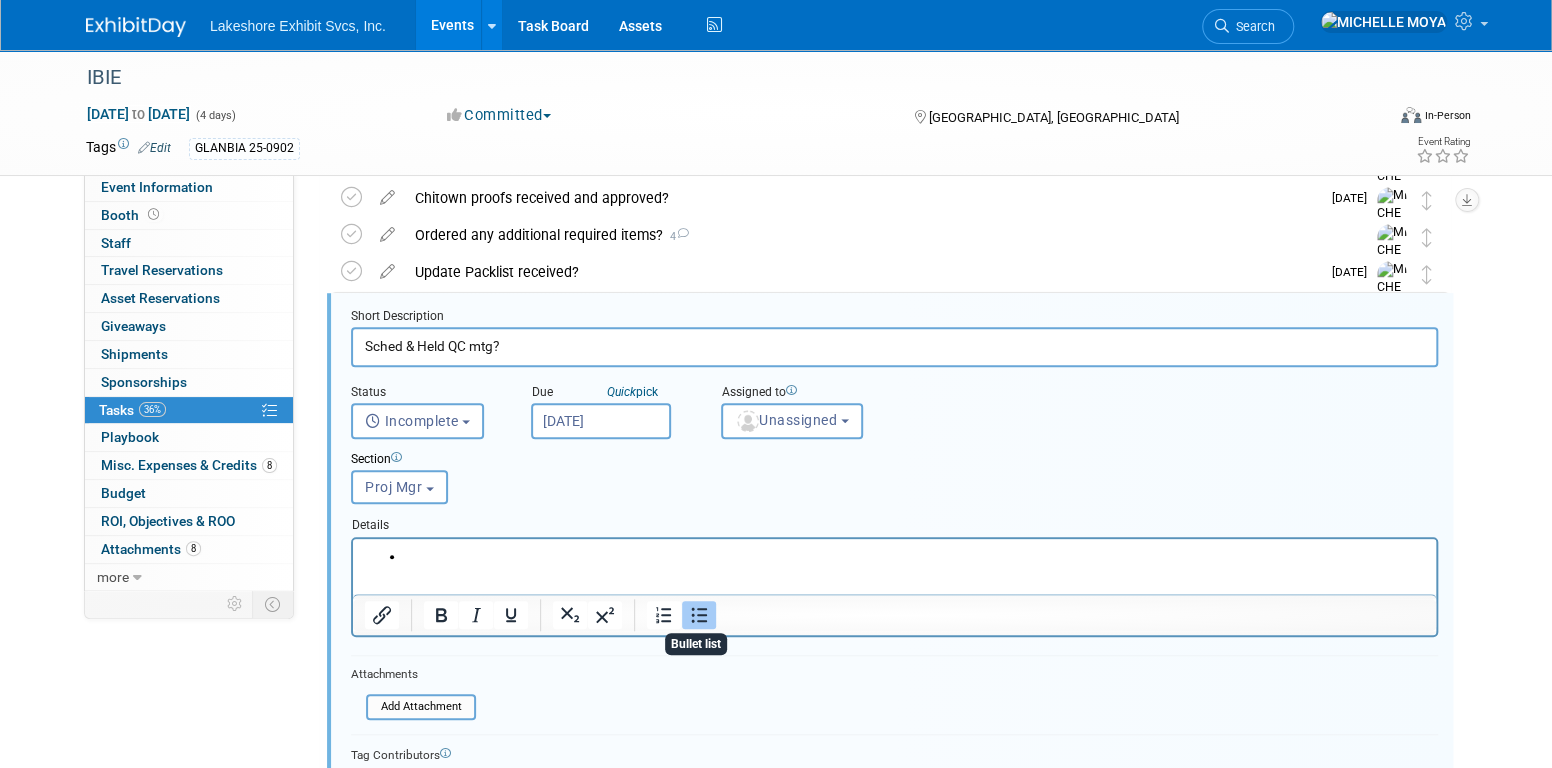type 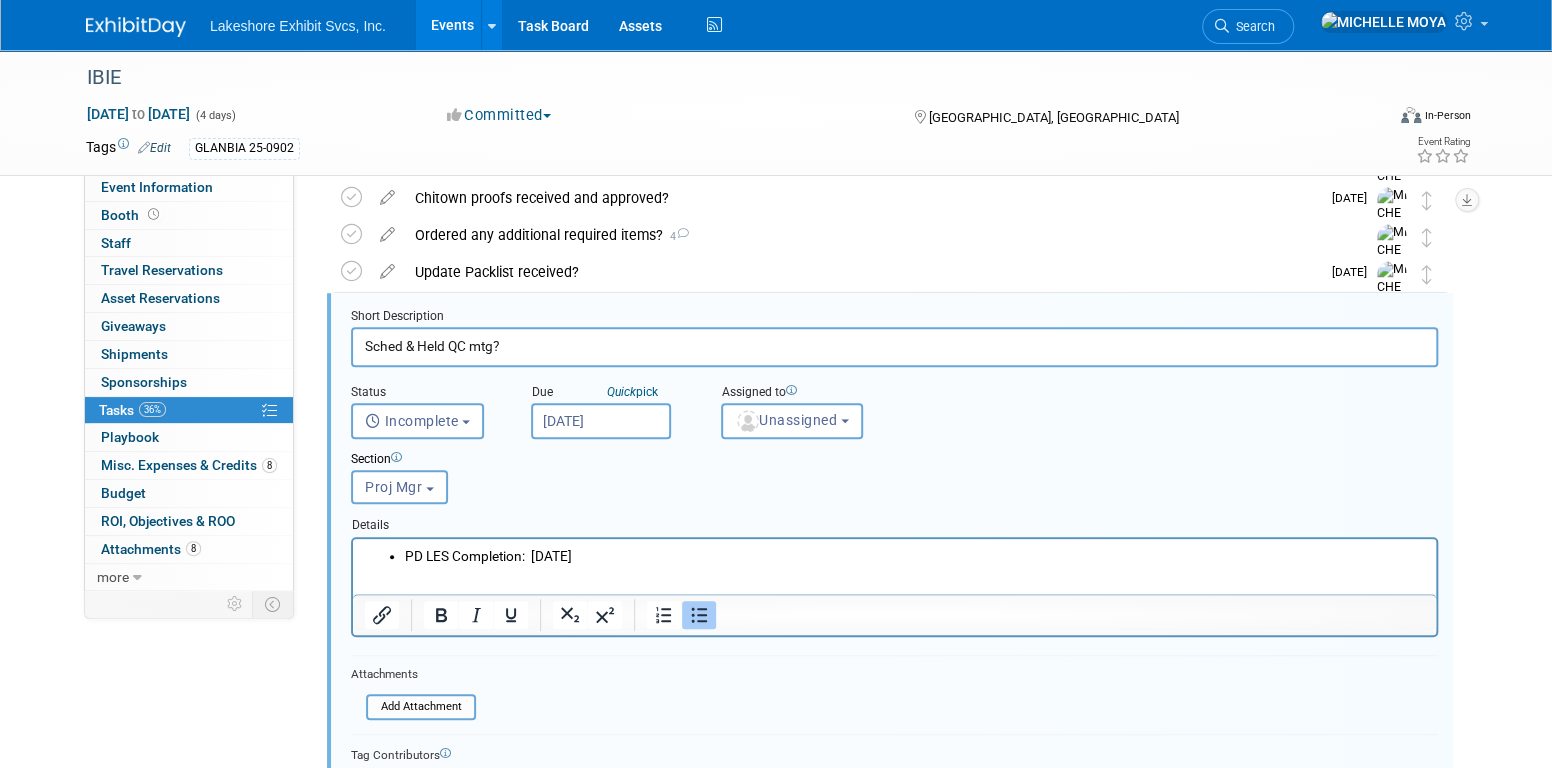 click on "PD LES Completion:  Fri. 08/15/25" at bounding box center [915, 555] 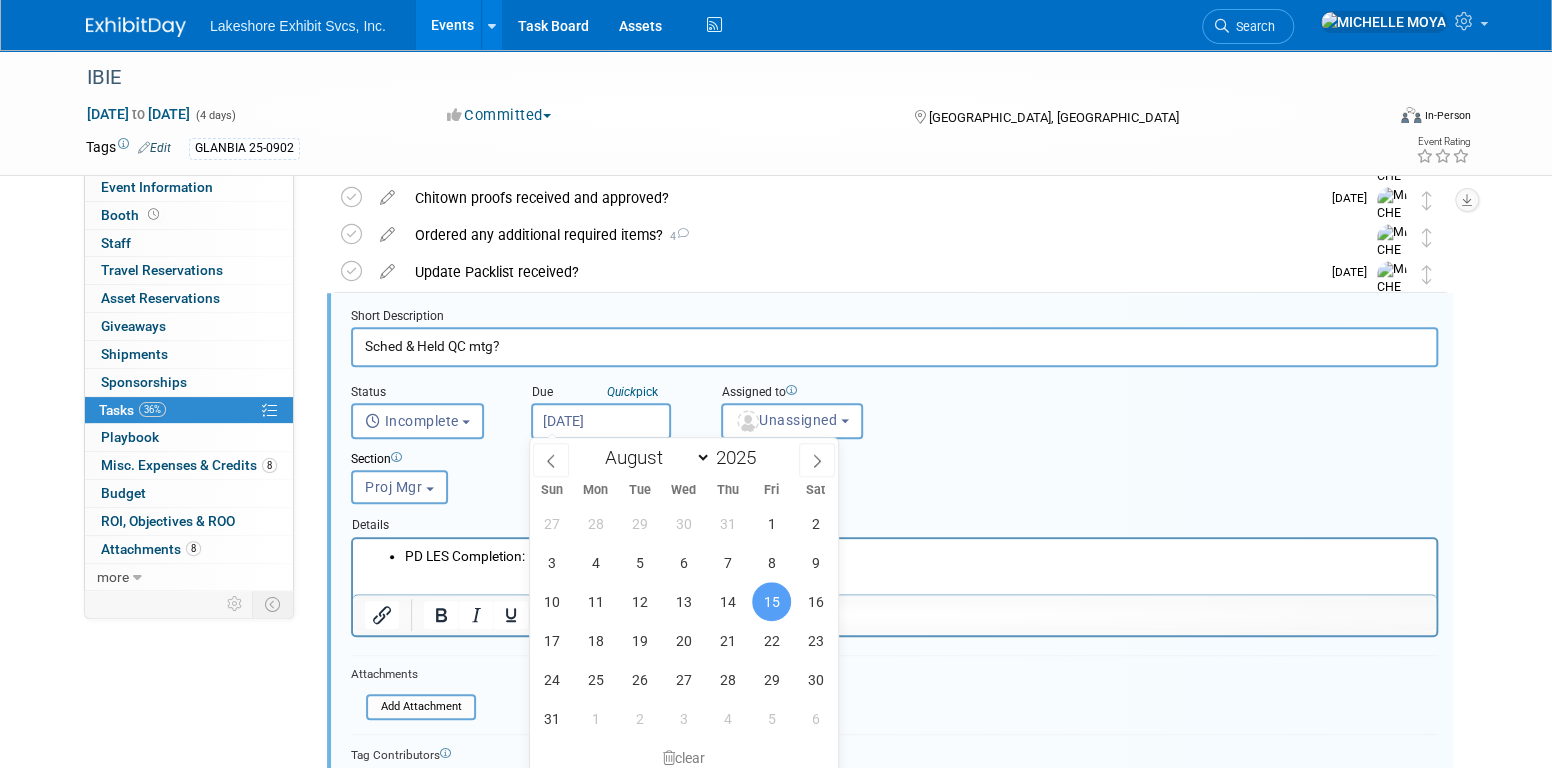 click on "Aug 15, 2025" at bounding box center (601, 421) 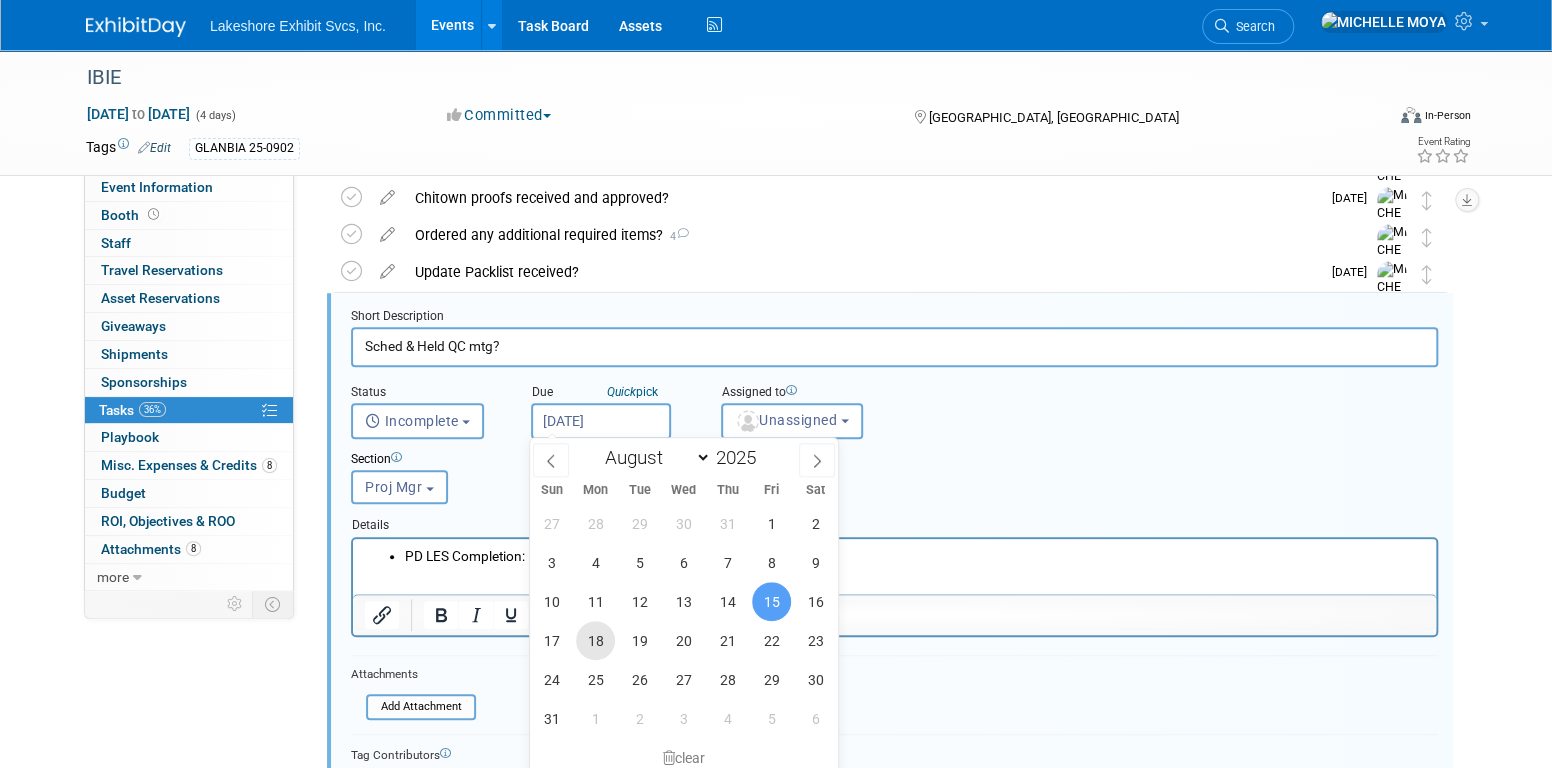 click on "18" at bounding box center [595, 640] 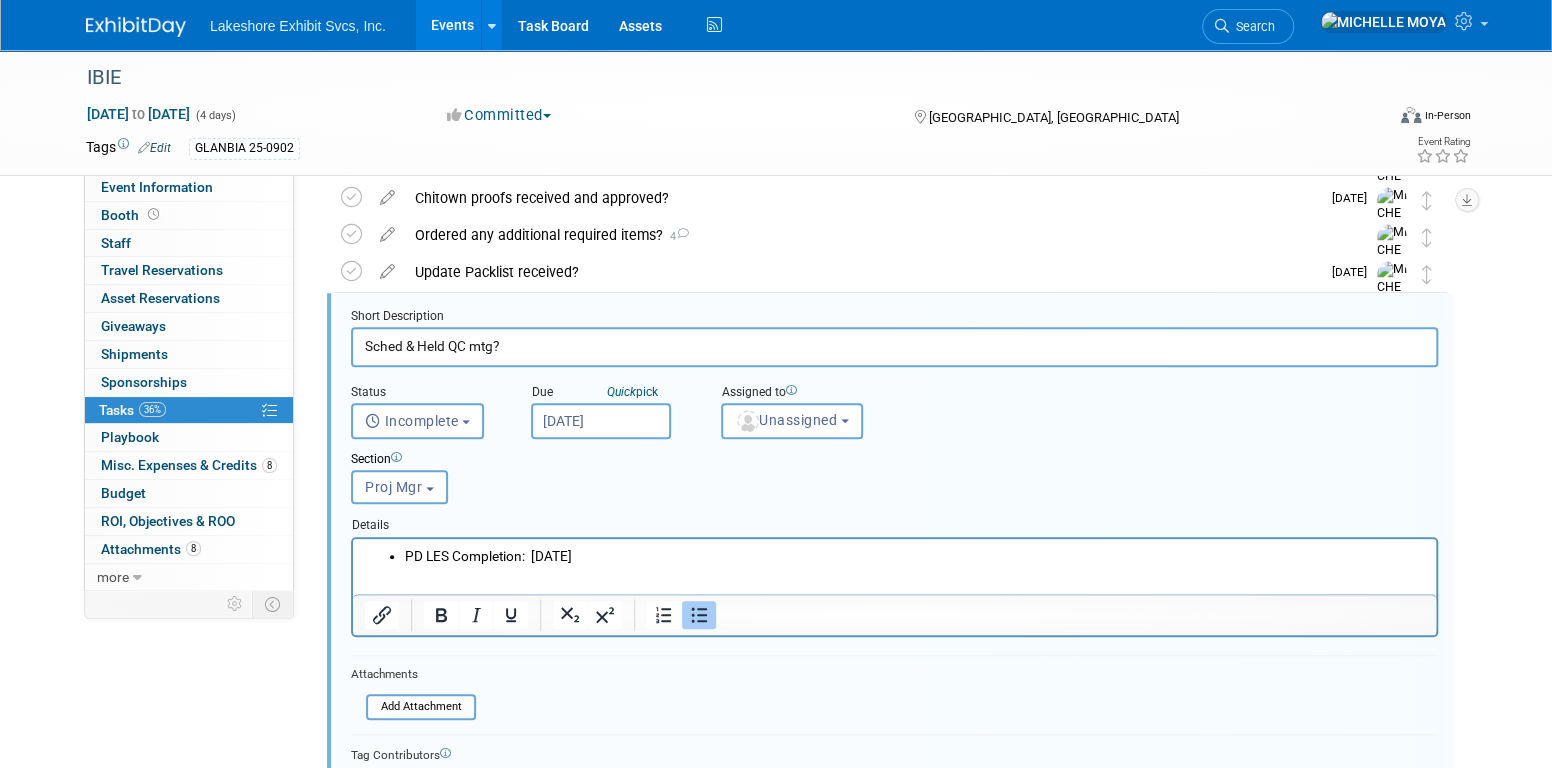 click on "PD LES Completion:  Fri. 08/18/25" at bounding box center (915, 555) 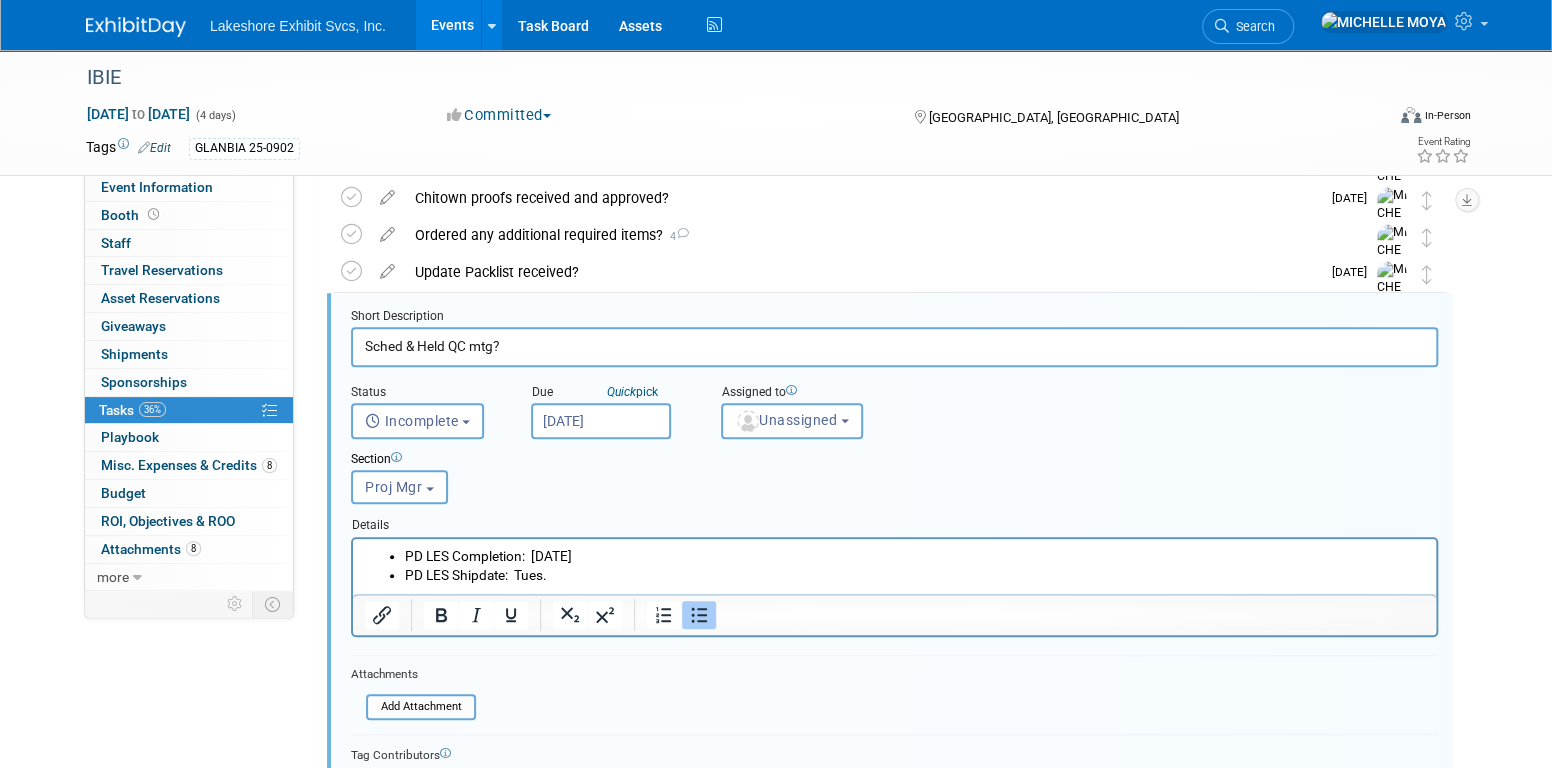click on "PD LES Completion:  Fri. 08/18/25" at bounding box center [915, 555] 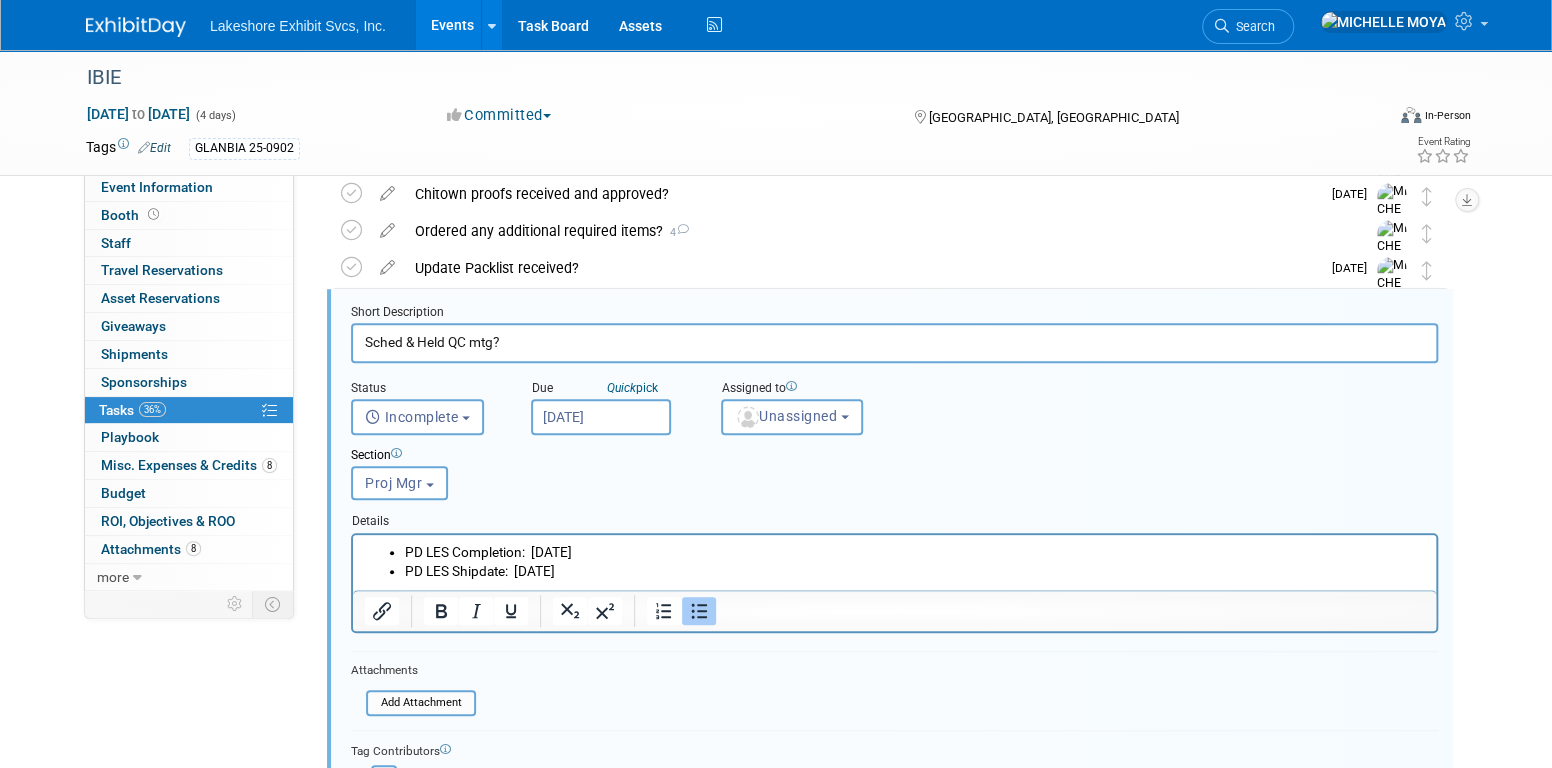 scroll, scrollTop: 690, scrollLeft: 0, axis: vertical 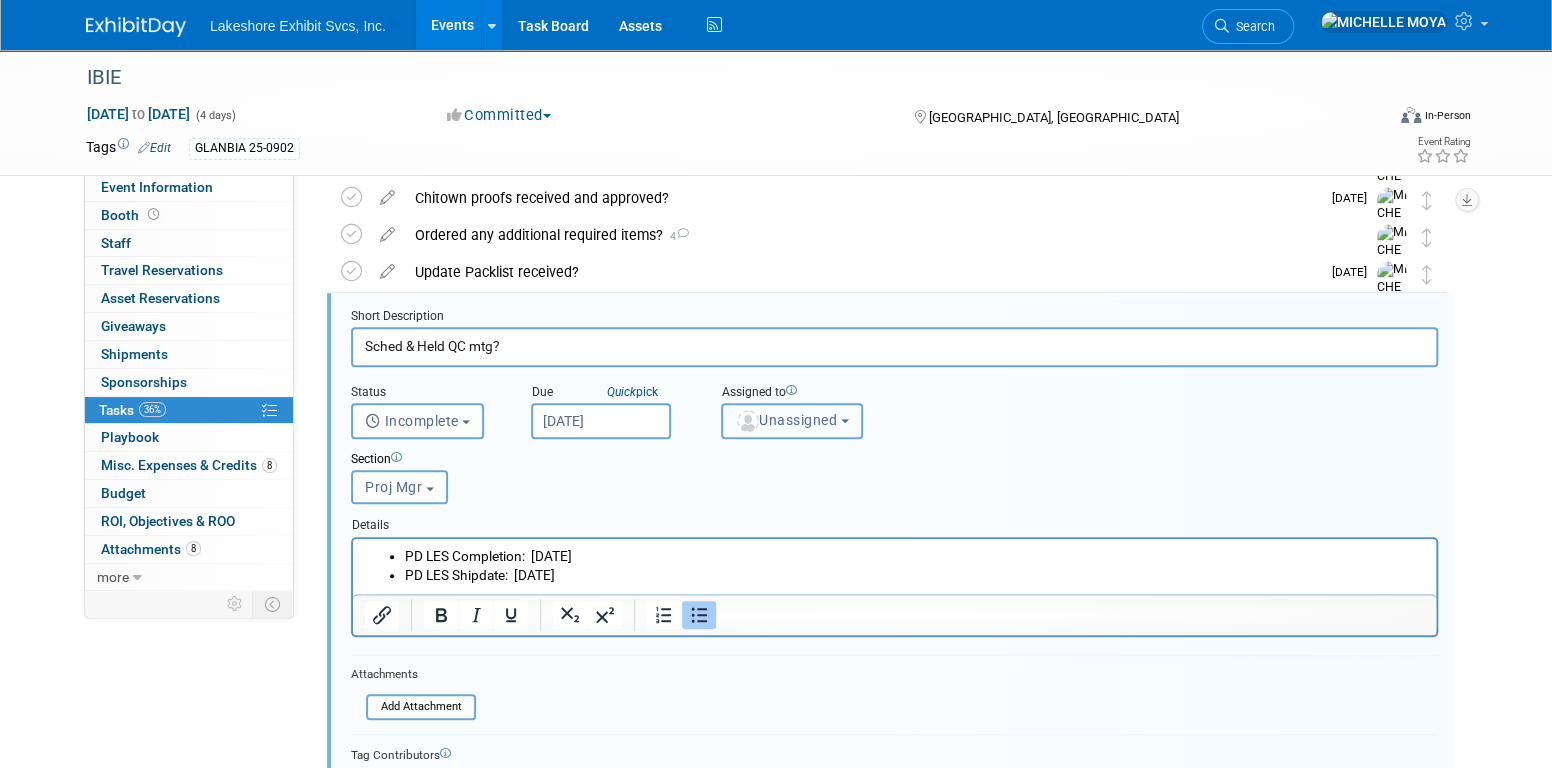 click on "Unassigned" at bounding box center (786, 420) 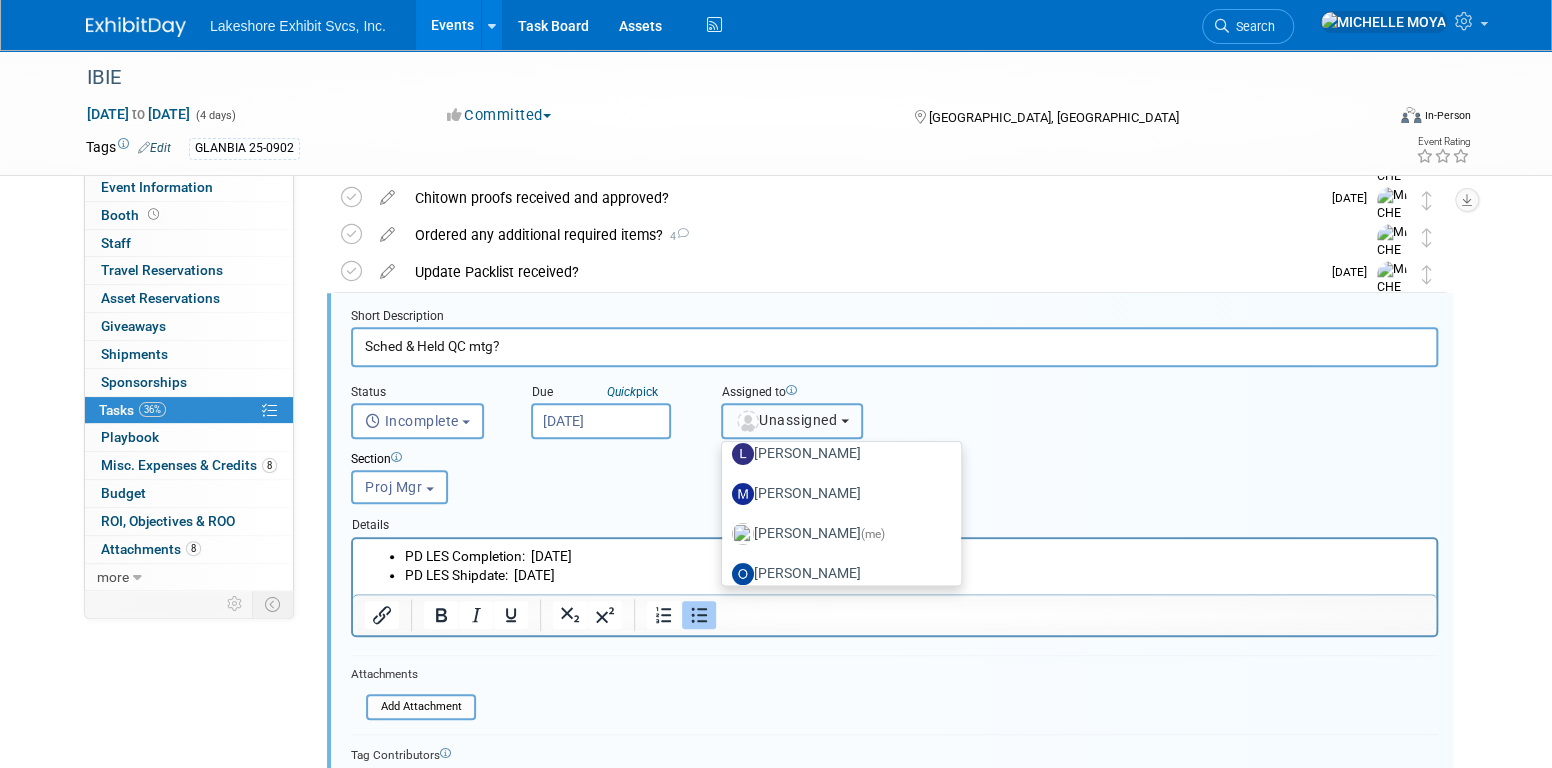 scroll, scrollTop: 300, scrollLeft: 0, axis: vertical 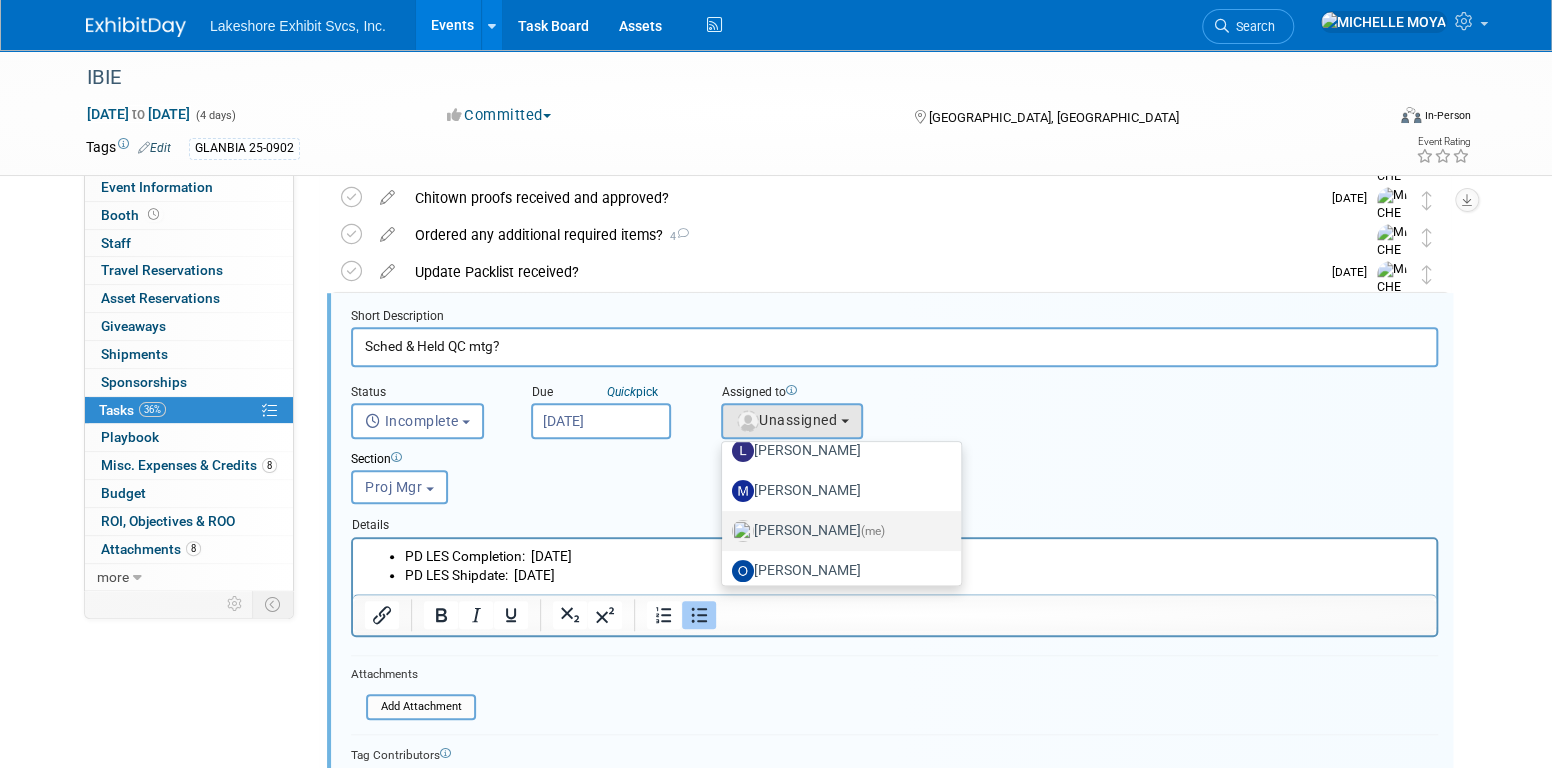 click on "MICHELLE MOYA
(me)" at bounding box center (836, 531) 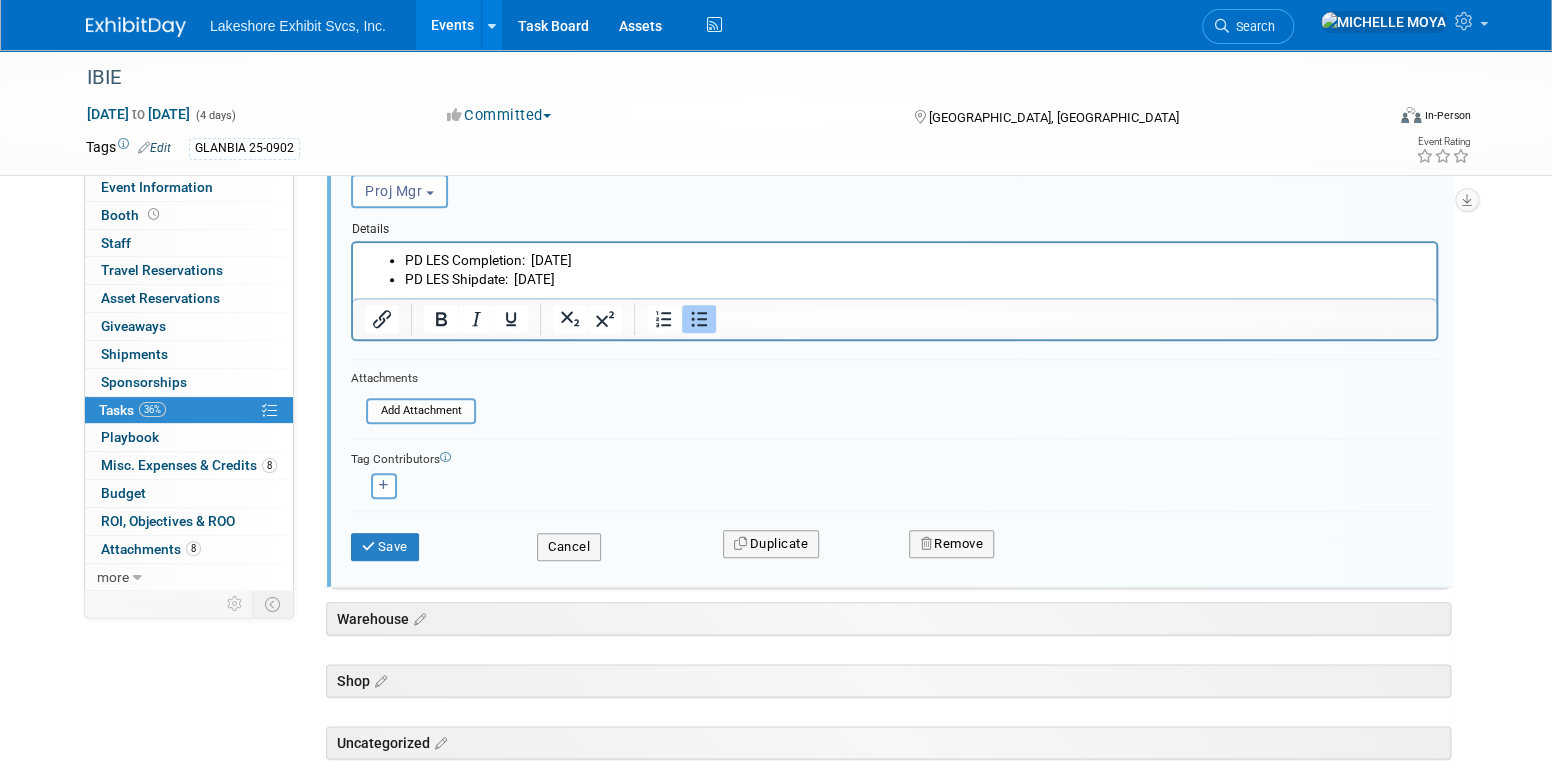 scroll, scrollTop: 990, scrollLeft: 0, axis: vertical 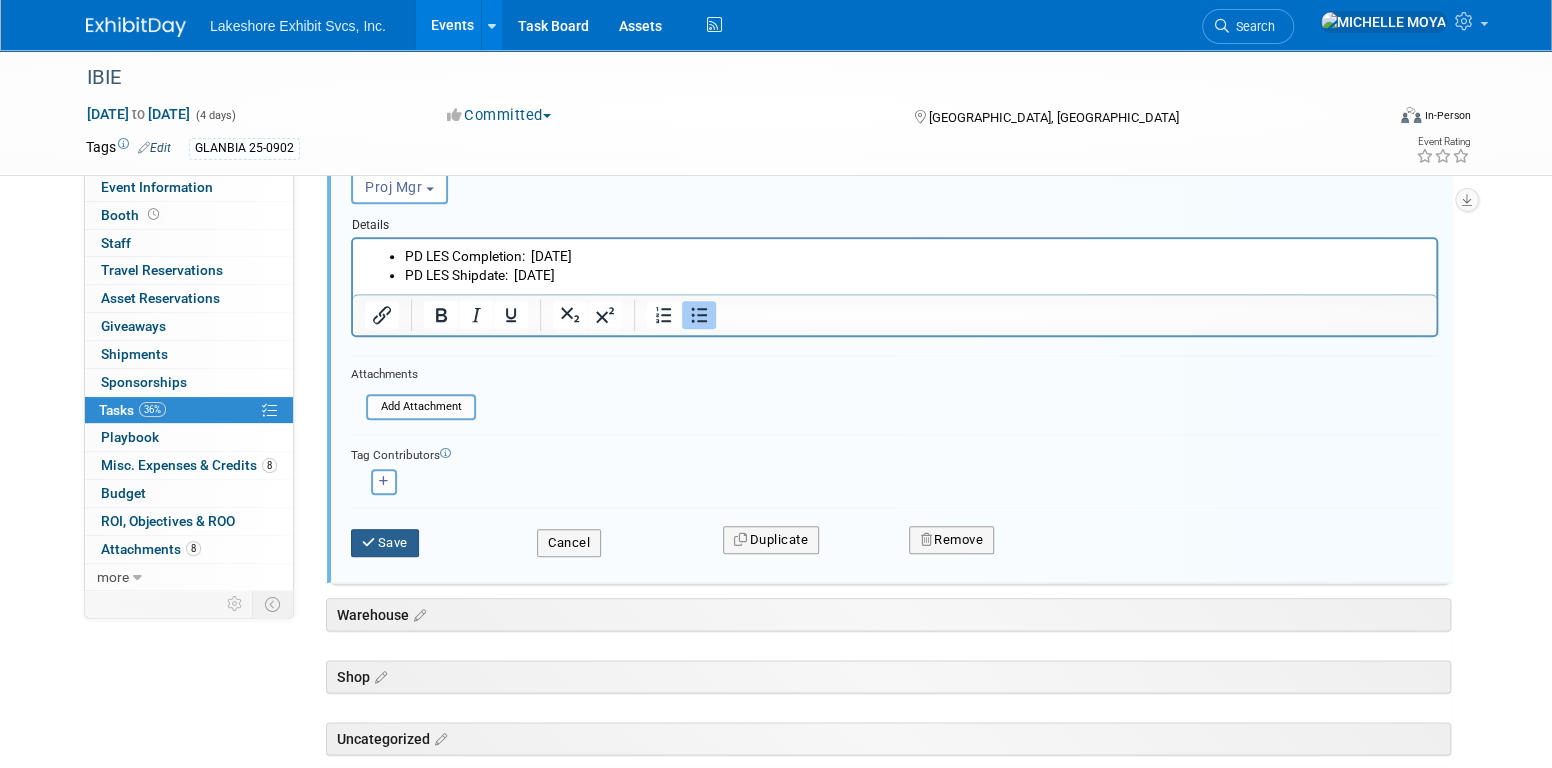 click on "Save" at bounding box center (385, 543) 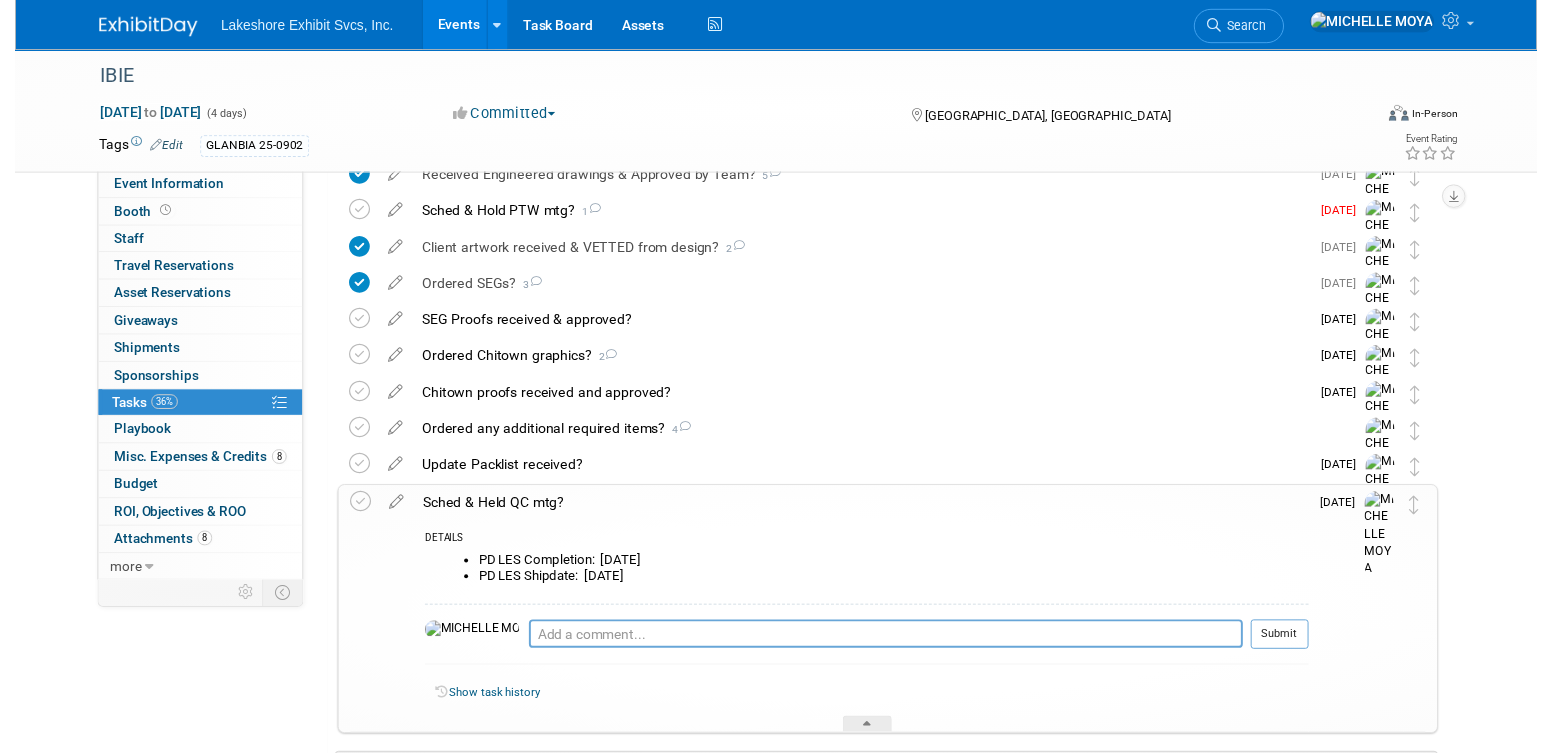 scroll, scrollTop: 475, scrollLeft: 0, axis: vertical 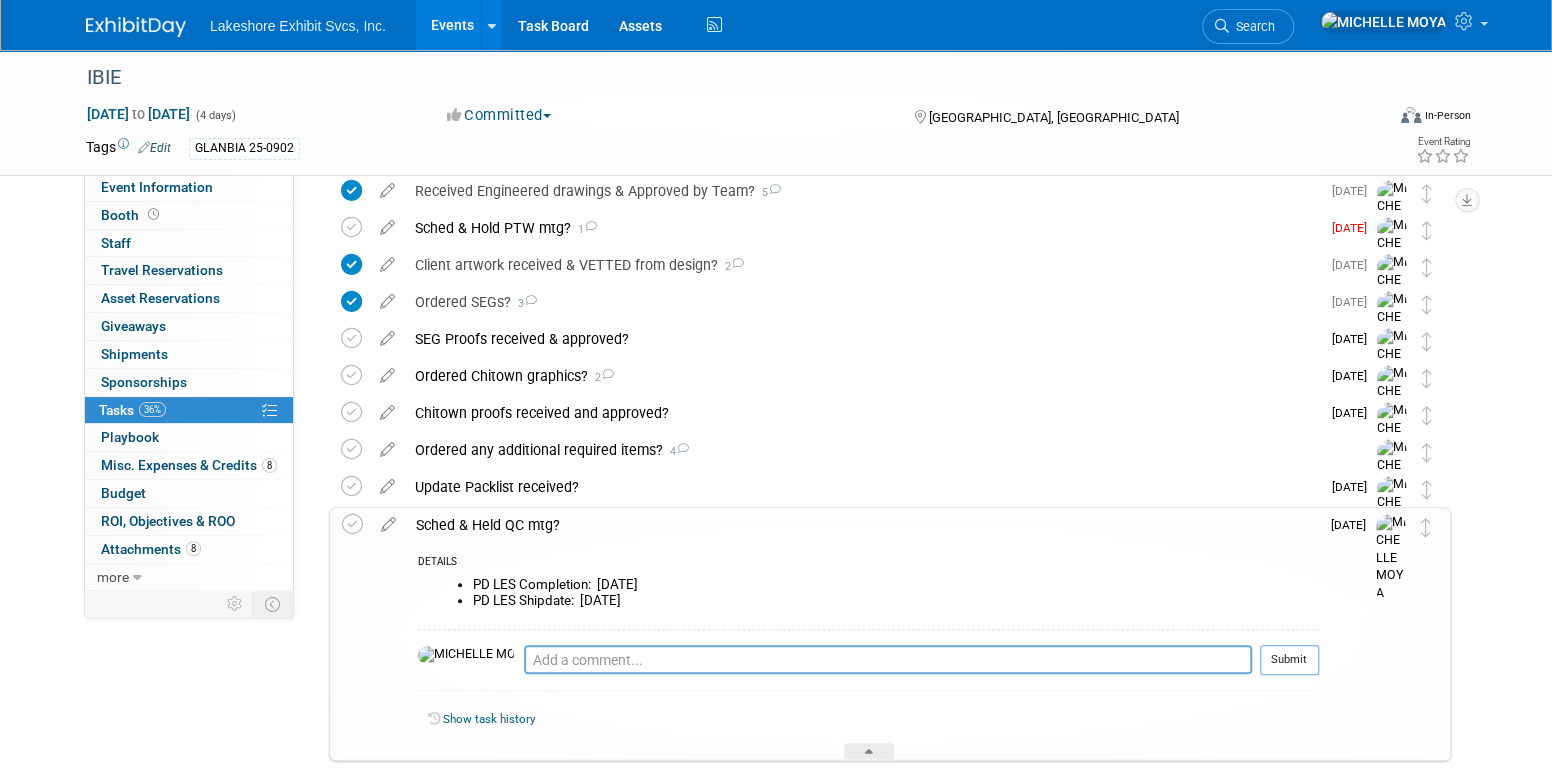 click on "Sched & Held QC mtg?" at bounding box center (862, 525) 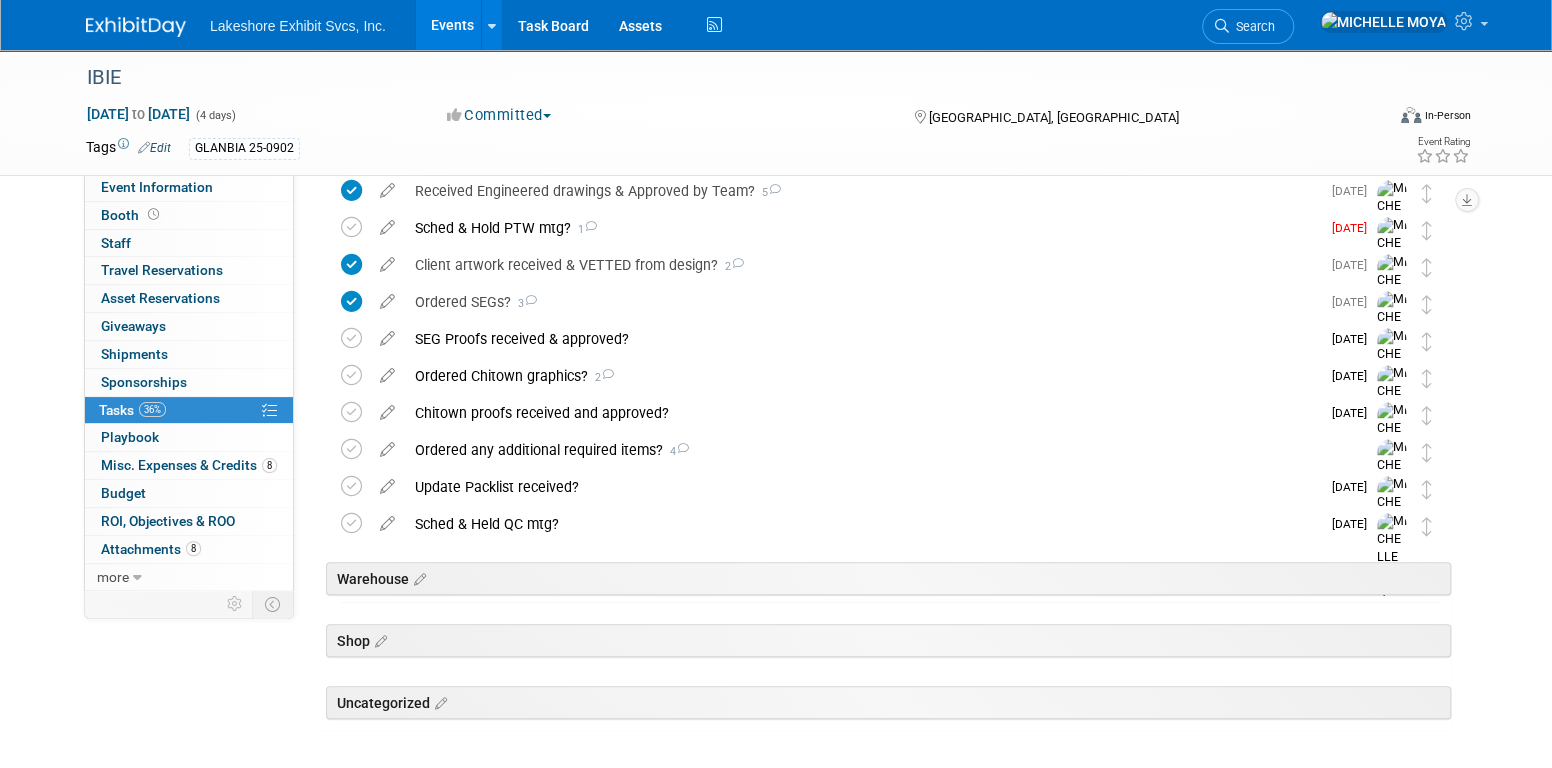 click on "Update Packlist received?" at bounding box center [862, 487] 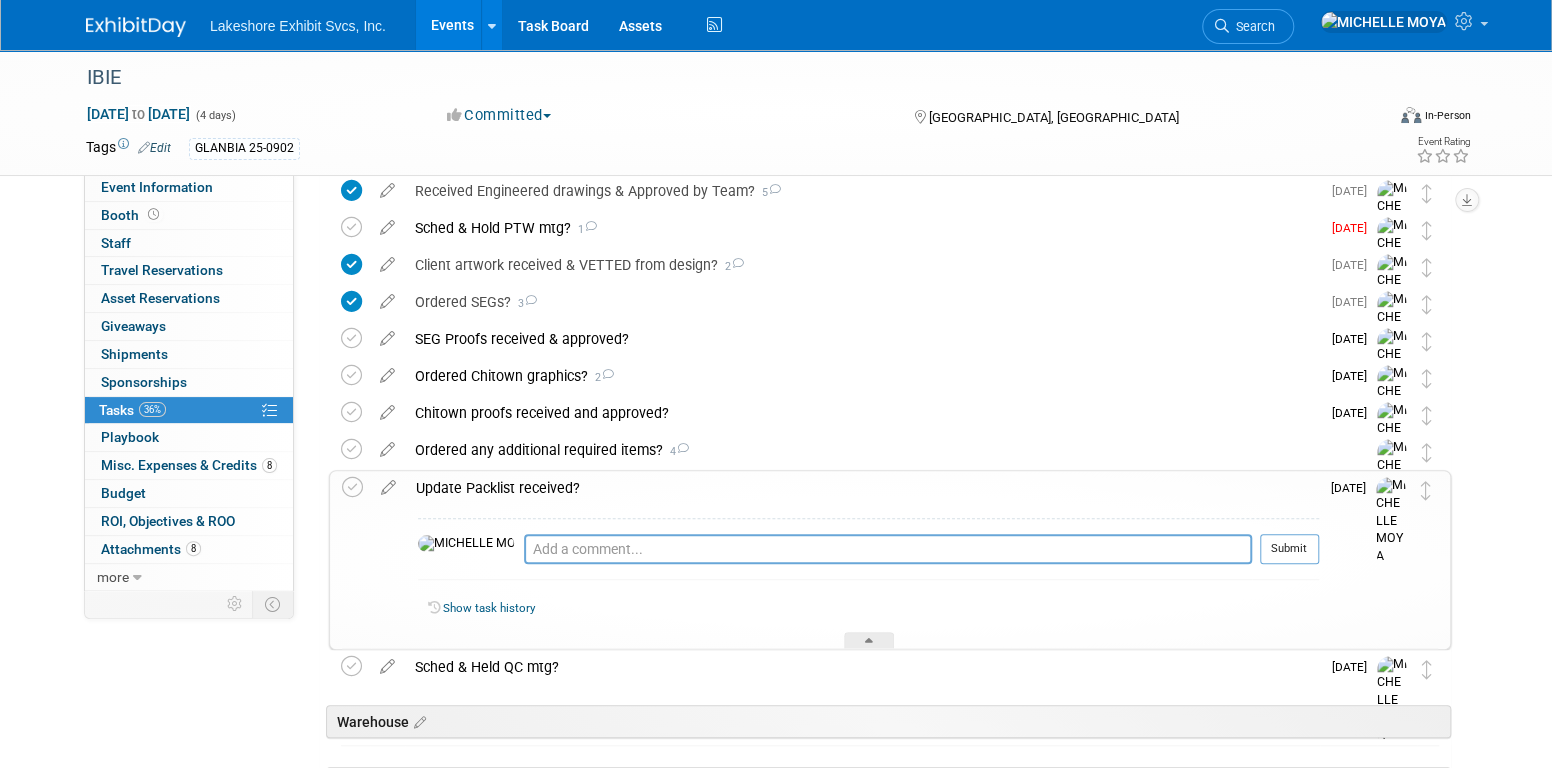click on "Update Packlist received?" at bounding box center [862, 488] 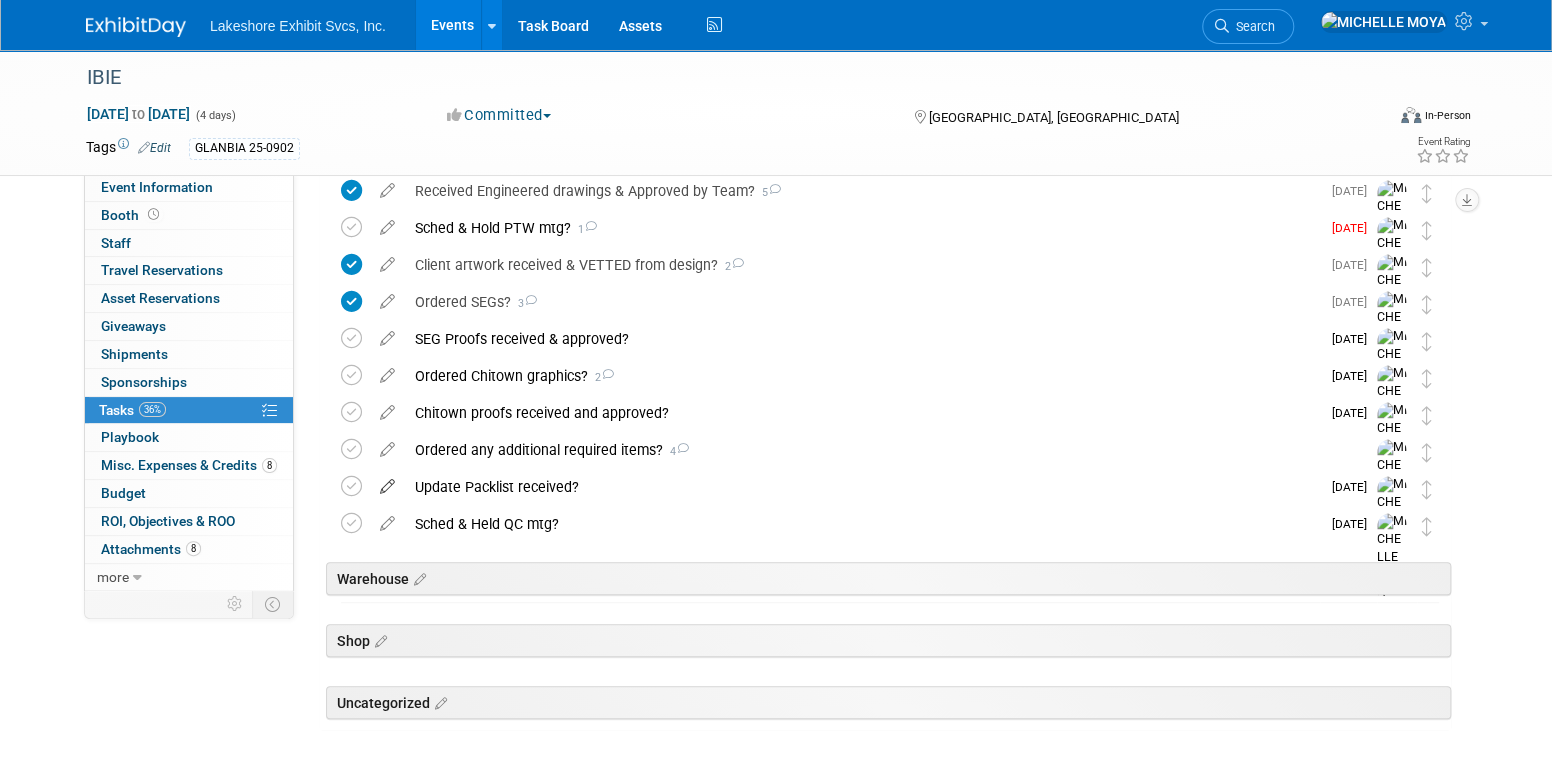 click at bounding box center [387, 482] 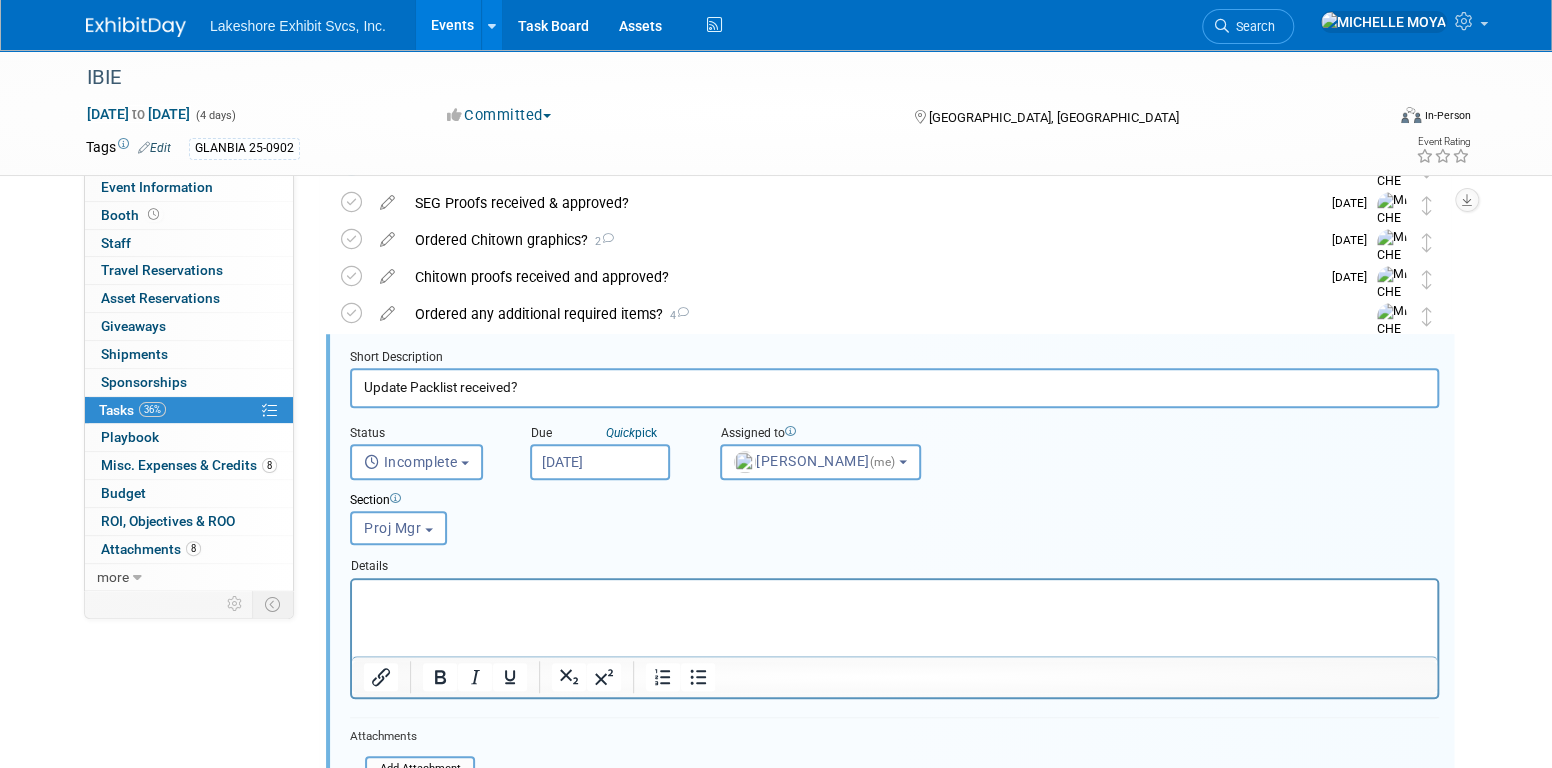 scroll, scrollTop: 652, scrollLeft: 0, axis: vertical 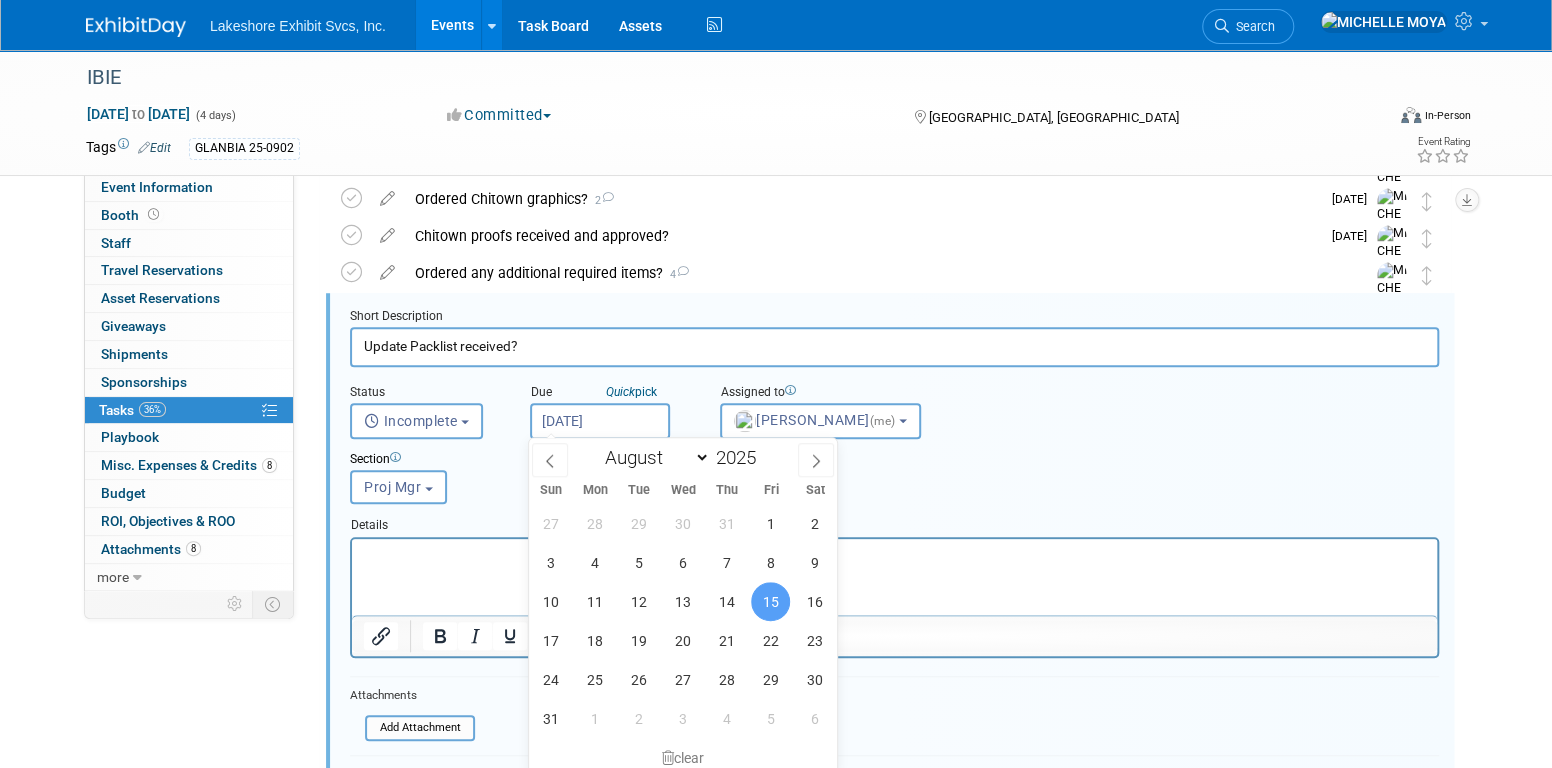 click on "Aug 15, 2025" at bounding box center [600, 421] 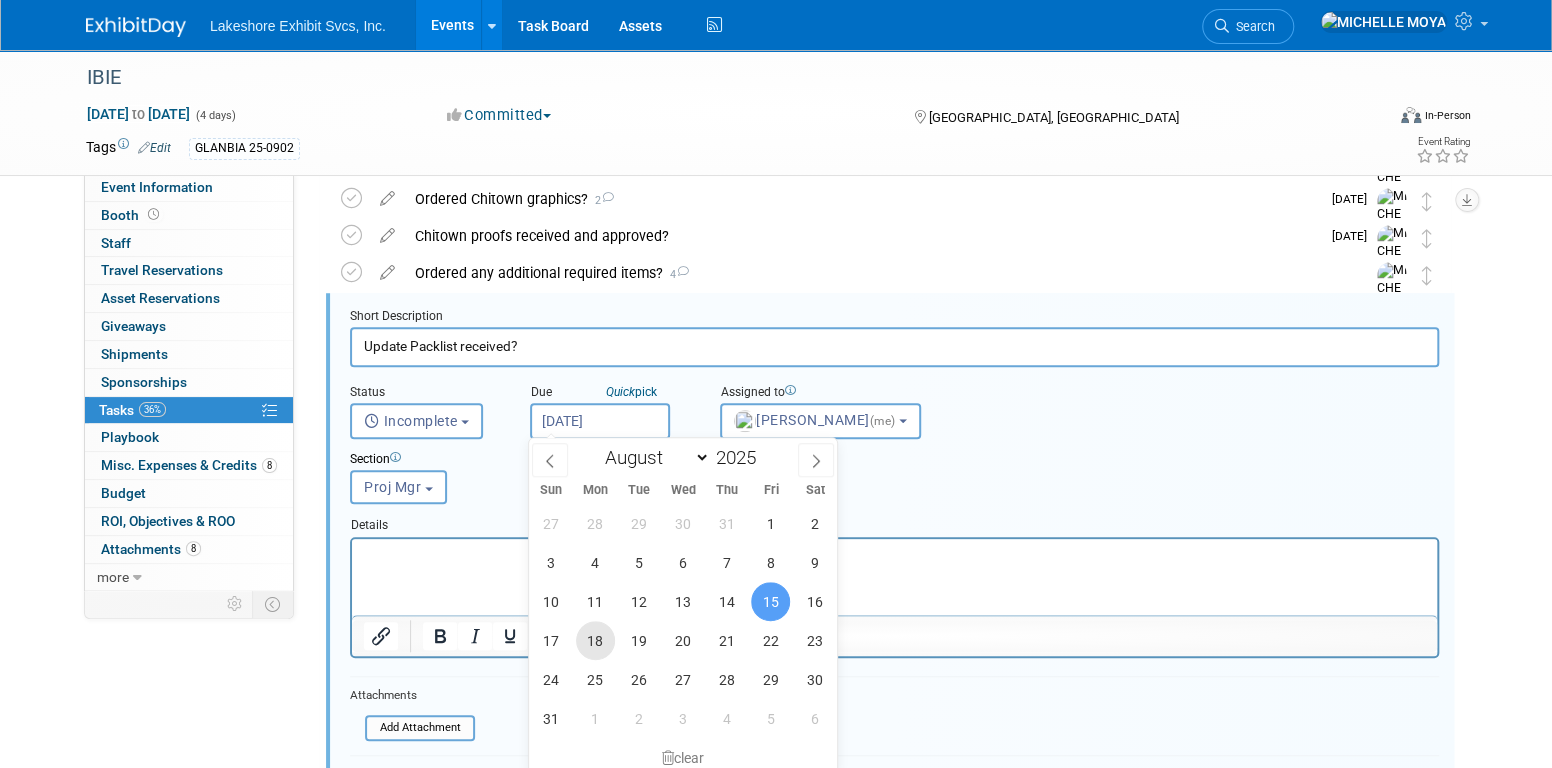 click on "18" at bounding box center [595, 640] 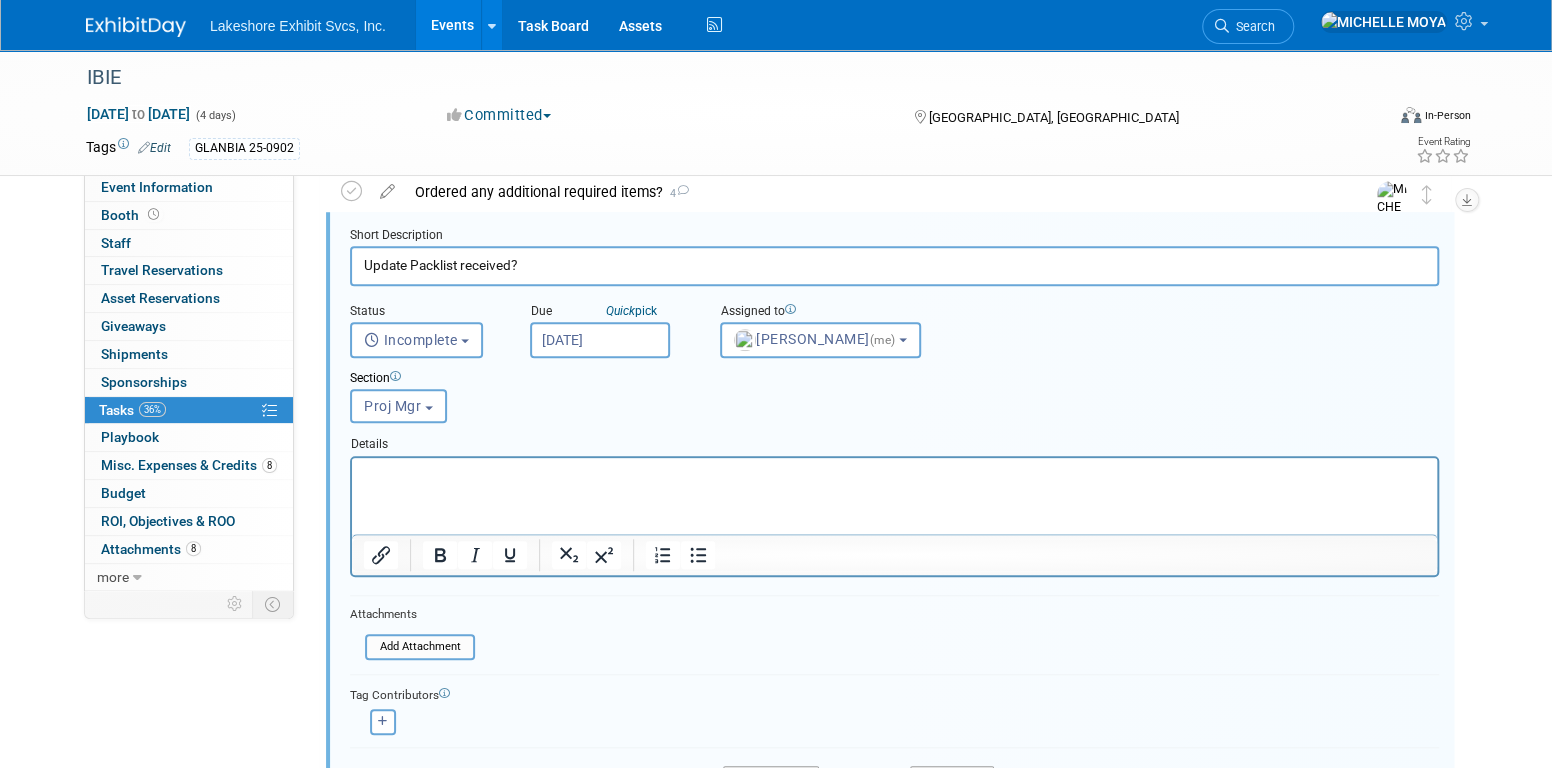 scroll, scrollTop: 852, scrollLeft: 0, axis: vertical 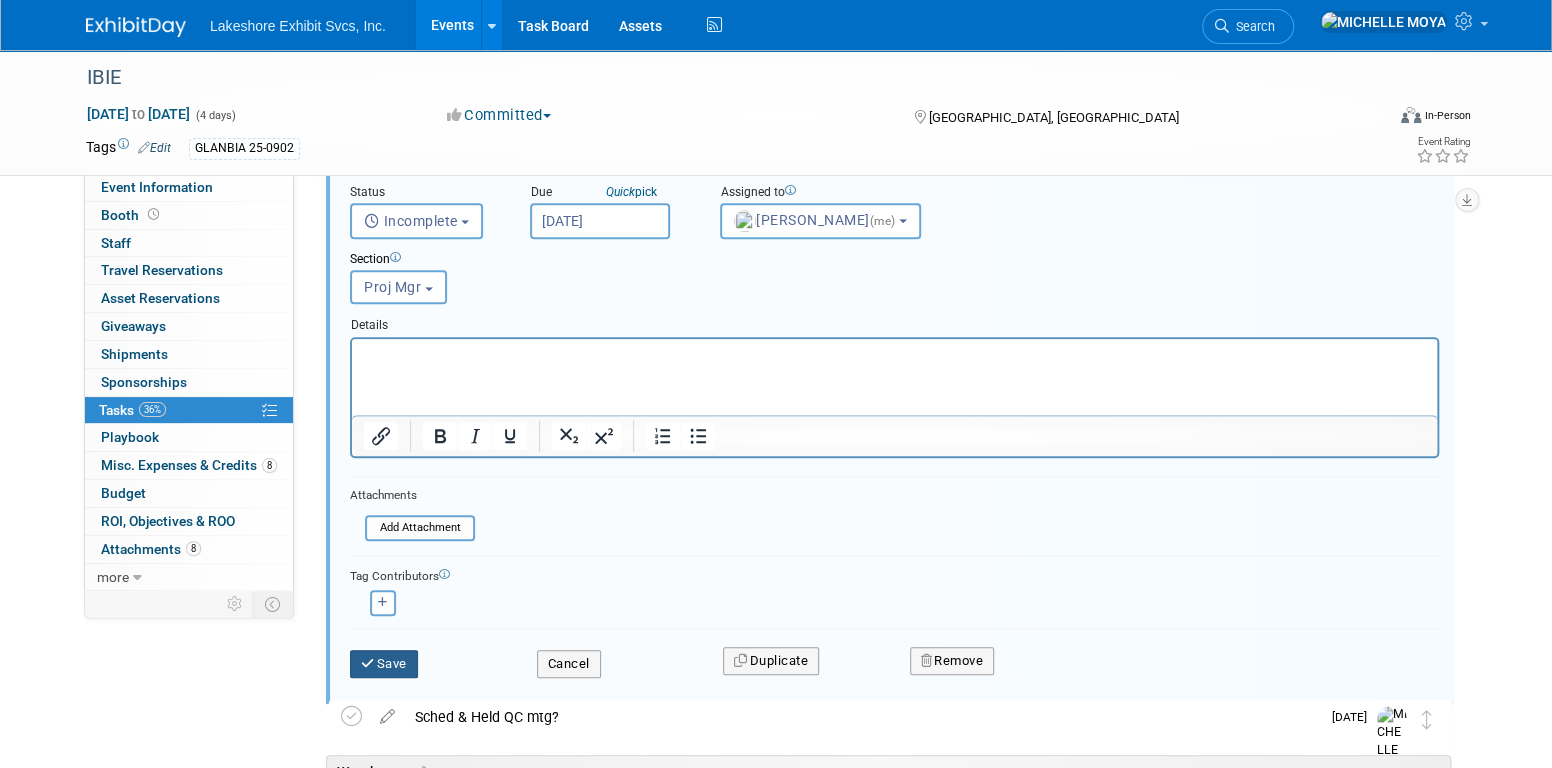 click on "Save" at bounding box center (384, 664) 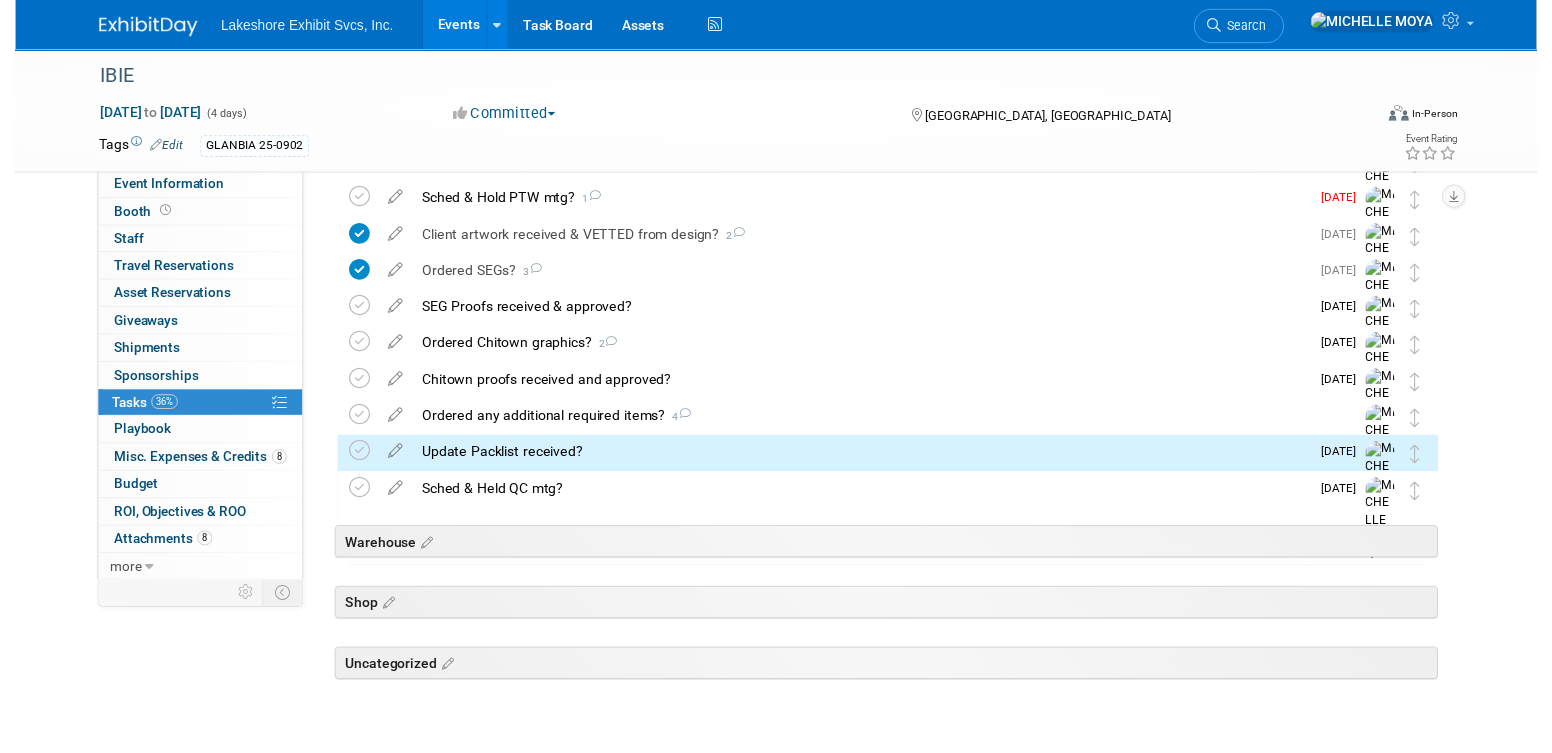 scroll, scrollTop: 458, scrollLeft: 0, axis: vertical 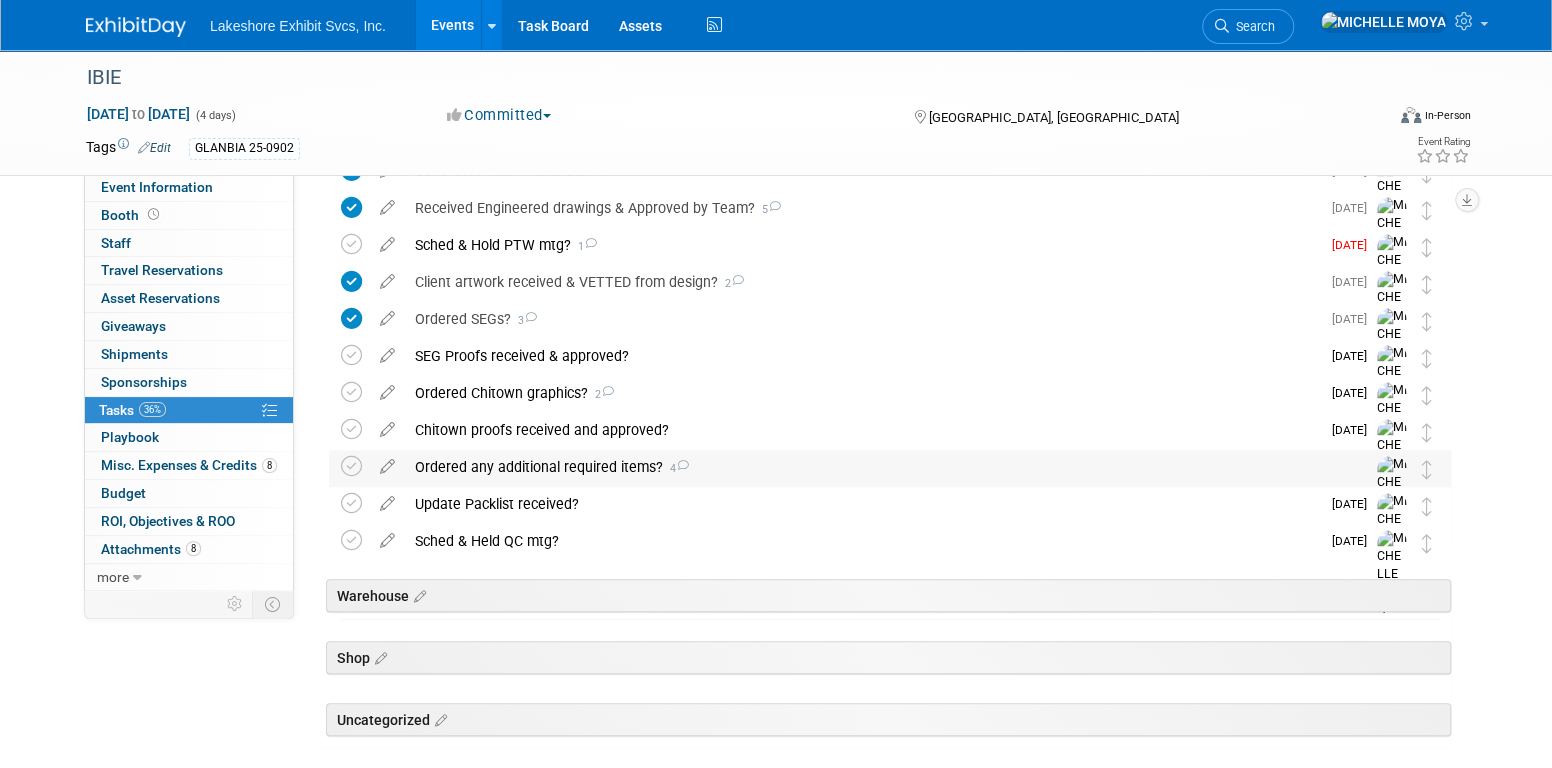 click on "Ordered any additional required items?
4" at bounding box center [871, 467] 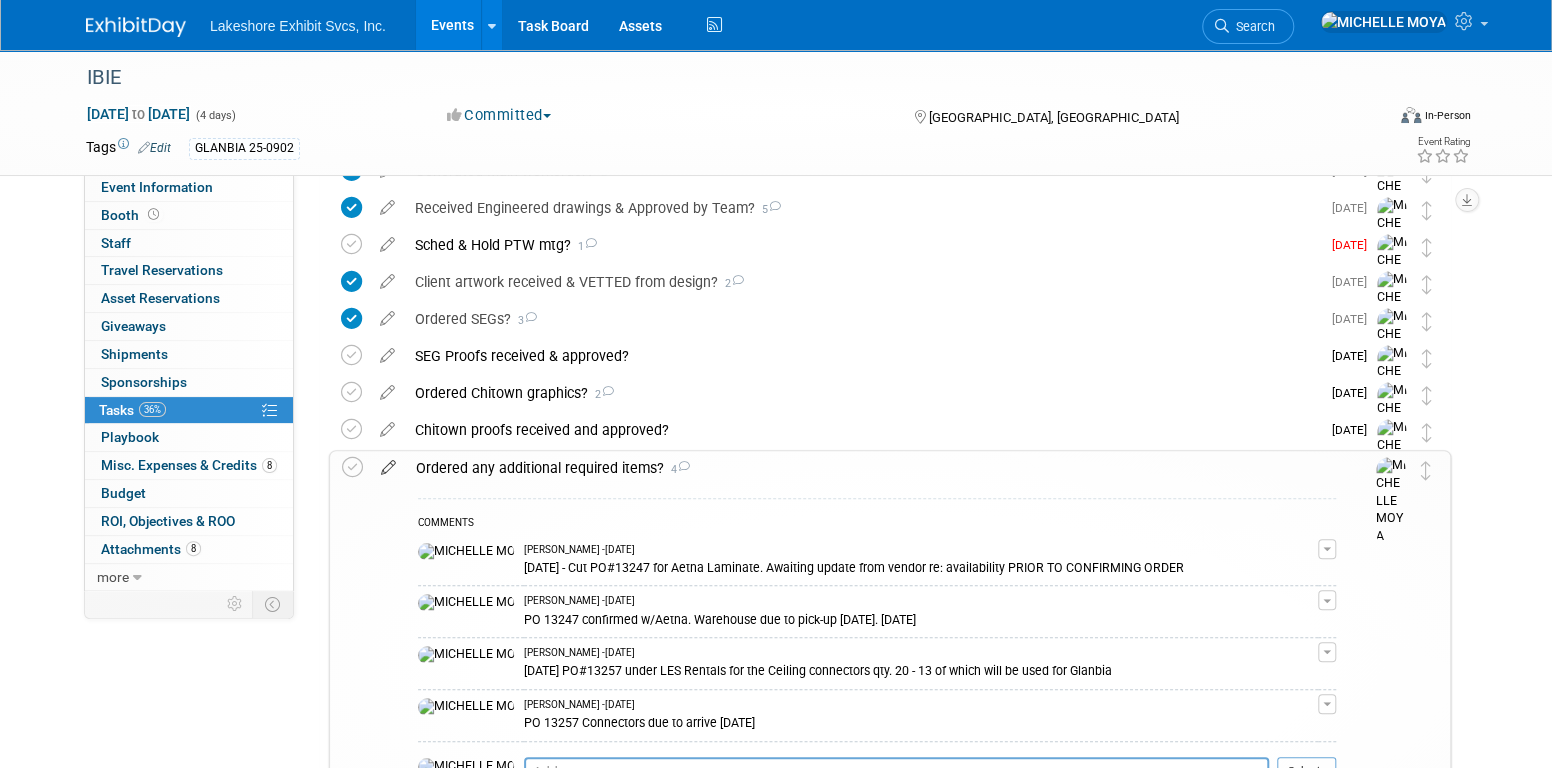 click at bounding box center (388, 463) 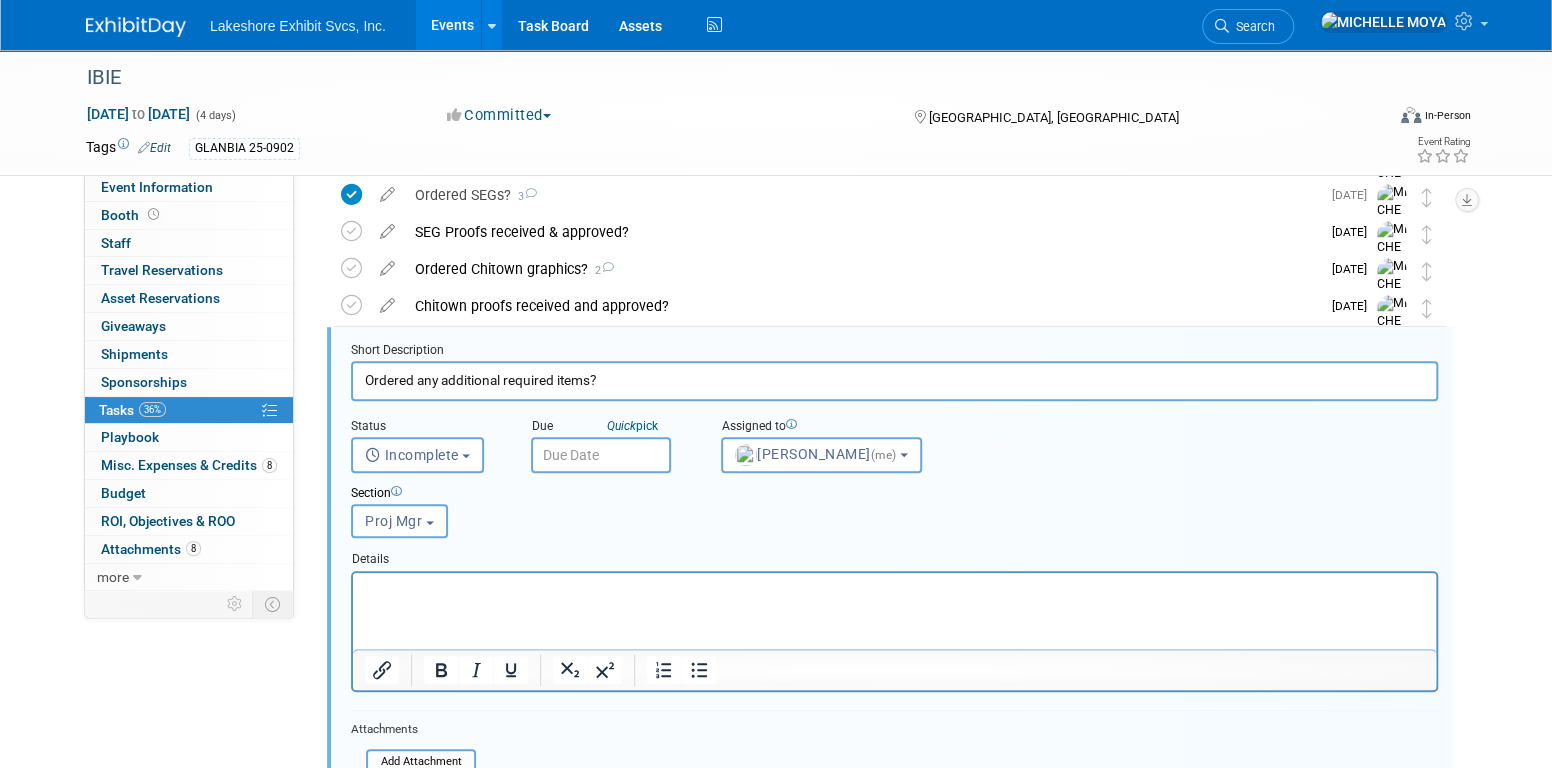 scroll, scrollTop: 616, scrollLeft: 0, axis: vertical 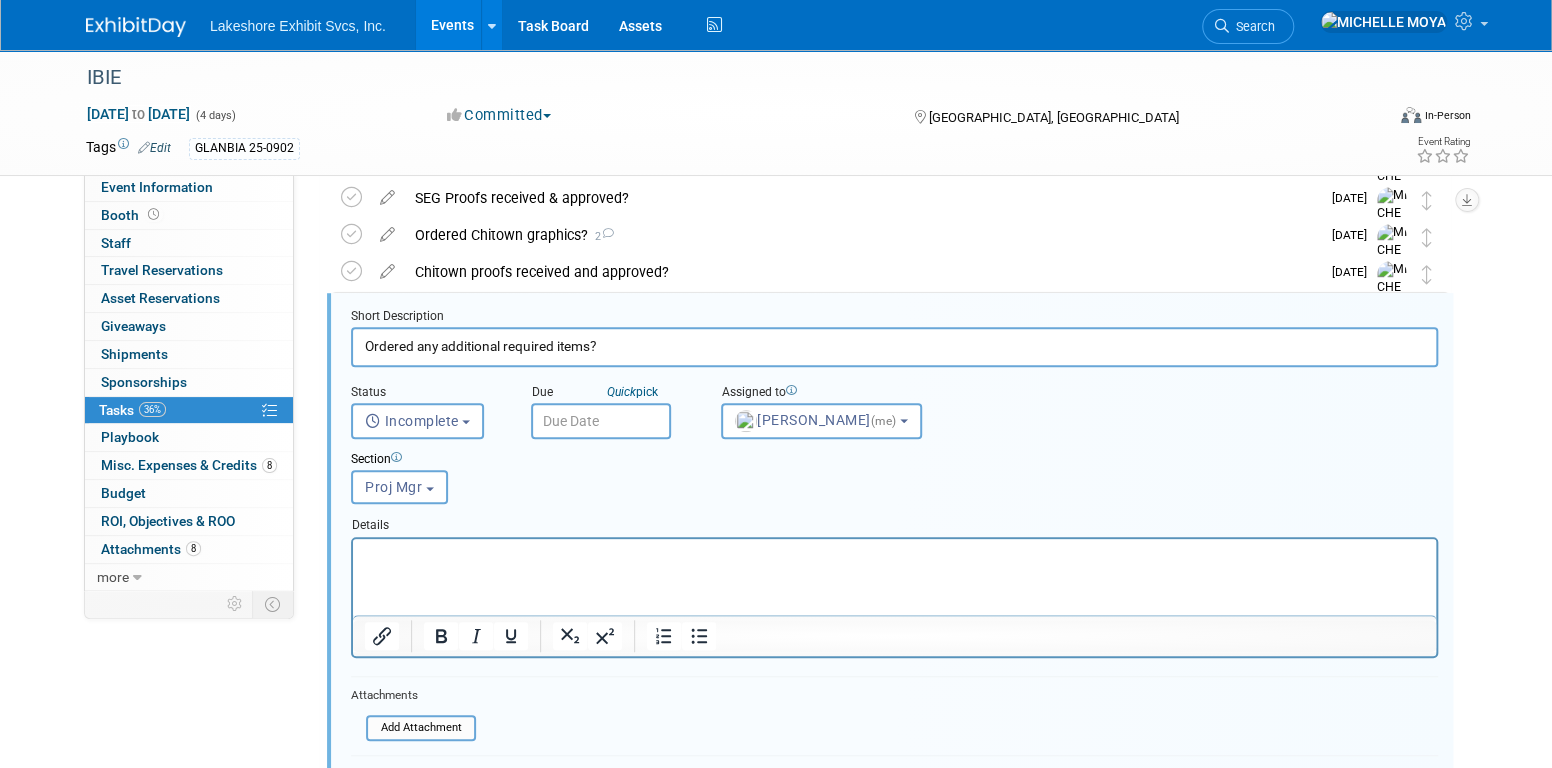click at bounding box center [601, 421] 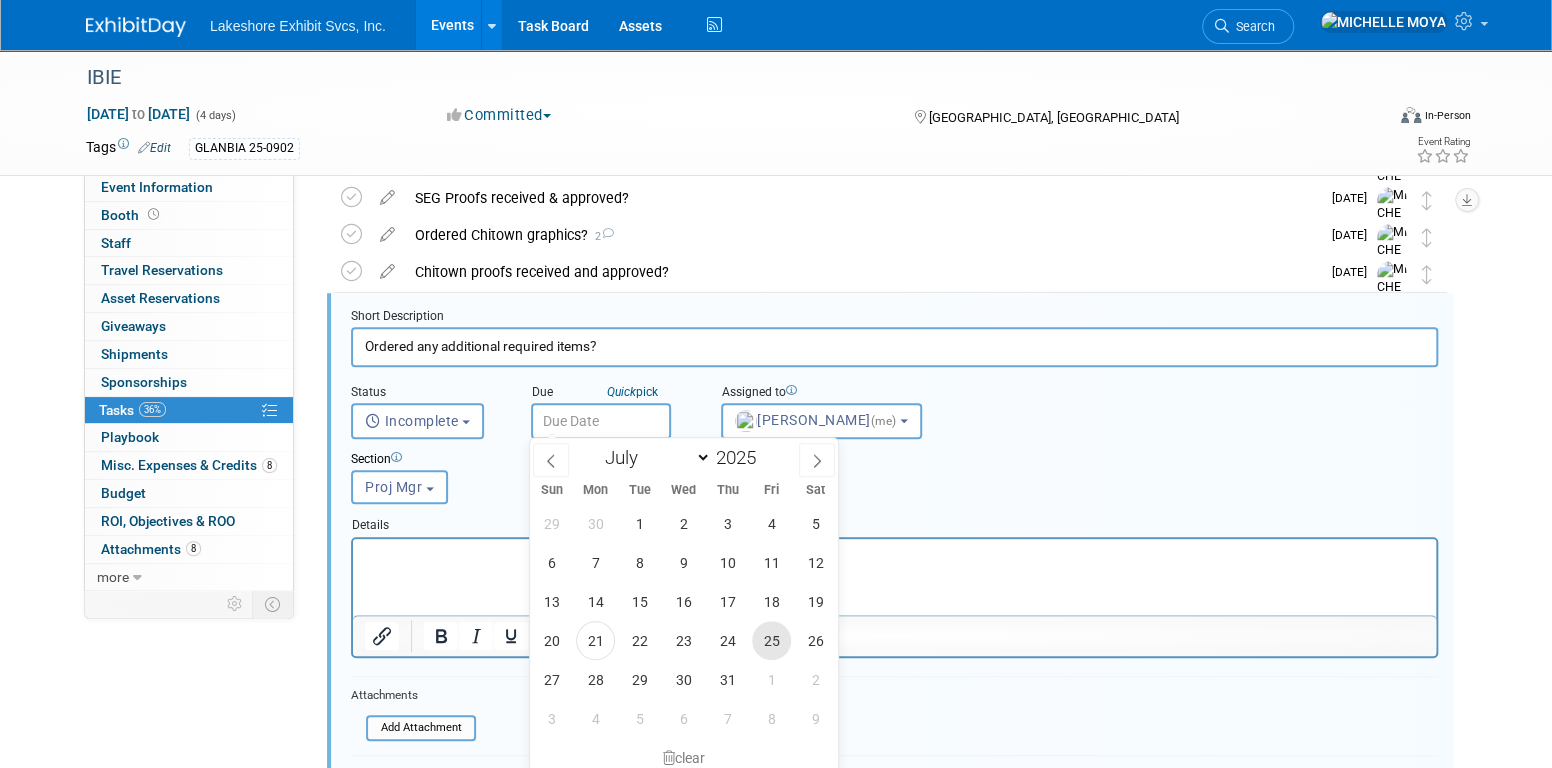 click on "25" at bounding box center [771, 640] 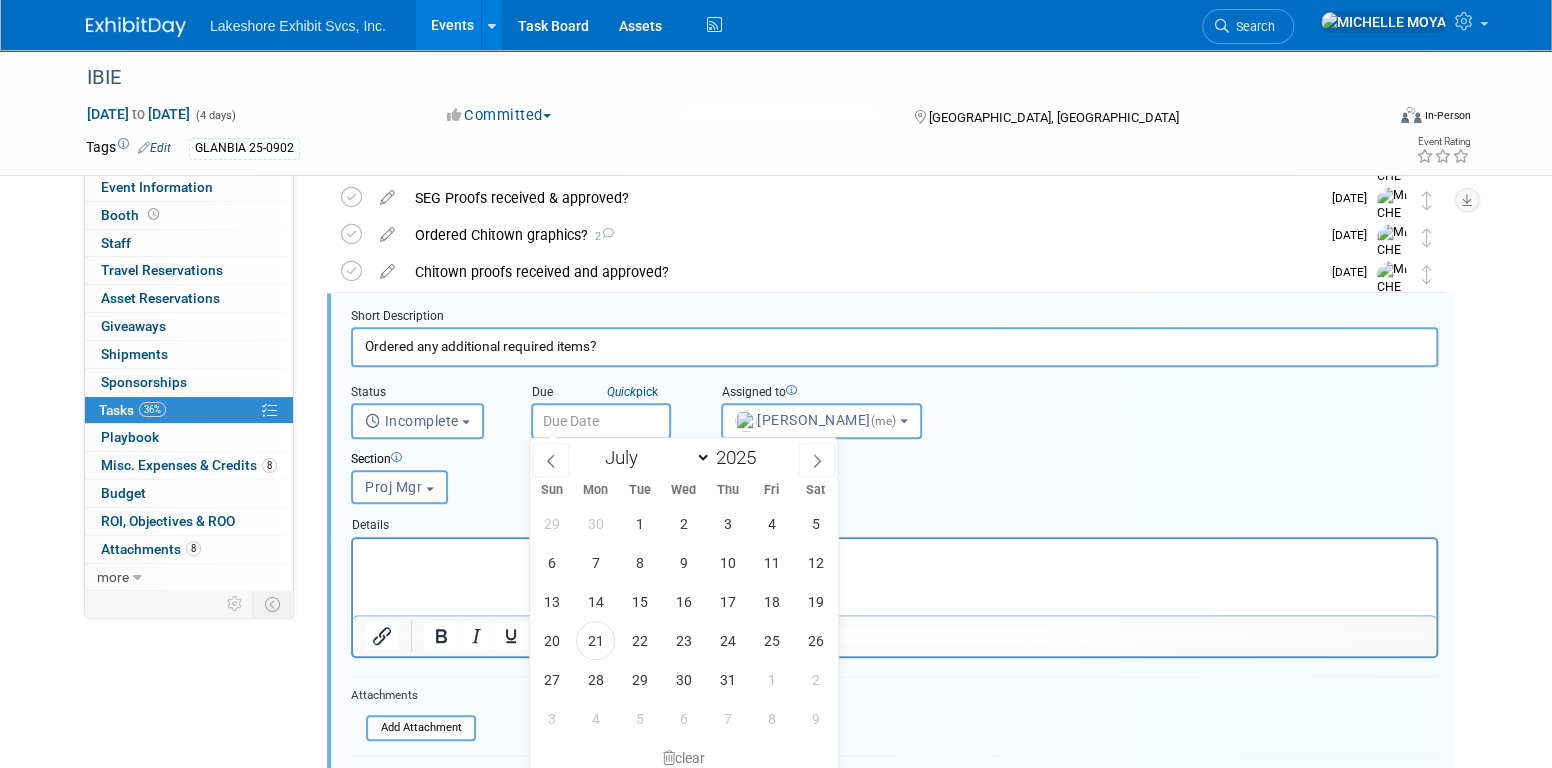type on "Jul 25, 2025" 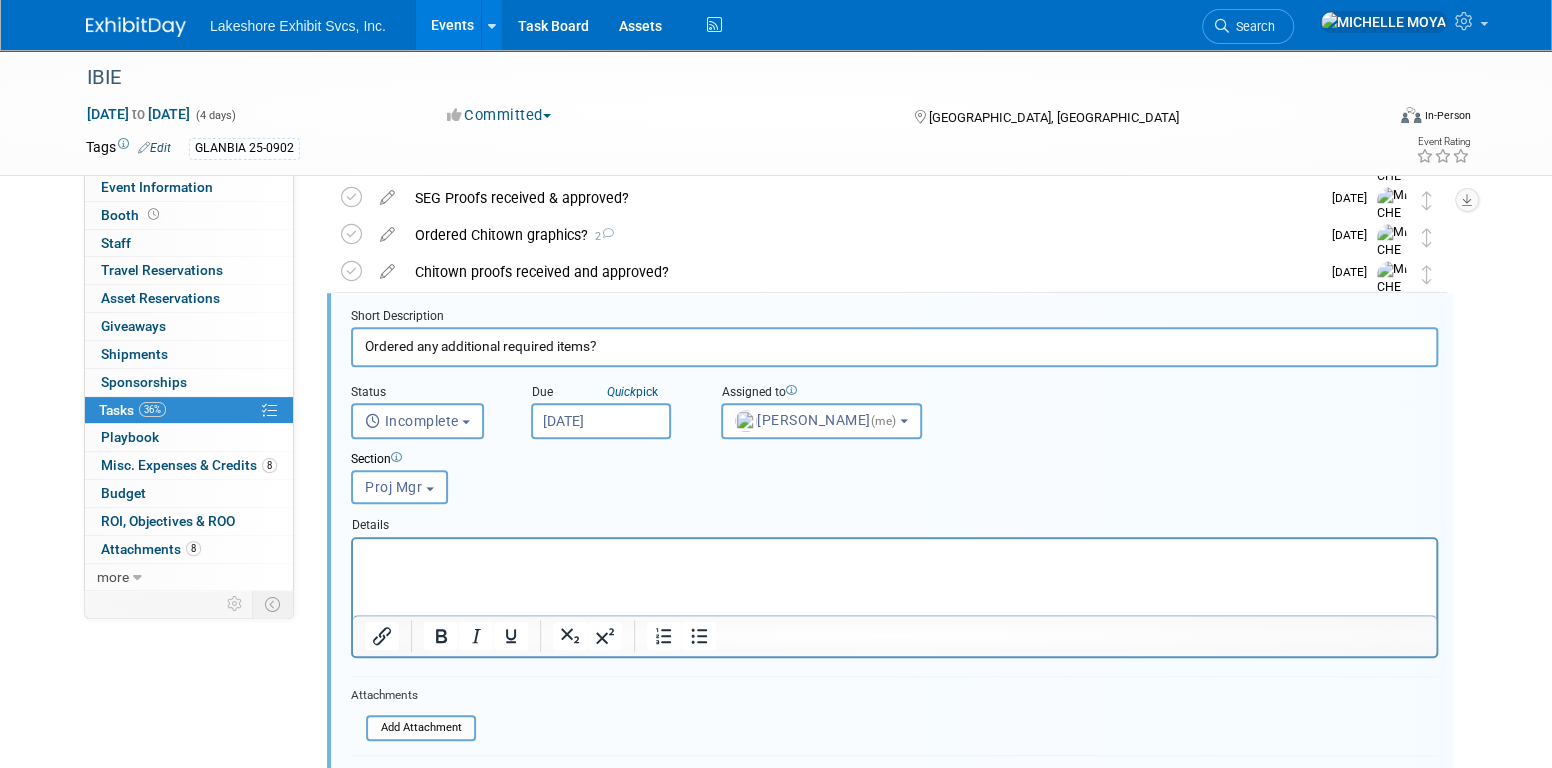scroll, scrollTop: 816, scrollLeft: 0, axis: vertical 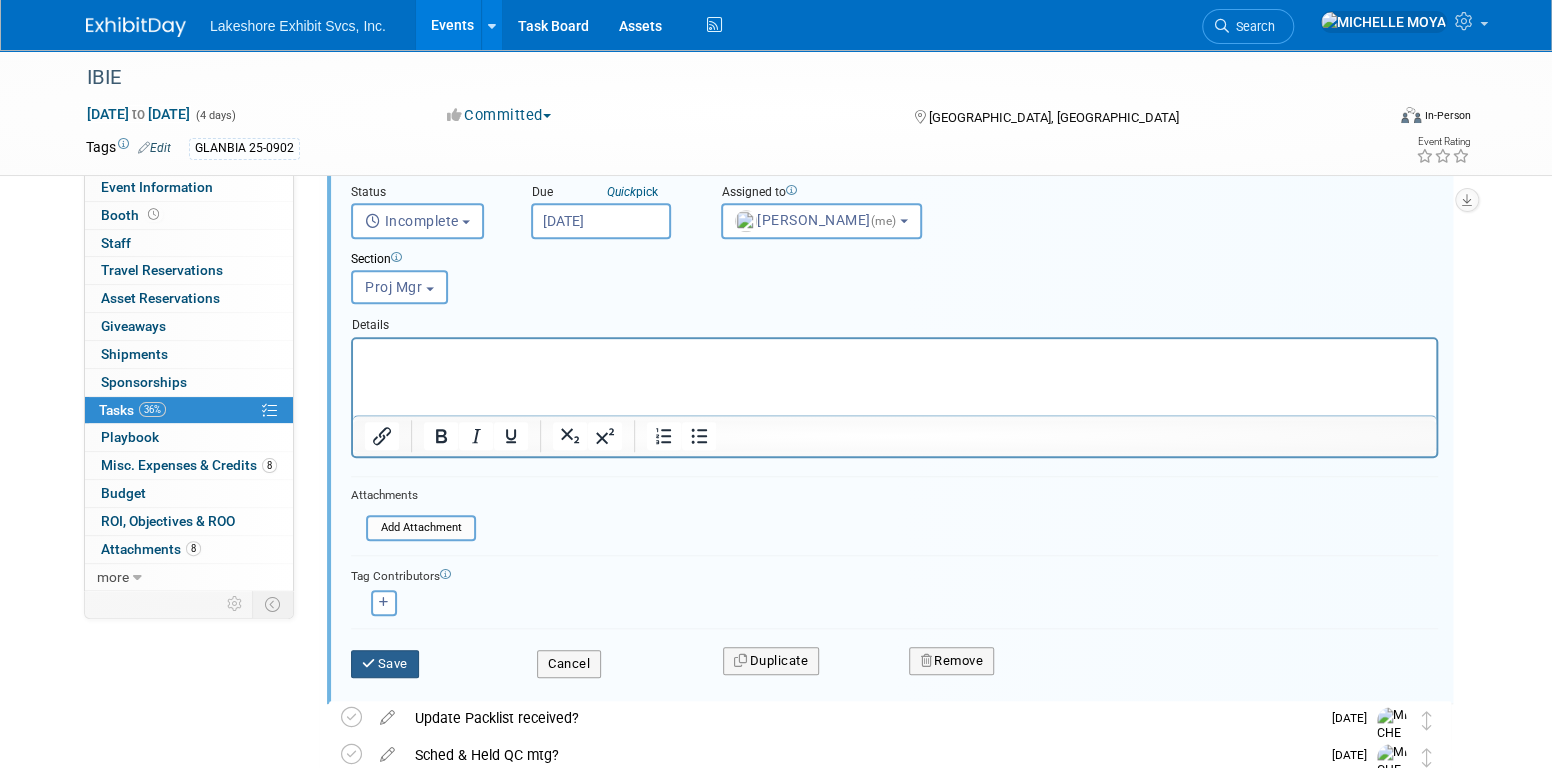 click on "Save" at bounding box center (385, 664) 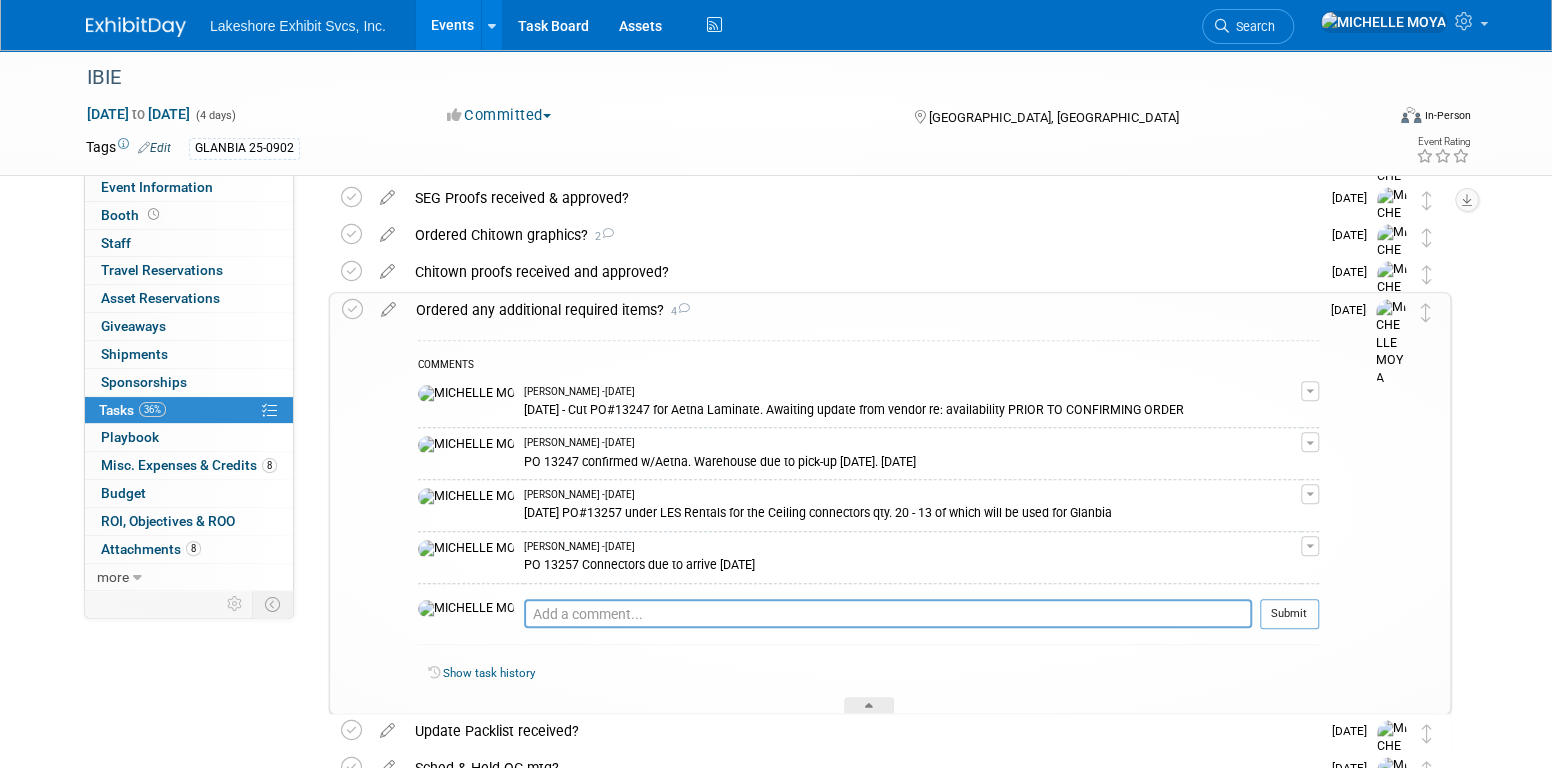 scroll, scrollTop: 516, scrollLeft: 0, axis: vertical 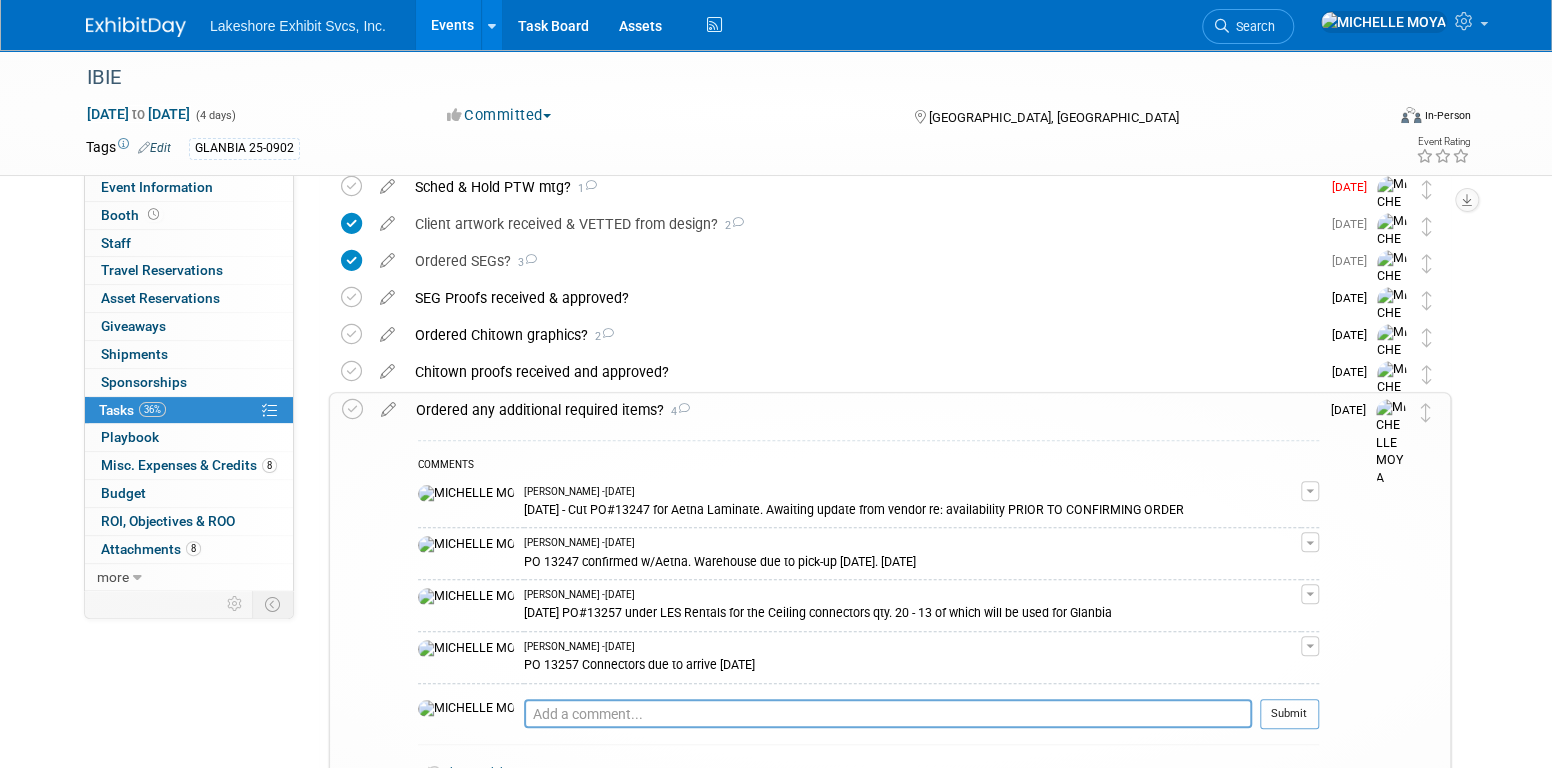 click on "Ordered any additional required items?
4" at bounding box center [862, 410] 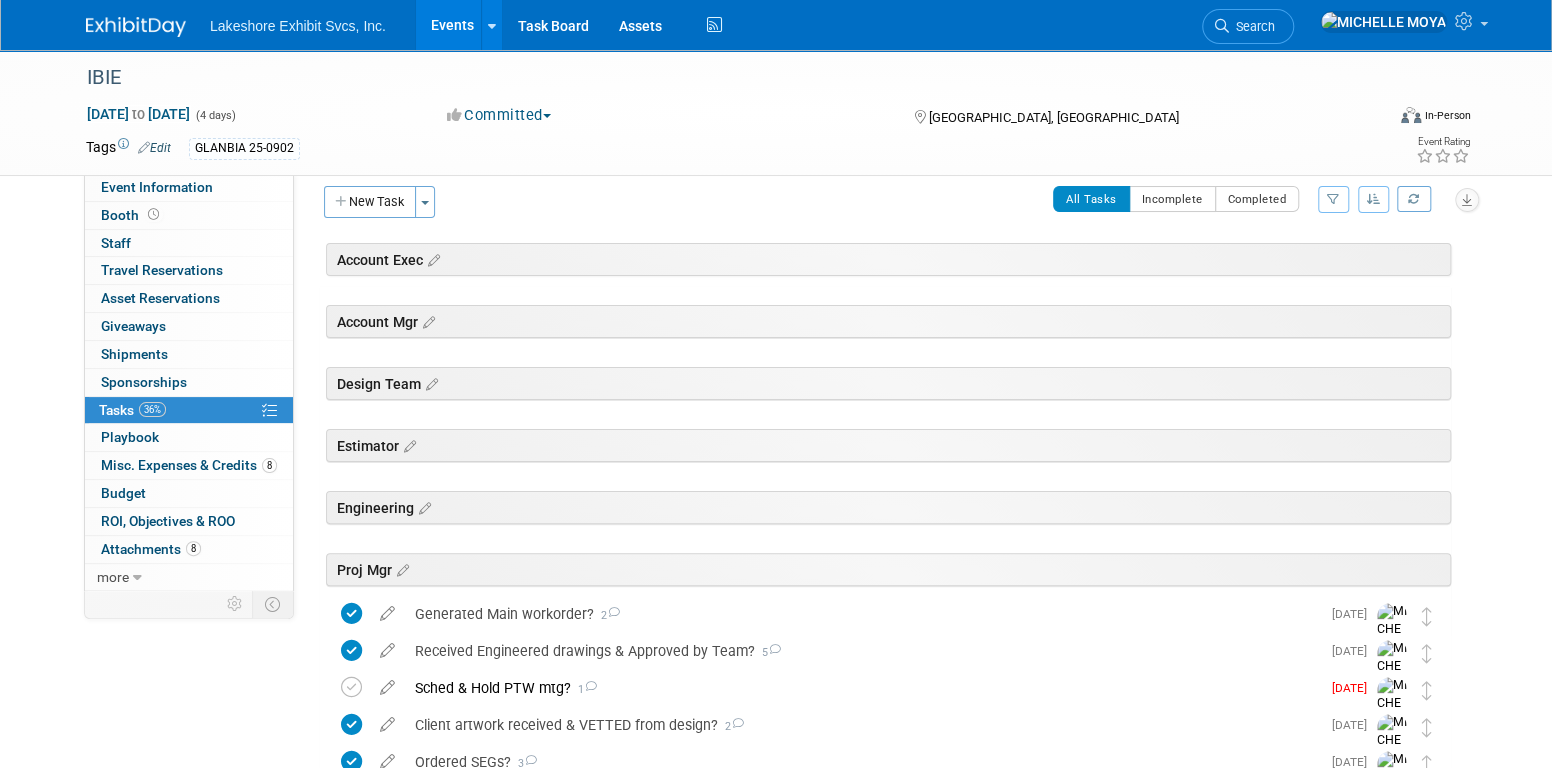 scroll, scrollTop: 0, scrollLeft: 0, axis: both 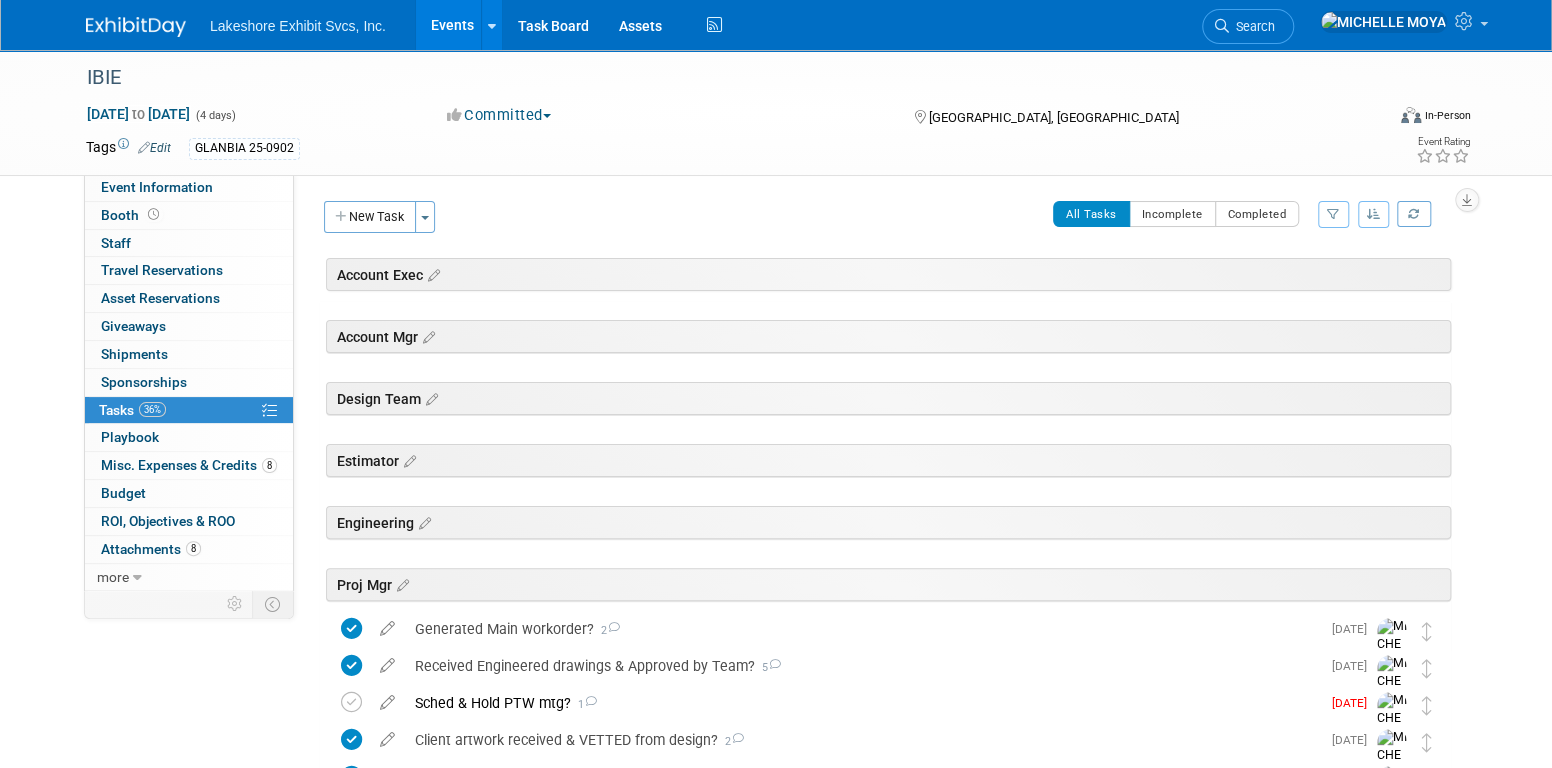 click on "36%
Tasks 36%" at bounding box center [189, 410] 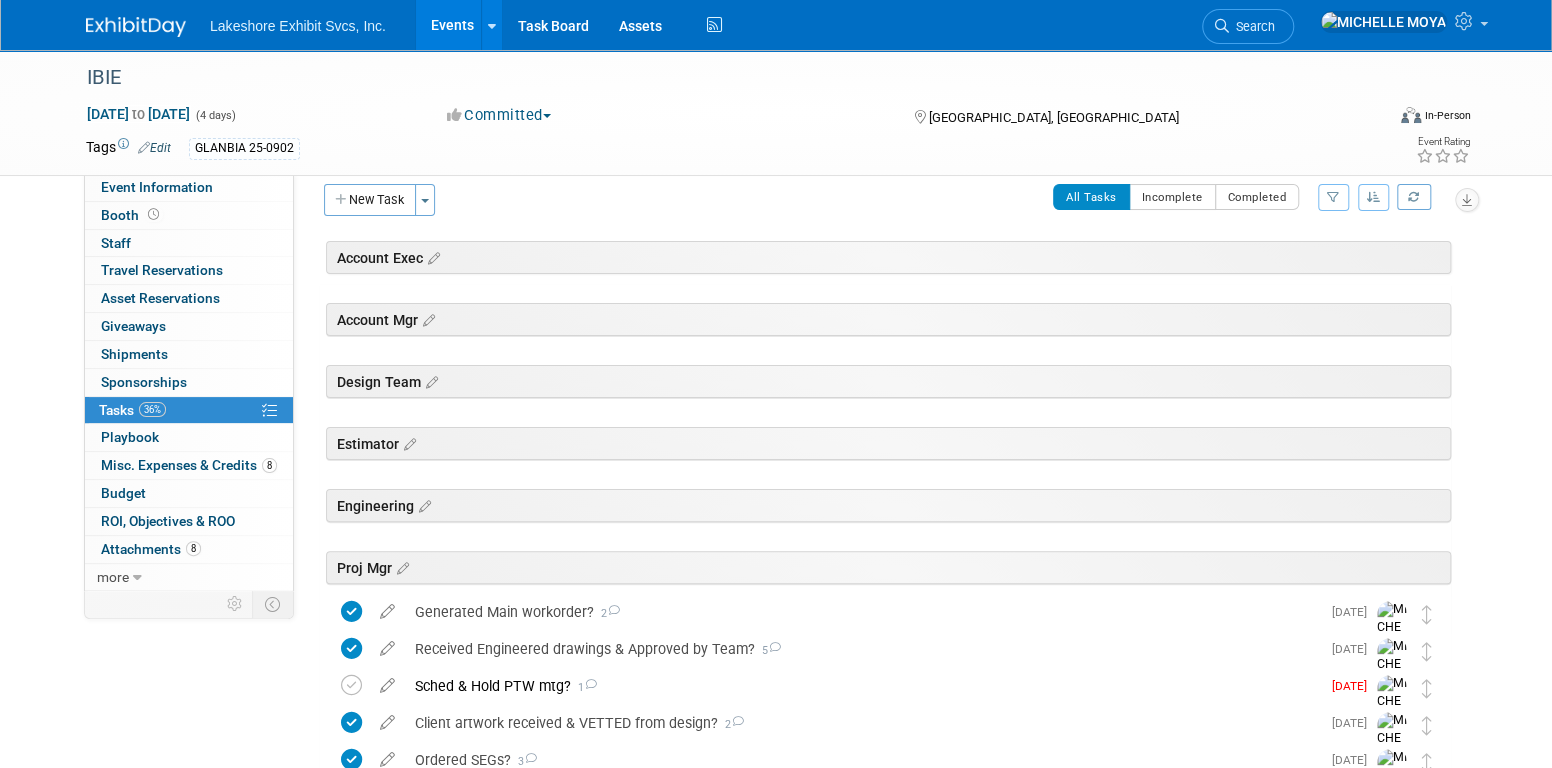 scroll, scrollTop: 0, scrollLeft: 0, axis: both 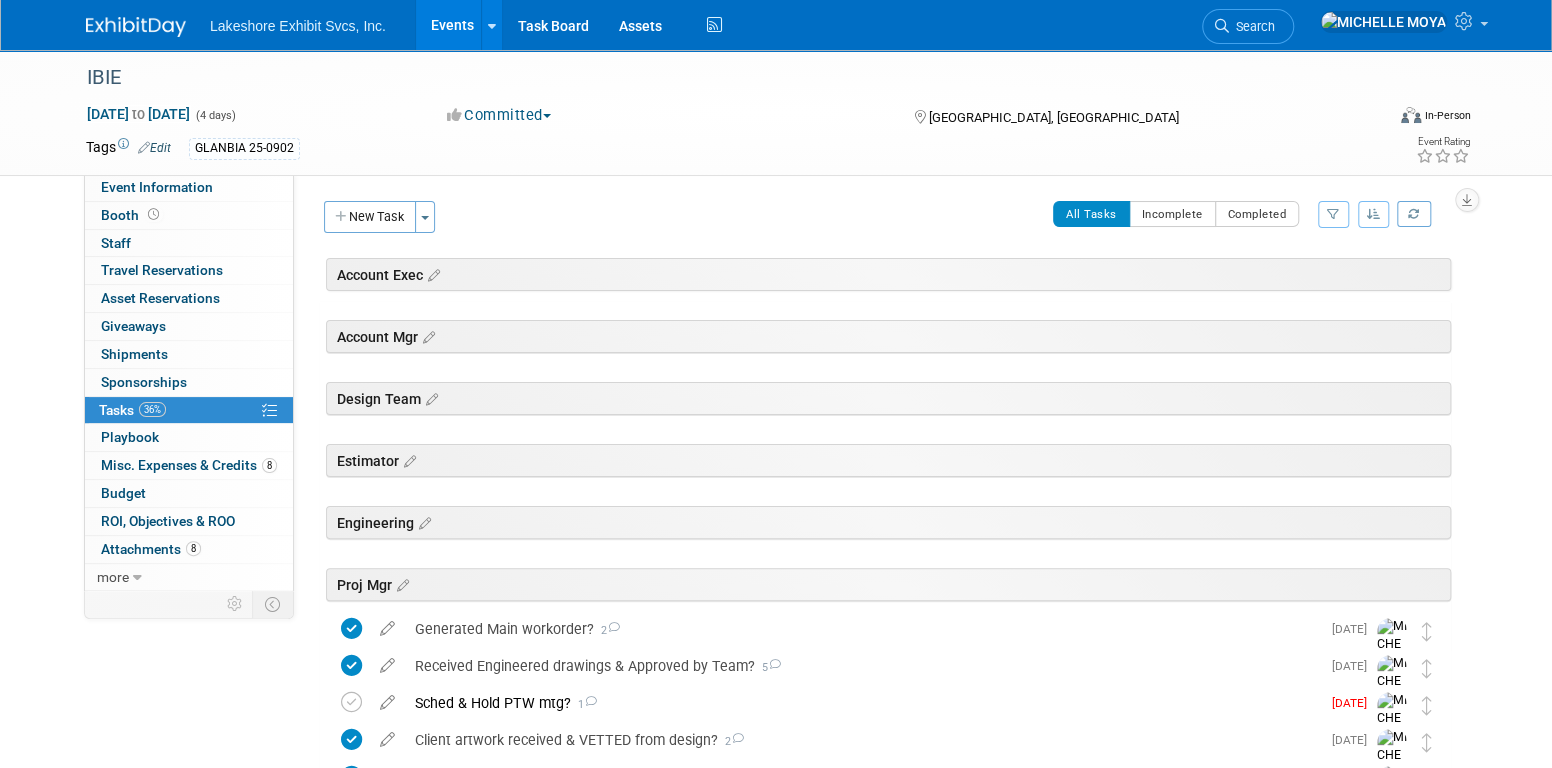 click on "Events" at bounding box center [452, 25] 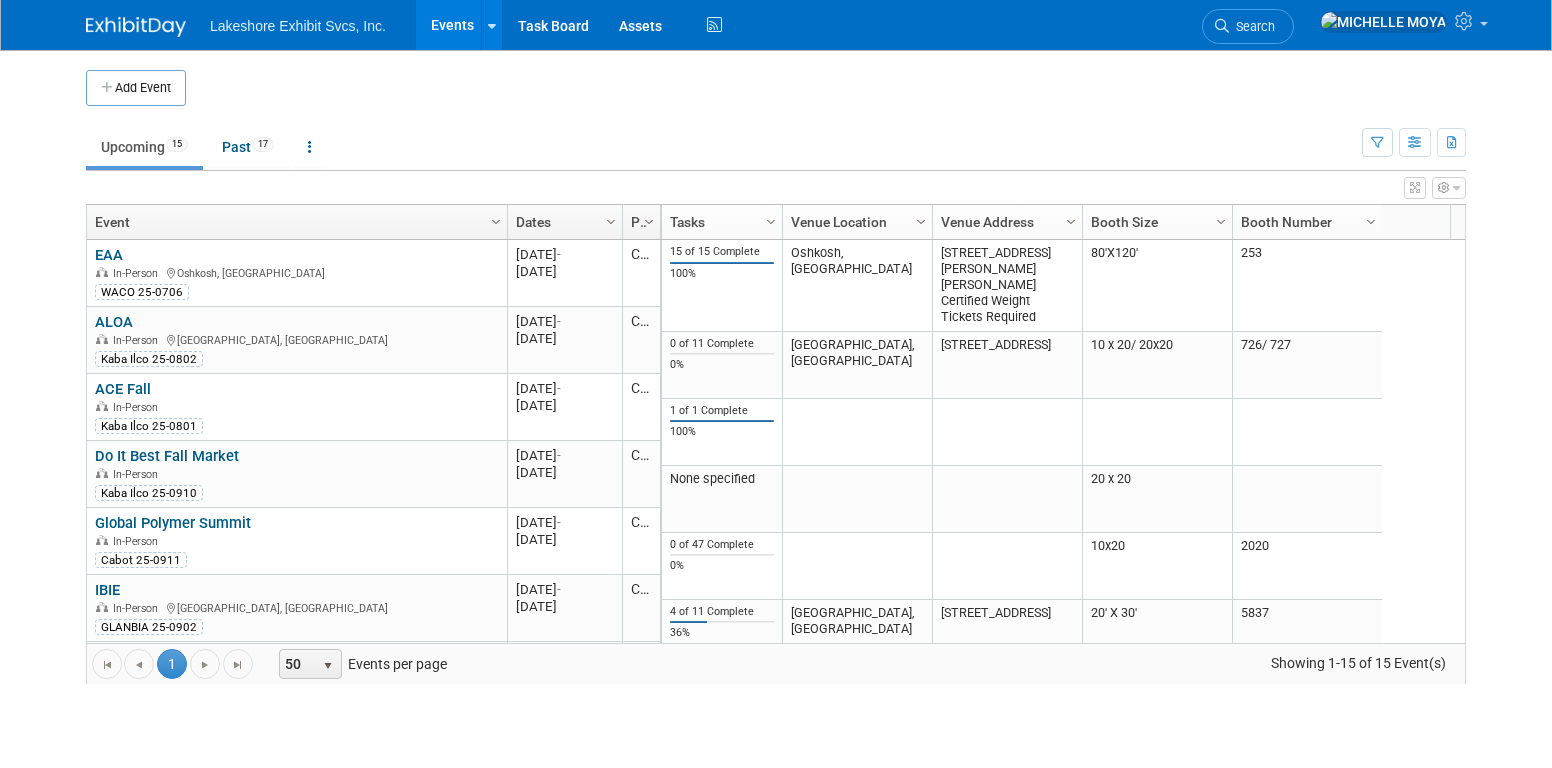 scroll, scrollTop: 0, scrollLeft: 0, axis: both 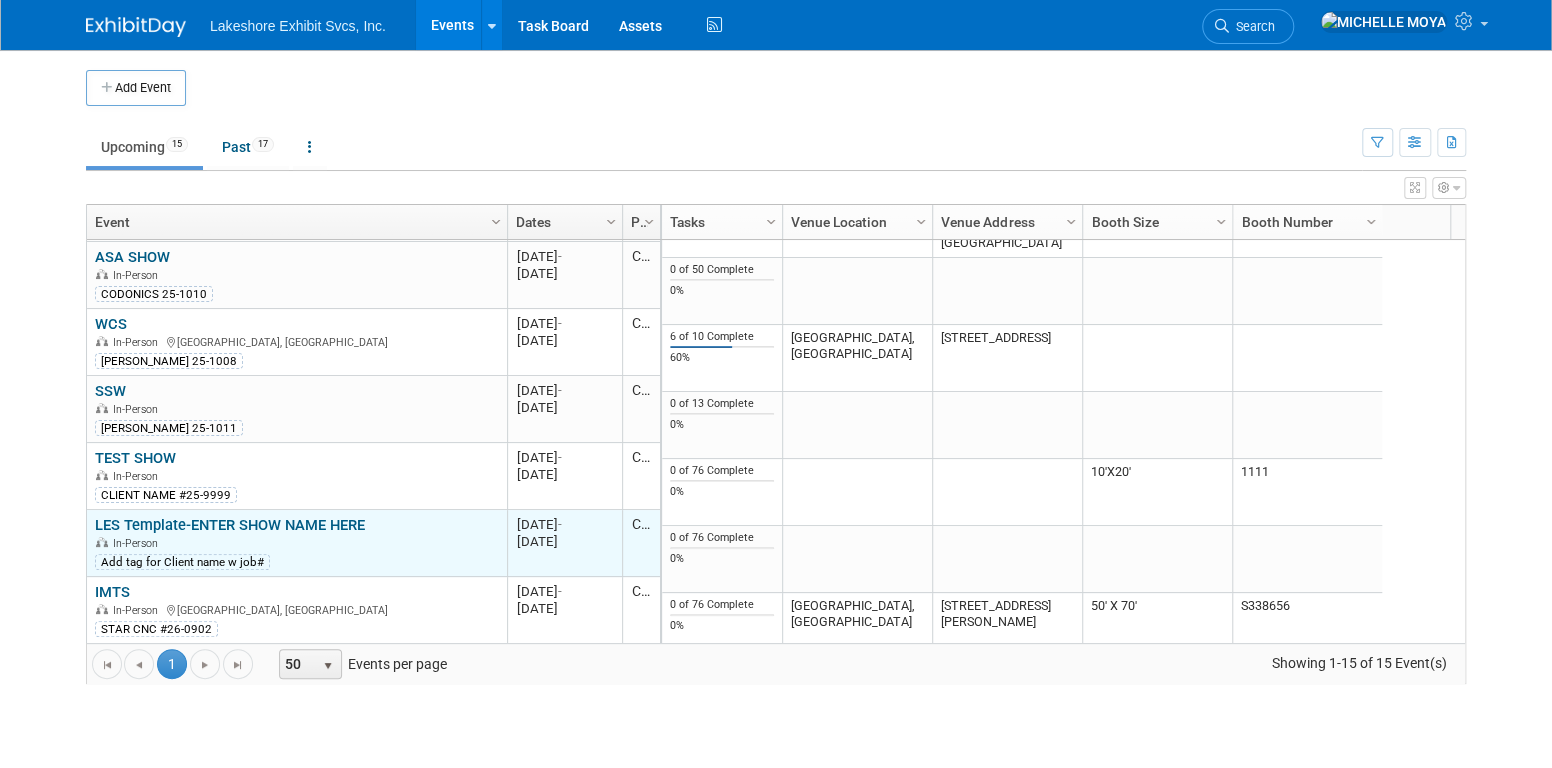 click on "LES Template-ENTER SHOW NAME HERE" at bounding box center (230, 525) 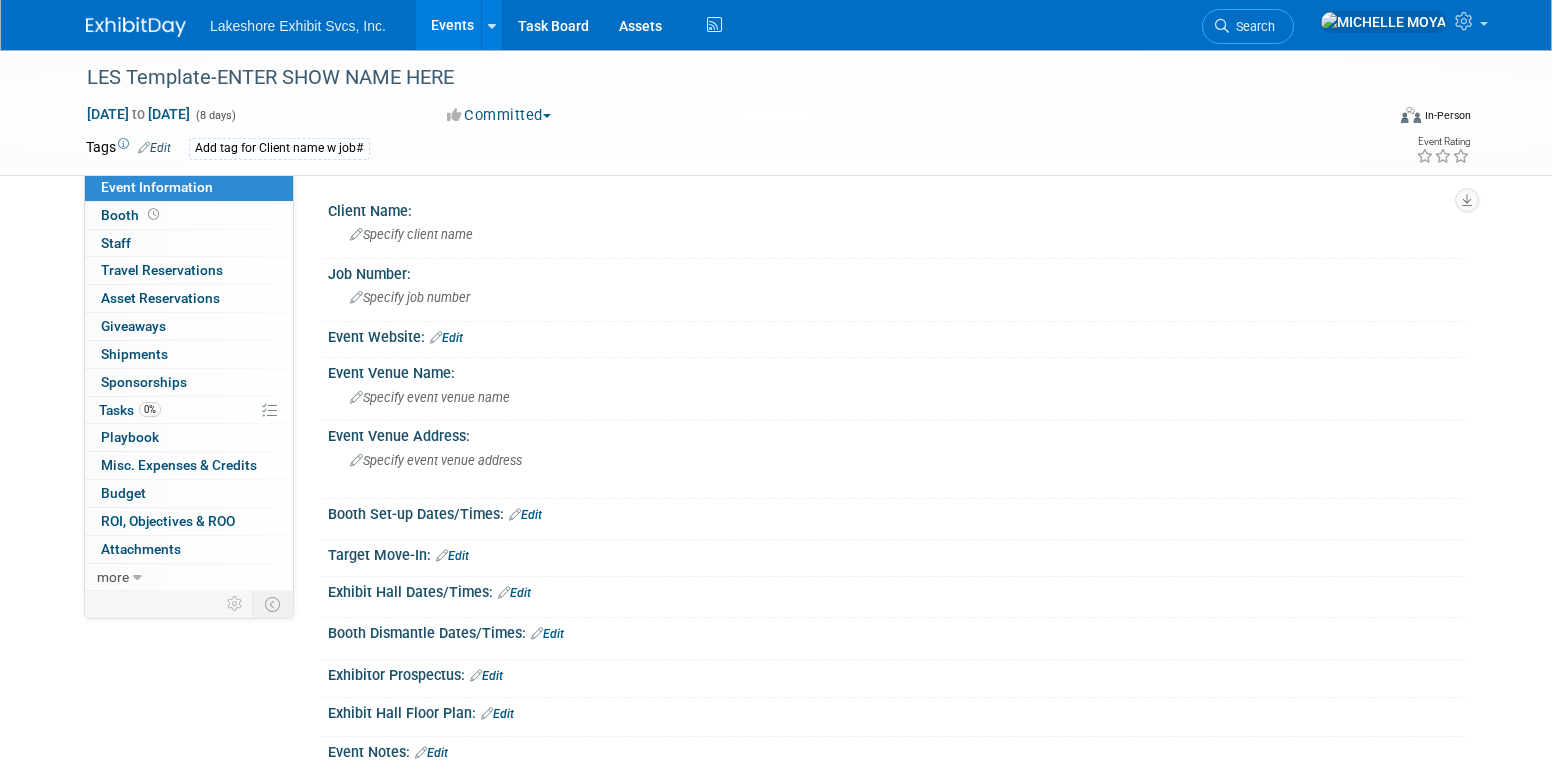scroll, scrollTop: 0, scrollLeft: 0, axis: both 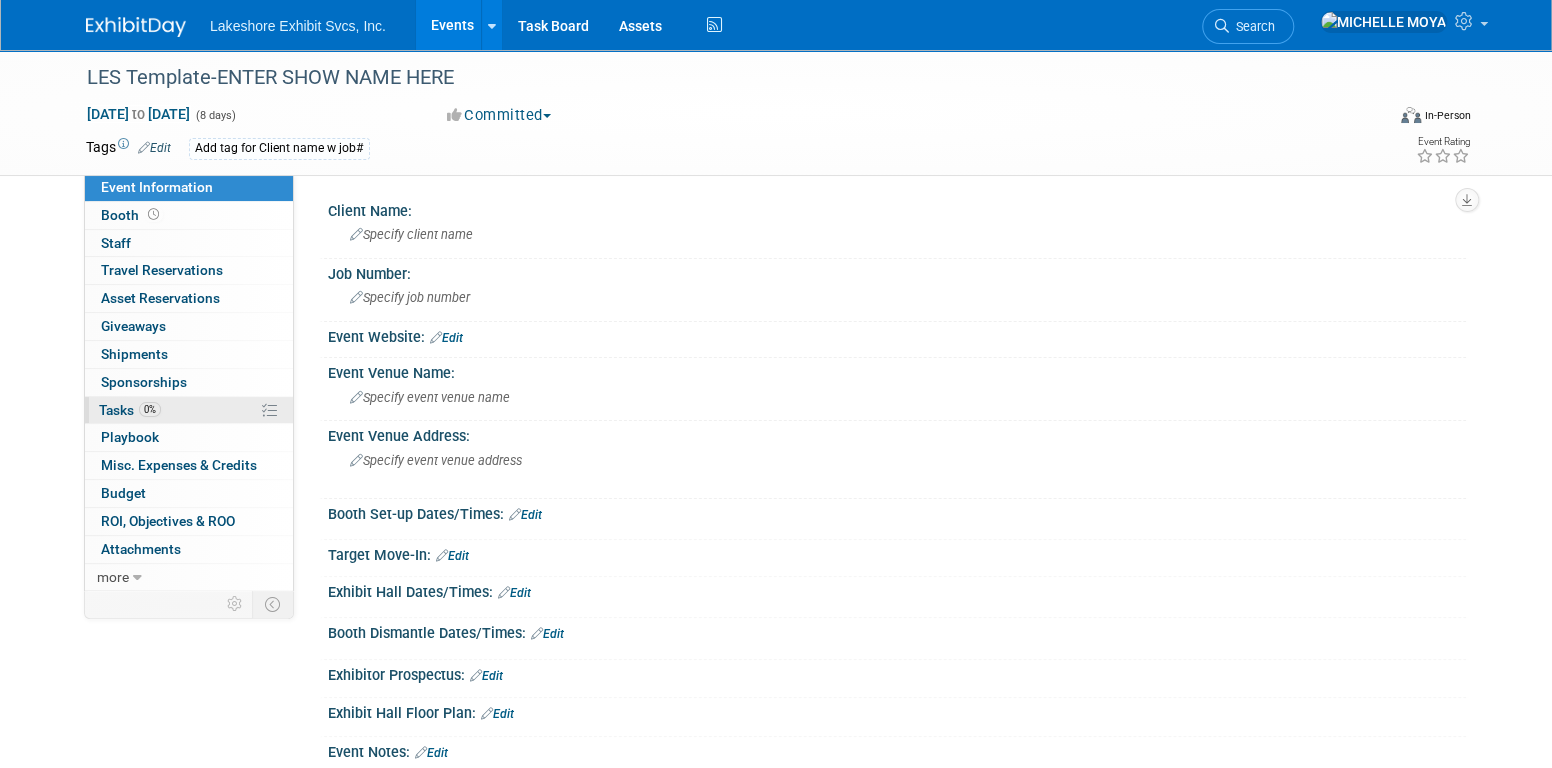 click on "0%
Tasks 0%" at bounding box center (189, 410) 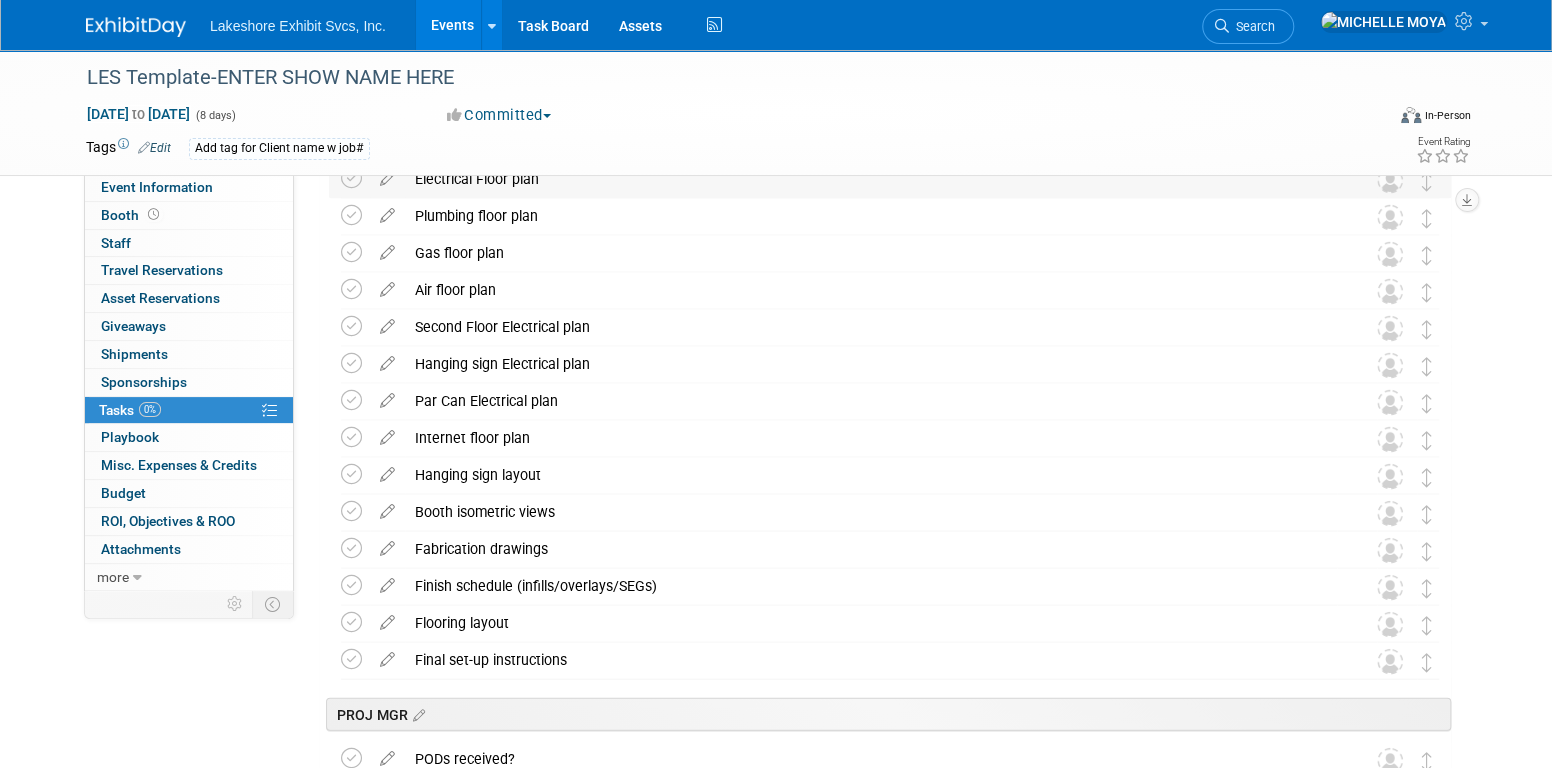 scroll, scrollTop: 2300, scrollLeft: 0, axis: vertical 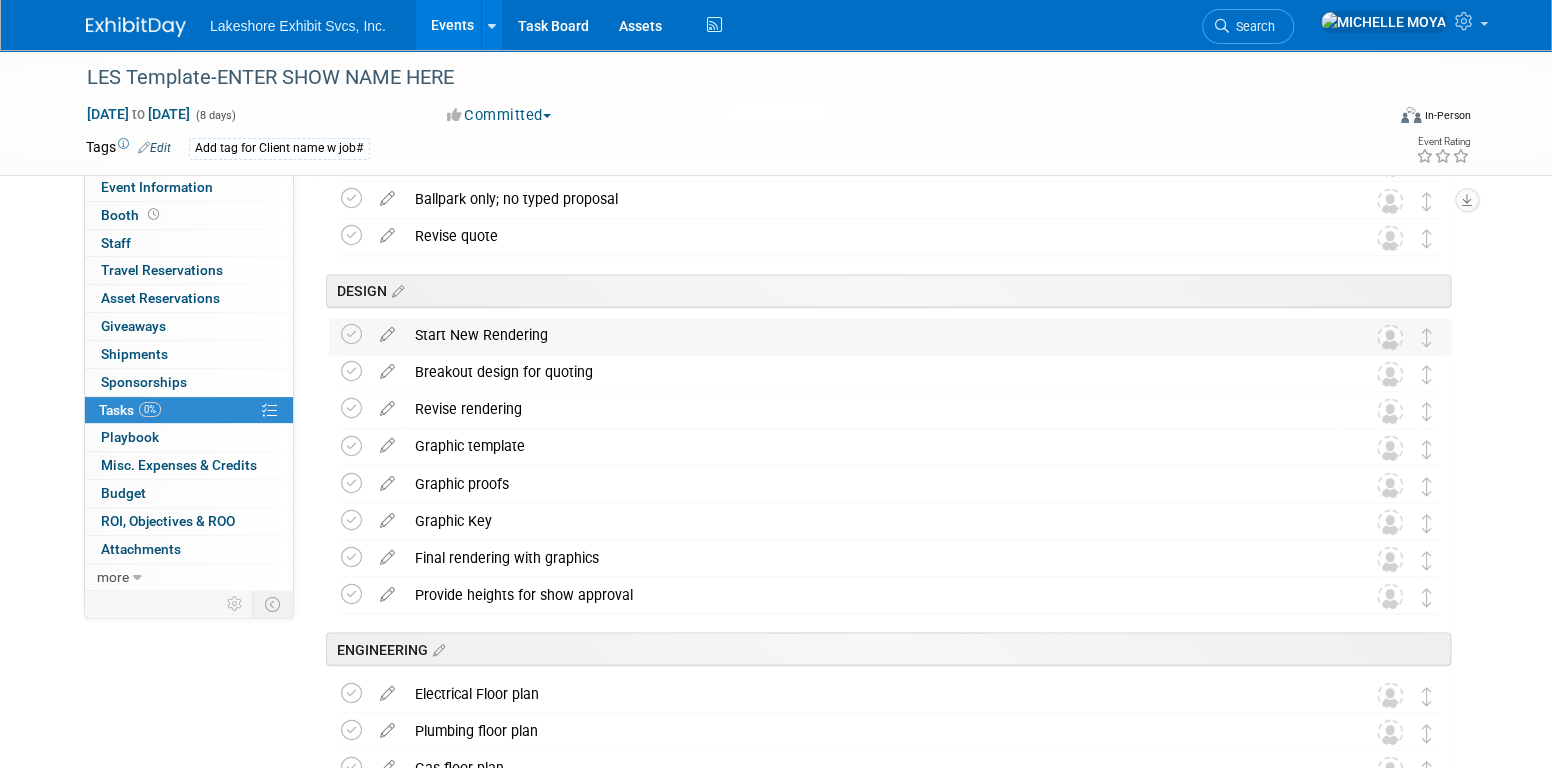 click on "Start New Rendering" at bounding box center (871, 335) 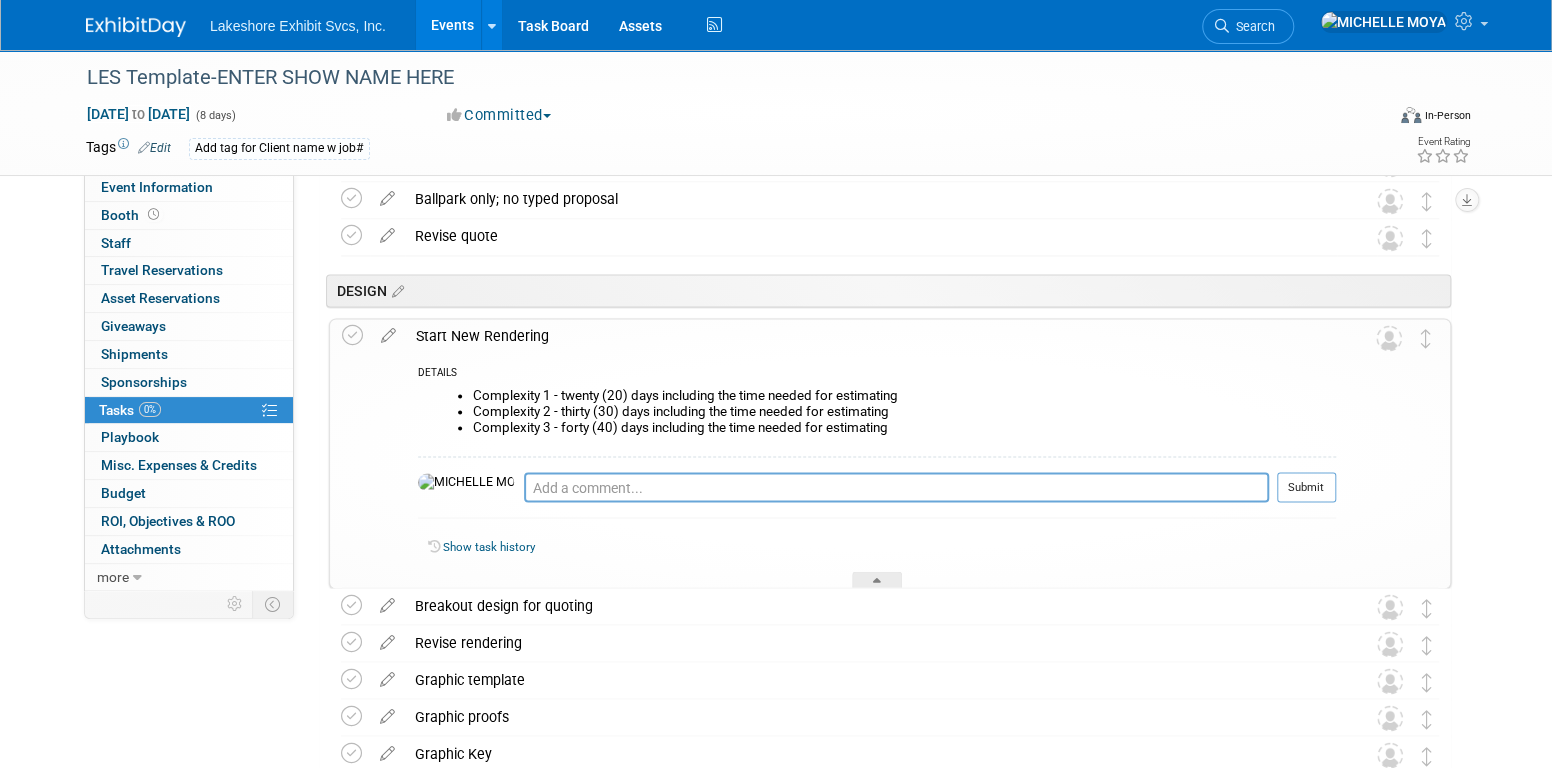 click on "Complexity 2 - thirty (30) days including the time needed for estimating" at bounding box center (904, 412) 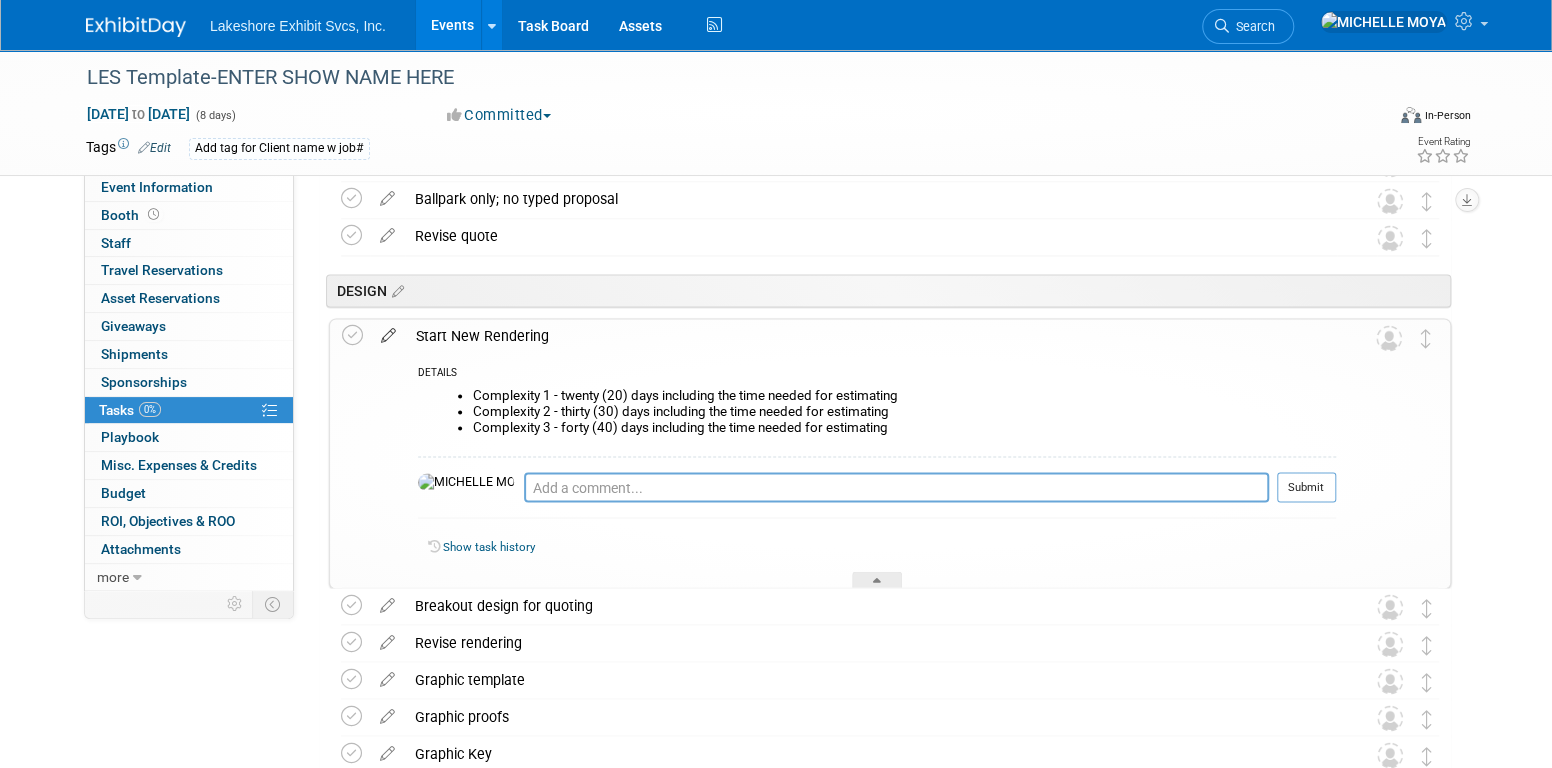 click at bounding box center [388, 331] 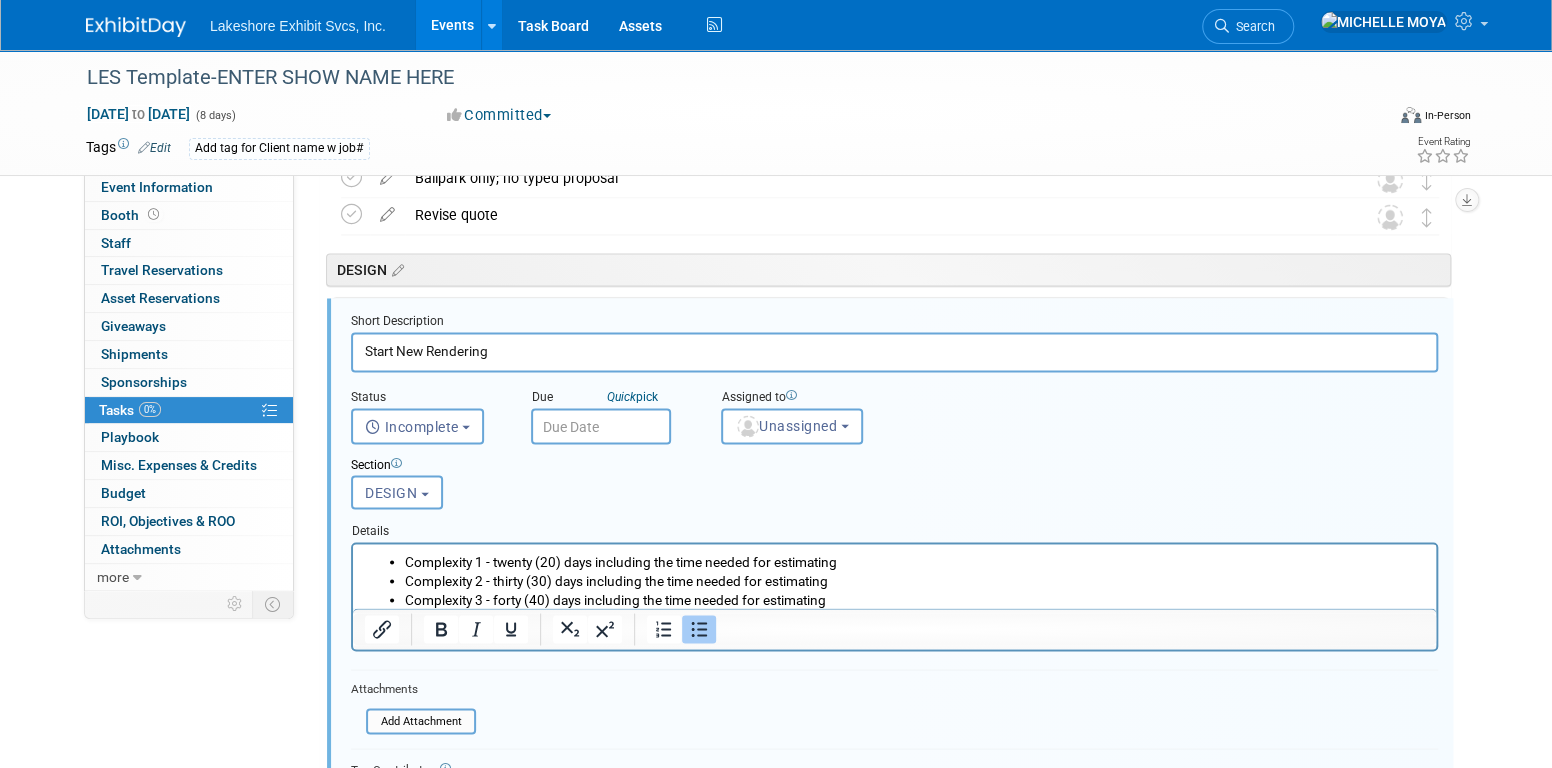 scroll, scrollTop: 1726, scrollLeft: 0, axis: vertical 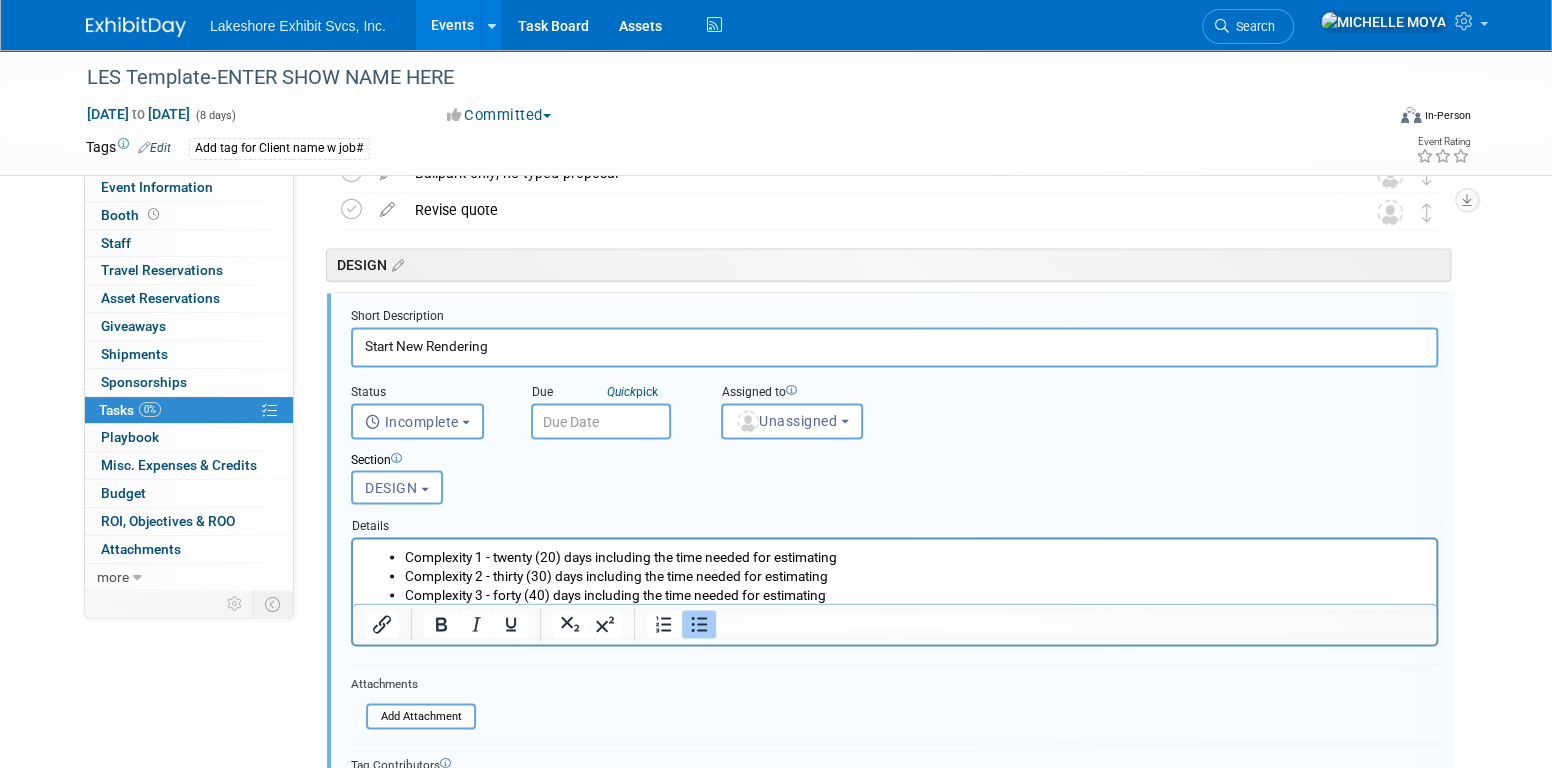 click on "Complexity 1 - twenty (20) days including the time needed for estimating" at bounding box center (915, 555) 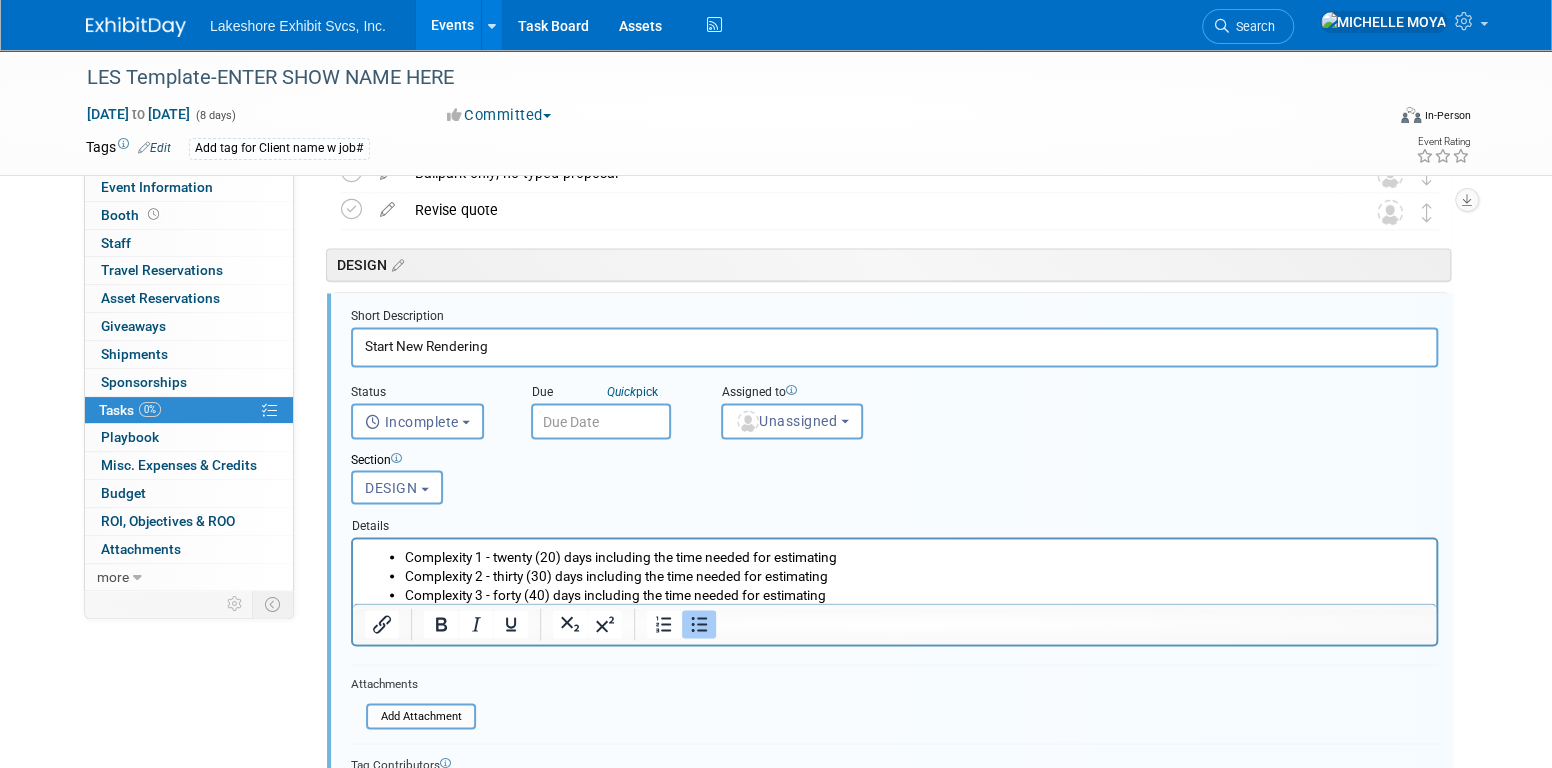 type 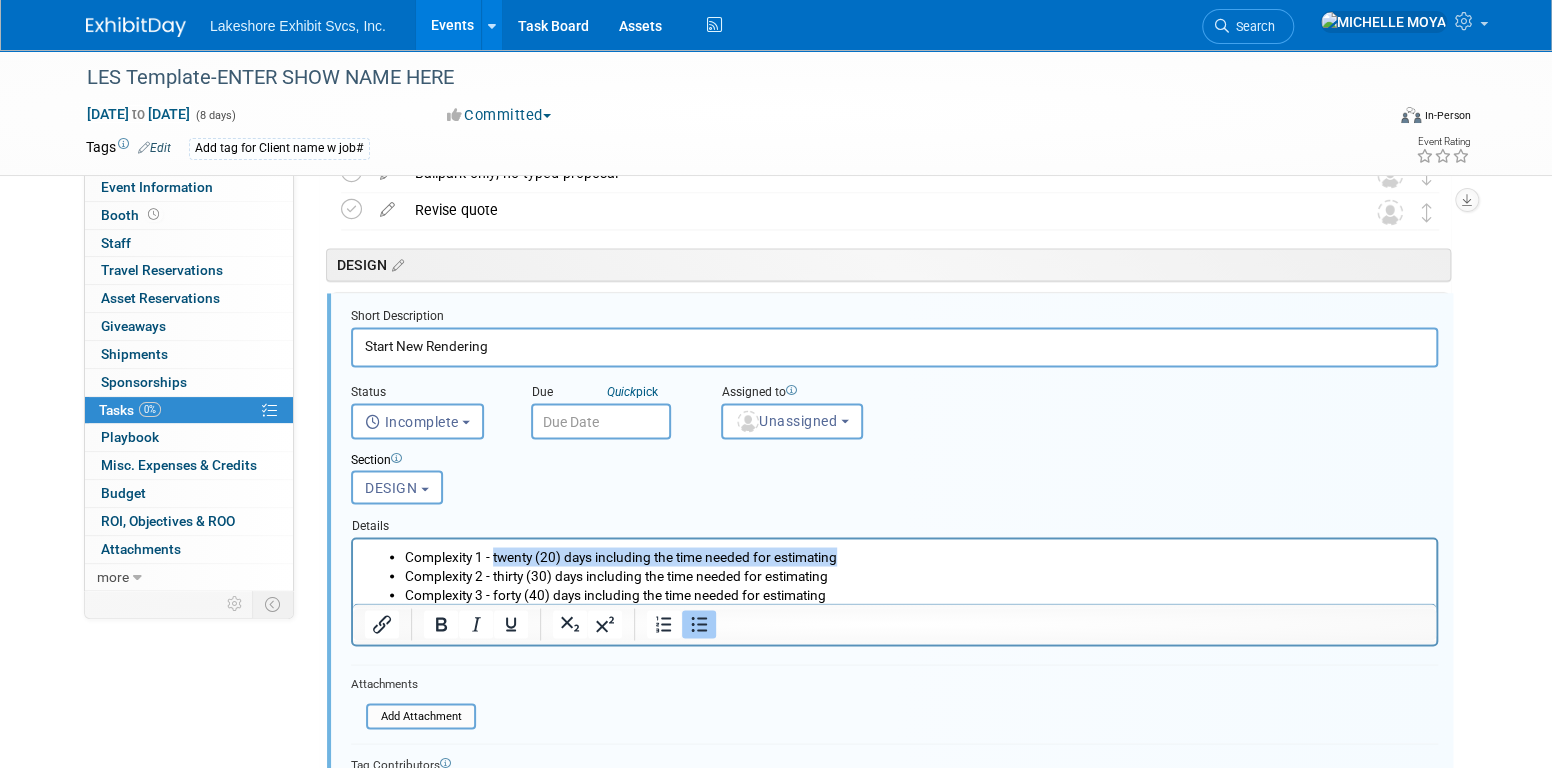 drag, startPoint x: 858, startPoint y: 553, endPoint x: 495, endPoint y: 560, distance: 363.06747 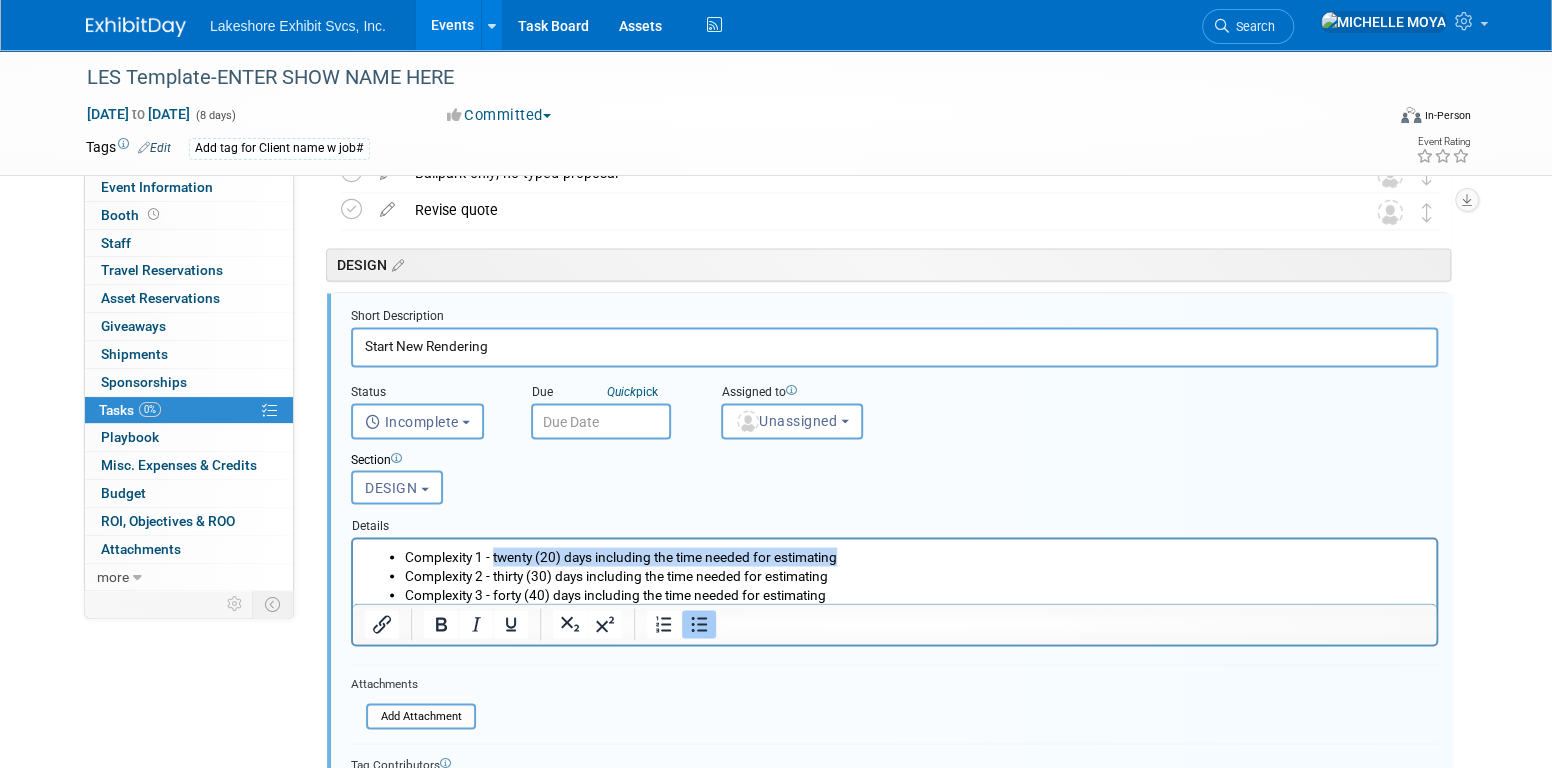click on "Complexity 1 - twenty (20) days including the time needed for estimating" at bounding box center [915, 555] 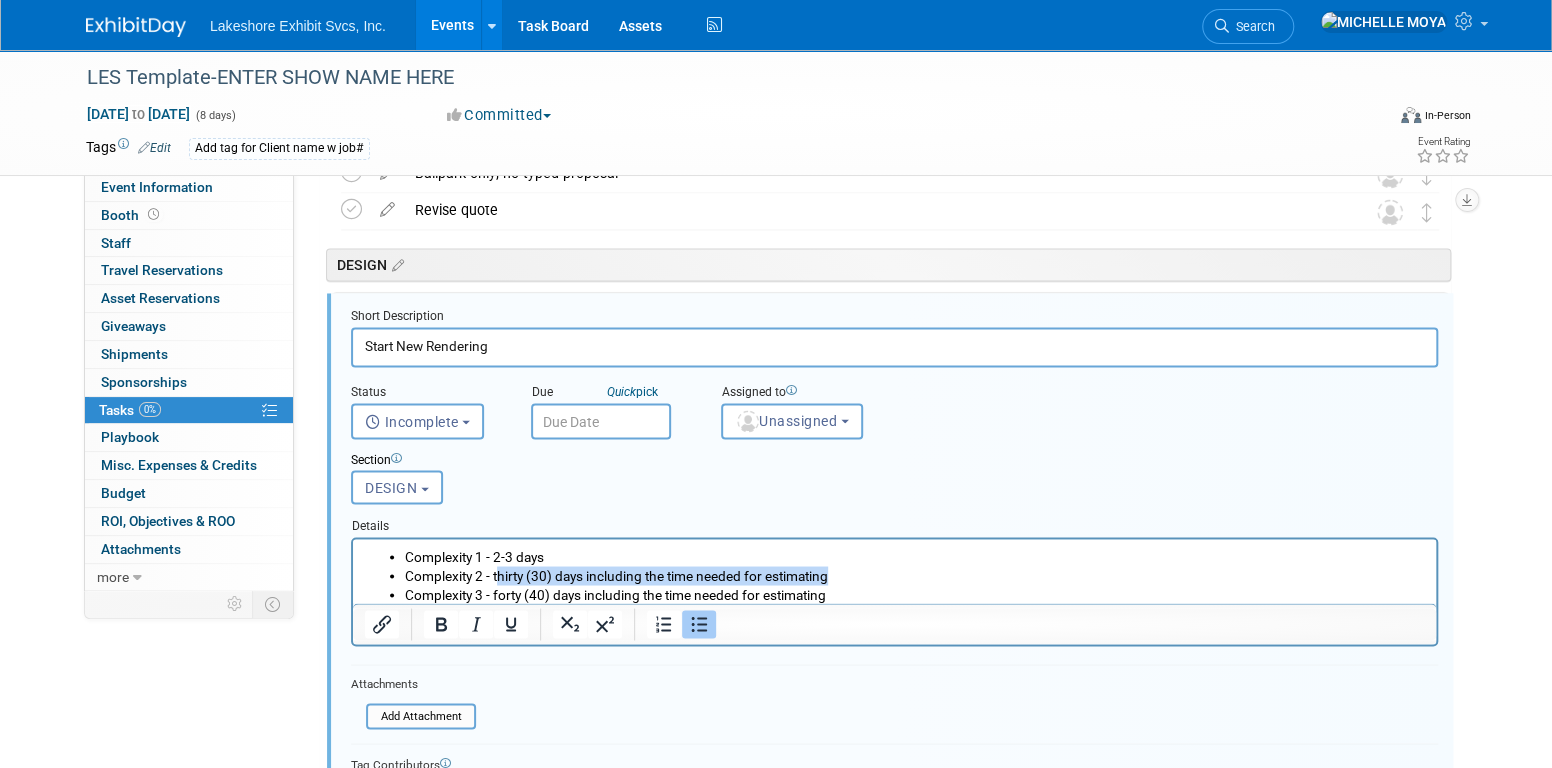 drag, startPoint x: 853, startPoint y: 575, endPoint x: 496, endPoint y: 579, distance: 357.0224 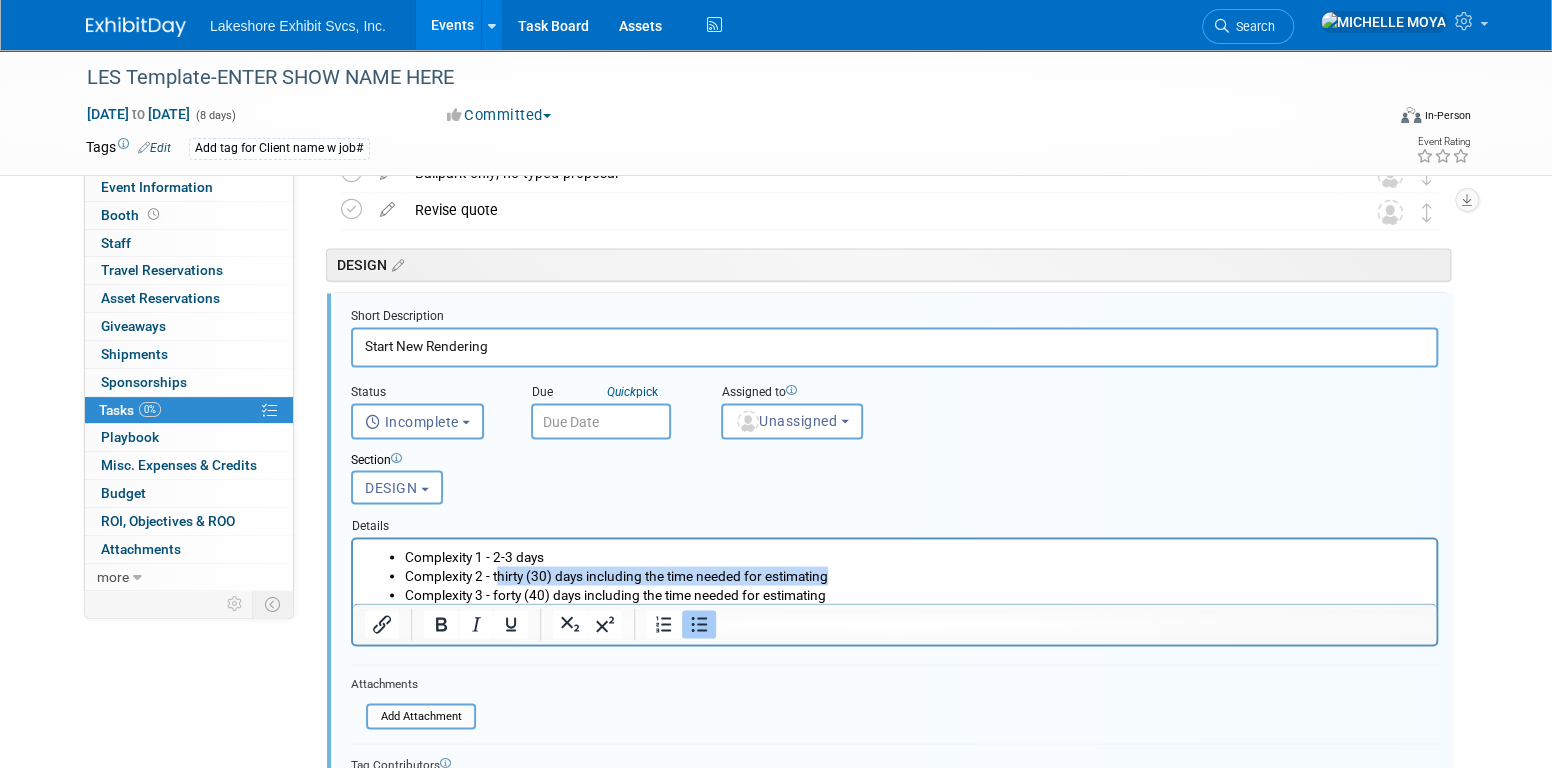 click on "Complexity 2 - thirty (30) days including the time needed for estimating" at bounding box center [915, 574] 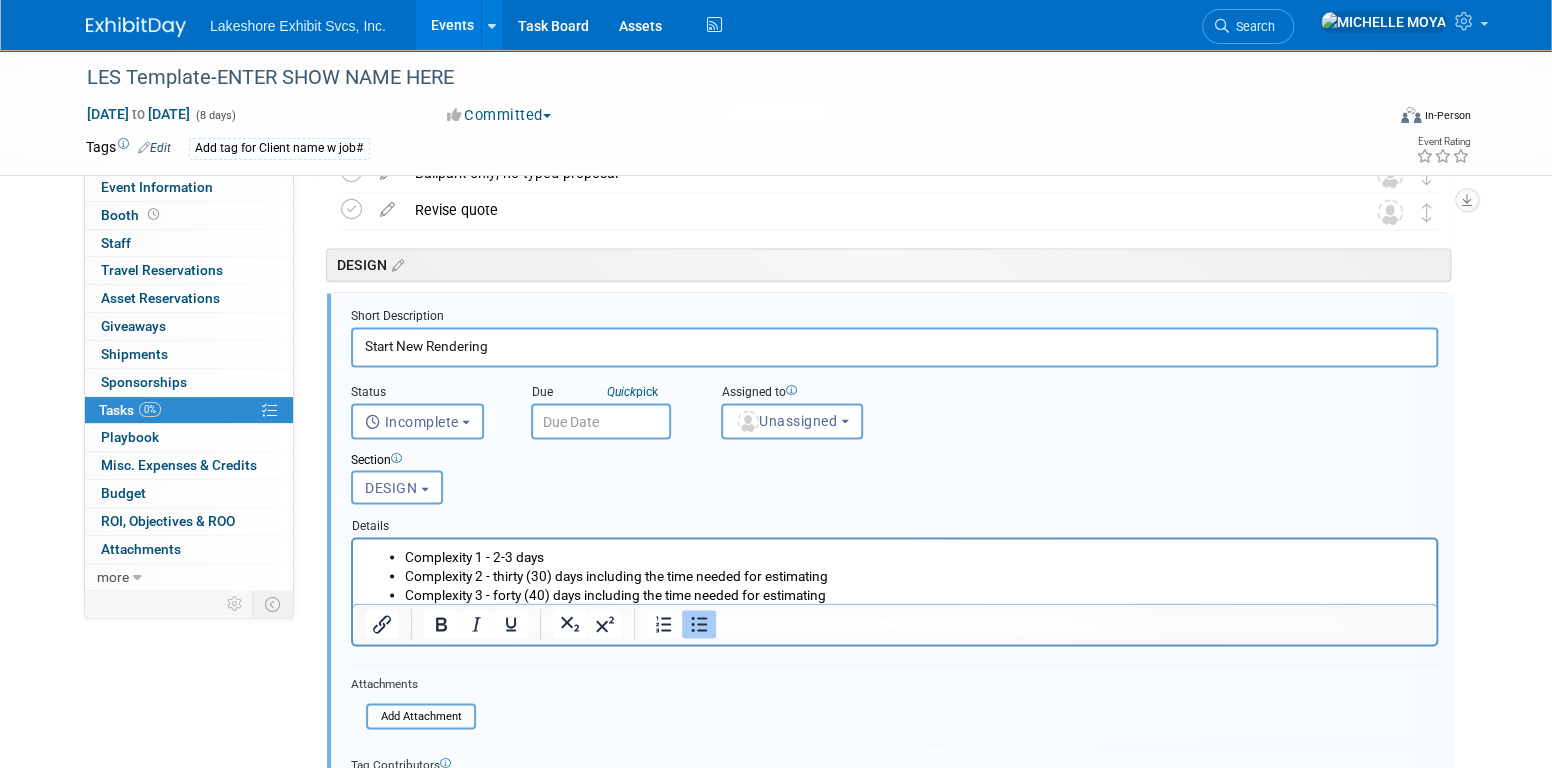 click on "Complexity 2 - thirty (30) days including the time needed for estimating" at bounding box center (915, 574) 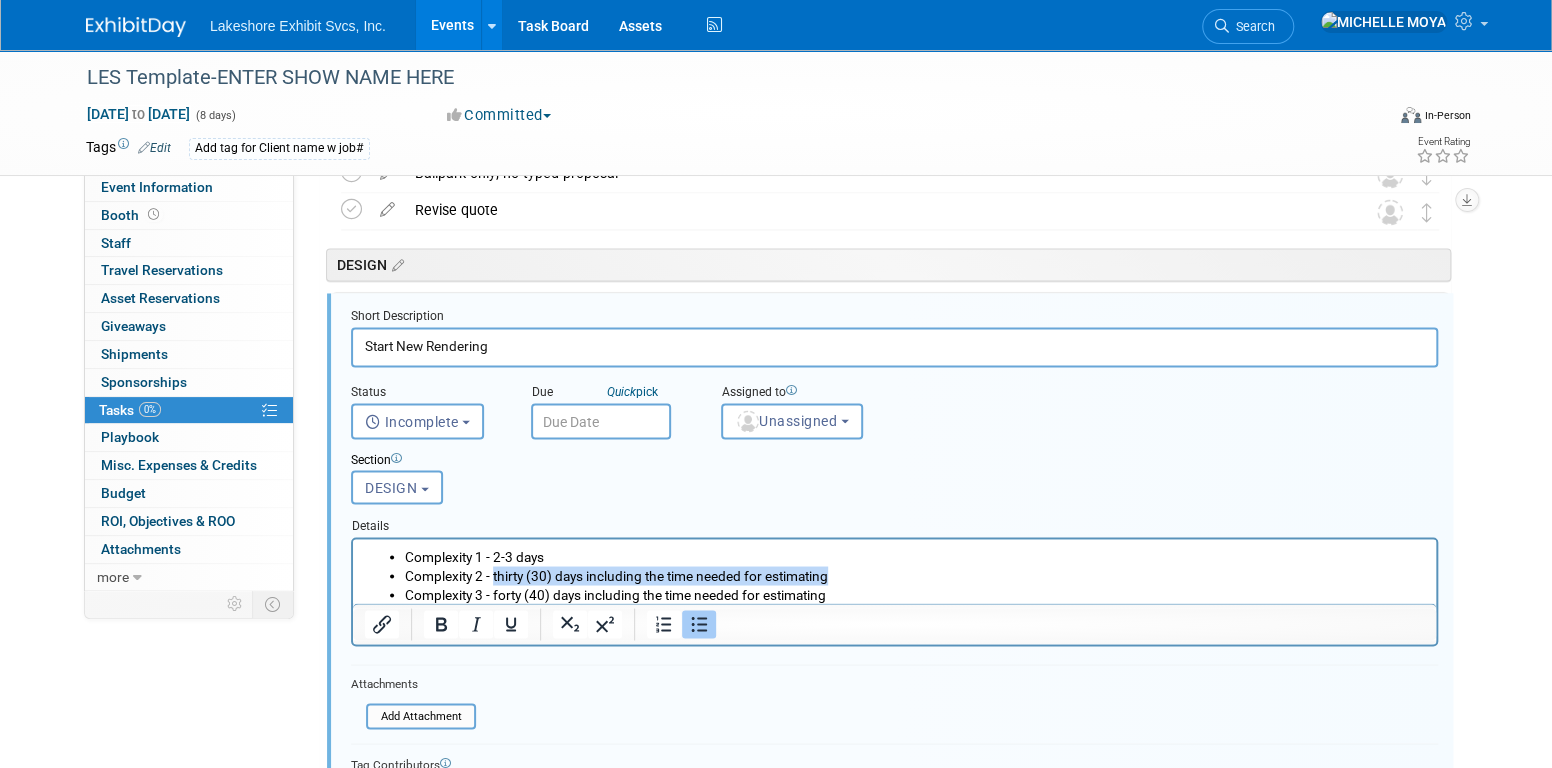 drag, startPoint x: 833, startPoint y: 577, endPoint x: 495, endPoint y: 580, distance: 338.0133 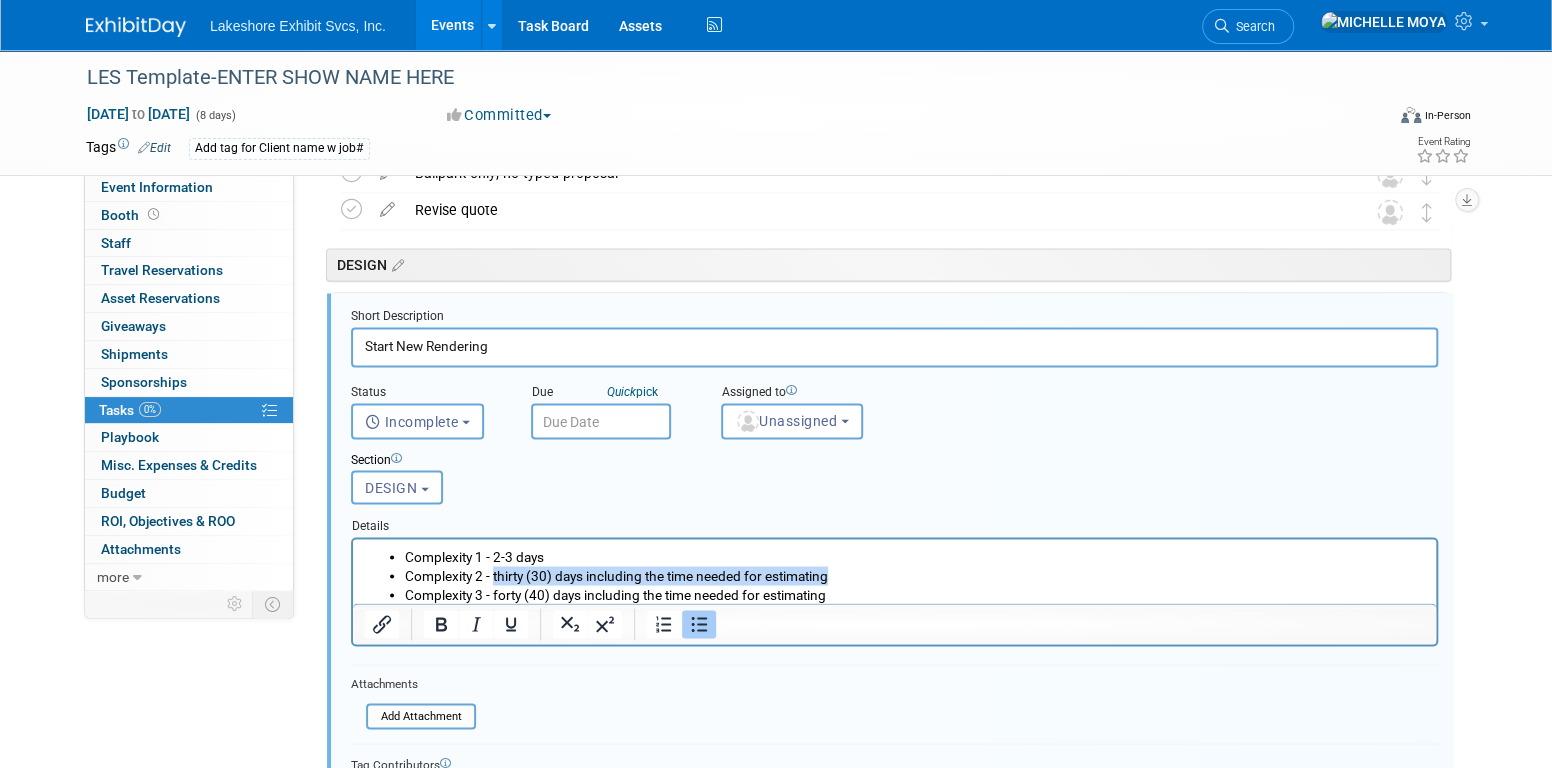 click on "Complexity 2 - thirty (30) days including the time needed for estimating" at bounding box center (915, 574) 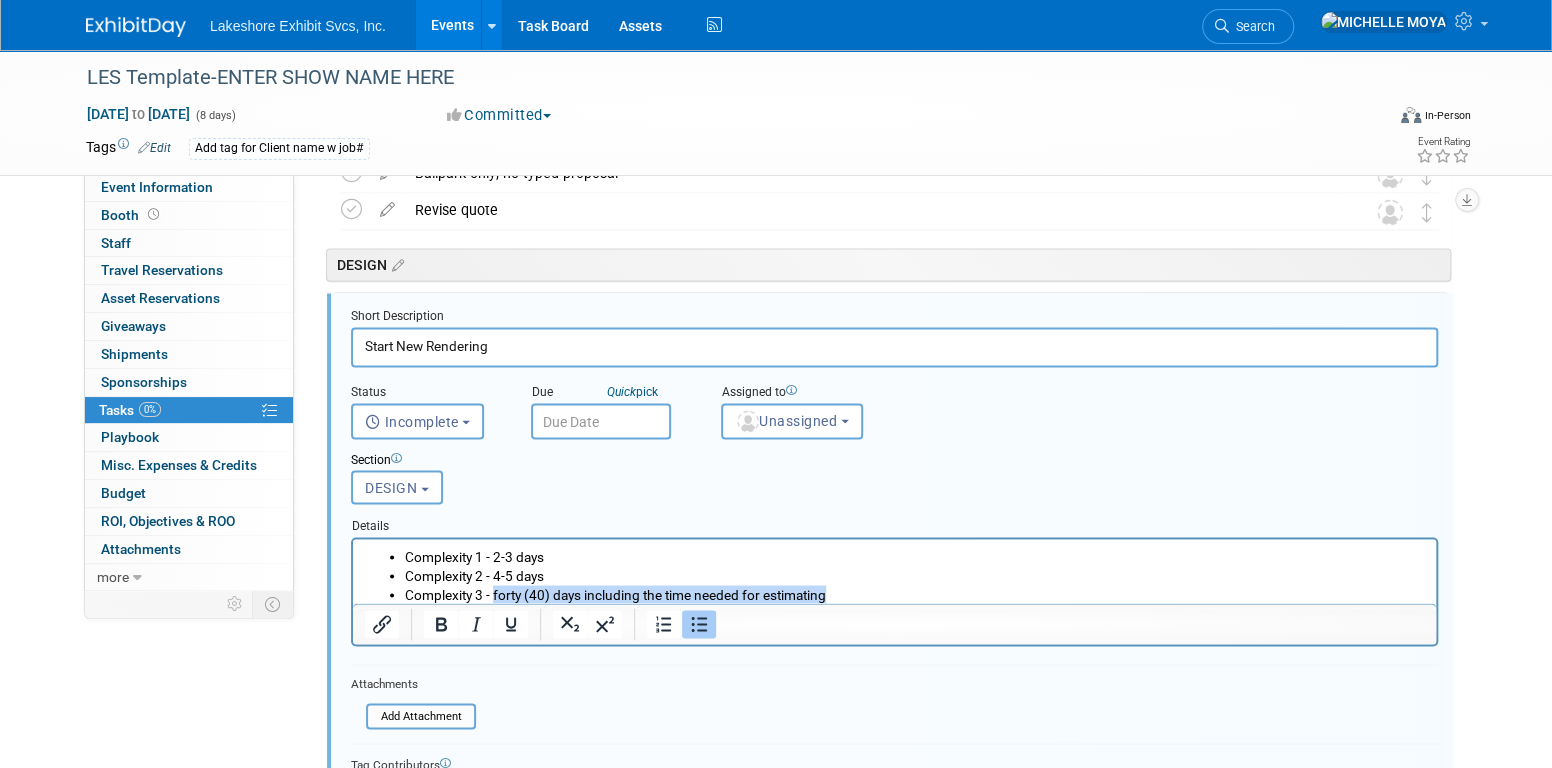 drag, startPoint x: 854, startPoint y: 592, endPoint x: 494, endPoint y: 617, distance: 360.867 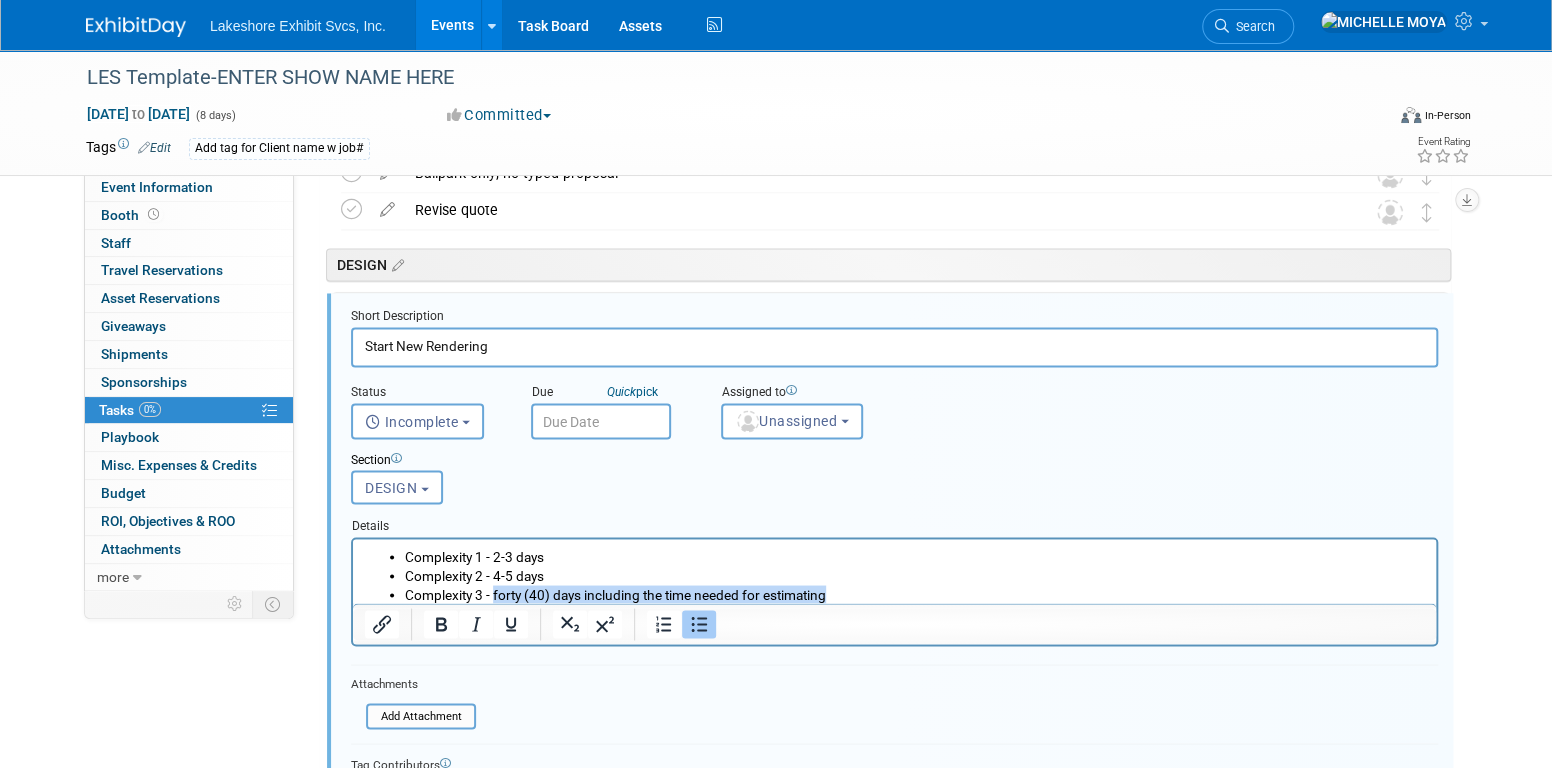 click on "Complexity 1 - 2-3 days Complexity 2 - 4-5 days Complexity 3 - forty (40) days including the time needed for estimating" at bounding box center (894, 570) 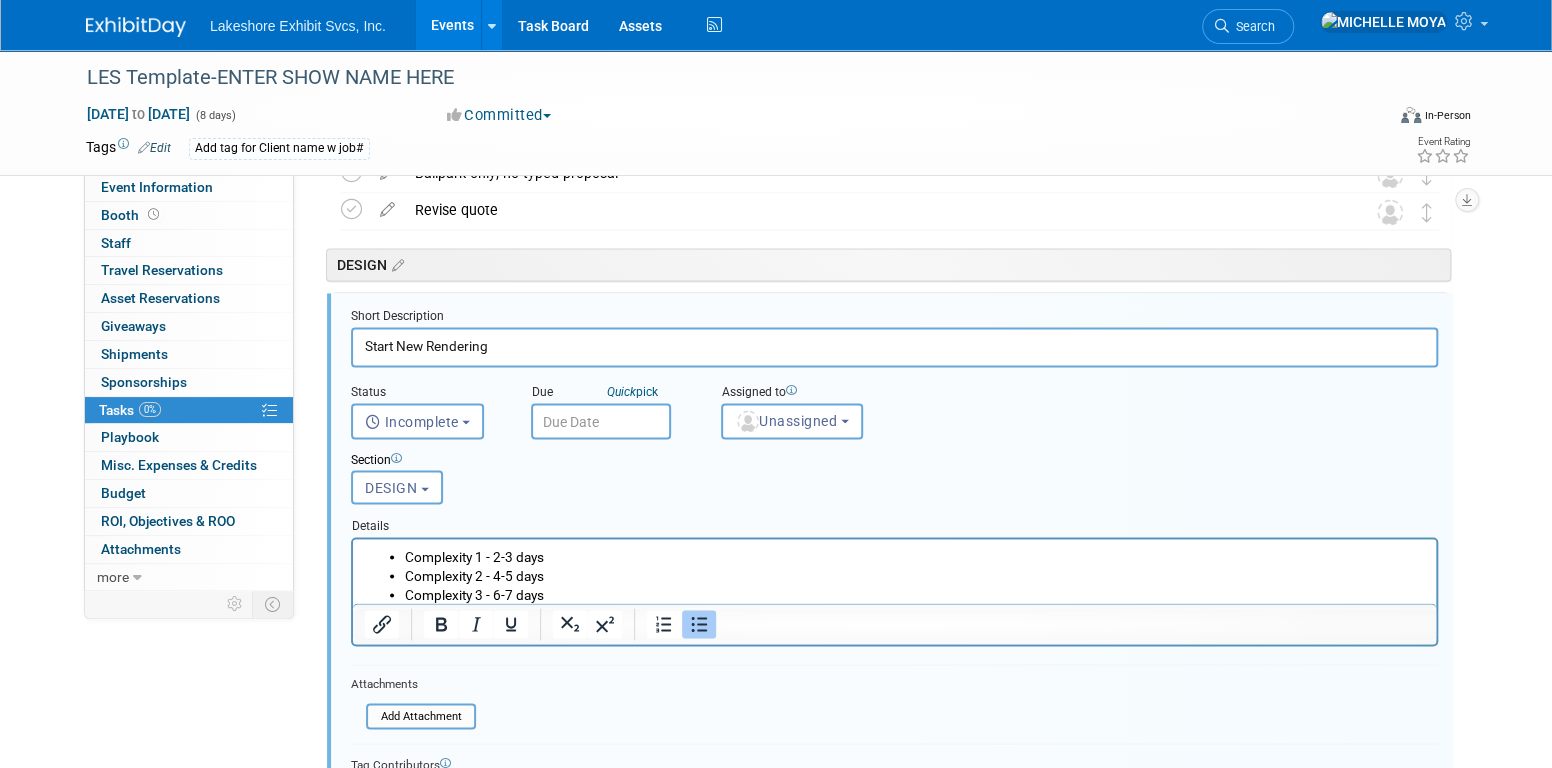 scroll, scrollTop: 1926, scrollLeft: 0, axis: vertical 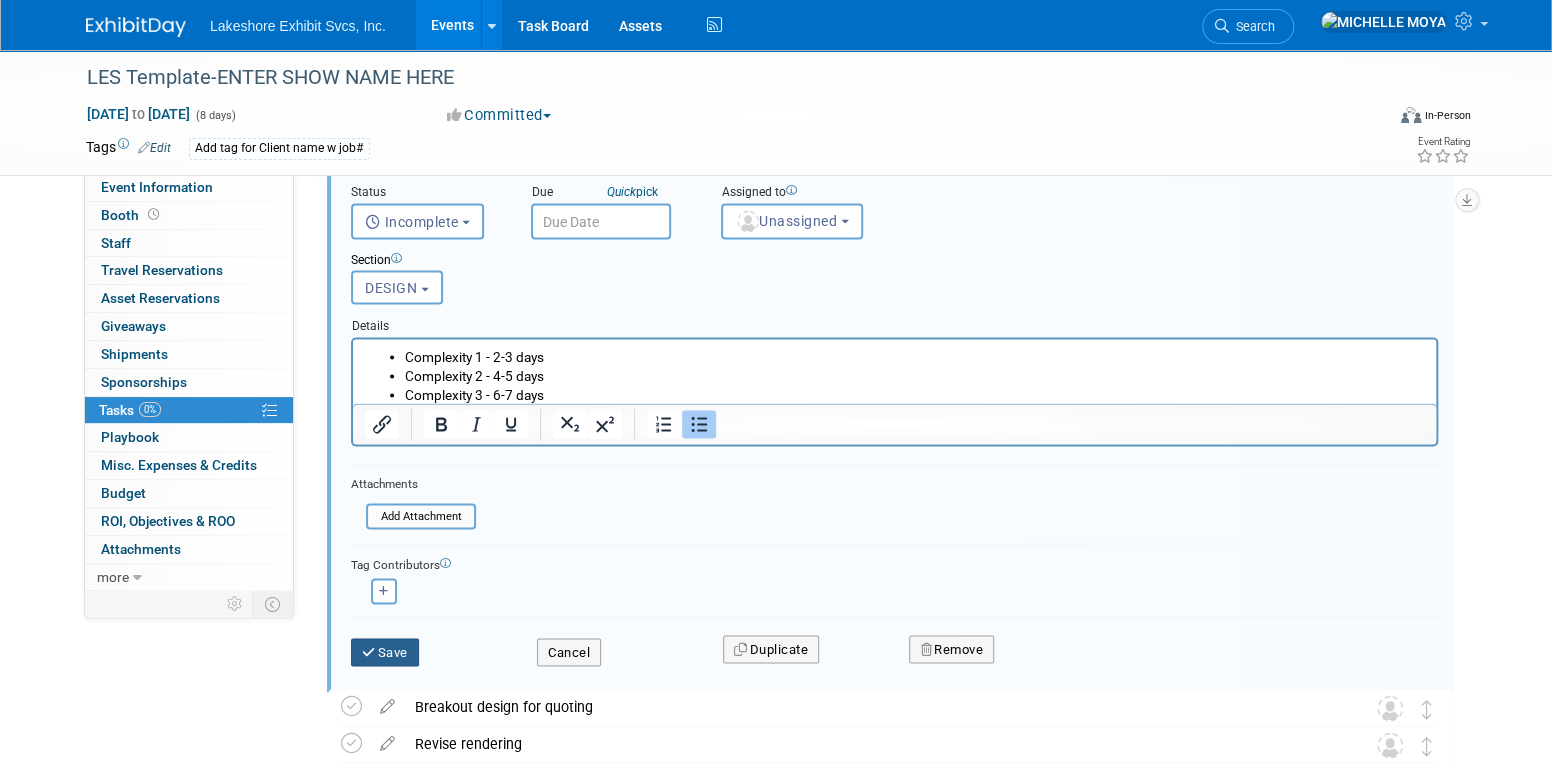 click at bounding box center (370, 651) 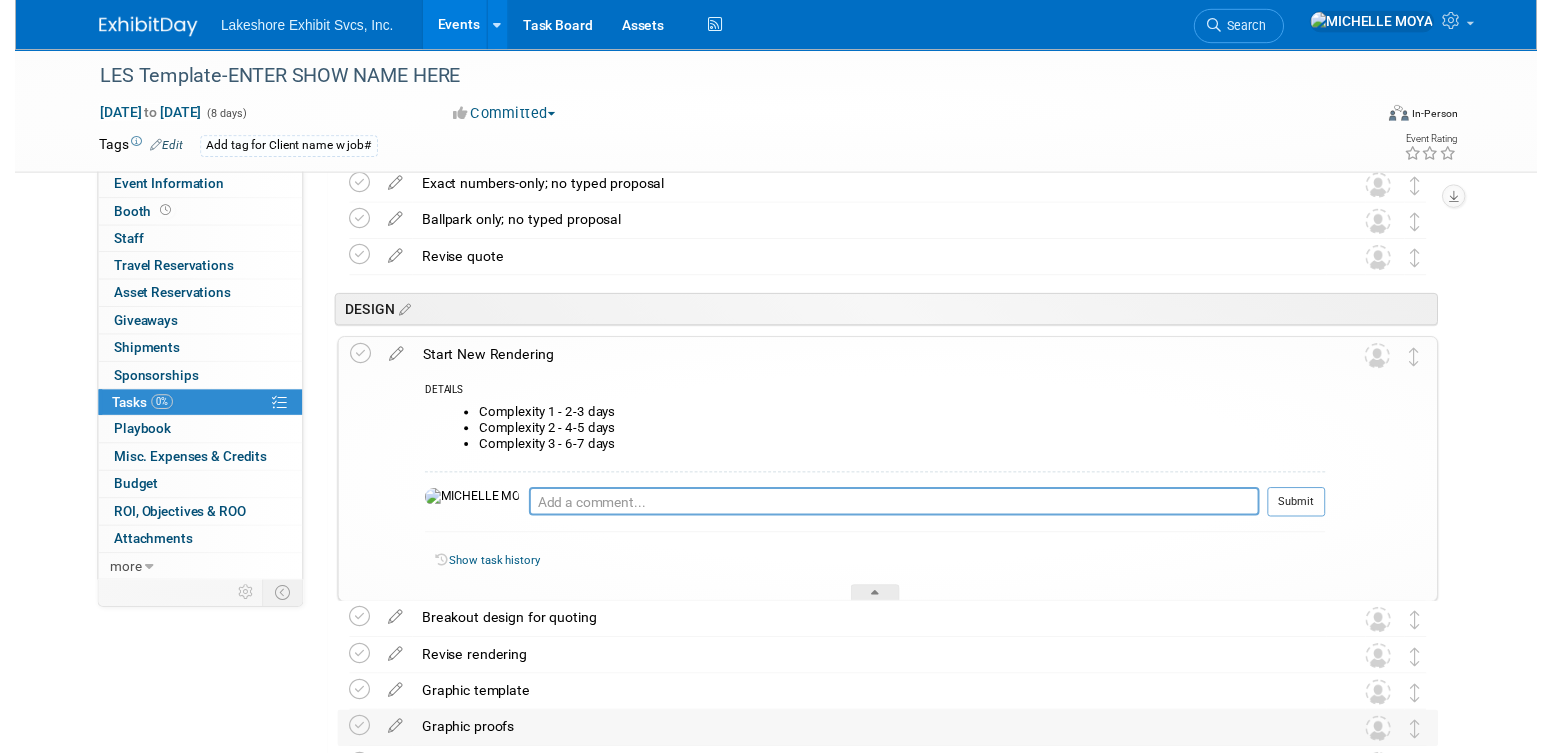 scroll, scrollTop: 1626, scrollLeft: 0, axis: vertical 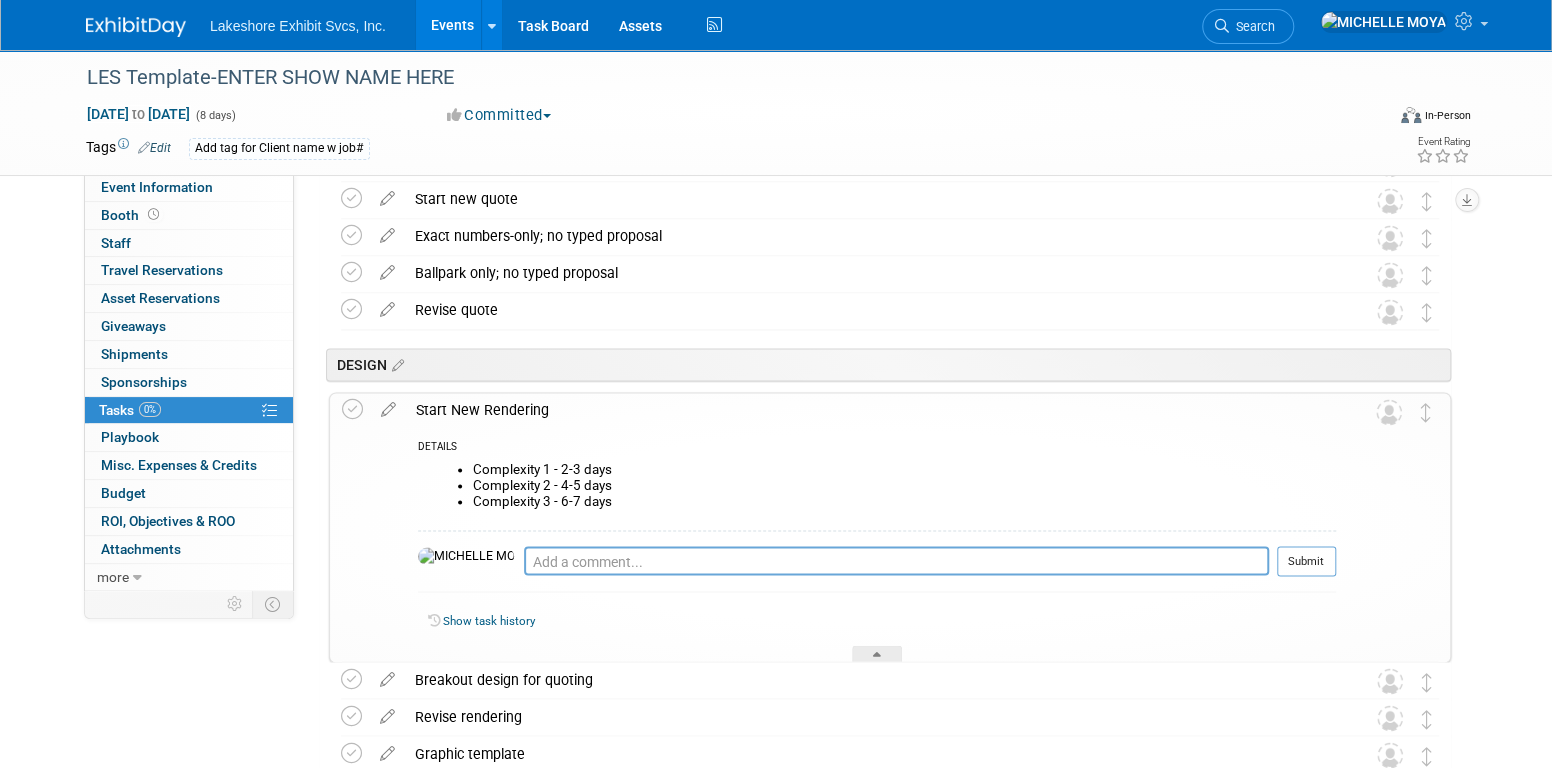 click on "Start New Rendering" at bounding box center (871, 410) 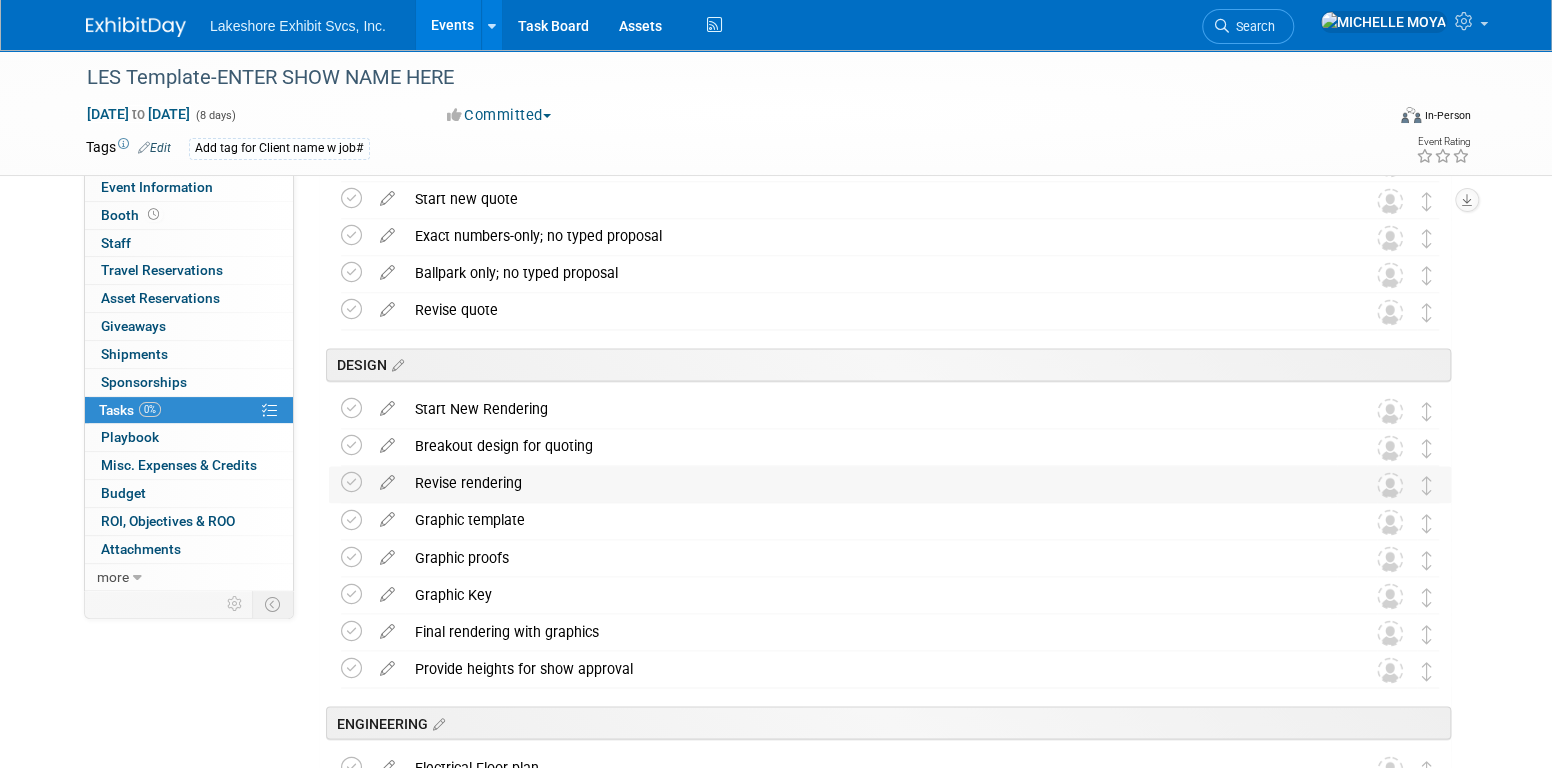 click on "Revise rendering" at bounding box center [871, 483] 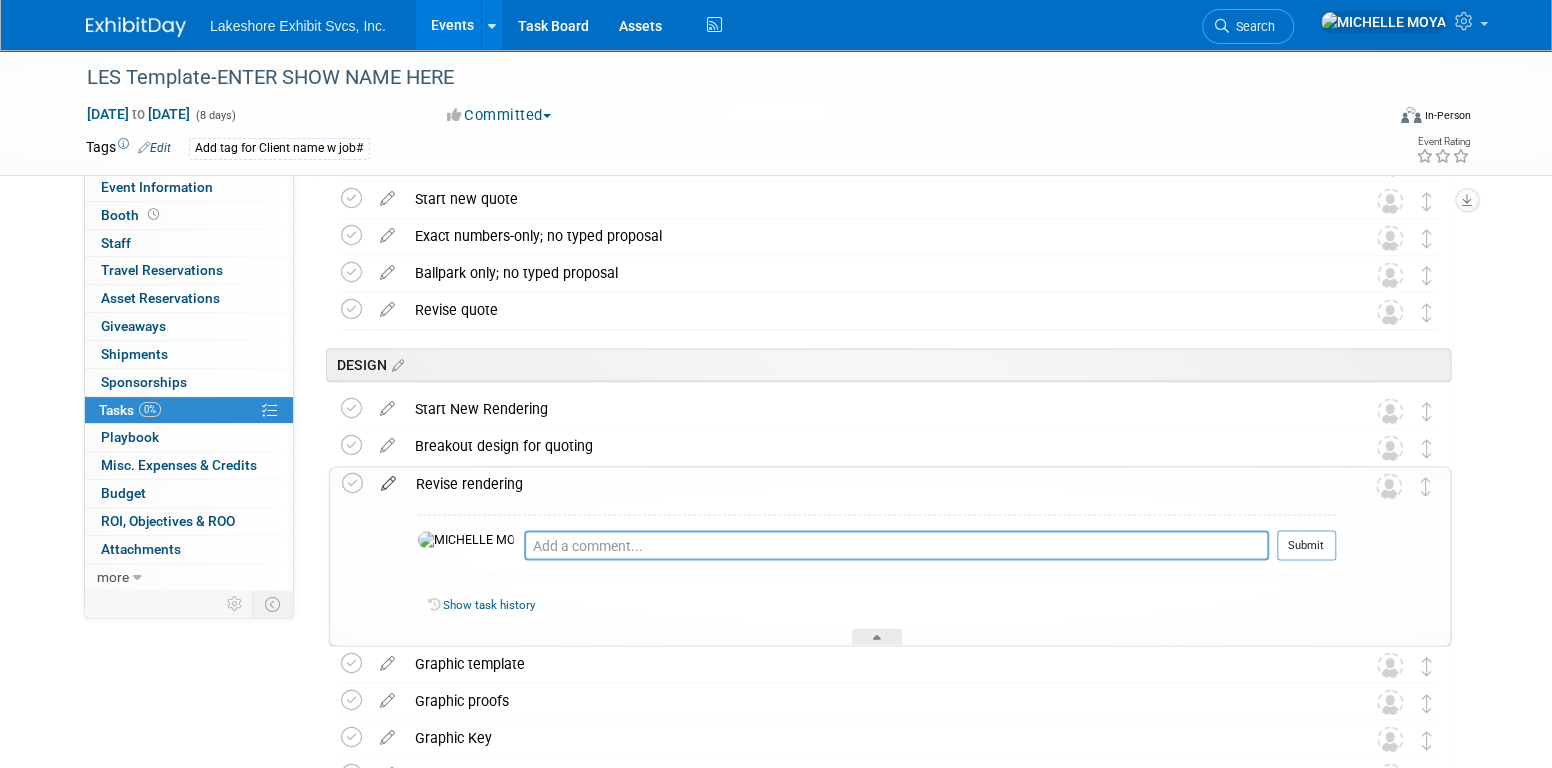 click at bounding box center (388, 479) 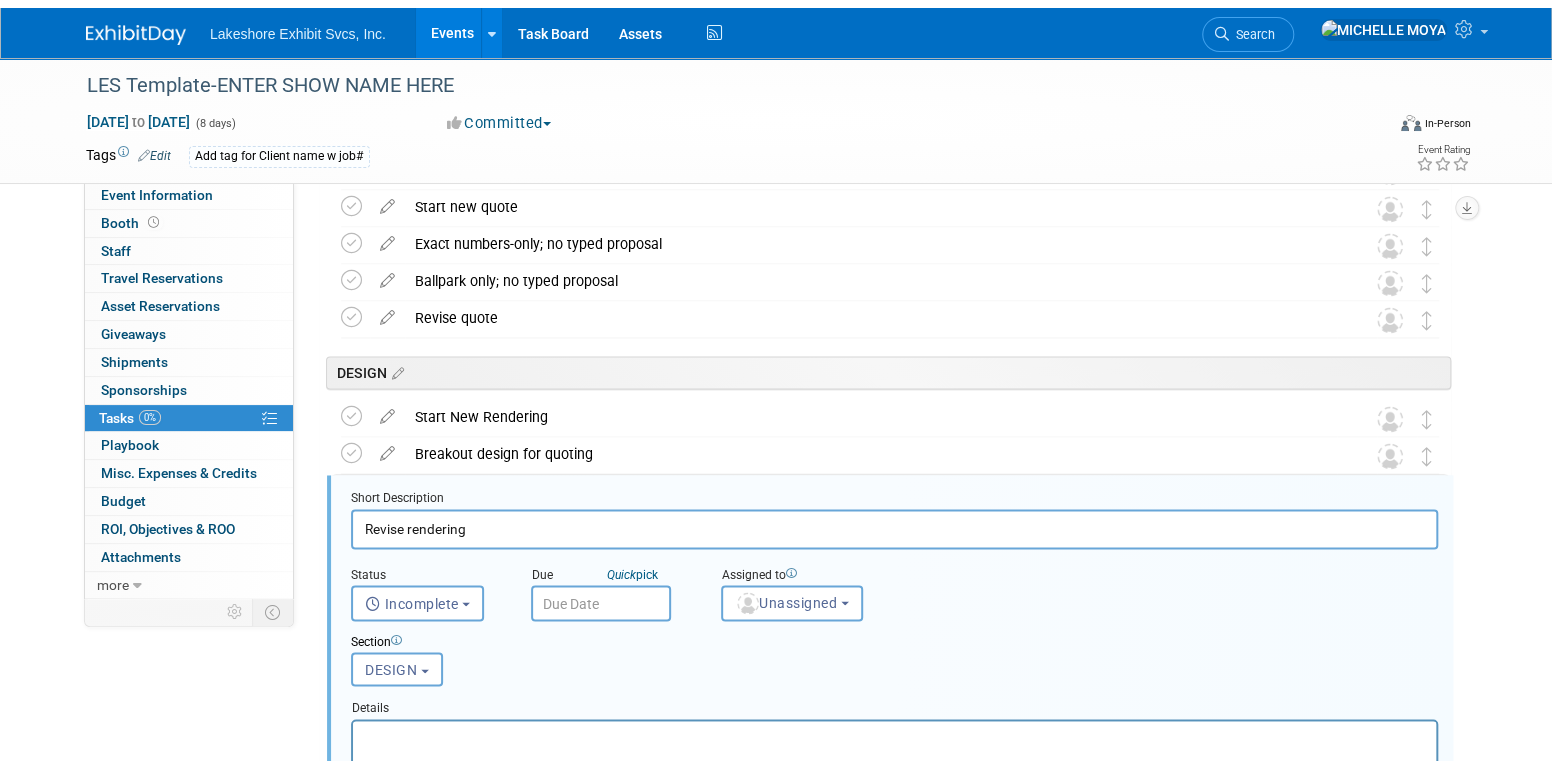 scroll, scrollTop: 1800, scrollLeft: 0, axis: vertical 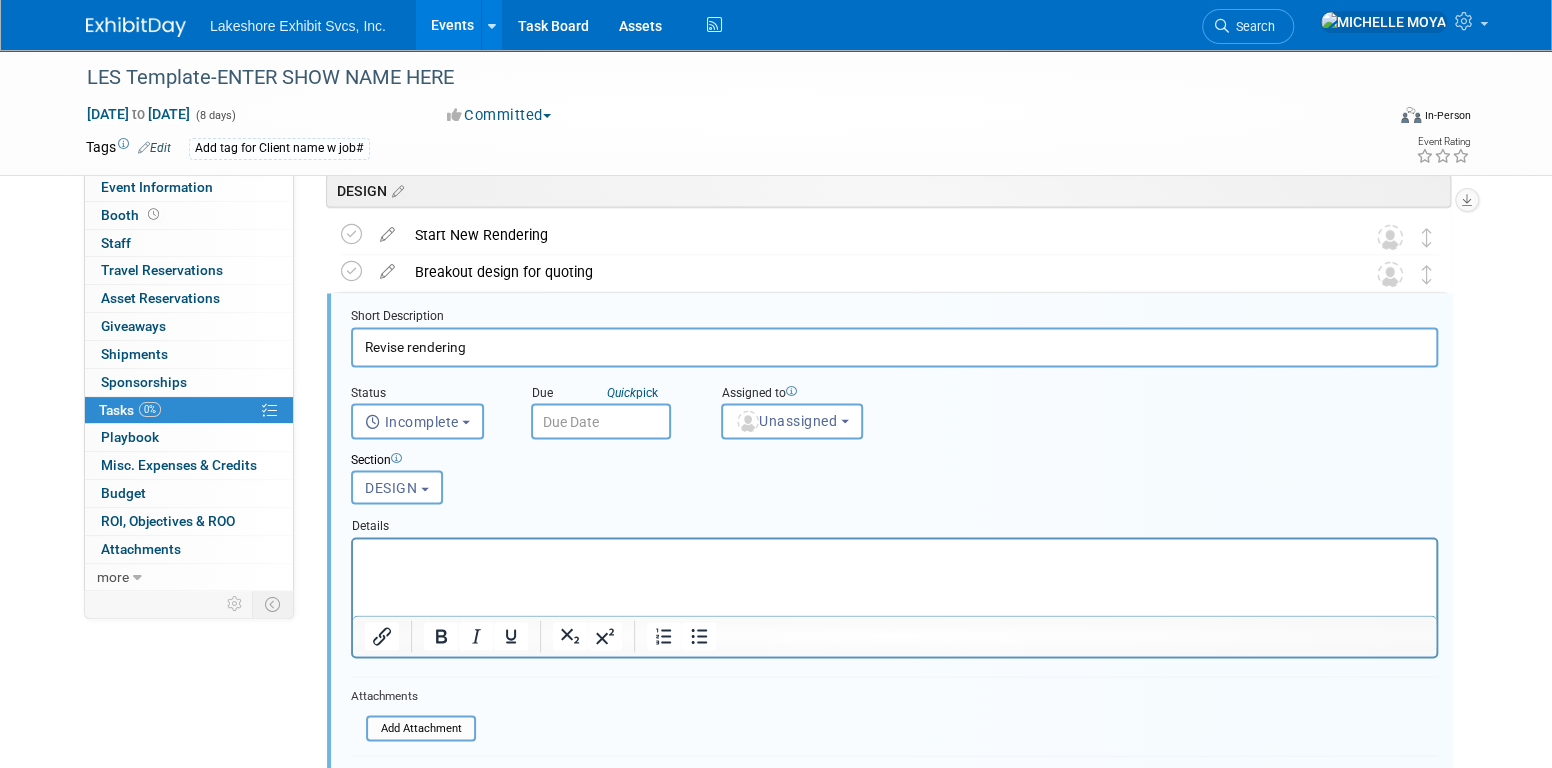 drag, startPoint x: 675, startPoint y: 559, endPoint x: 690, endPoint y: 587, distance: 31.764761 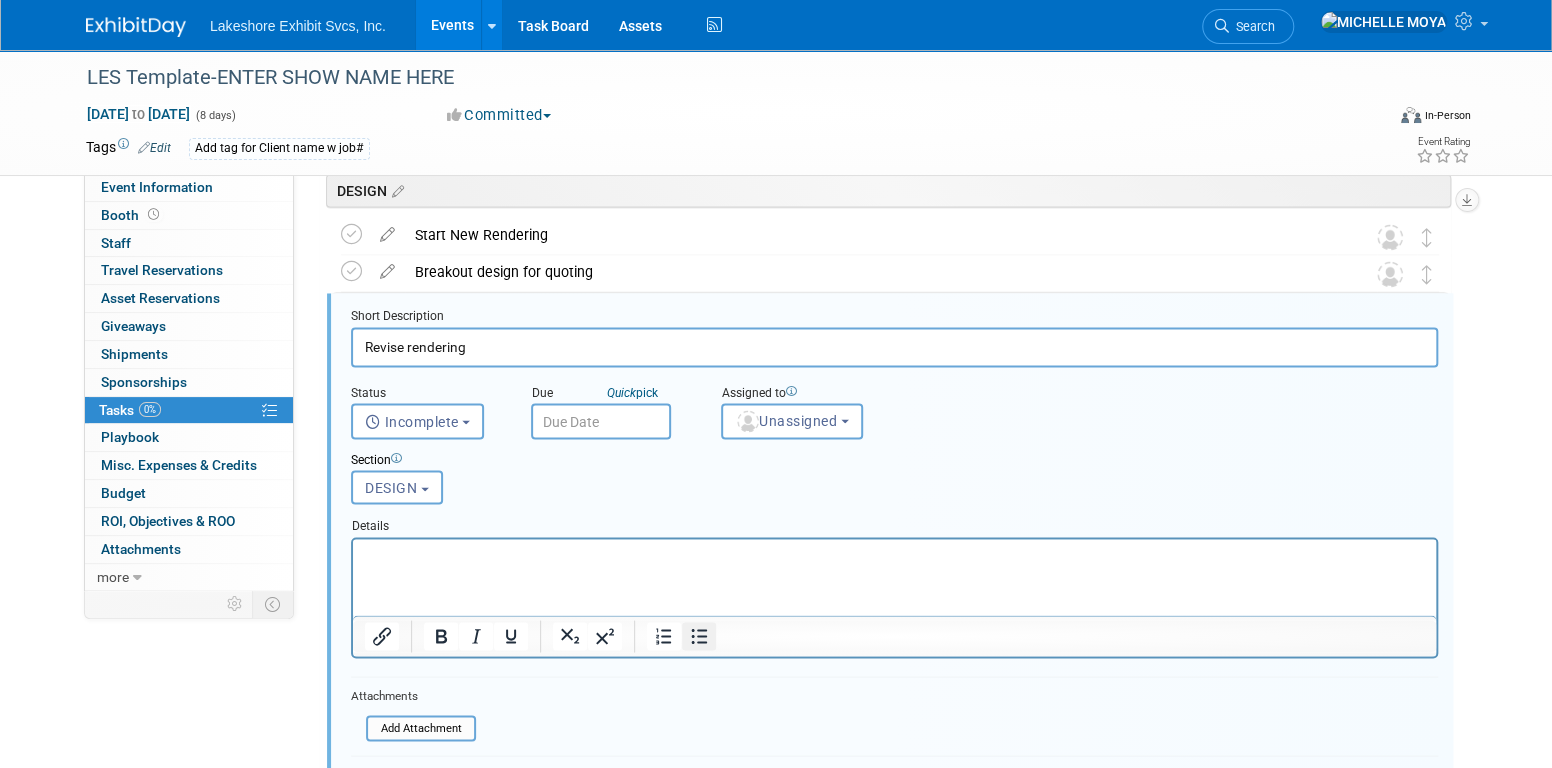 click 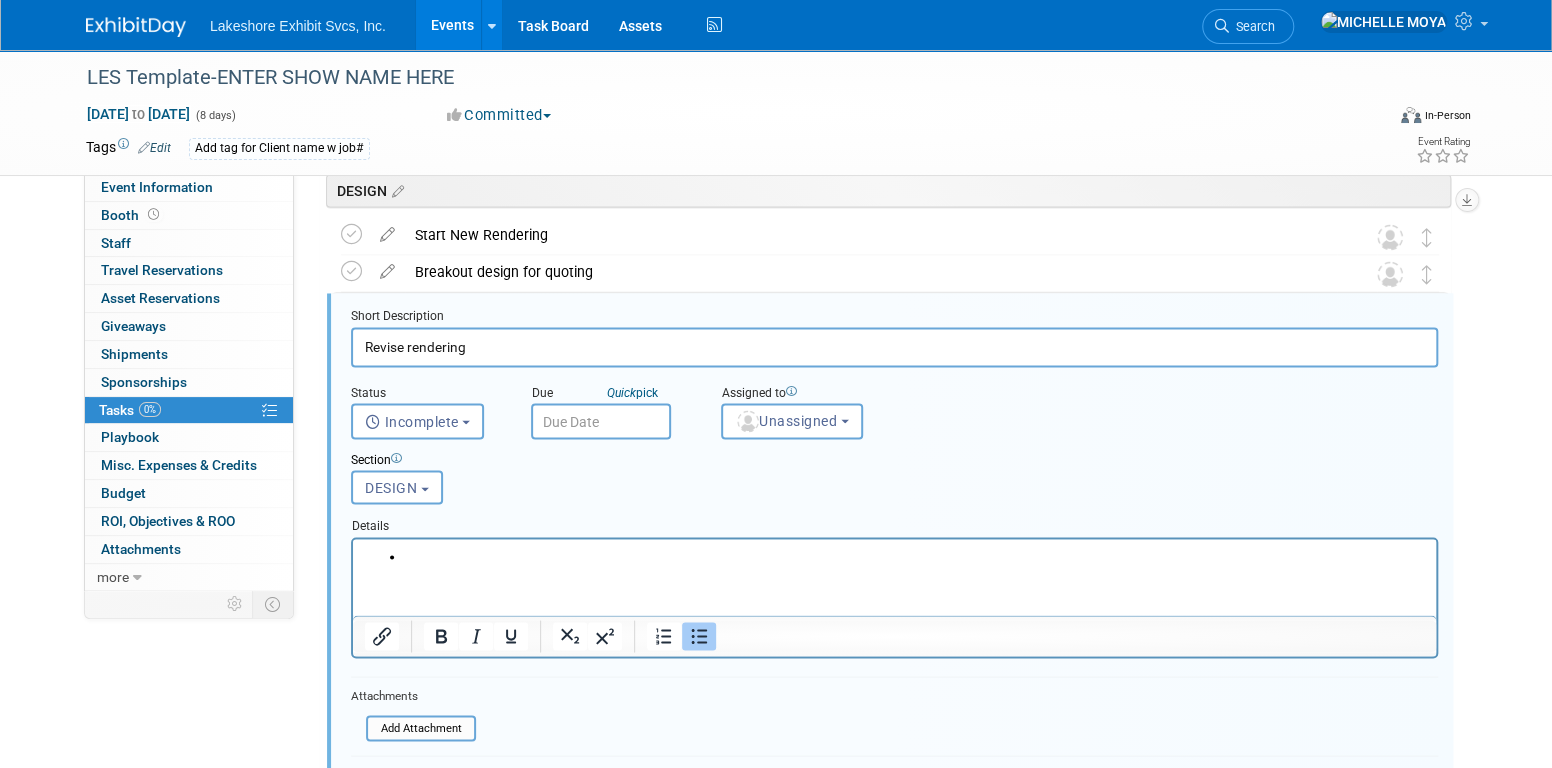 type 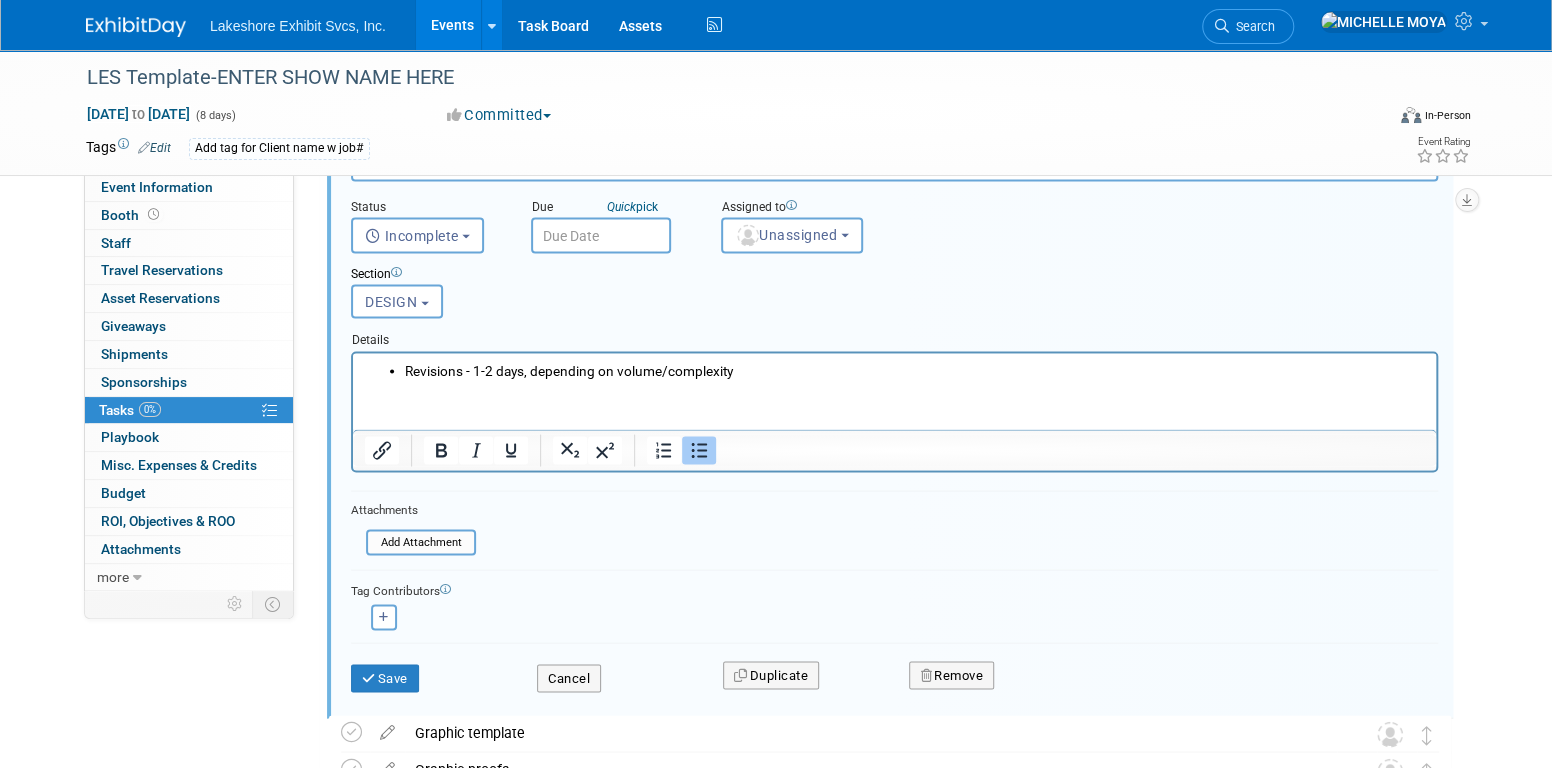 scroll, scrollTop: 2000, scrollLeft: 0, axis: vertical 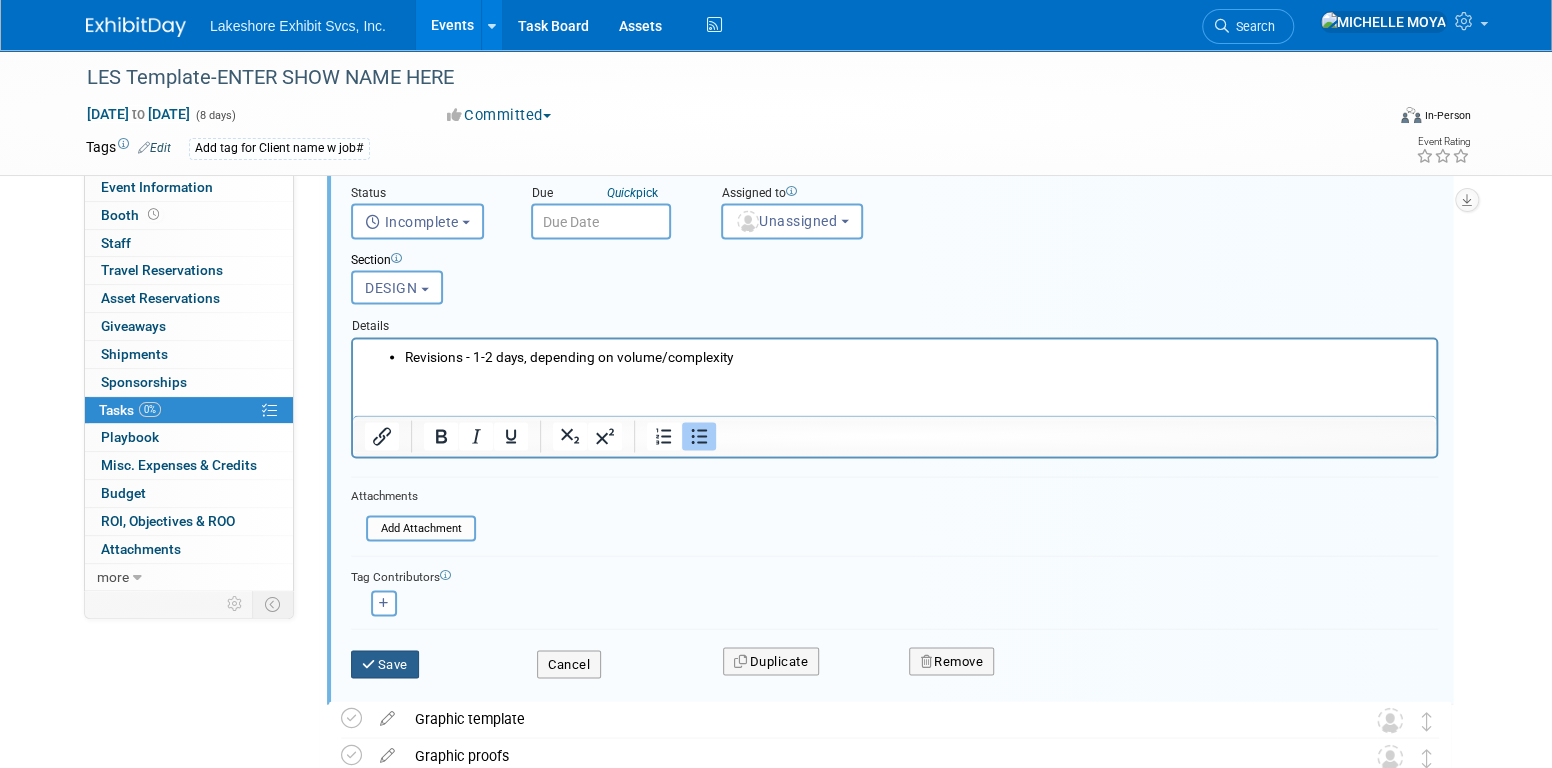 click on "Save" at bounding box center (385, 664) 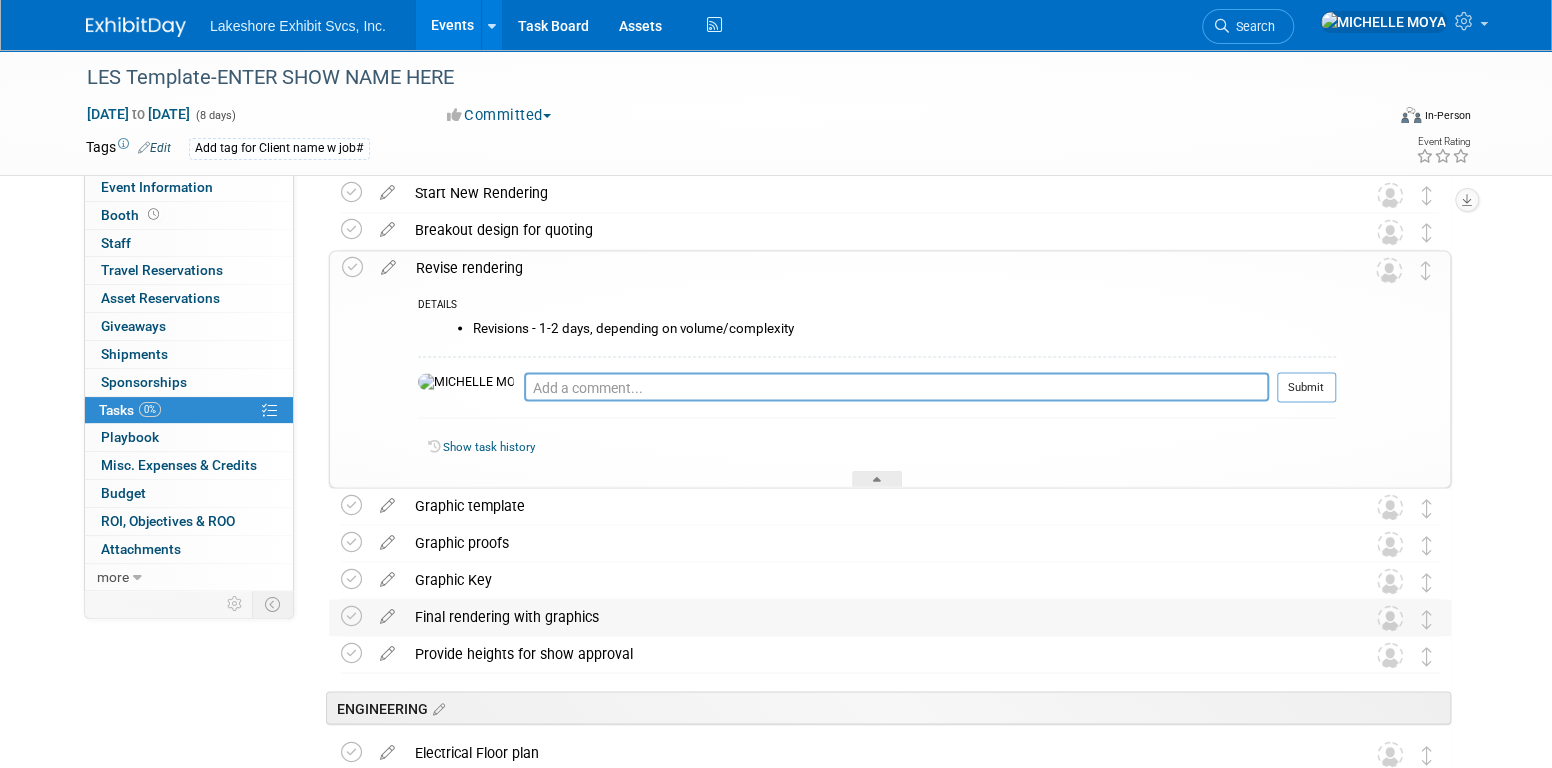 scroll, scrollTop: 1700, scrollLeft: 0, axis: vertical 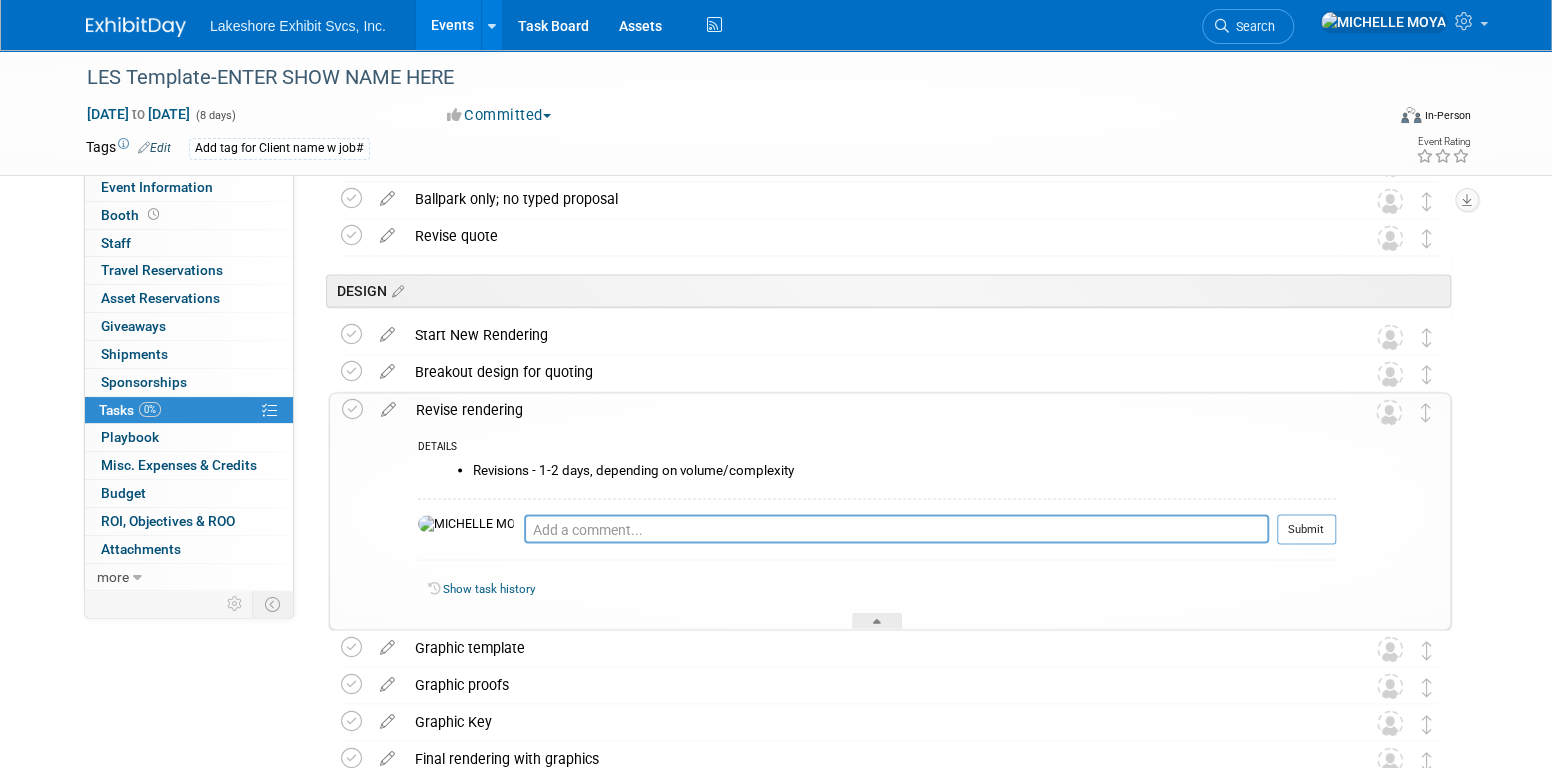 click on "Revise rendering" at bounding box center [871, 410] 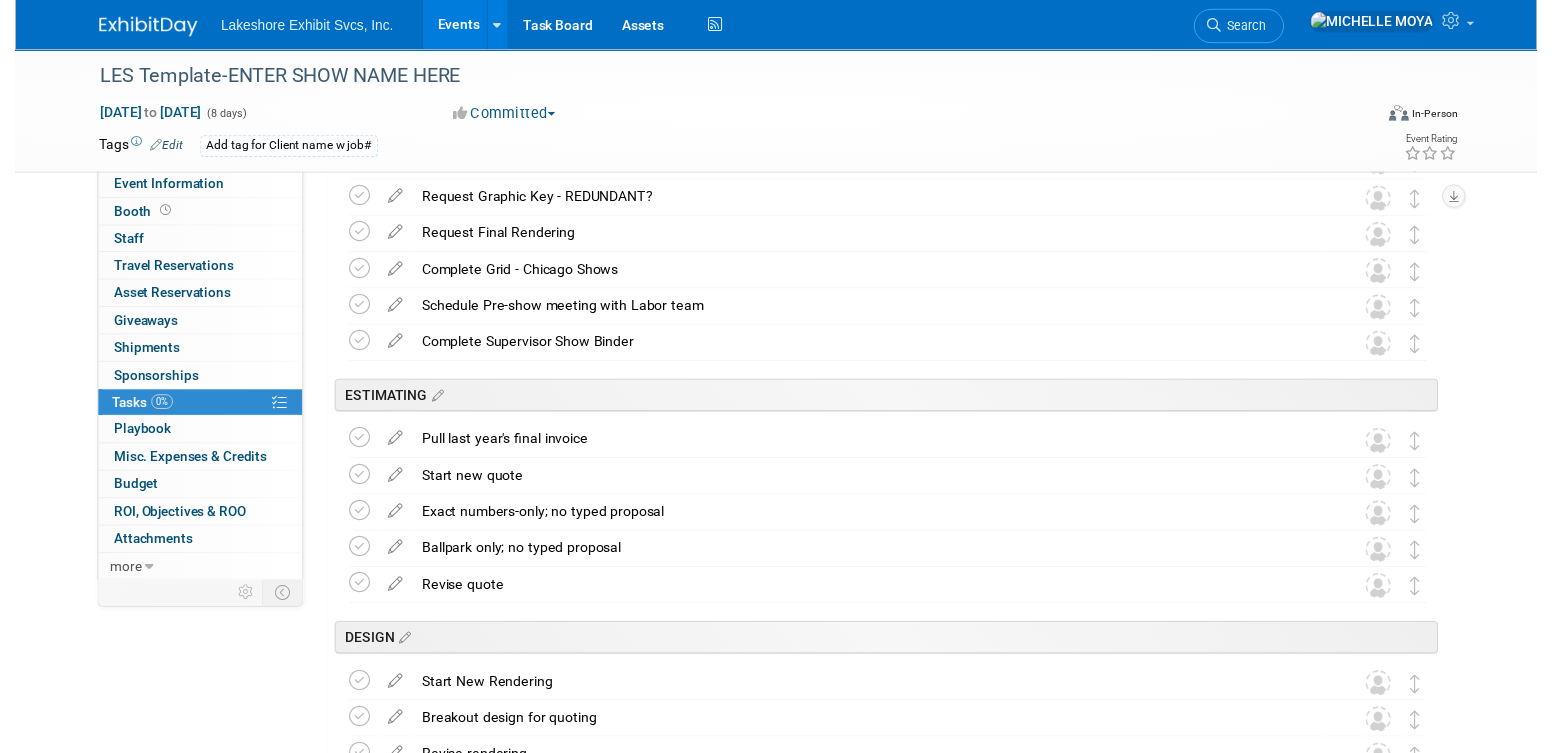 scroll, scrollTop: 1300, scrollLeft: 0, axis: vertical 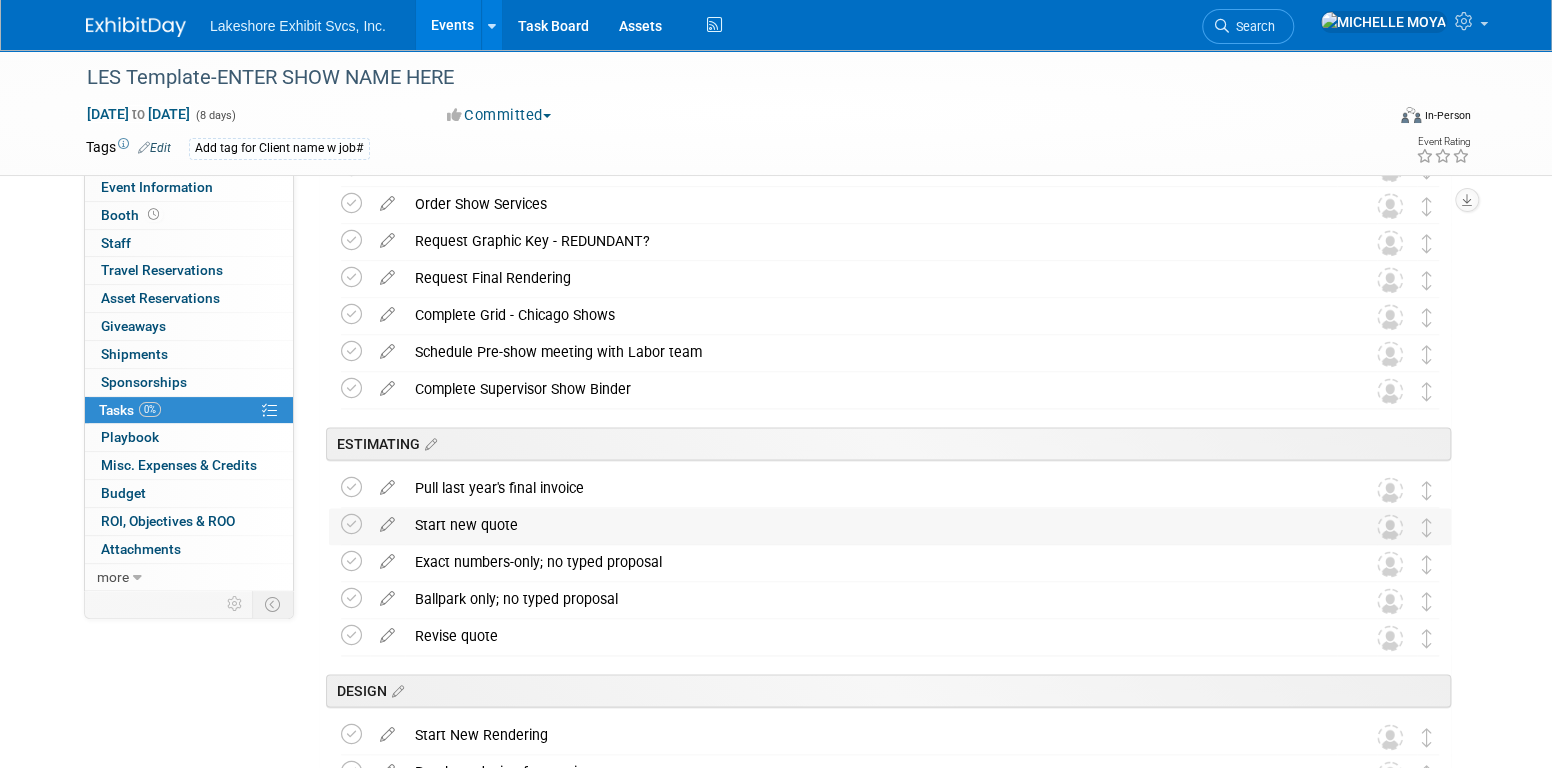 click on "Start new quote" at bounding box center (871, 525) 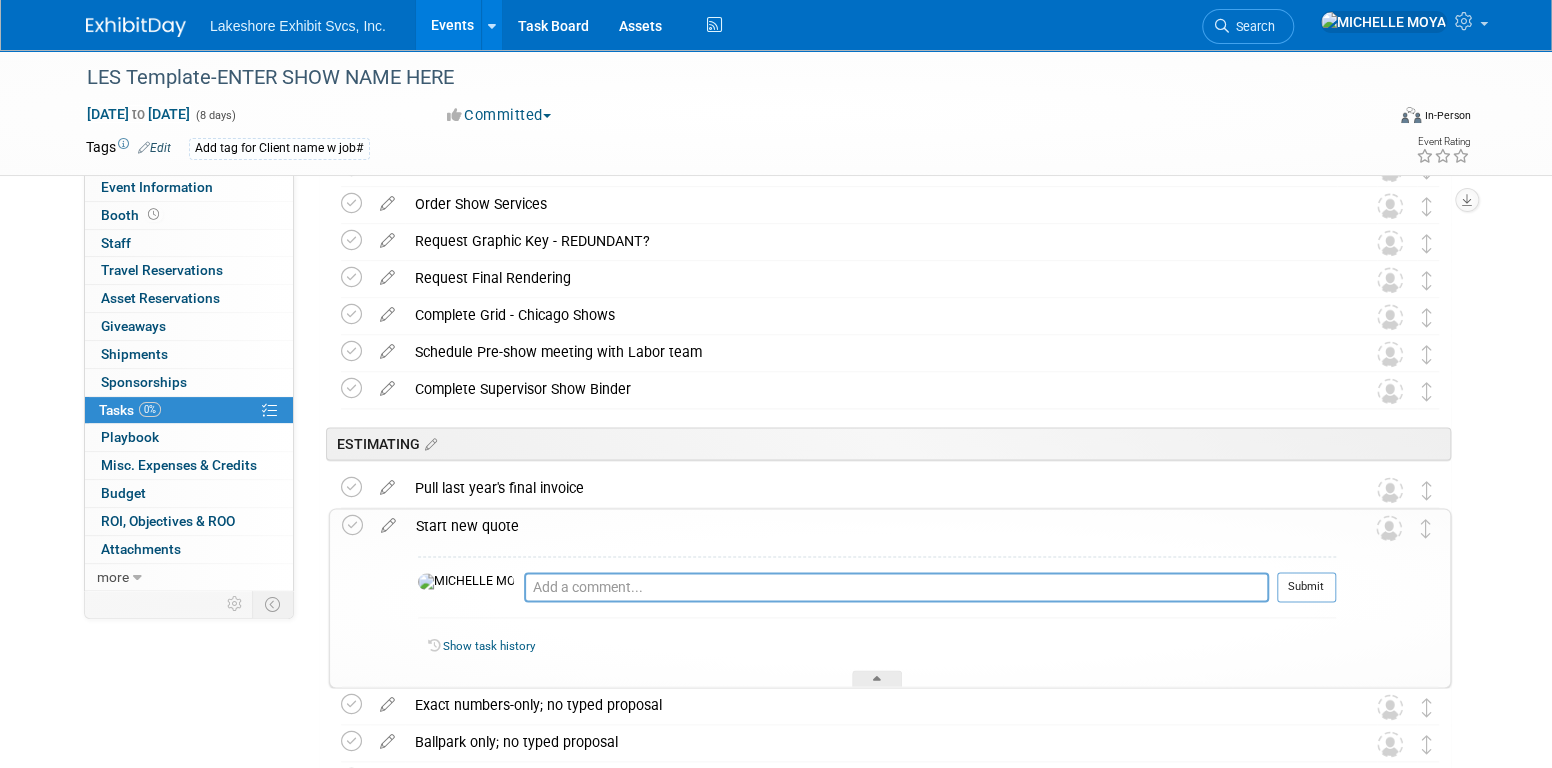 click on "Start new quote" at bounding box center [871, 526] 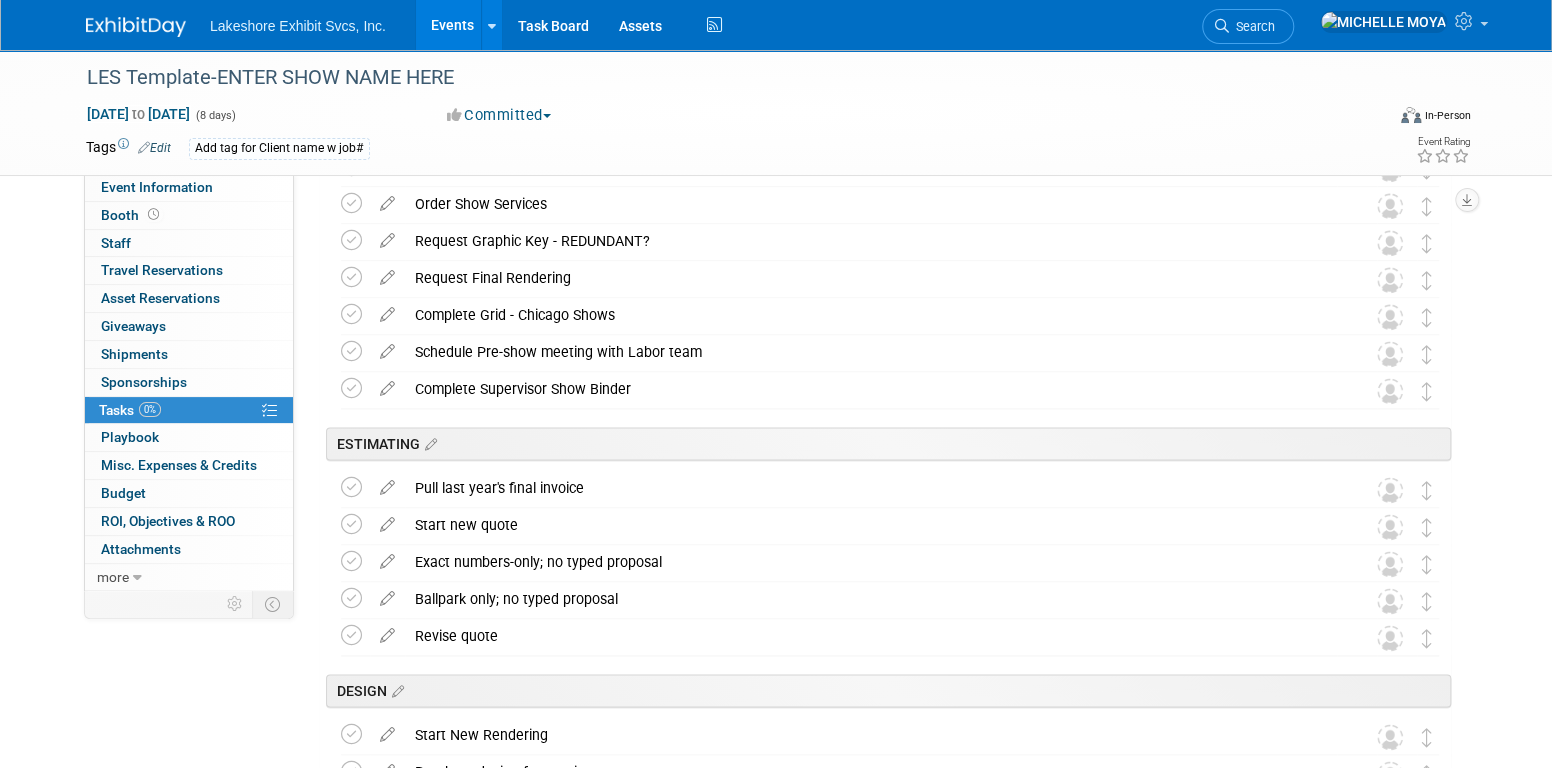 click at bounding box center (387, 520) 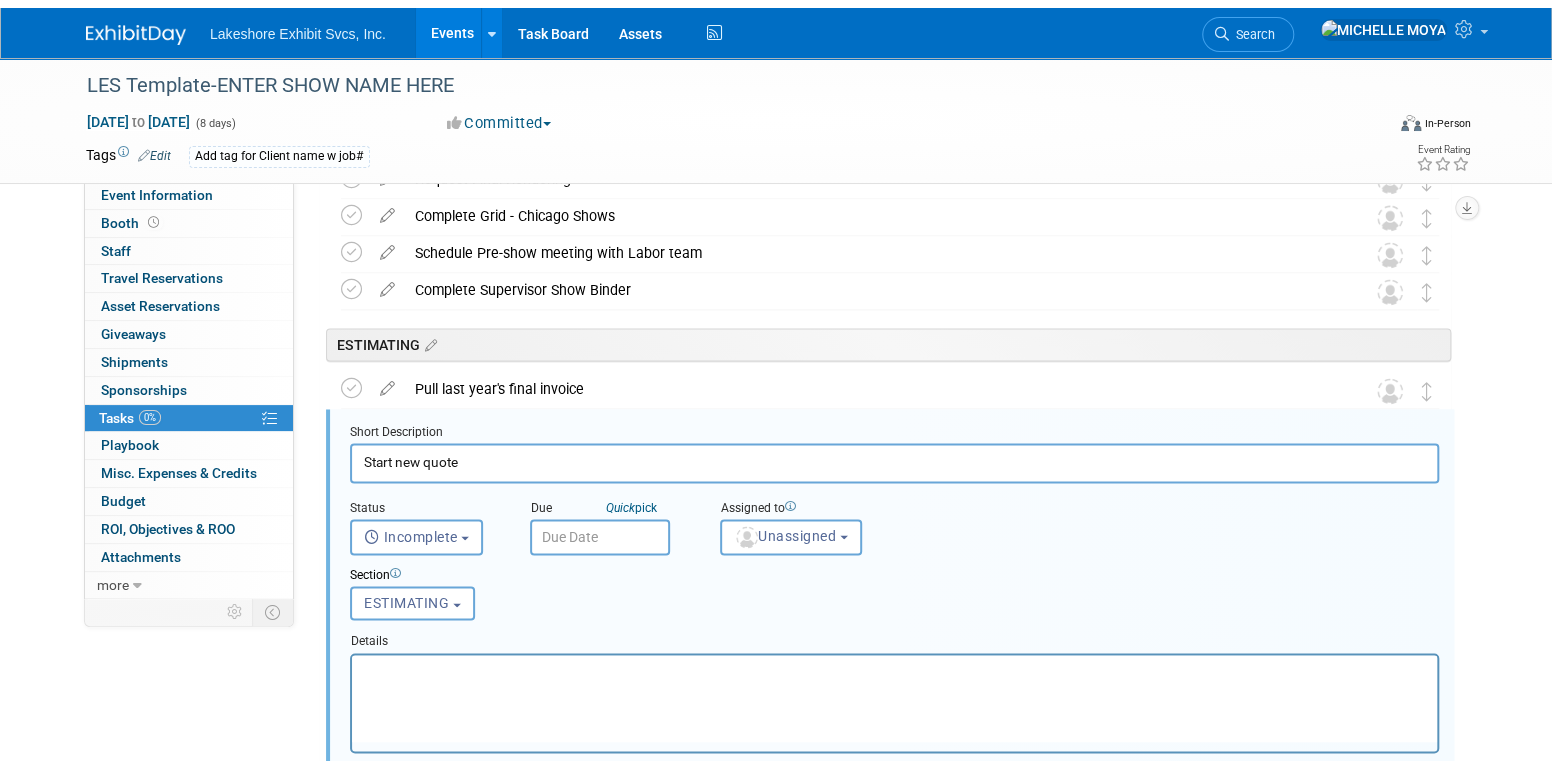 scroll, scrollTop: 1515, scrollLeft: 0, axis: vertical 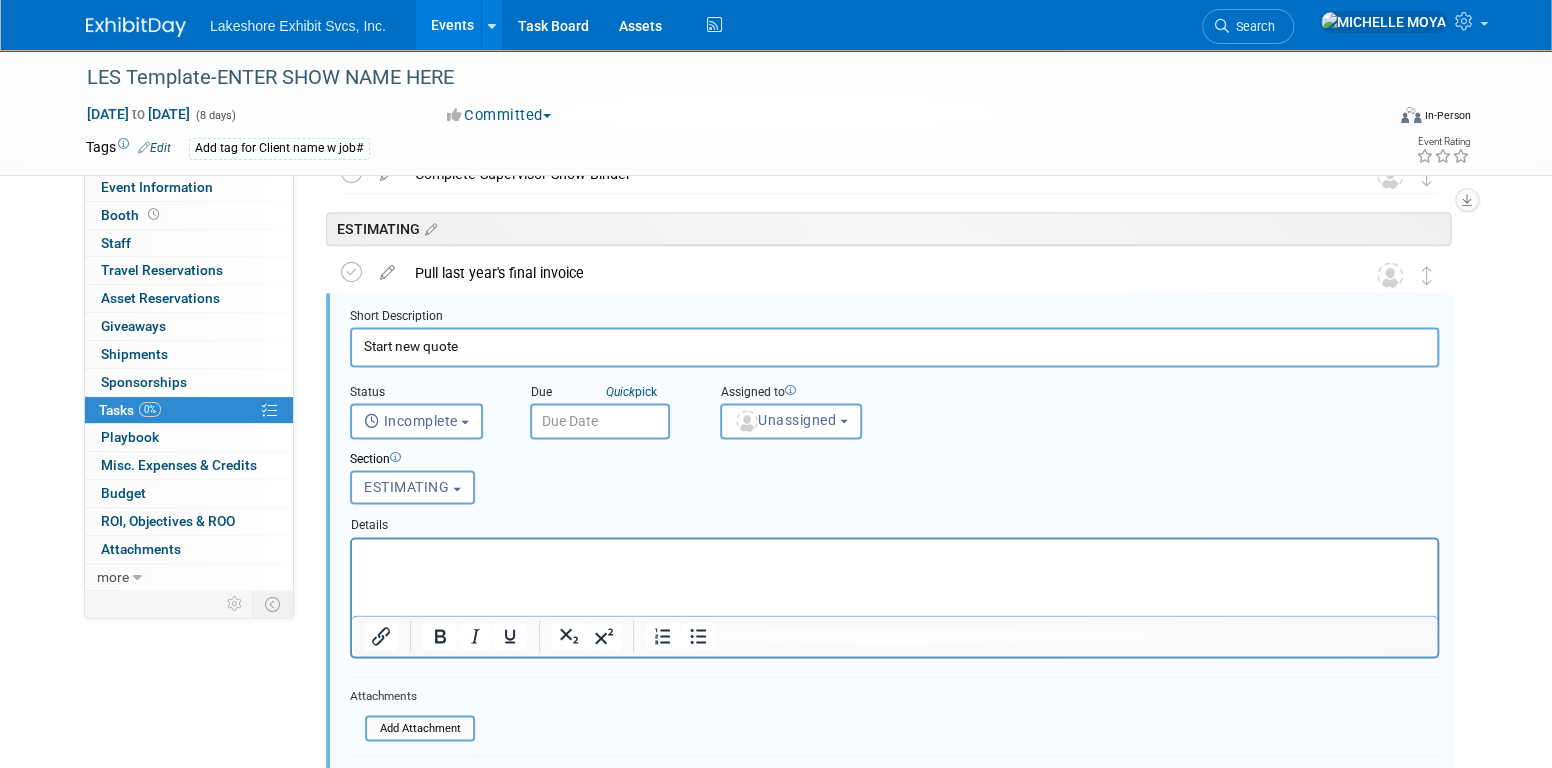 click at bounding box center [894, 551] 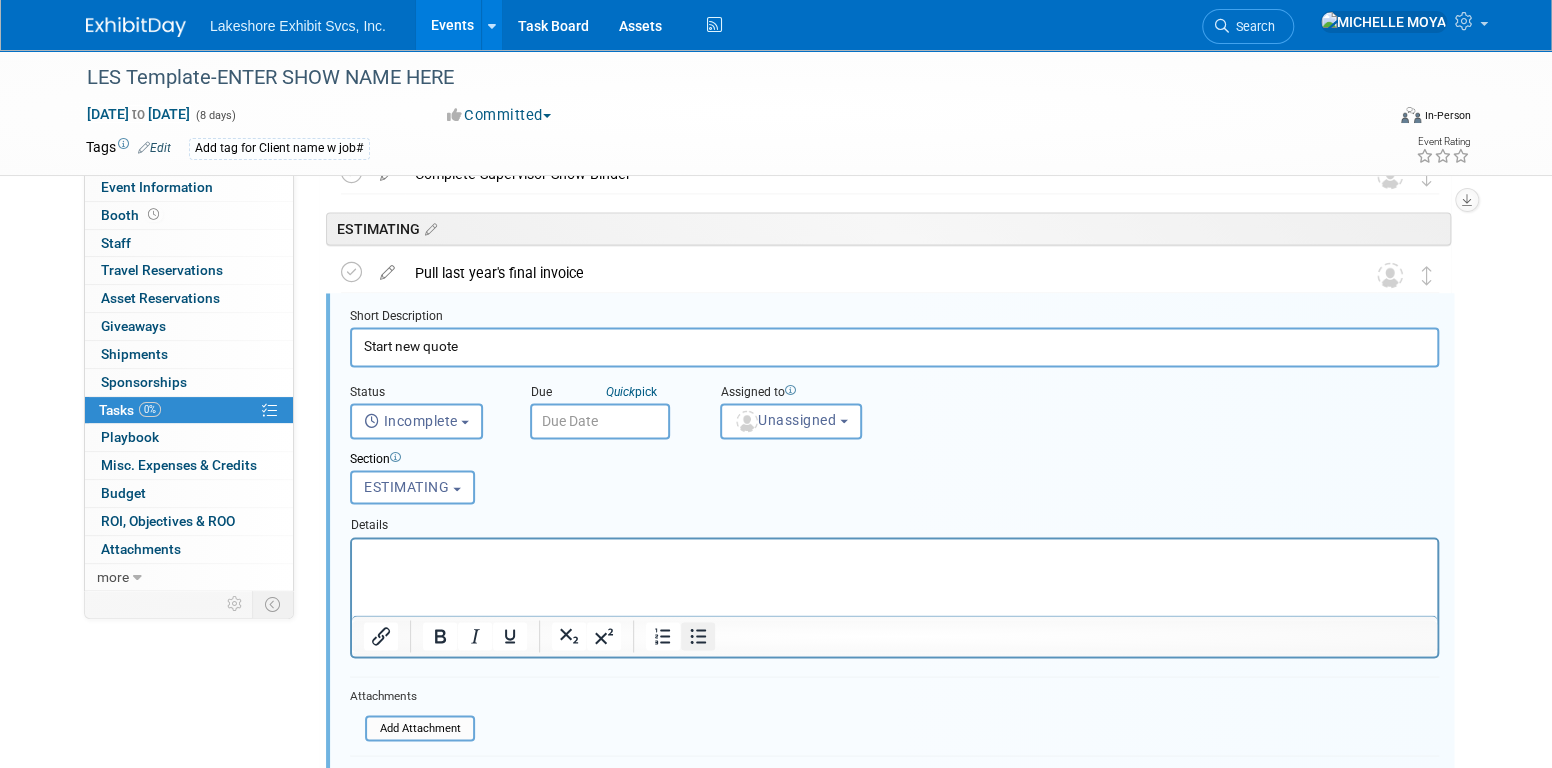 click 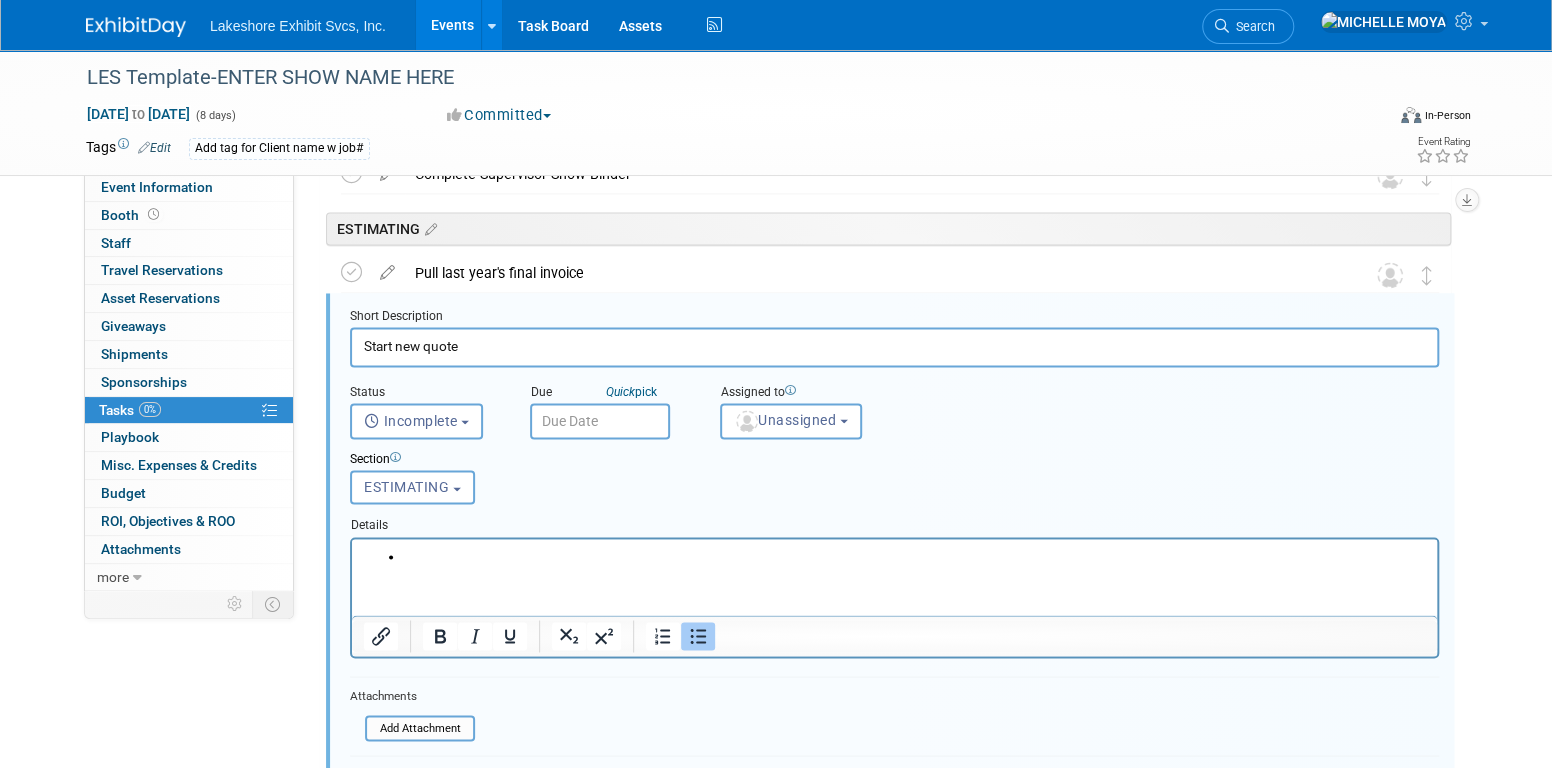 type 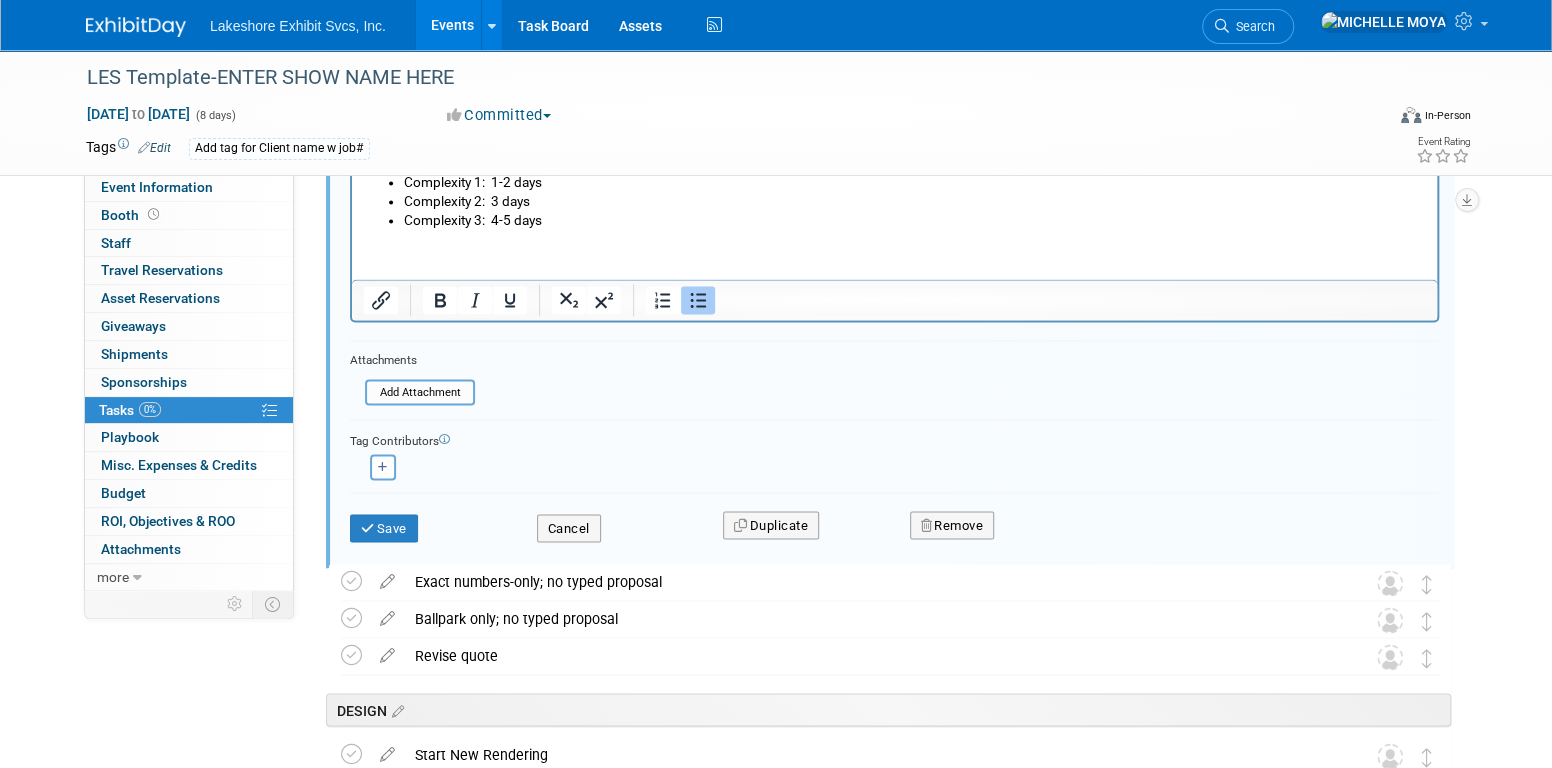 scroll, scrollTop: 1915, scrollLeft: 0, axis: vertical 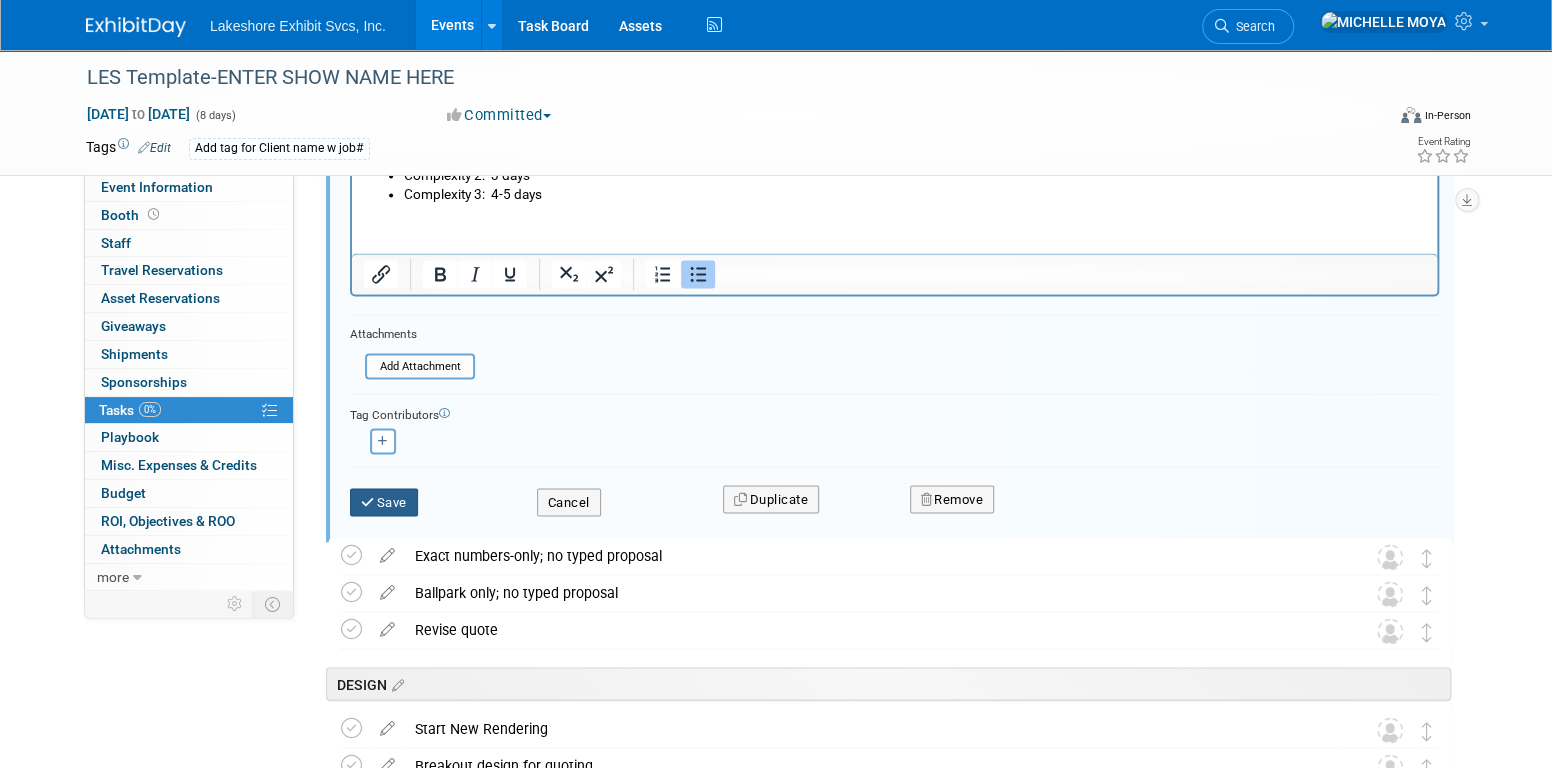 click on "Save" at bounding box center (384, 502) 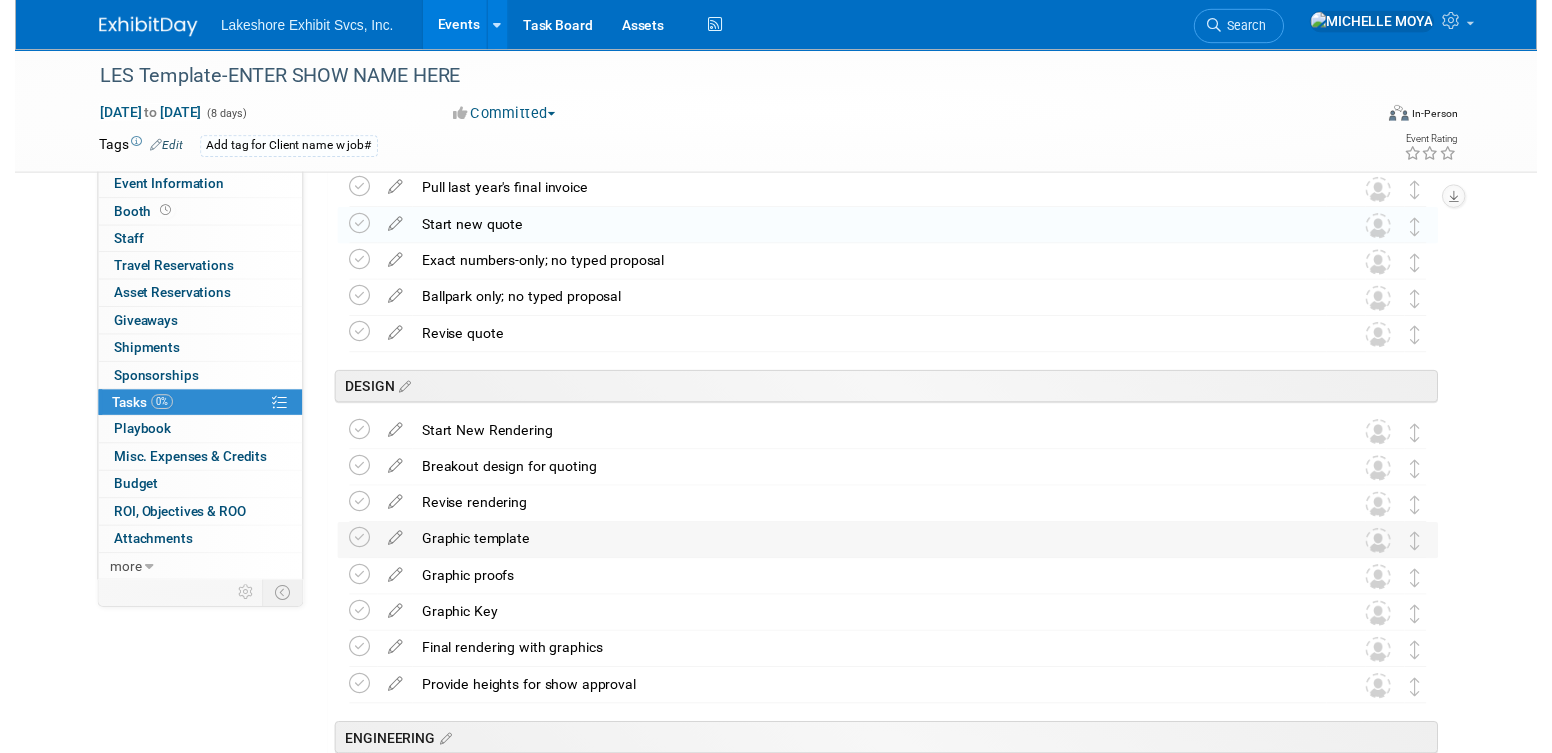 scroll, scrollTop: 1615, scrollLeft: 0, axis: vertical 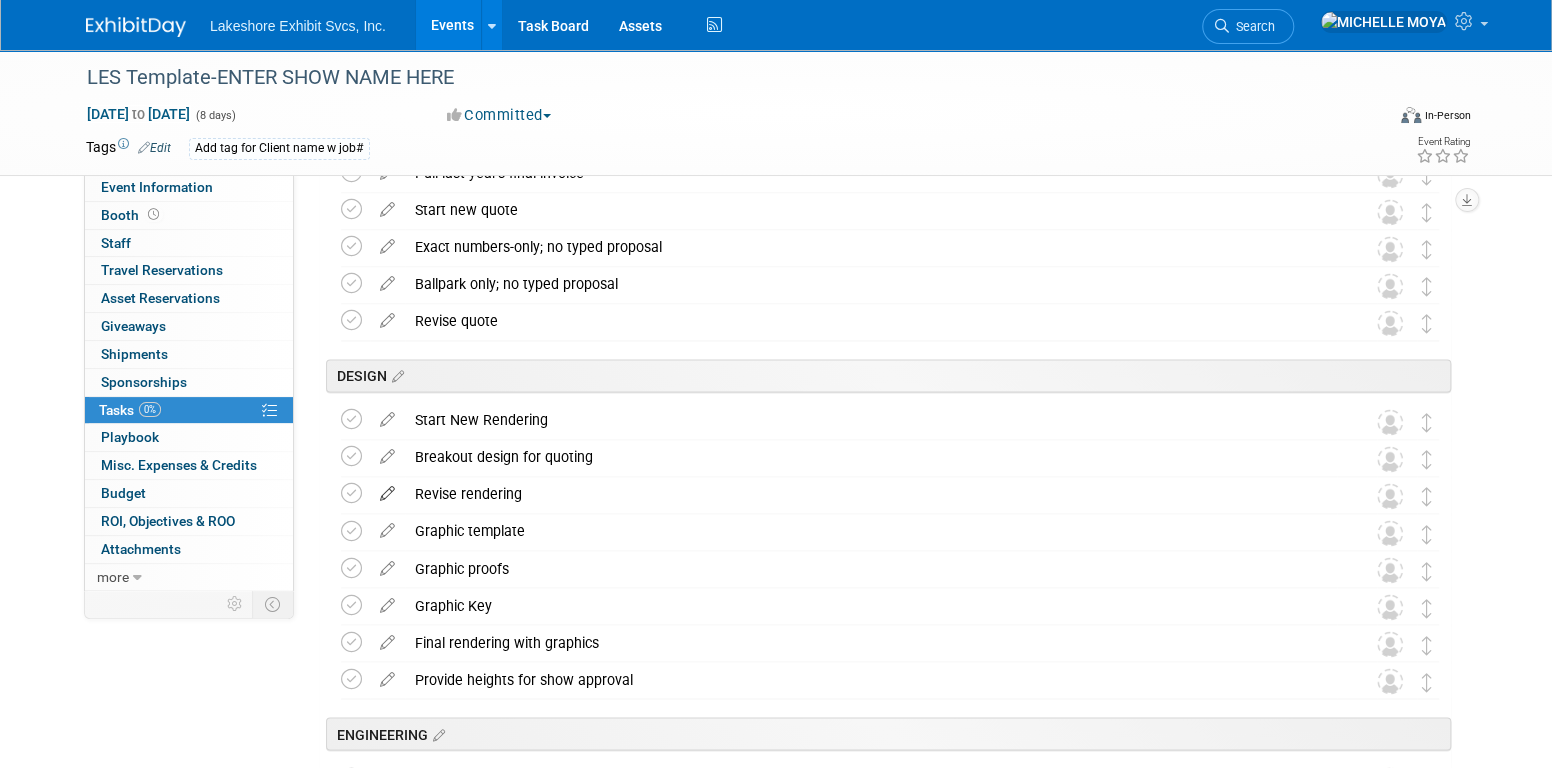 click at bounding box center (387, 489) 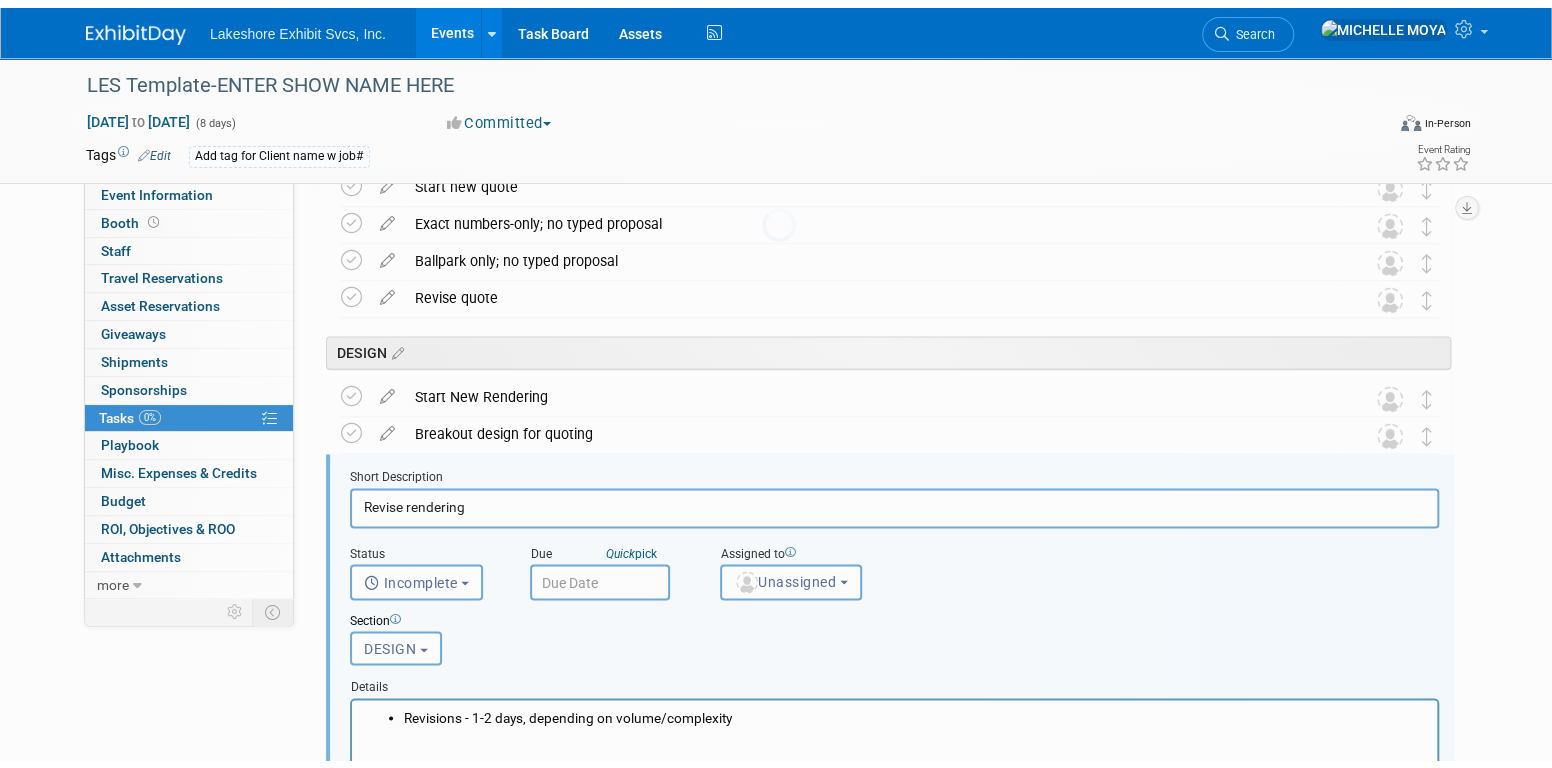scroll, scrollTop: 1799, scrollLeft: 0, axis: vertical 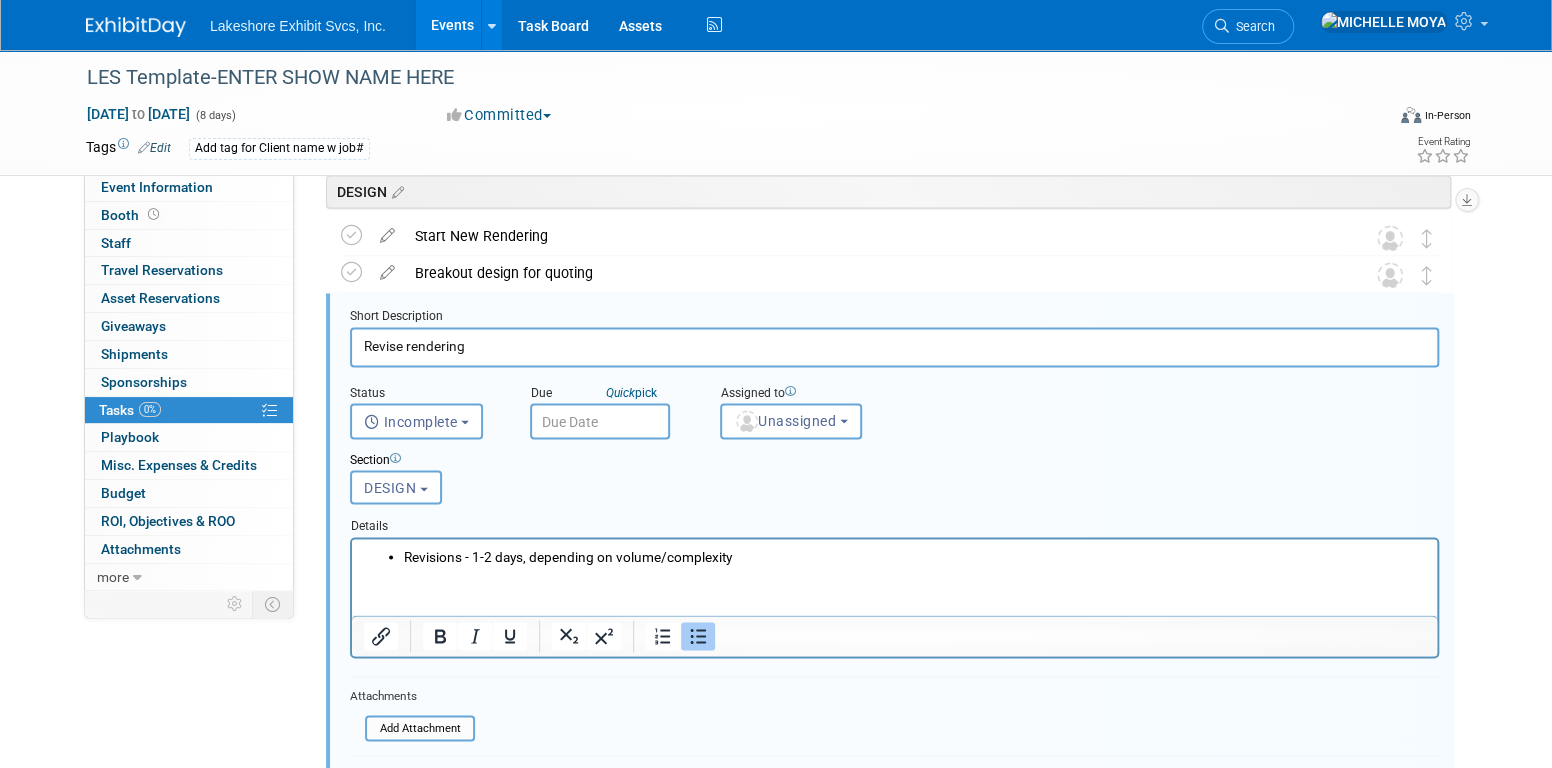click on "Revisions - 1-2 days, depending on volume/complexity" at bounding box center [915, 555] 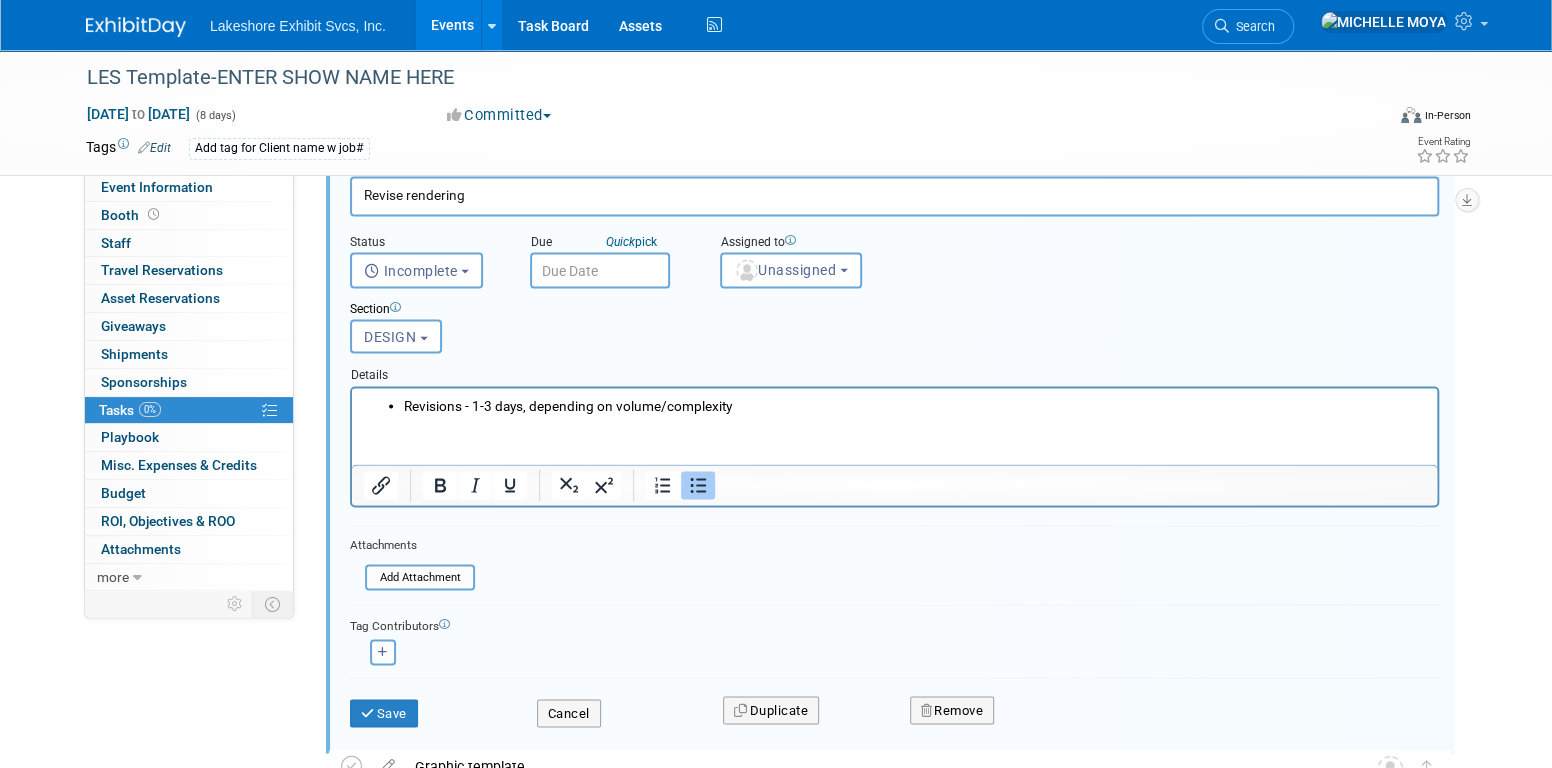 scroll, scrollTop: 1999, scrollLeft: 0, axis: vertical 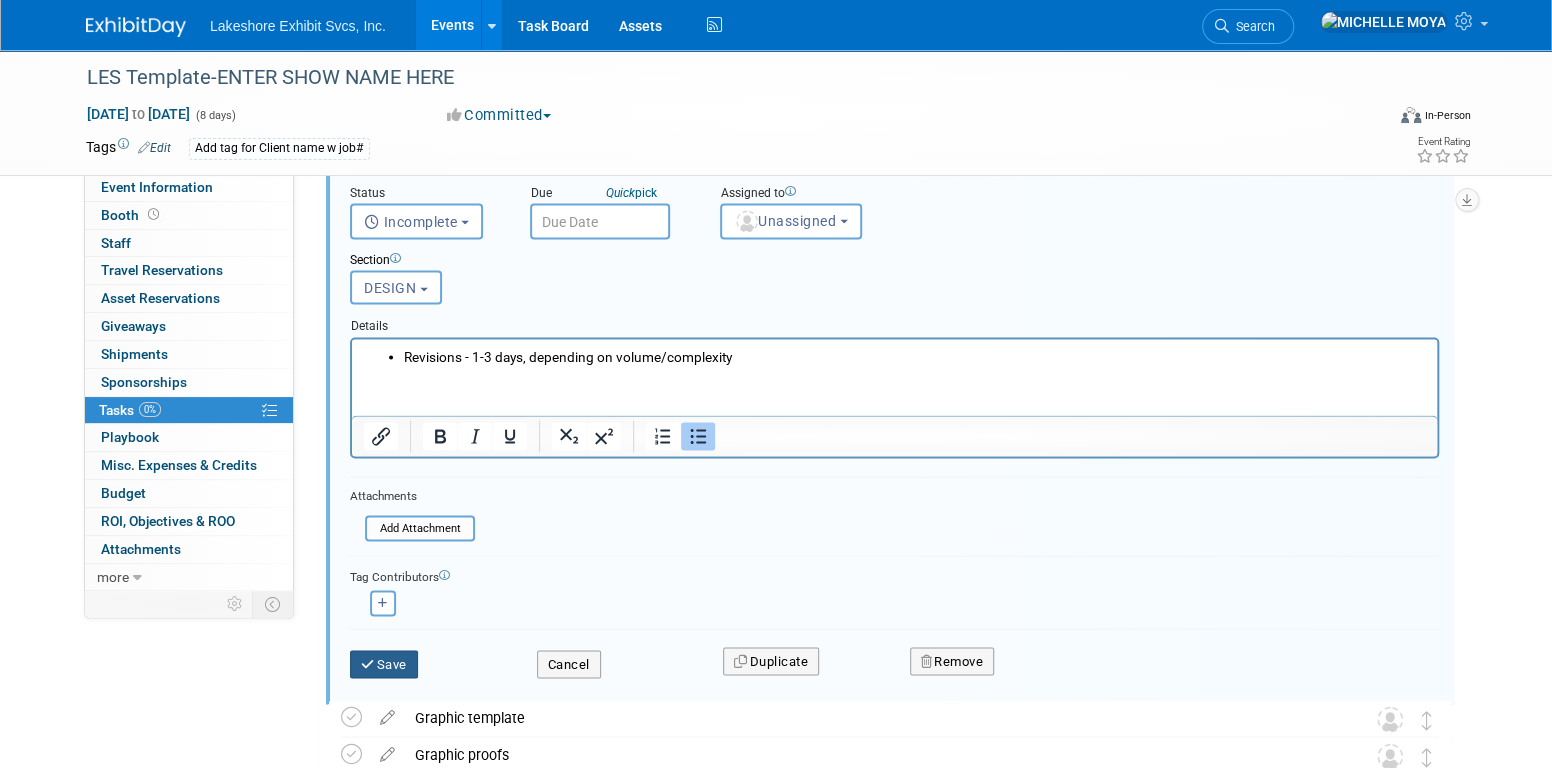 click on "Save" at bounding box center [384, 664] 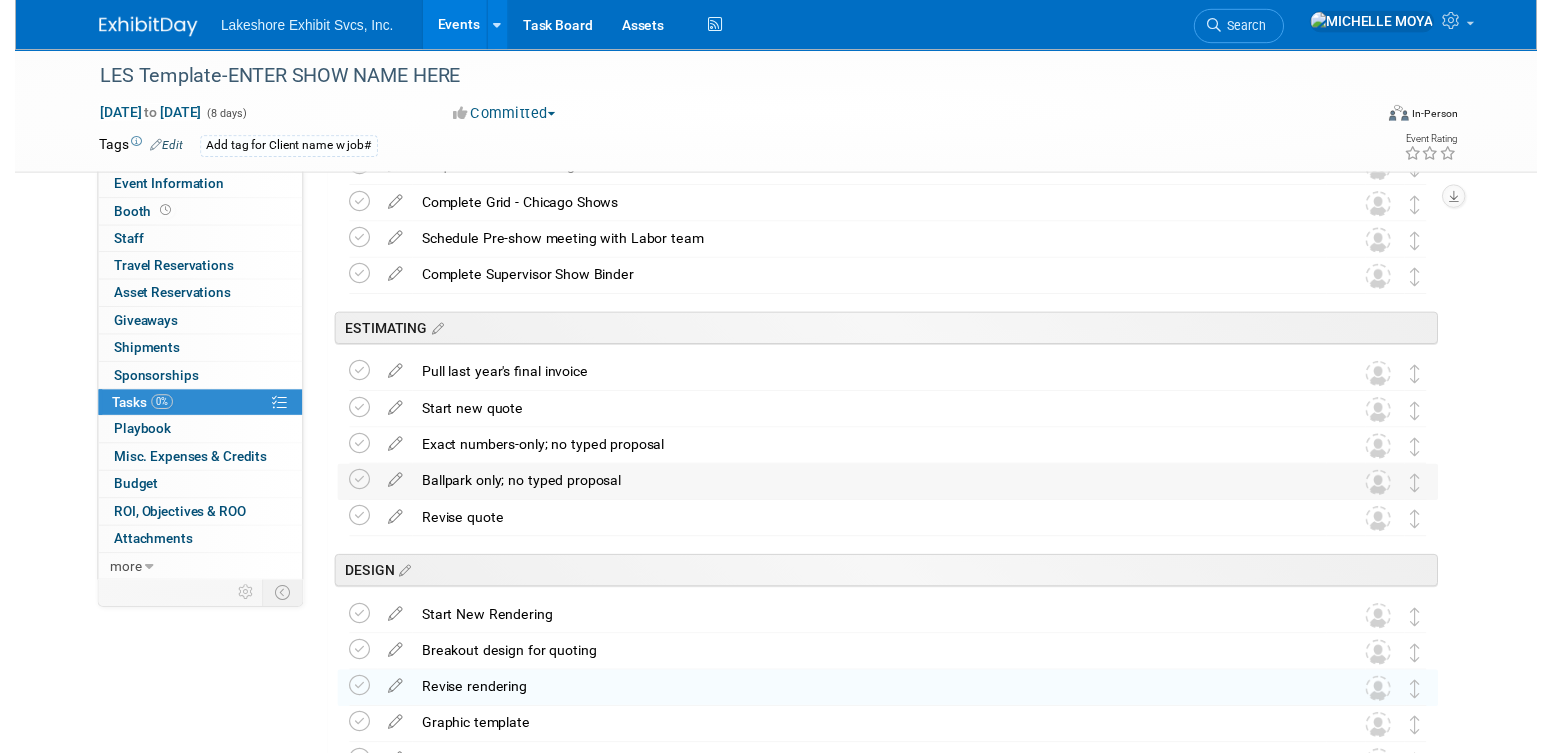 scroll, scrollTop: 1399, scrollLeft: 0, axis: vertical 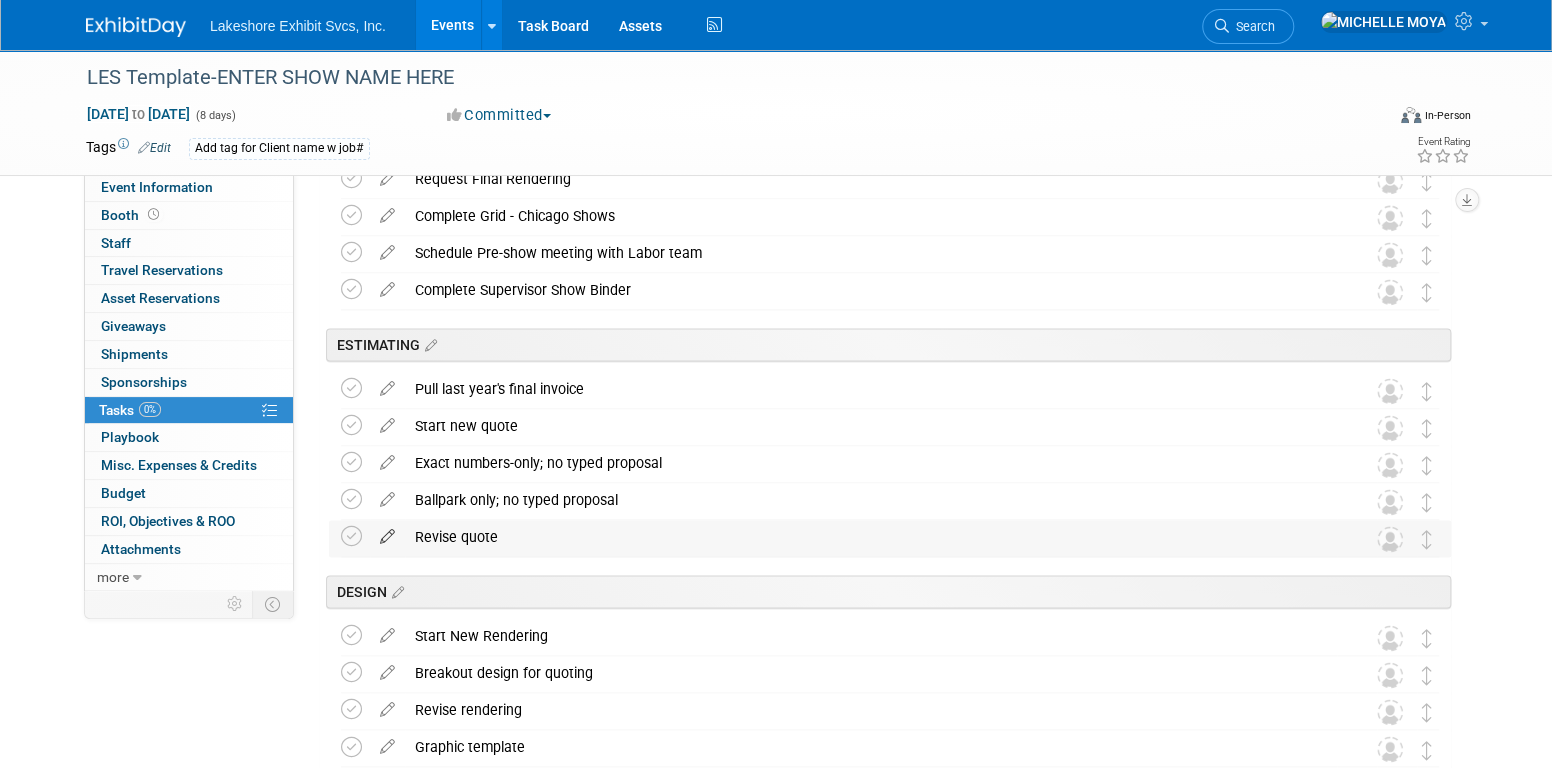 click at bounding box center [387, 532] 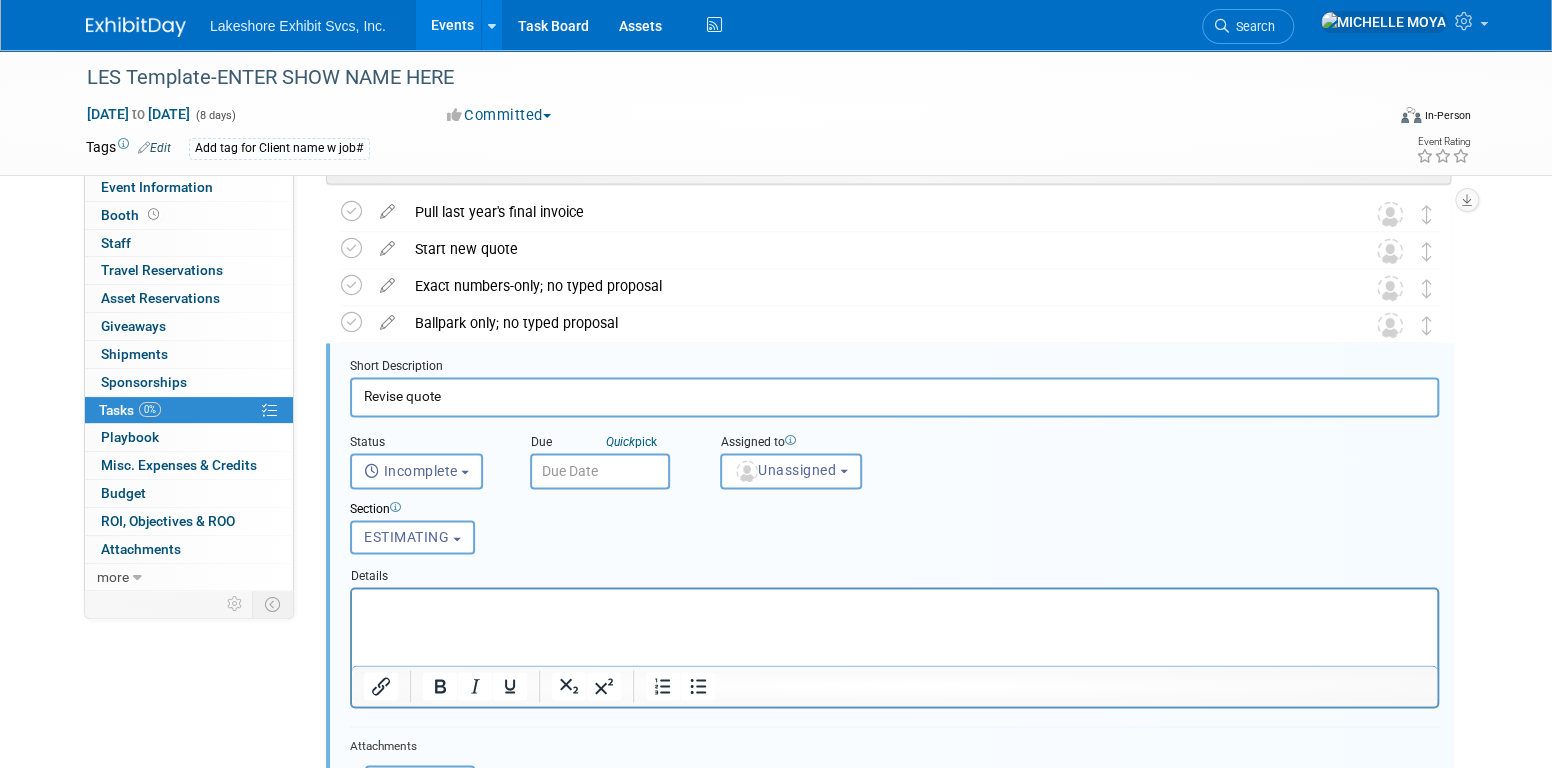 scroll, scrollTop: 1626, scrollLeft: 0, axis: vertical 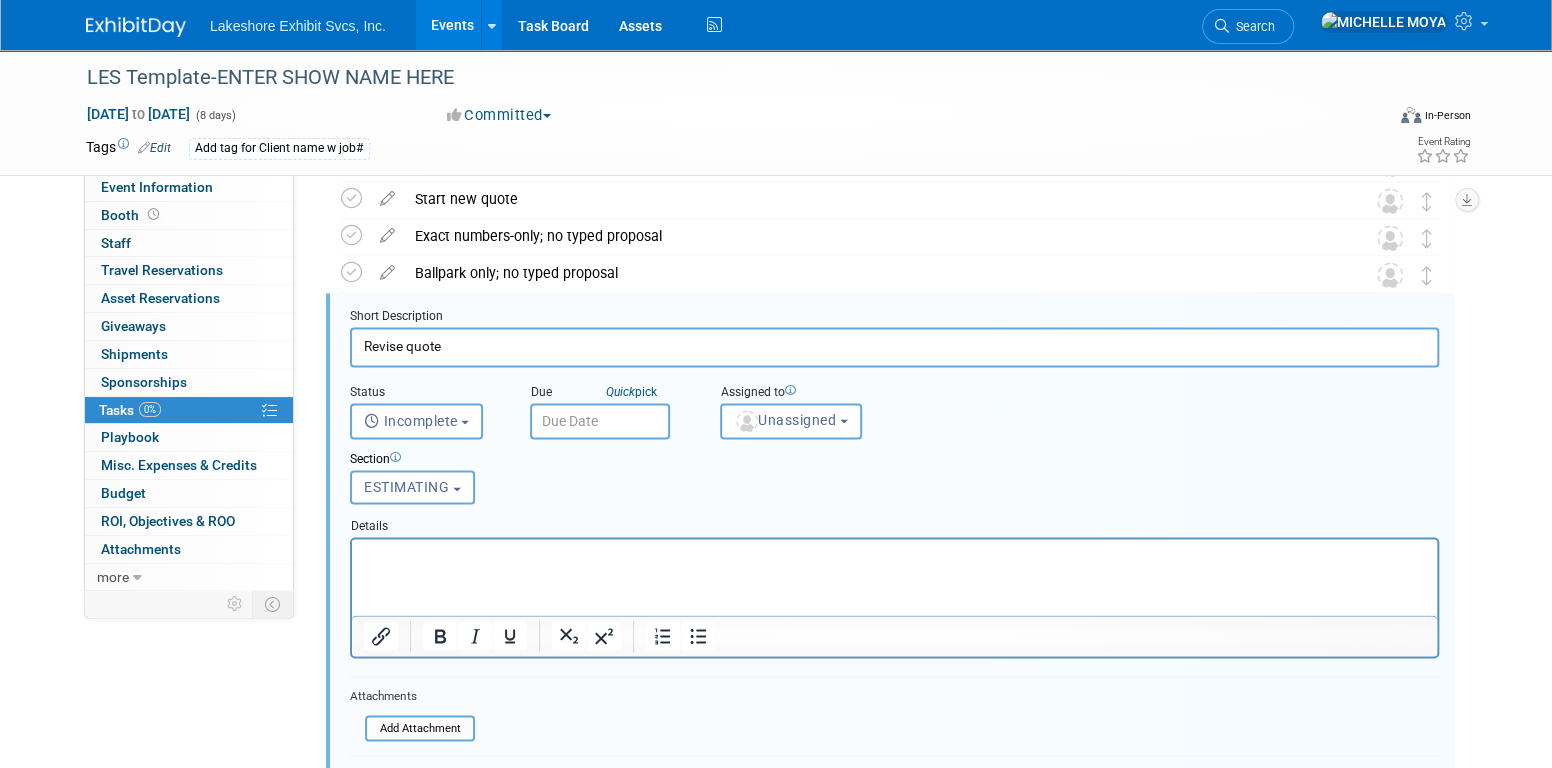 click at bounding box center (895, 555) 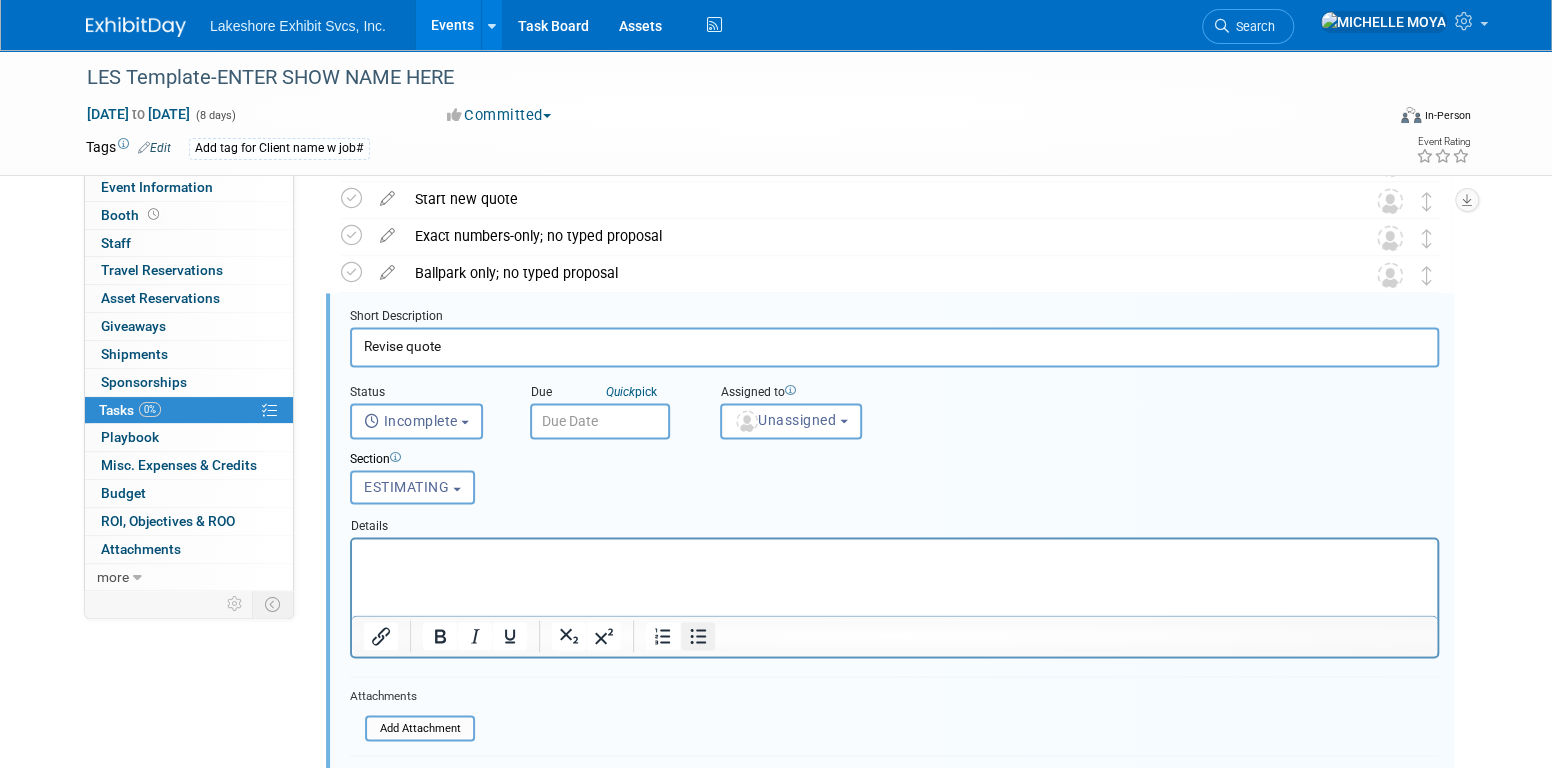 click at bounding box center (698, 636) 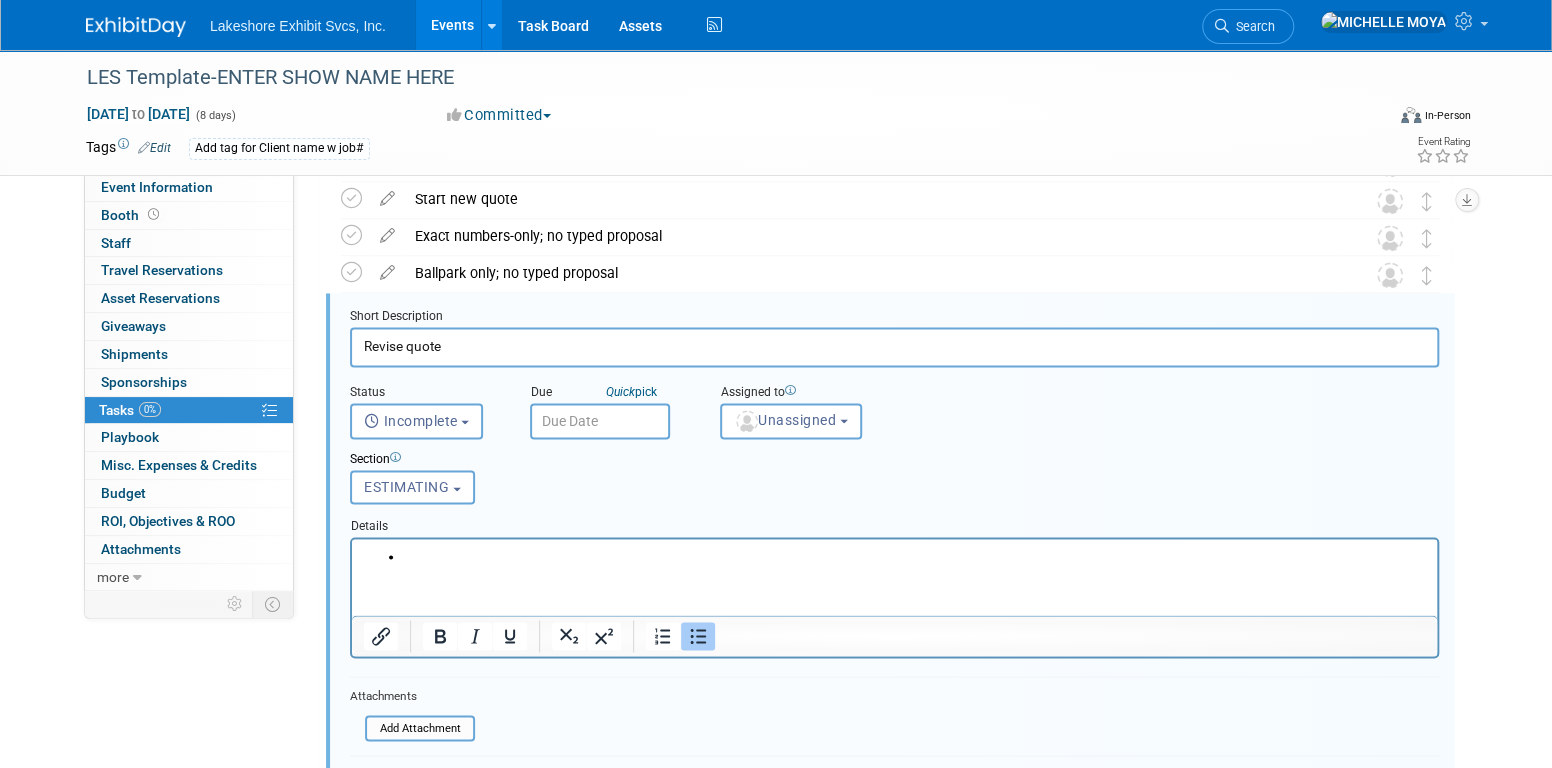 type 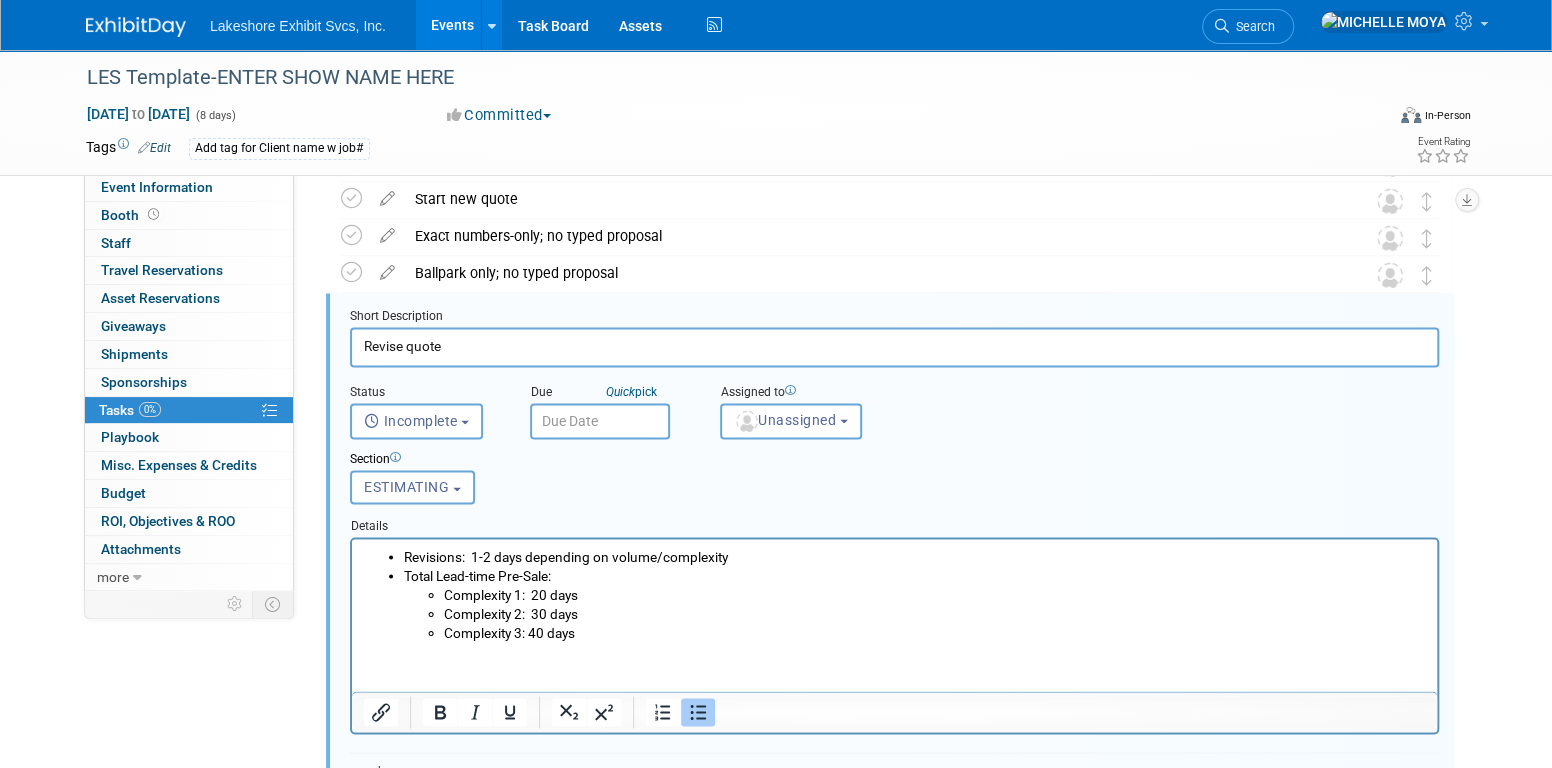 click on "Total Lead-time Pre-Sale:   Complexity 1:  20 days Complexity 2:  30 days Complexity 3: 40 days" at bounding box center (915, 603) 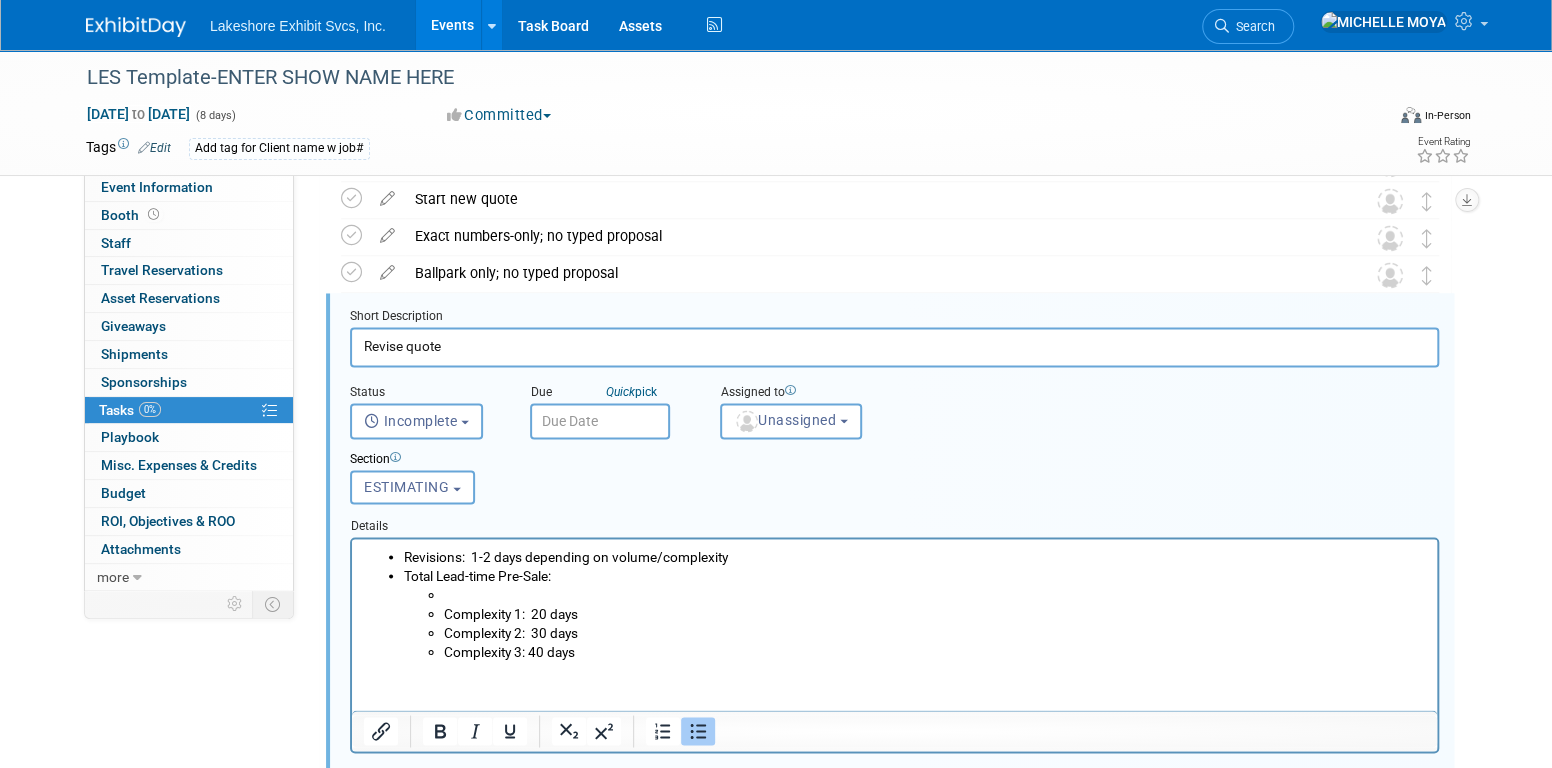 click at bounding box center [935, 593] 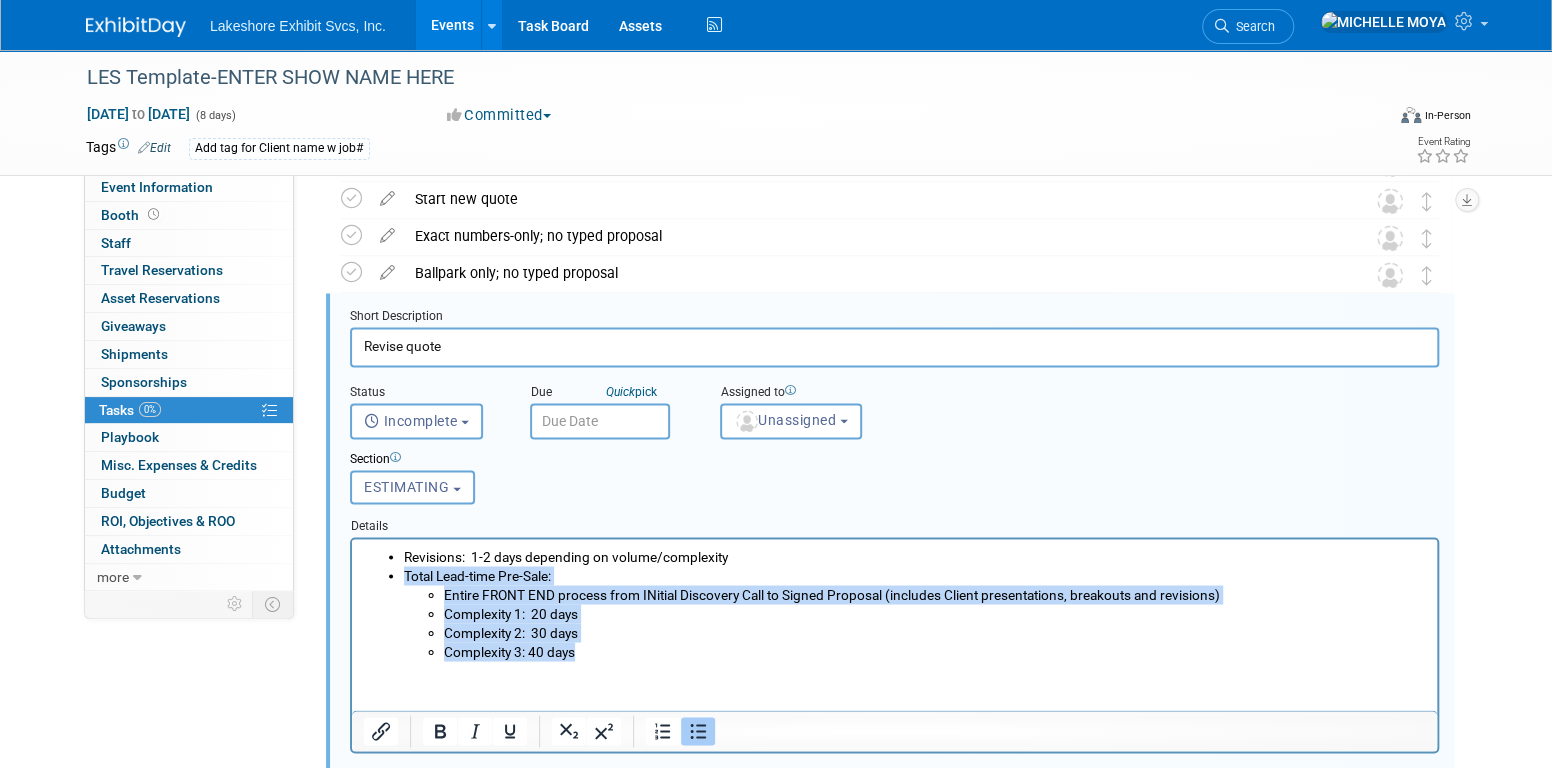 drag, startPoint x: 601, startPoint y: 647, endPoint x: 406, endPoint y: 575, distance: 207.86775 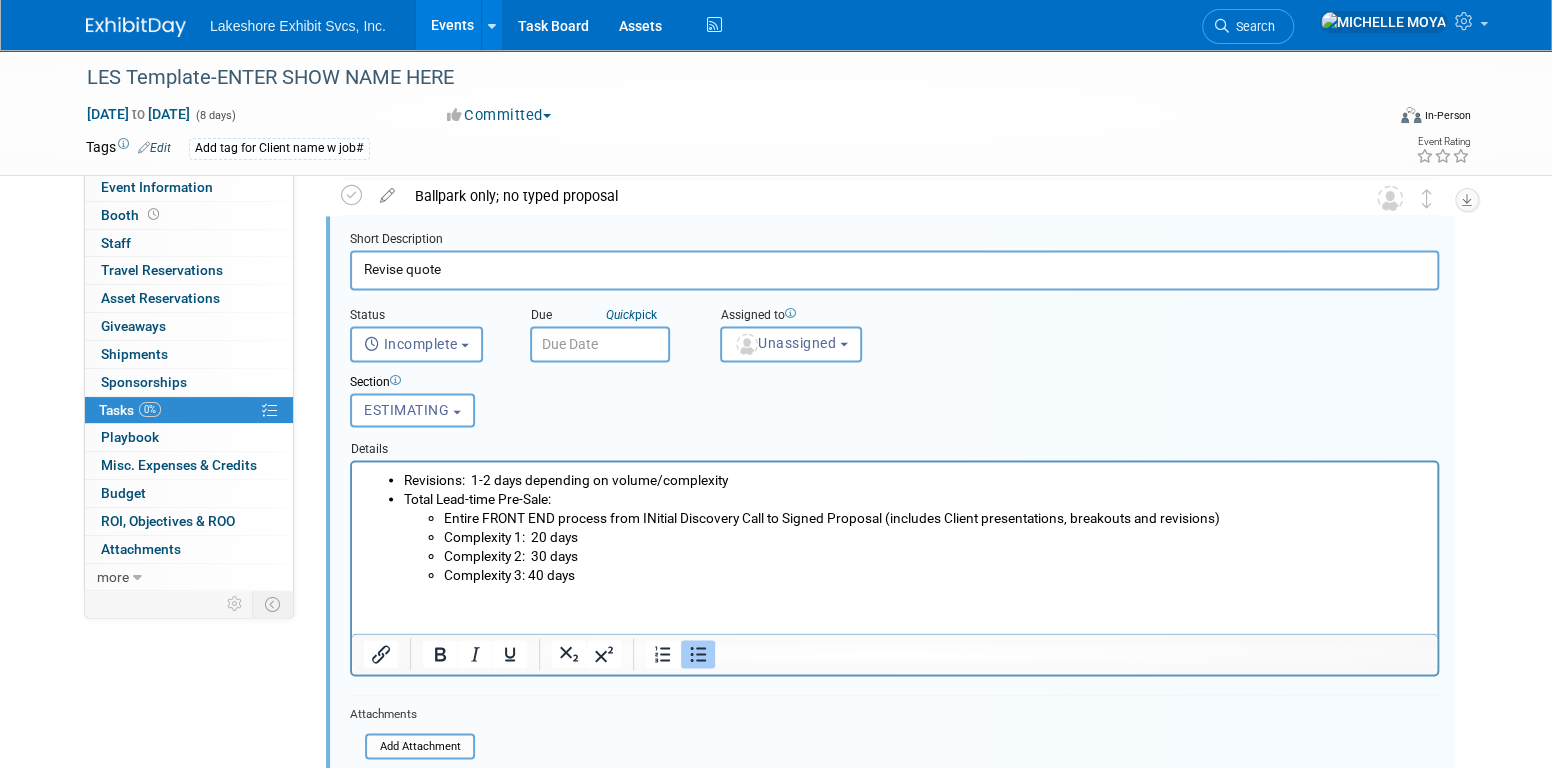 scroll, scrollTop: 1926, scrollLeft: 0, axis: vertical 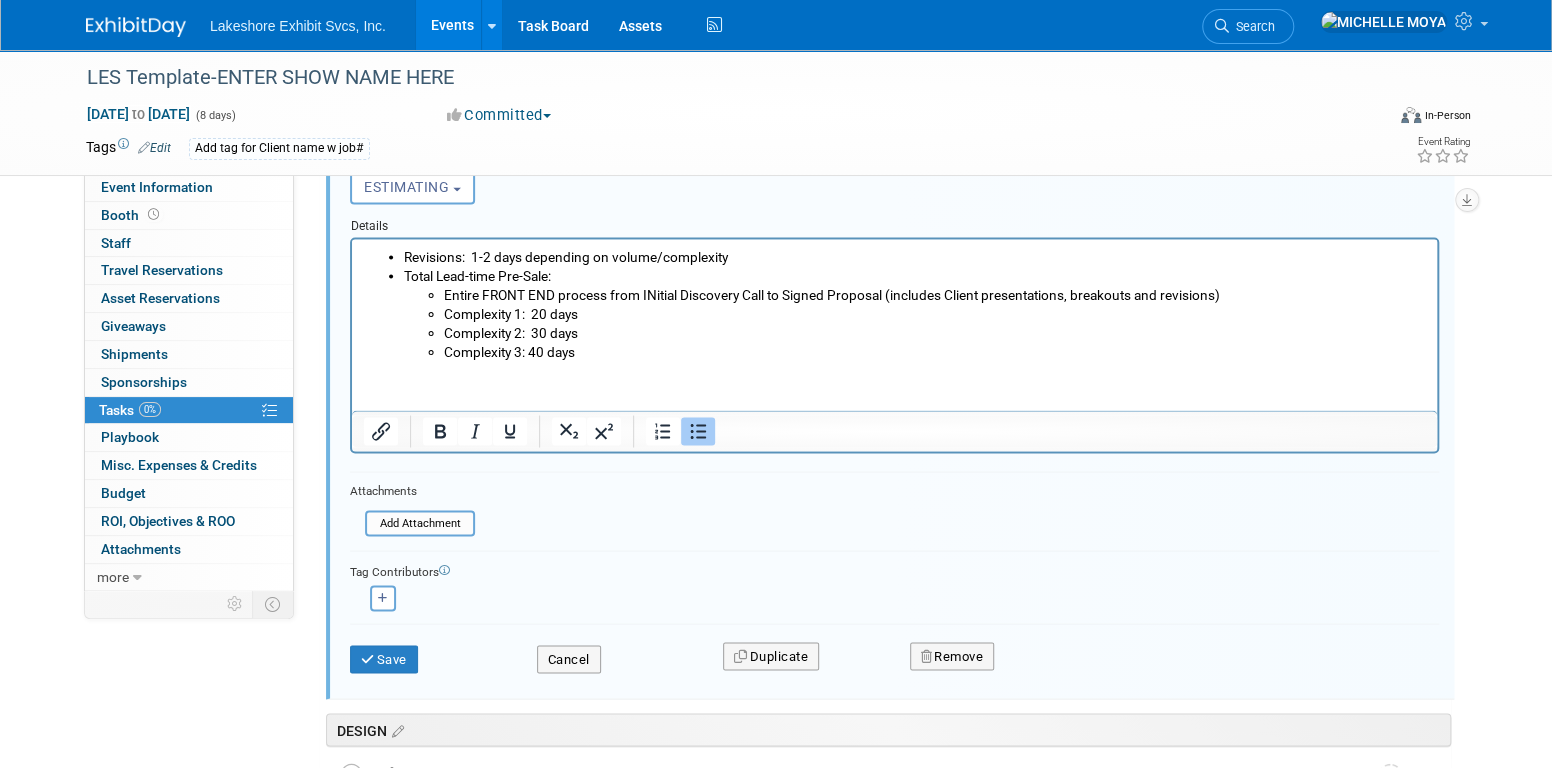 click on "Save" at bounding box center [384, 659] 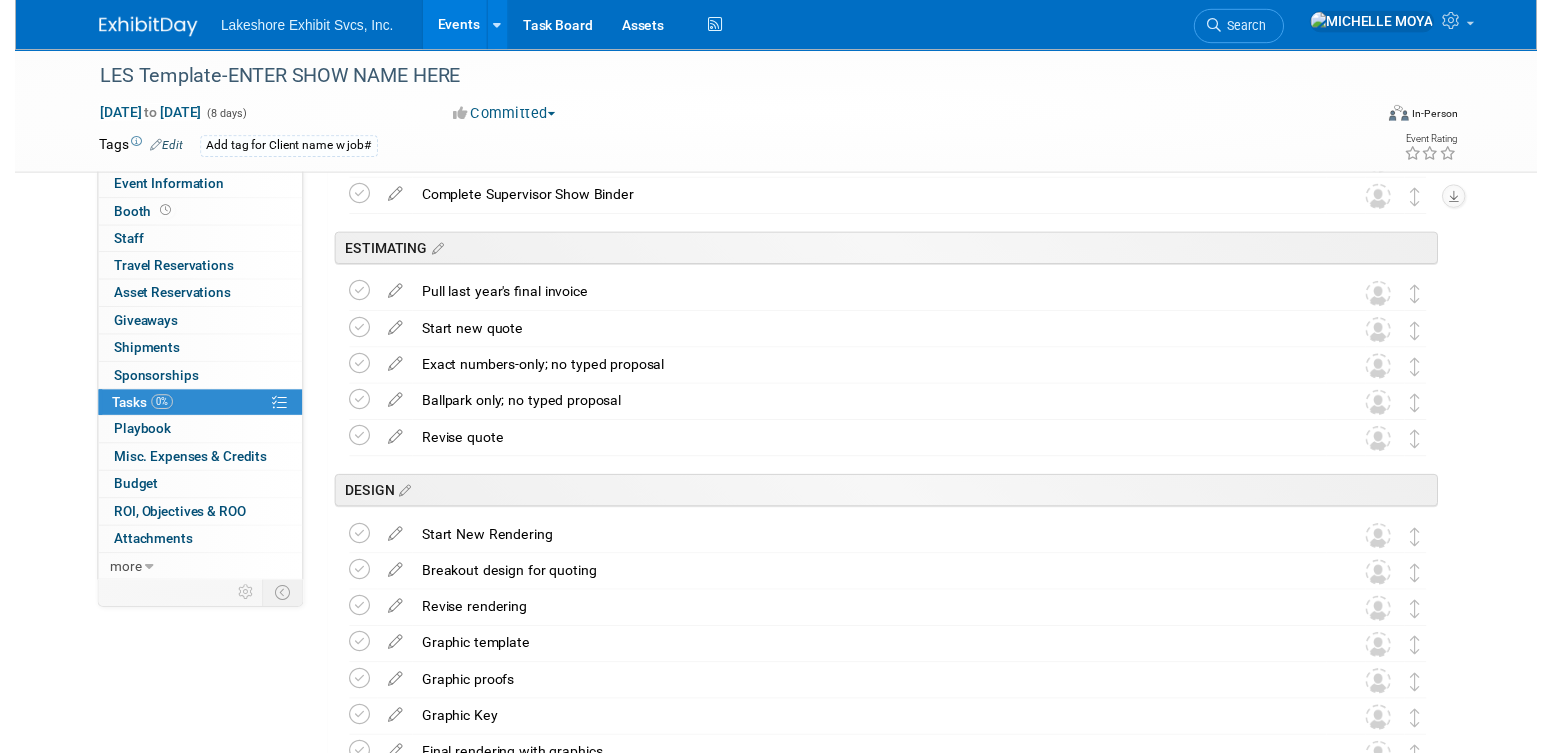 scroll, scrollTop: 1526, scrollLeft: 0, axis: vertical 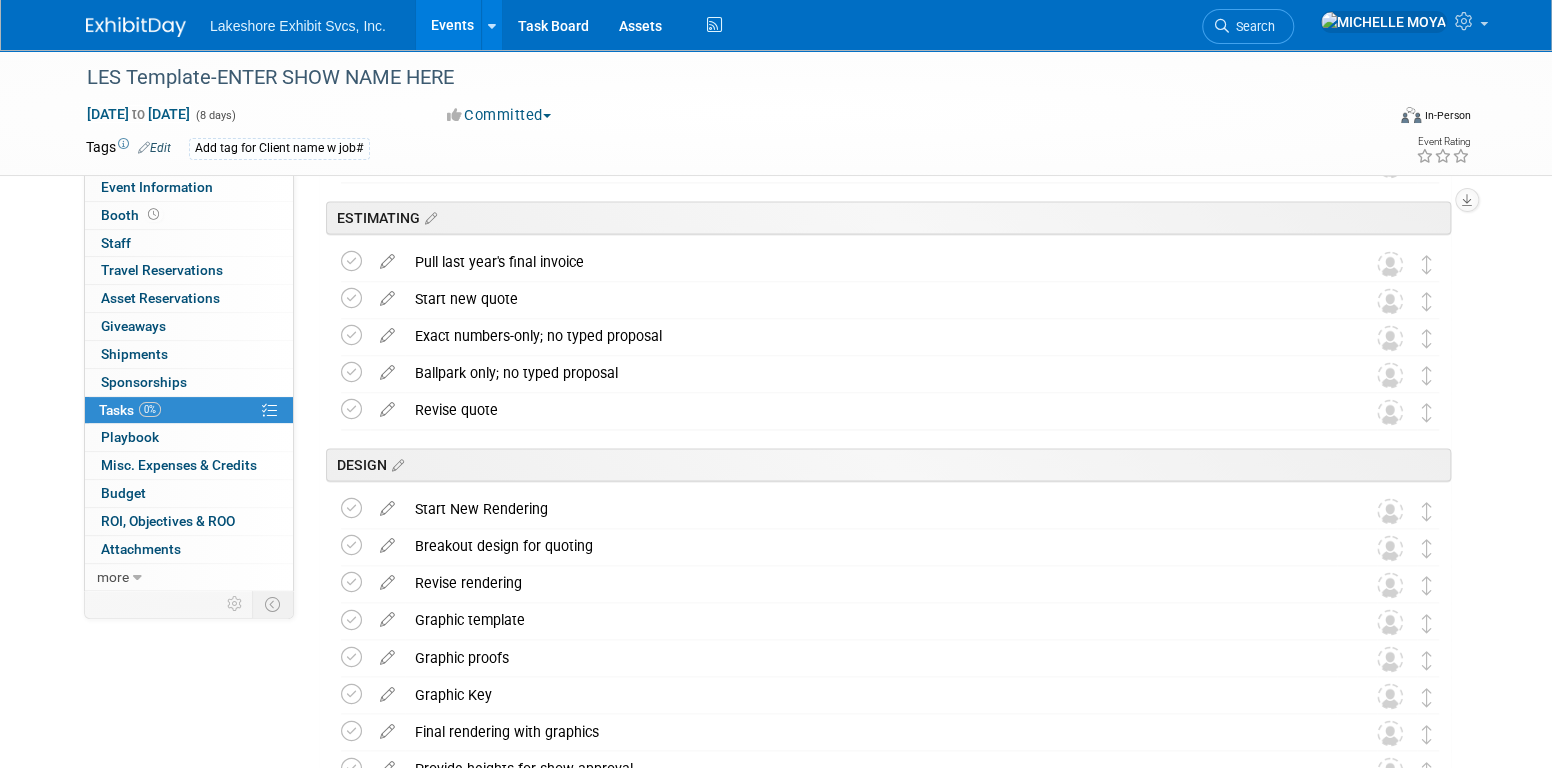 click on "Revise rendering" at bounding box center (871, 583) 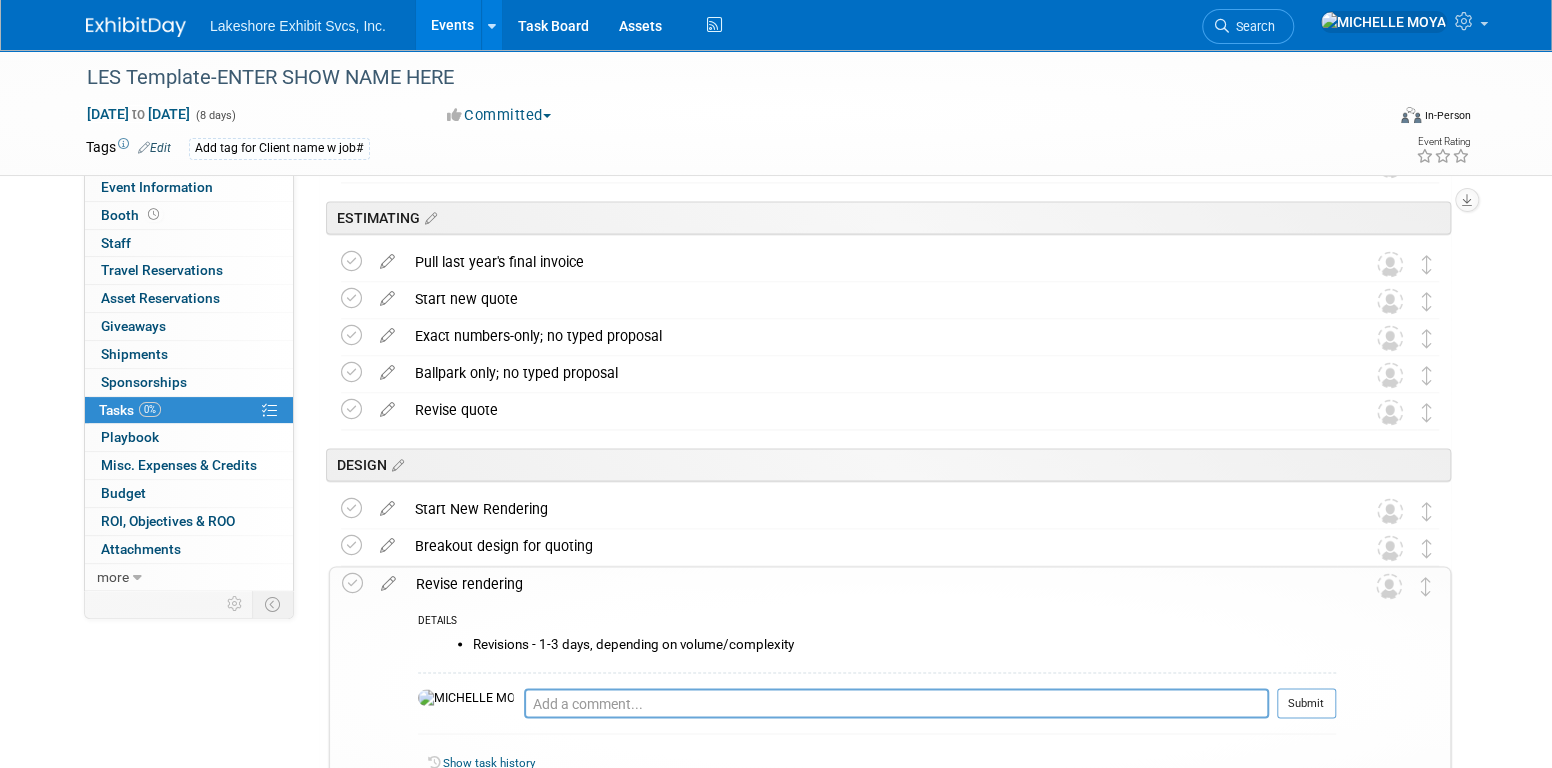 click on "Revise rendering" at bounding box center (871, 584) 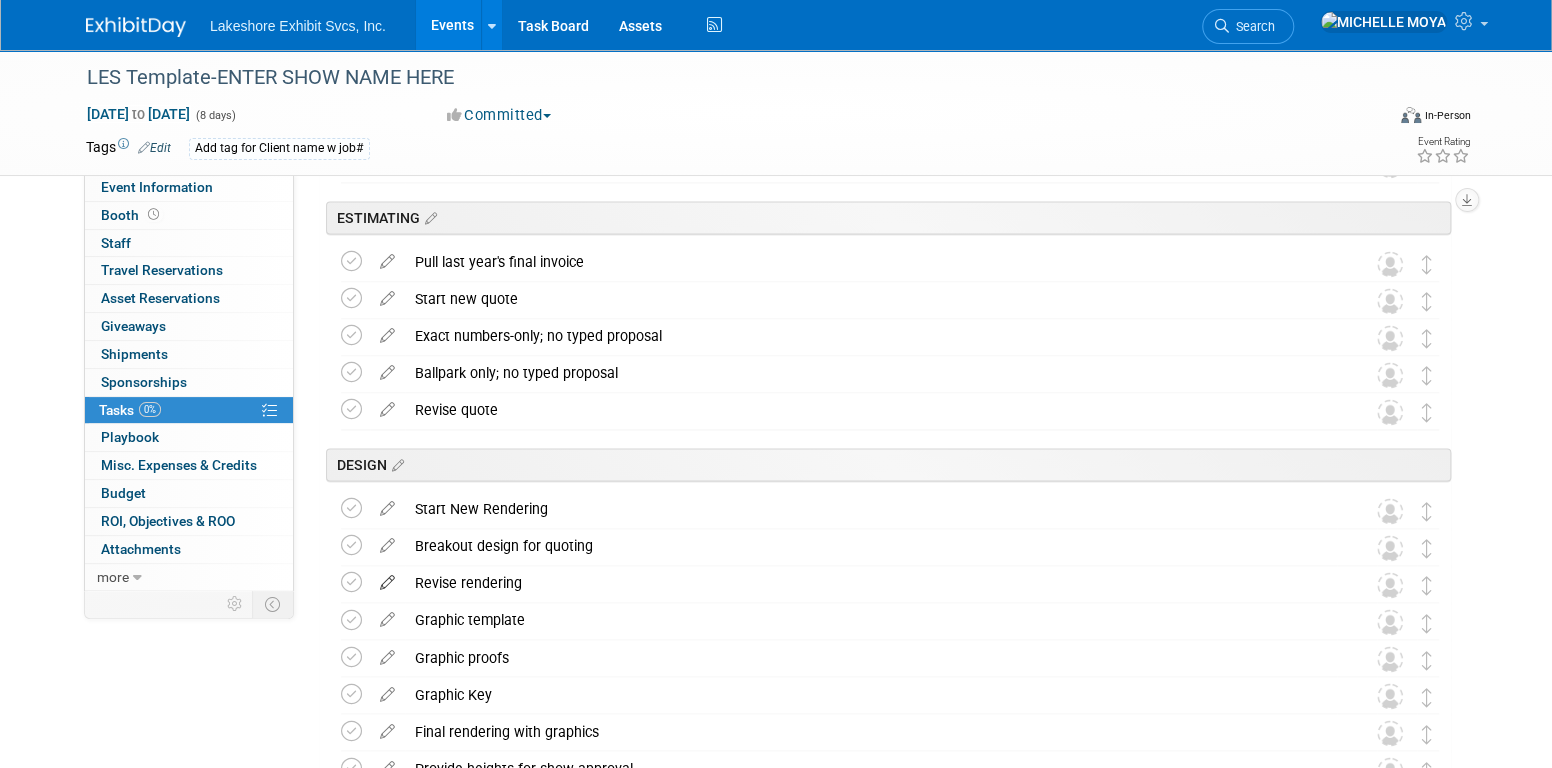 click at bounding box center (387, 578) 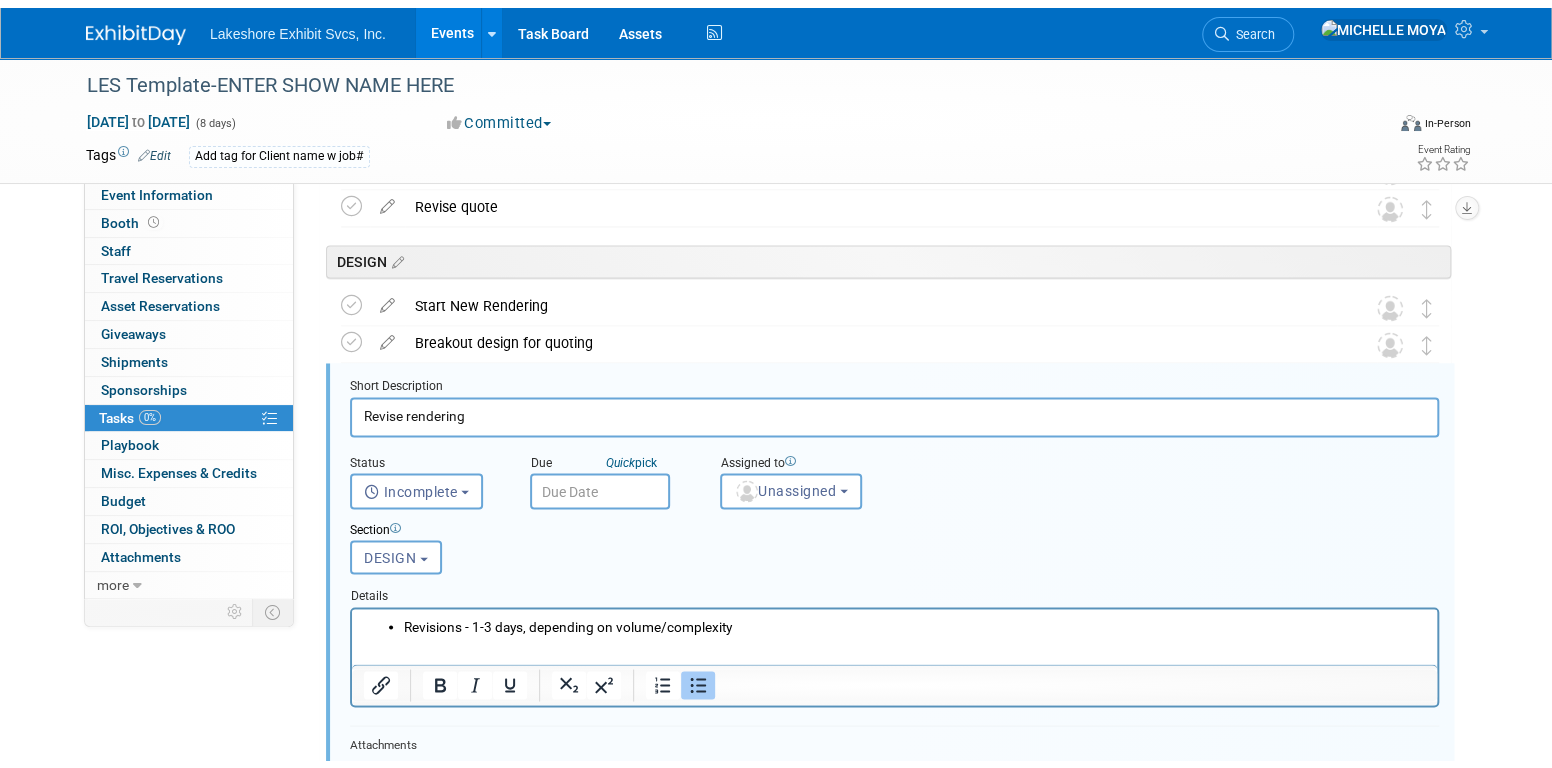 scroll, scrollTop: 1799, scrollLeft: 0, axis: vertical 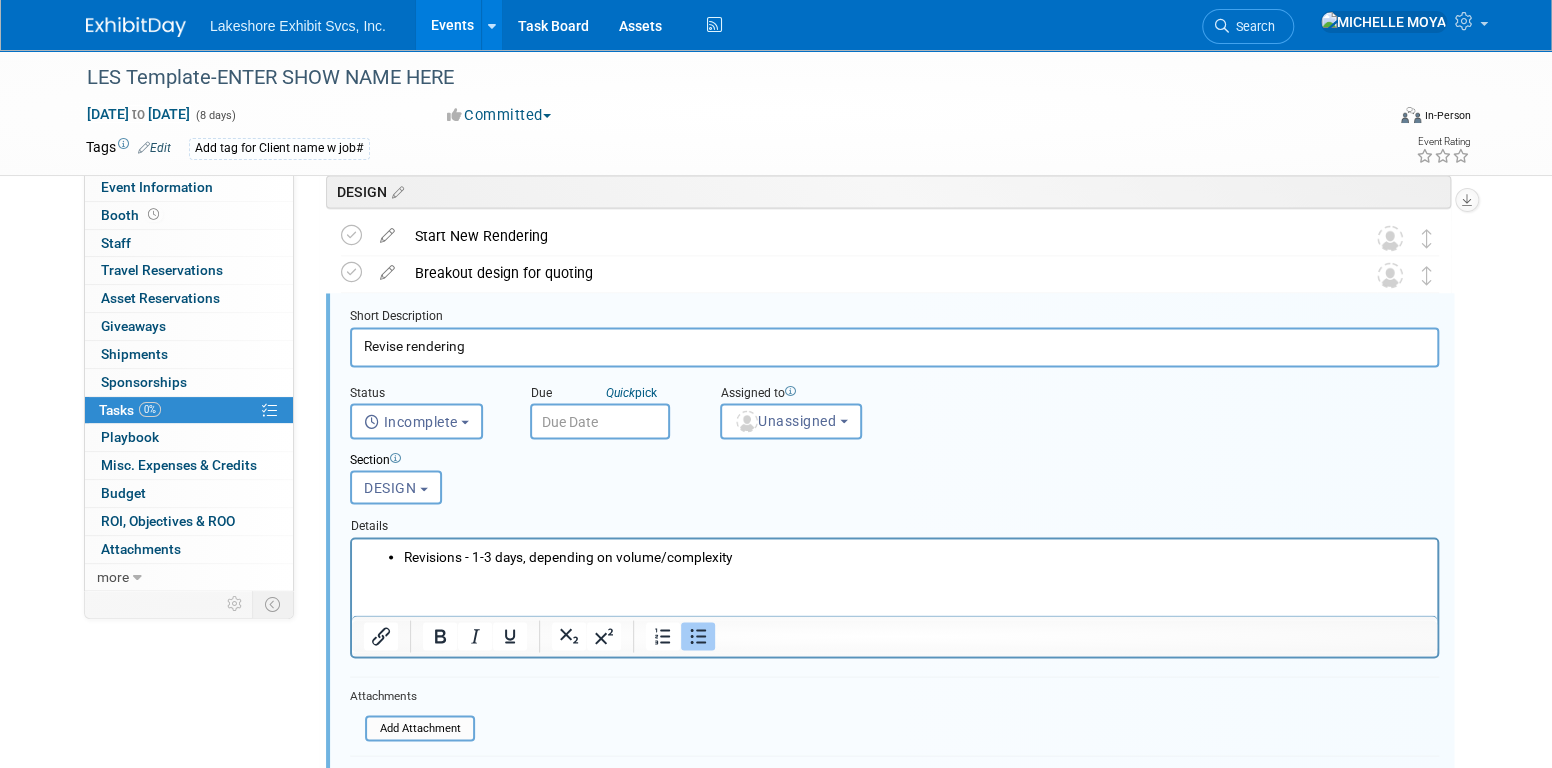click on "Revisions - 1-3 days, depending on volume/complexity" at bounding box center [915, 555] 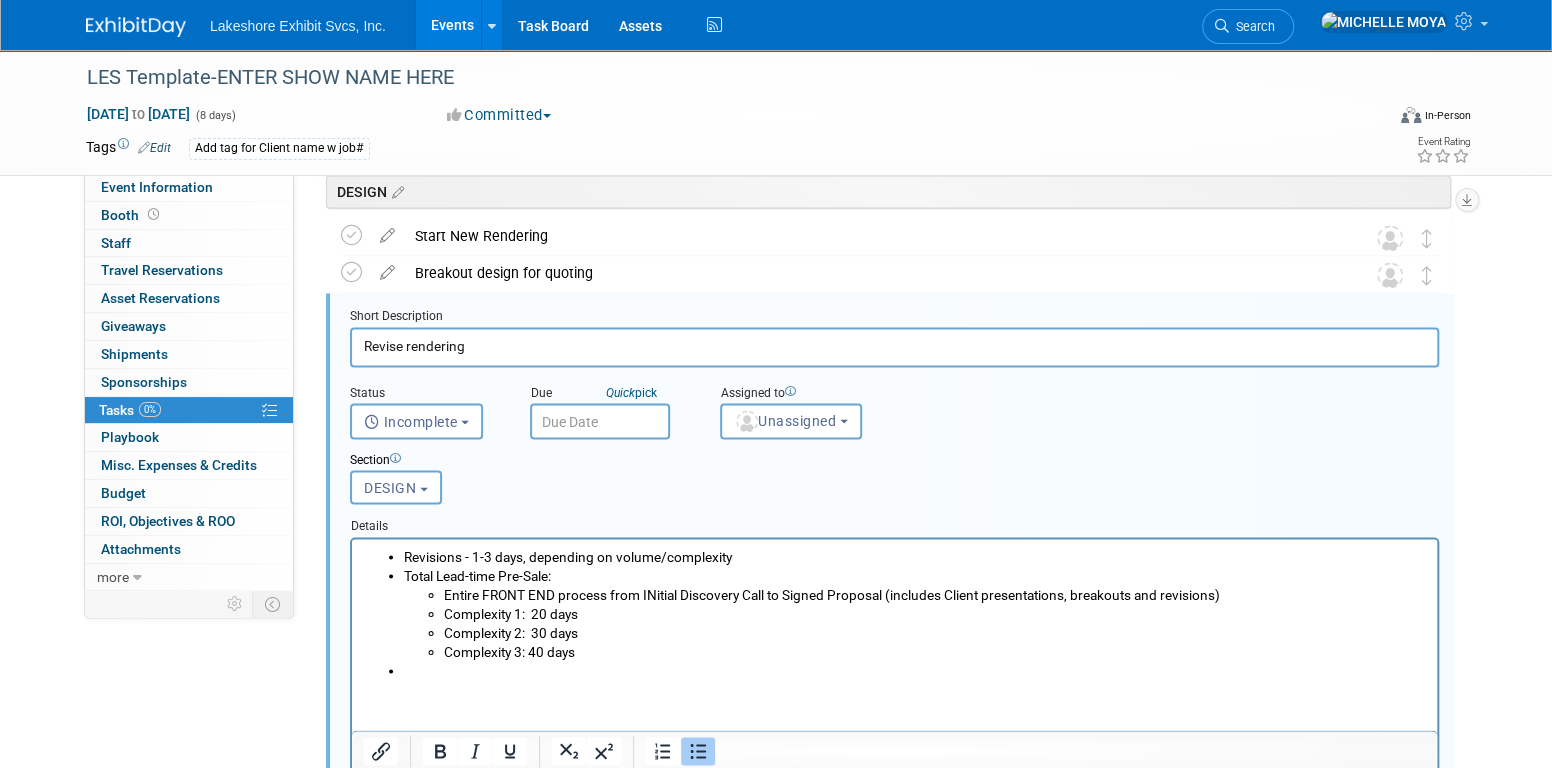 click at bounding box center (915, 669) 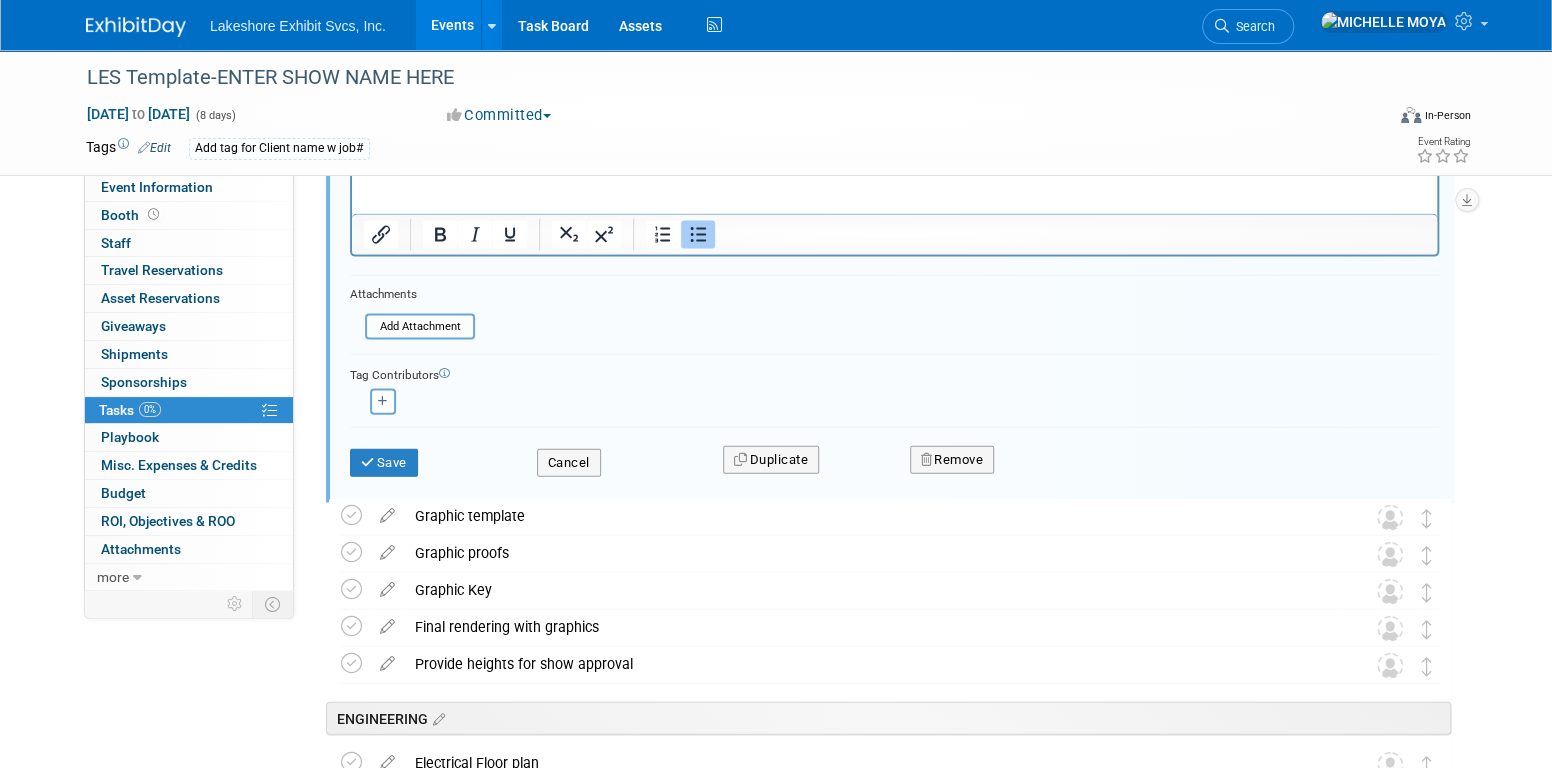 scroll, scrollTop: 2299, scrollLeft: 0, axis: vertical 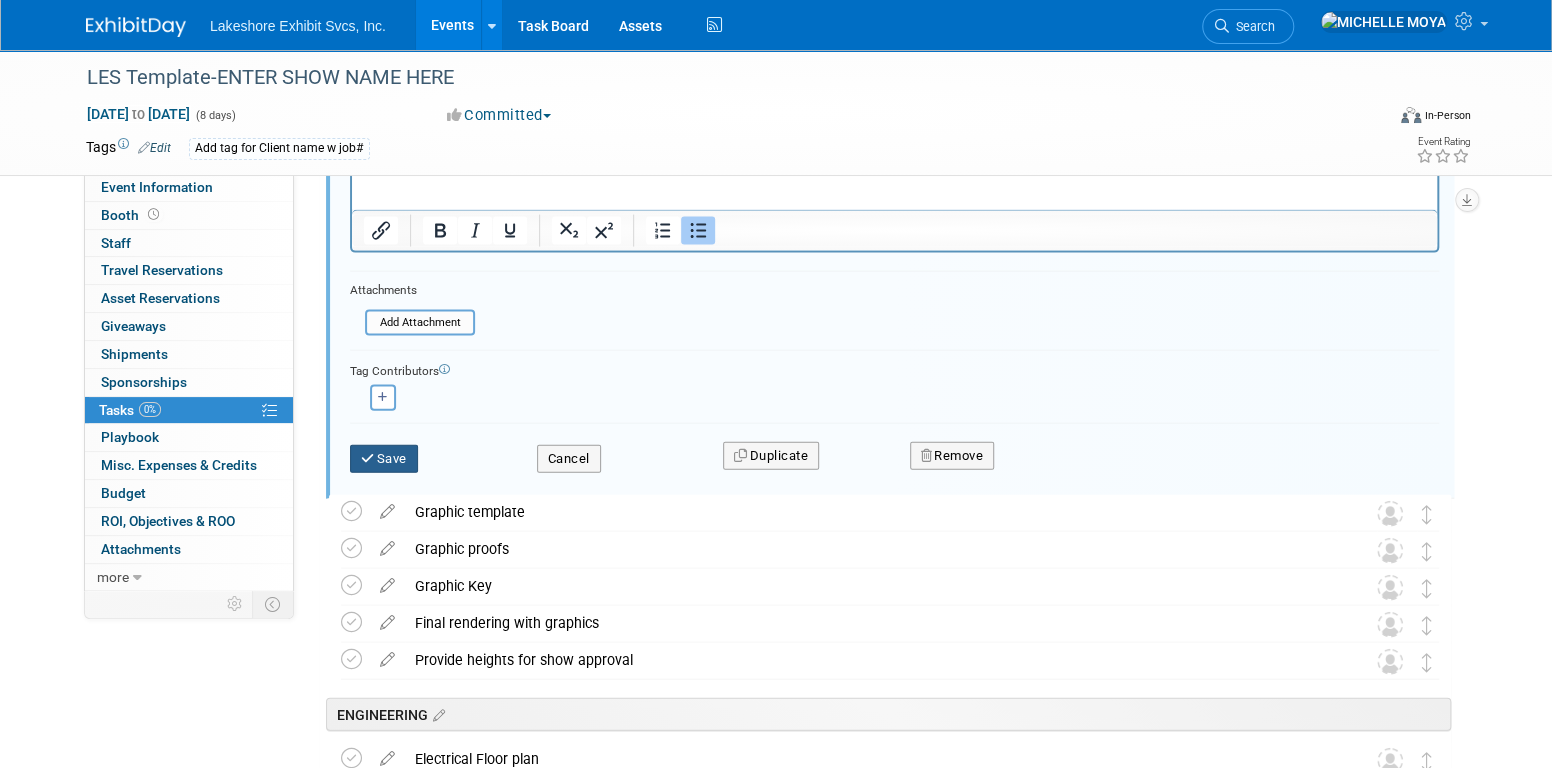 click at bounding box center [369, 458] 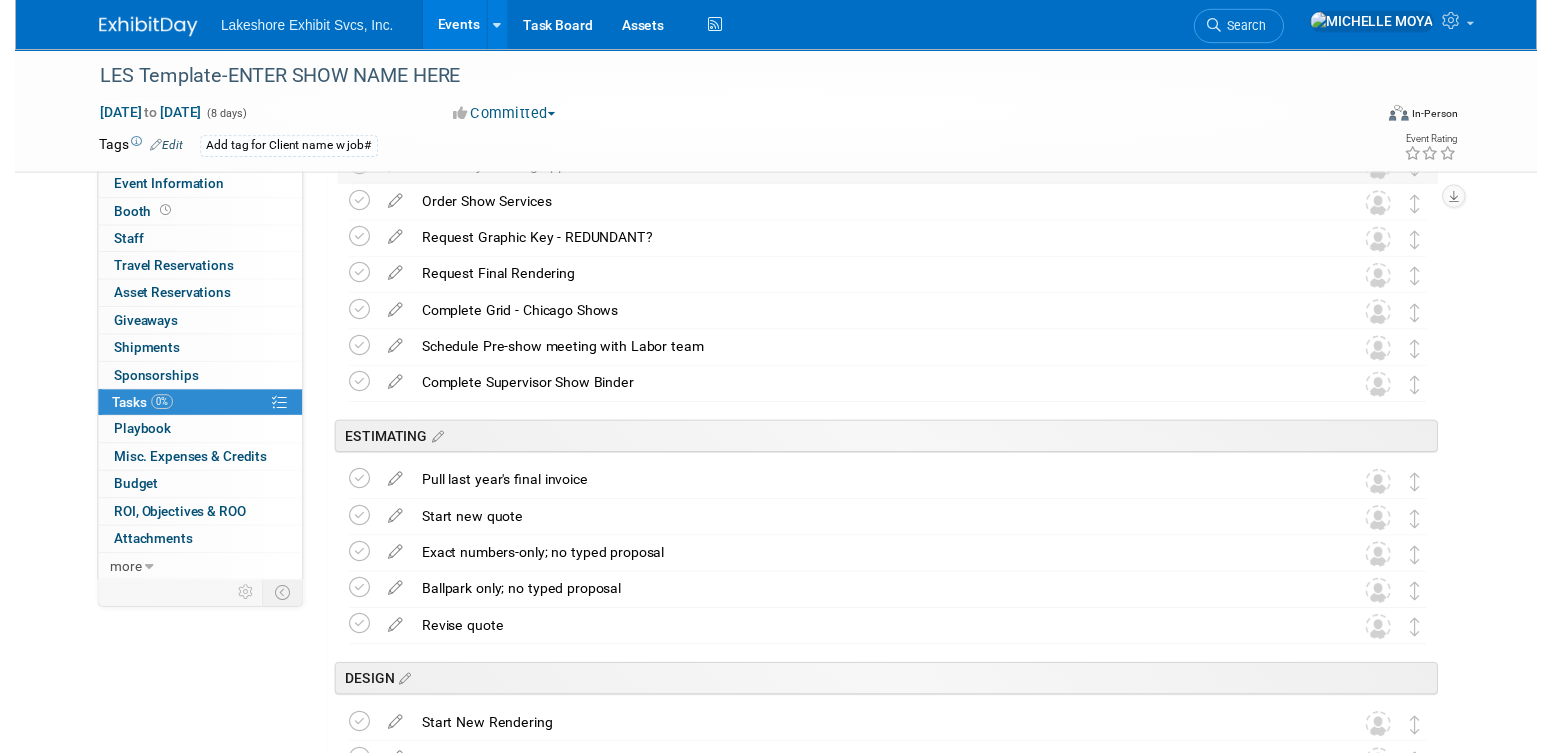scroll, scrollTop: 1499, scrollLeft: 0, axis: vertical 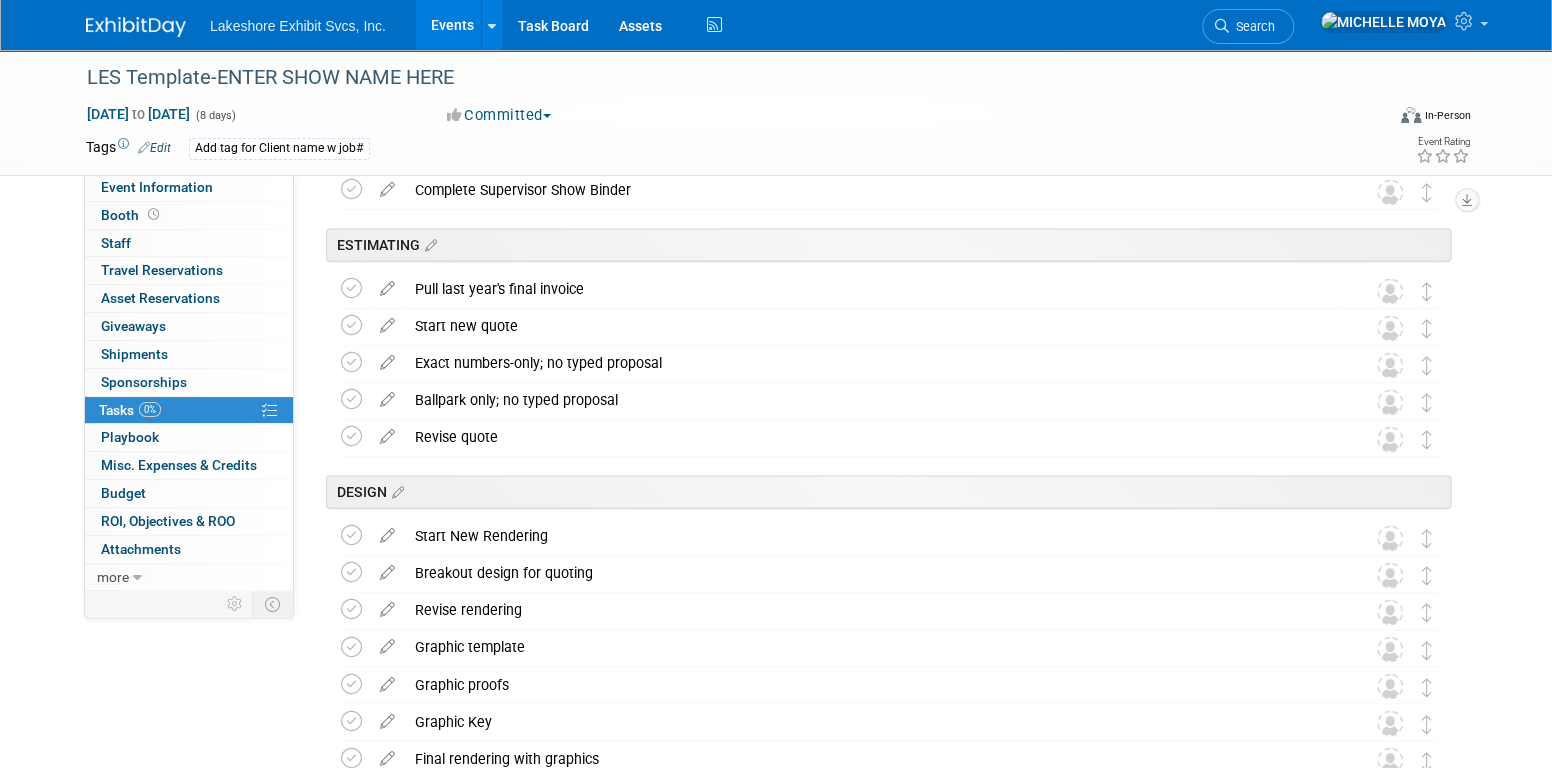 click on "Revise quote" at bounding box center [871, 437] 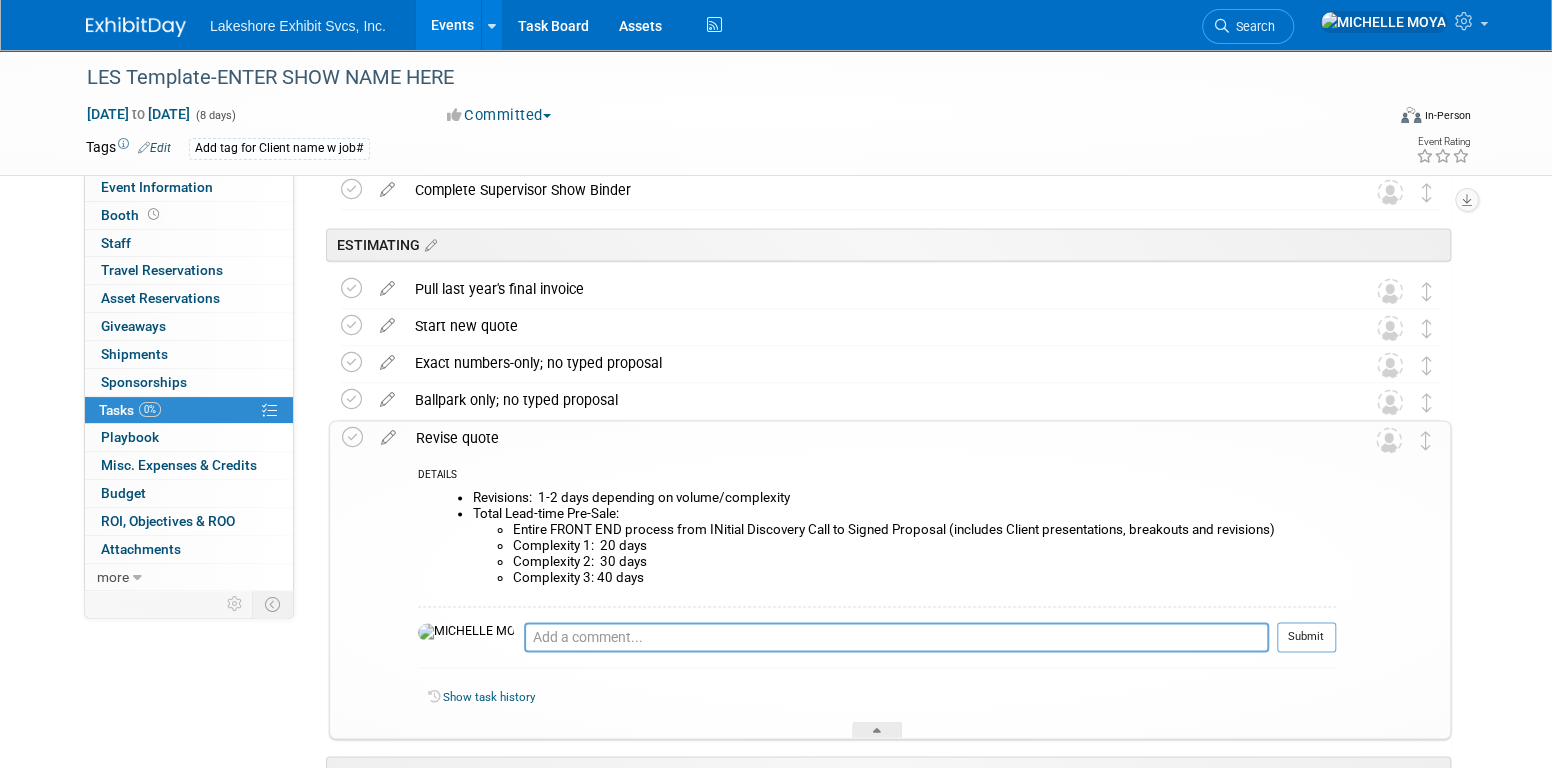 click on "Revise quote" at bounding box center [871, 438] 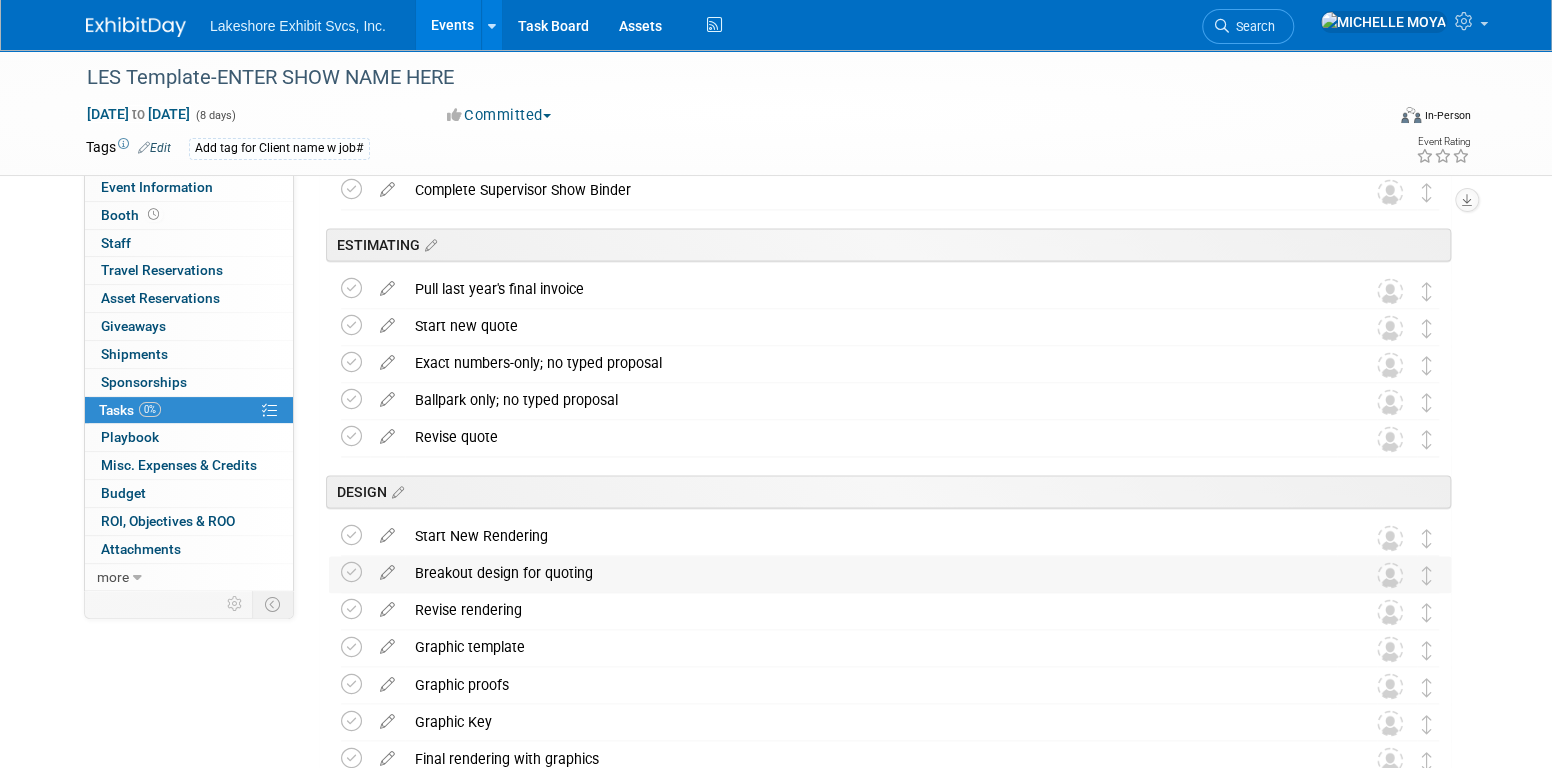 click on "Breakout design for quoting" at bounding box center (871, 573) 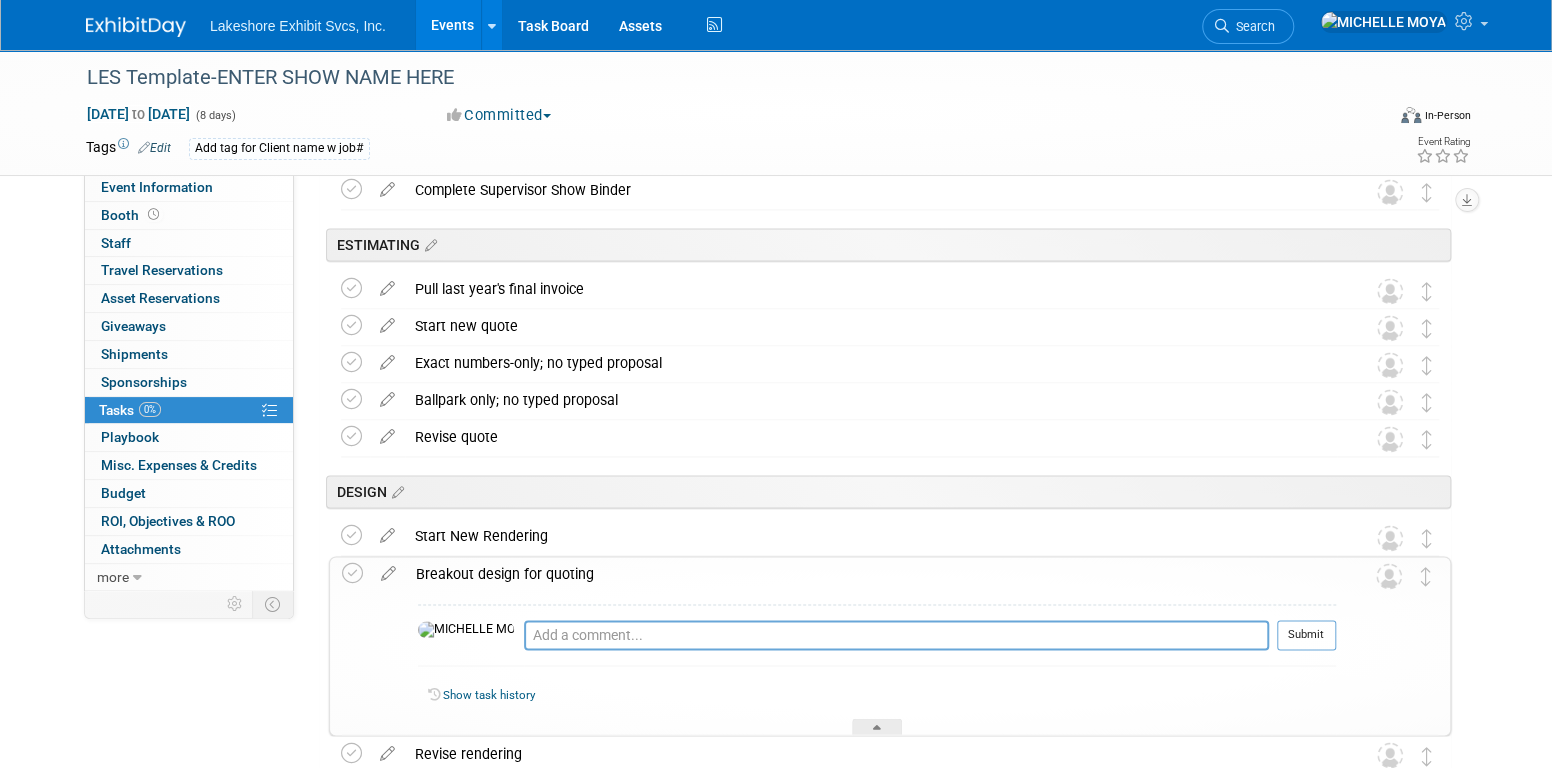 click on "Breakout design for quoting" at bounding box center (871, 574) 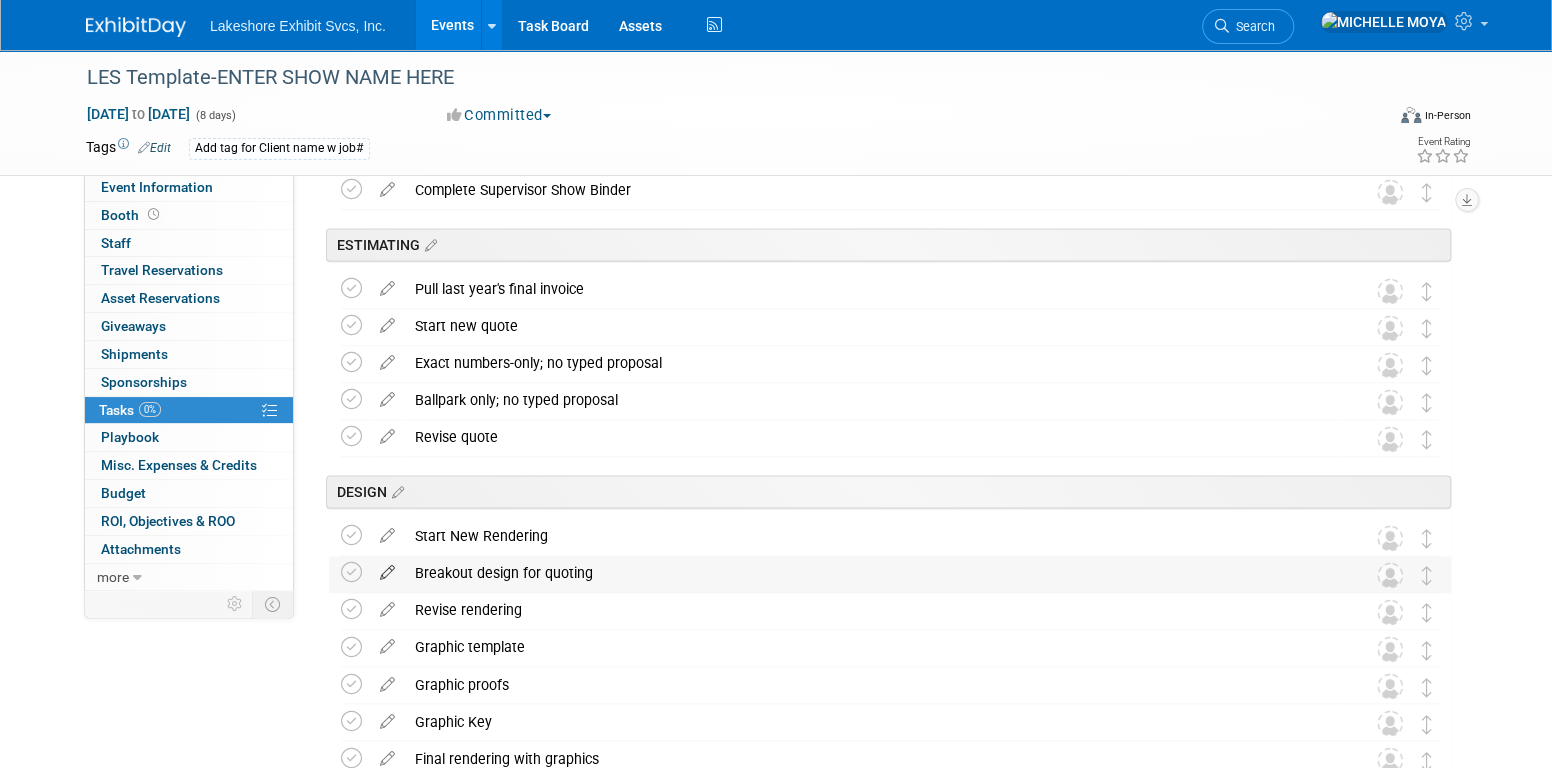 click at bounding box center (387, 568) 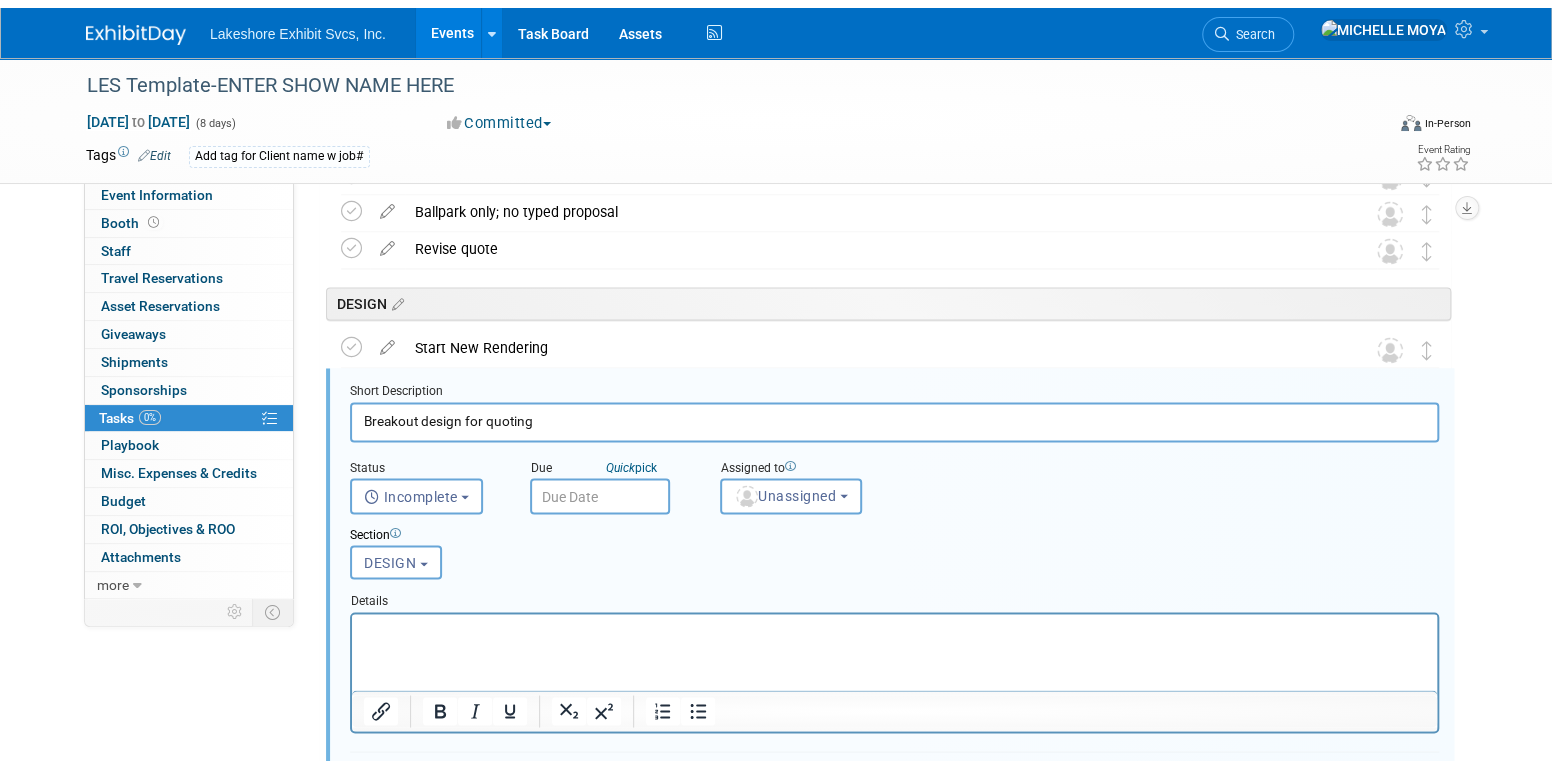 scroll, scrollTop: 1762, scrollLeft: 0, axis: vertical 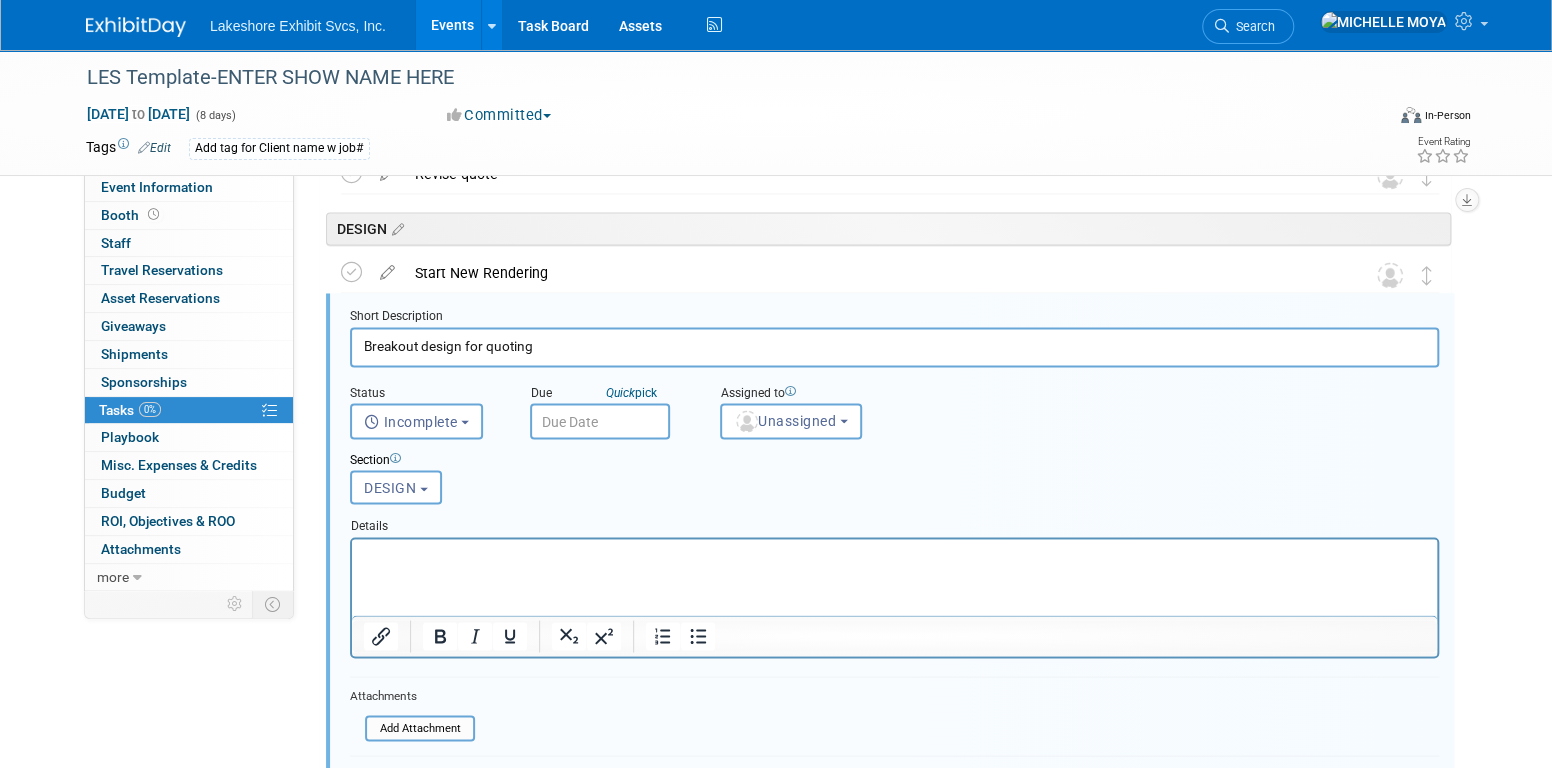 click at bounding box center [895, 555] 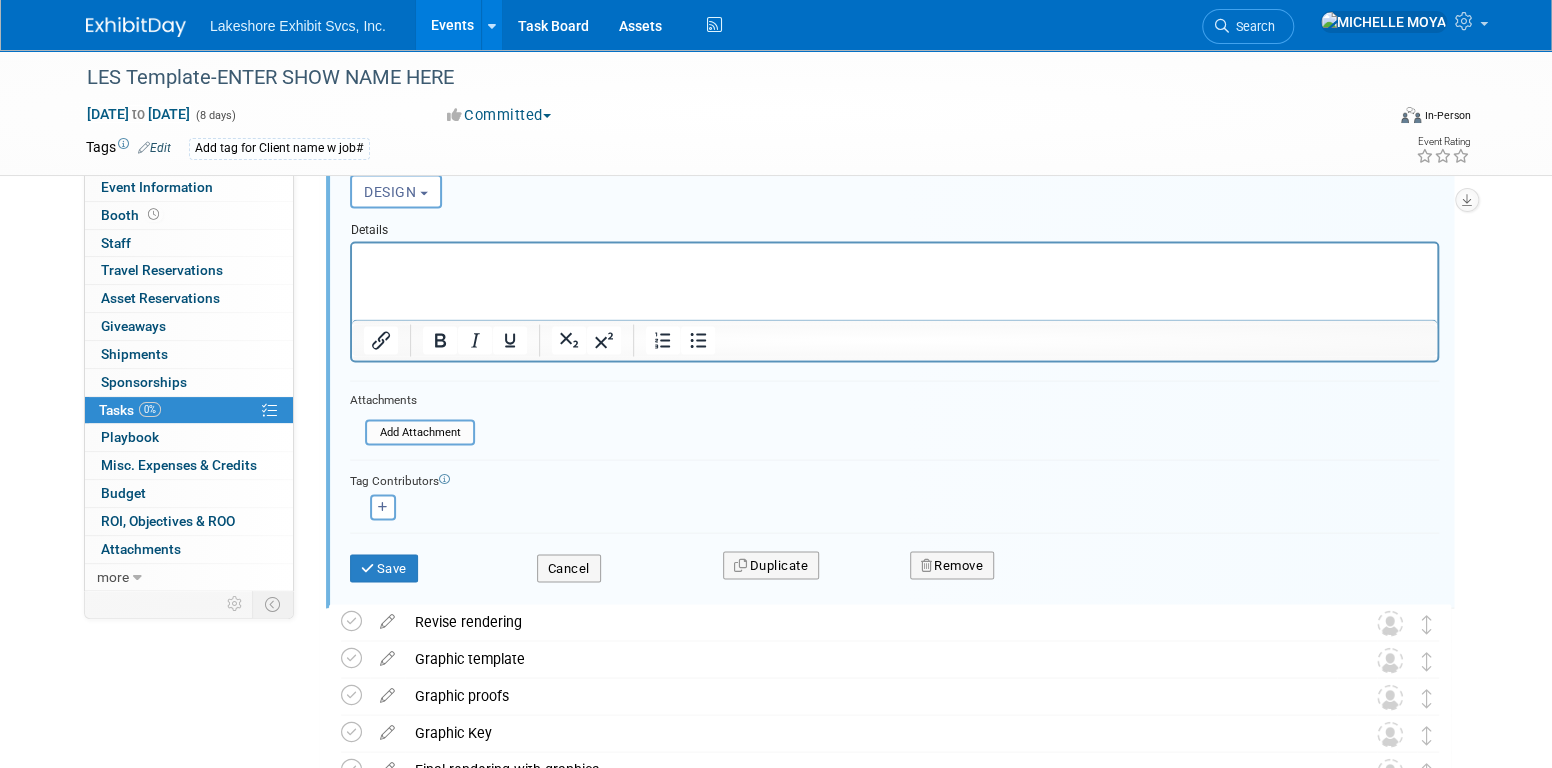 scroll, scrollTop: 2062, scrollLeft: 0, axis: vertical 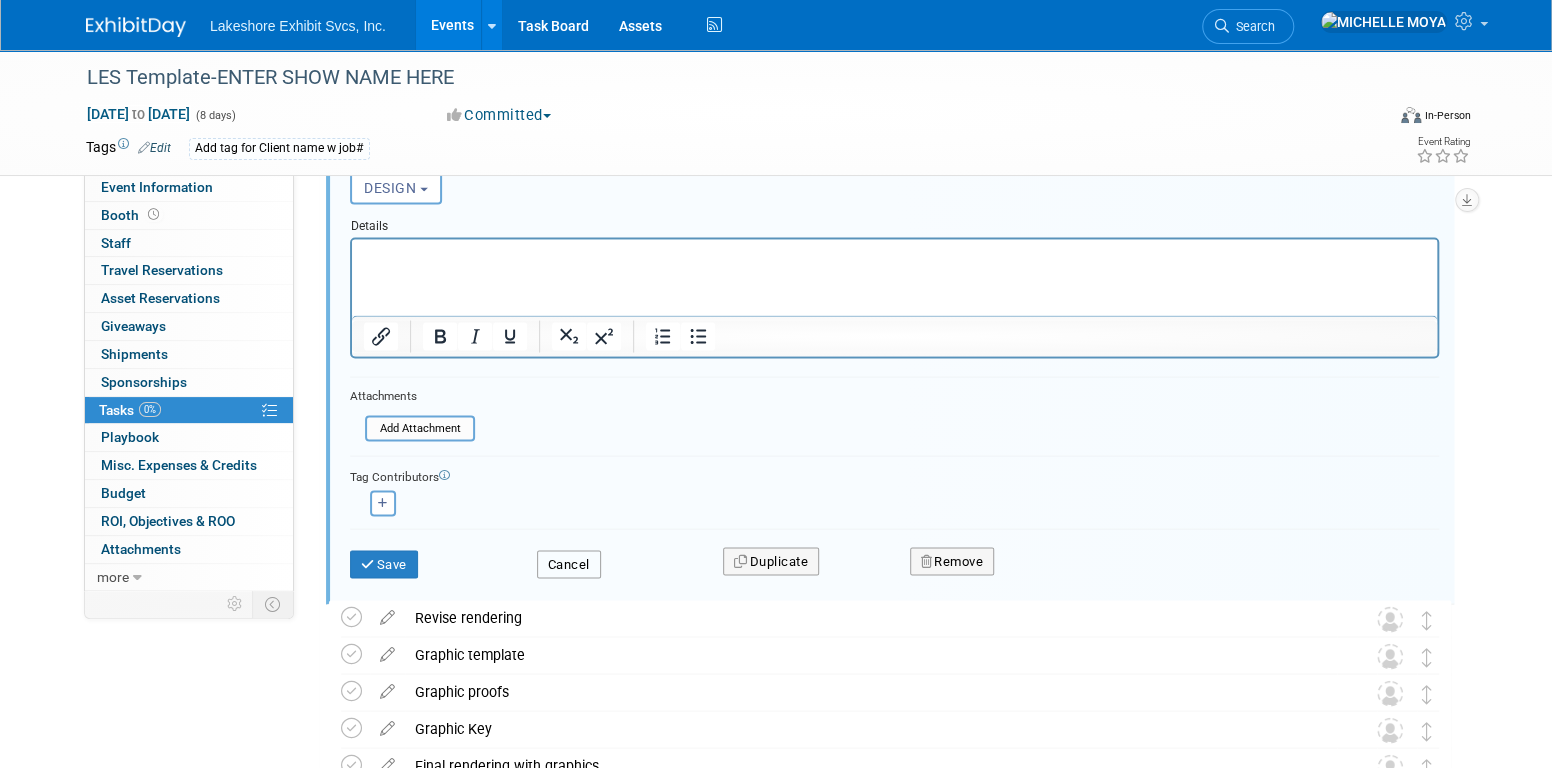 click on "Cancel" at bounding box center [569, 564] 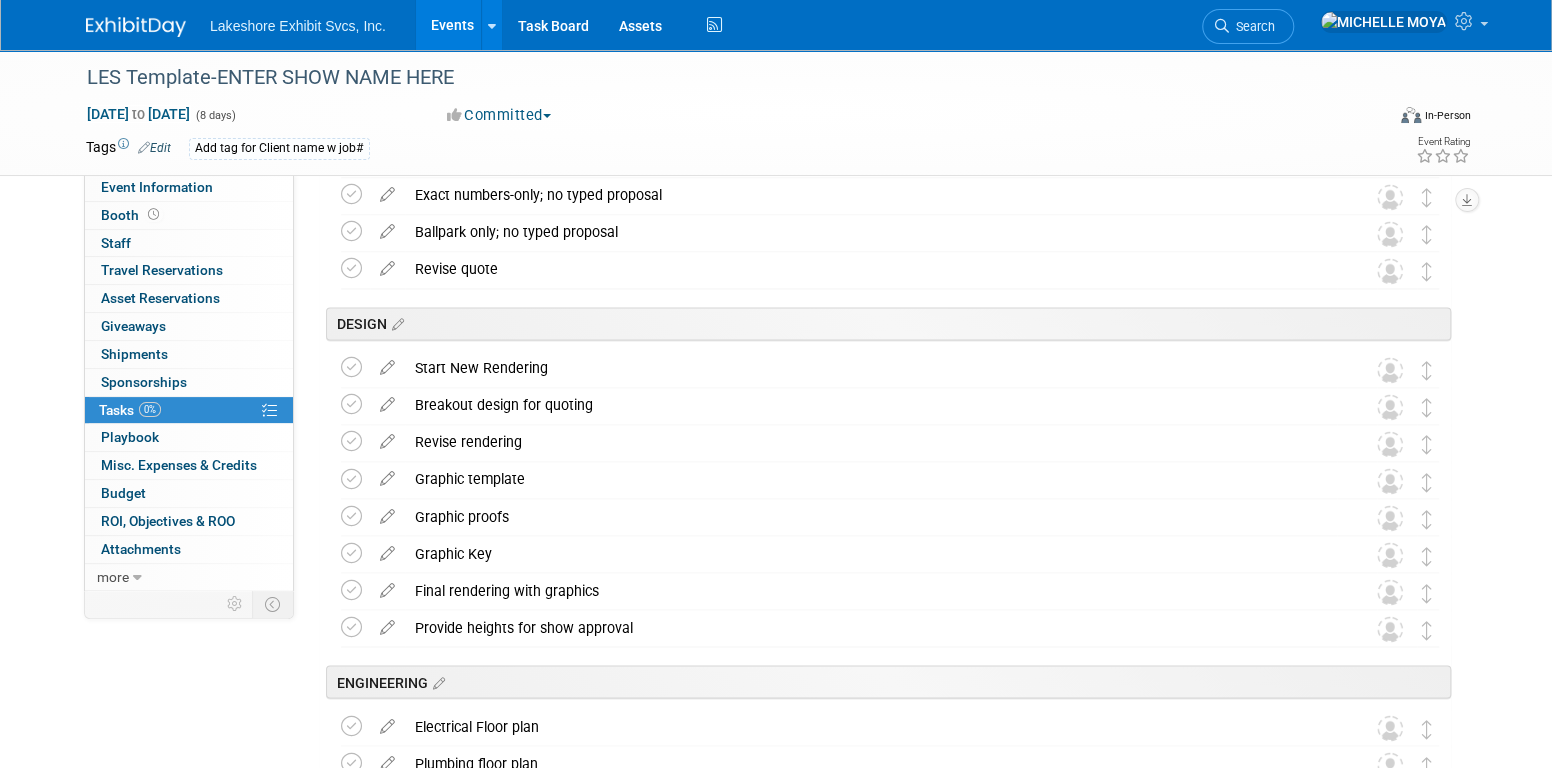 scroll, scrollTop: 1711, scrollLeft: 0, axis: vertical 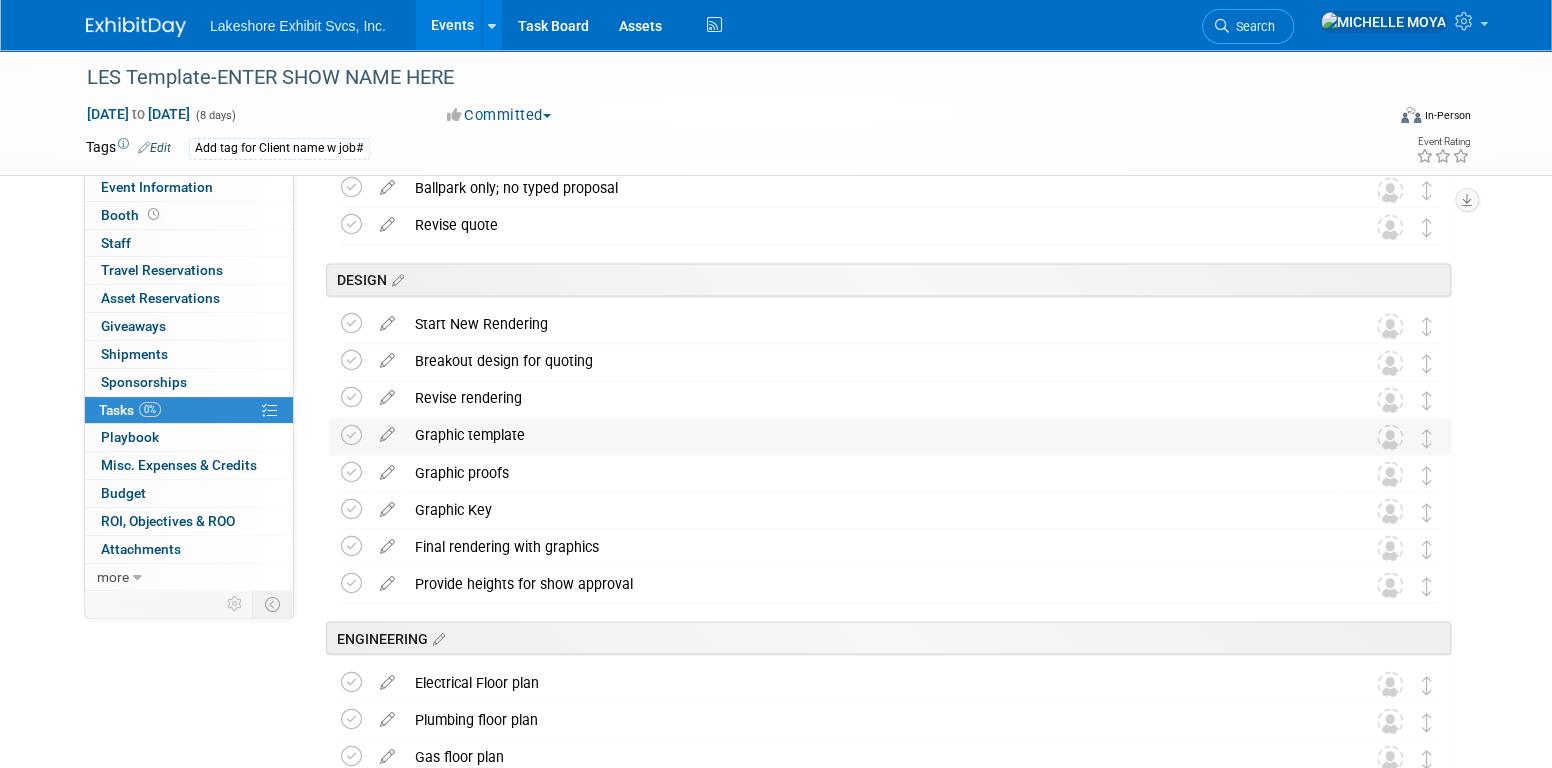 click on "Graphic template" at bounding box center [871, 435] 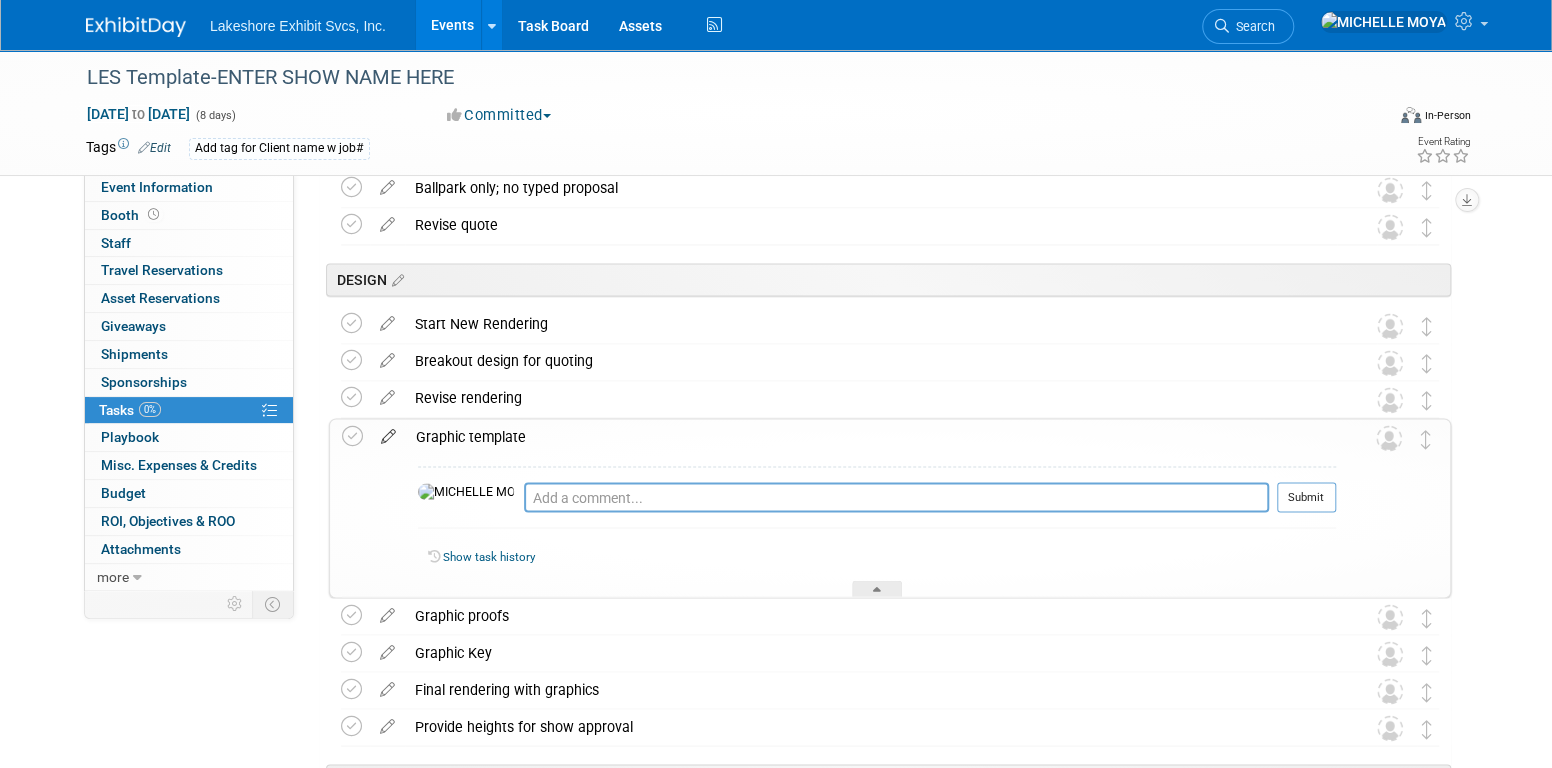 click at bounding box center [388, 431] 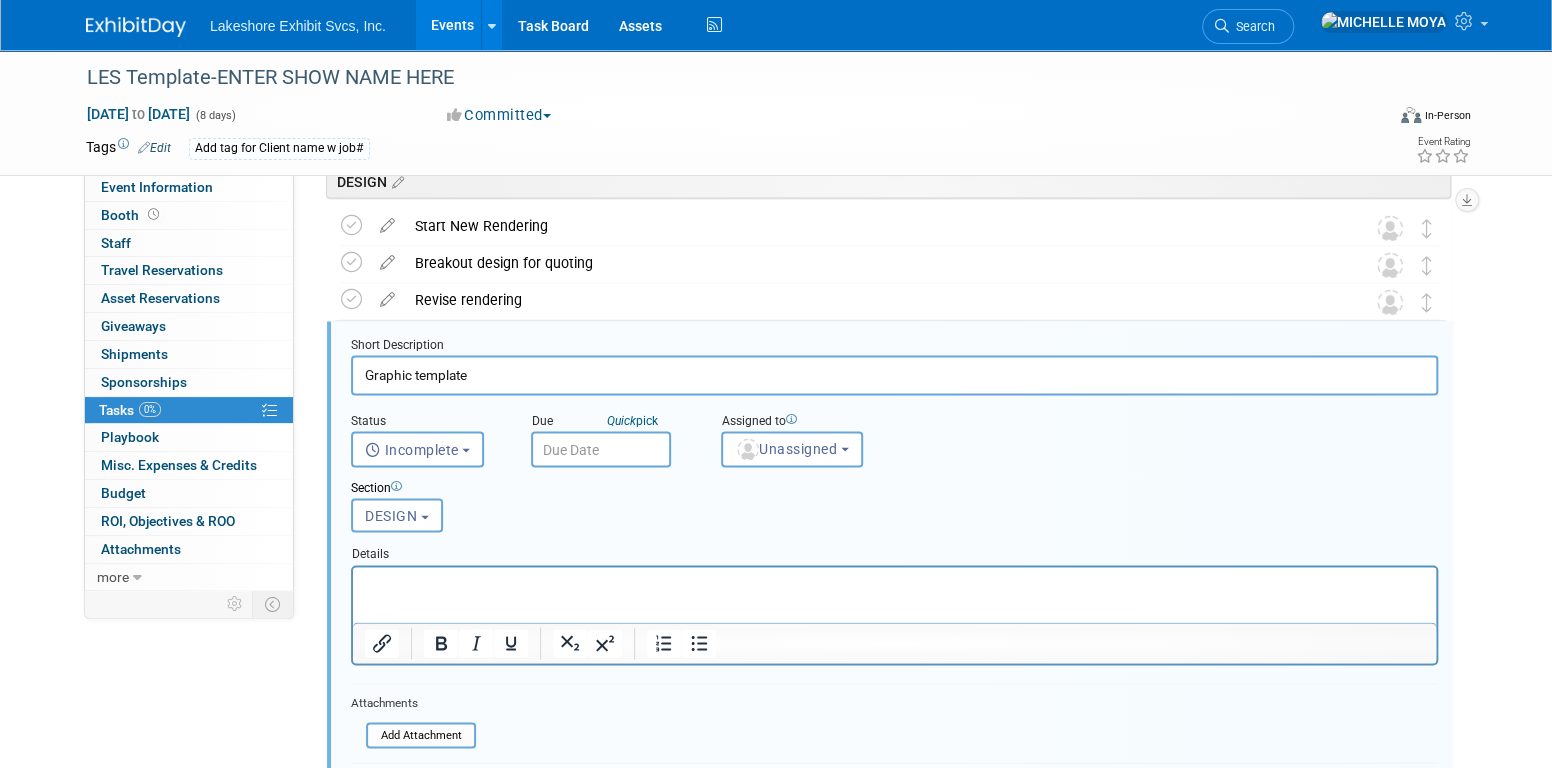 scroll, scrollTop: 1836, scrollLeft: 0, axis: vertical 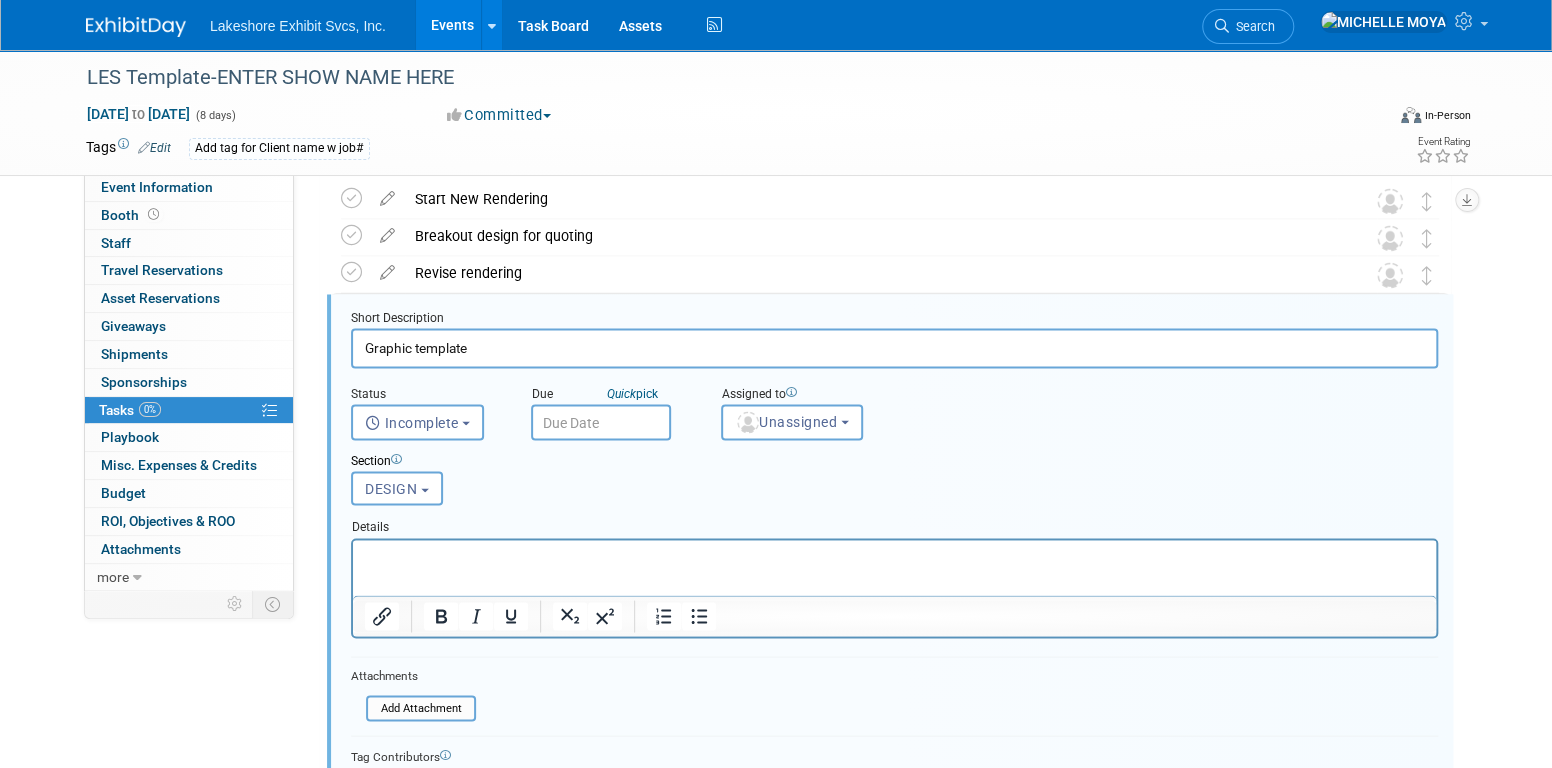 click at bounding box center (895, 556) 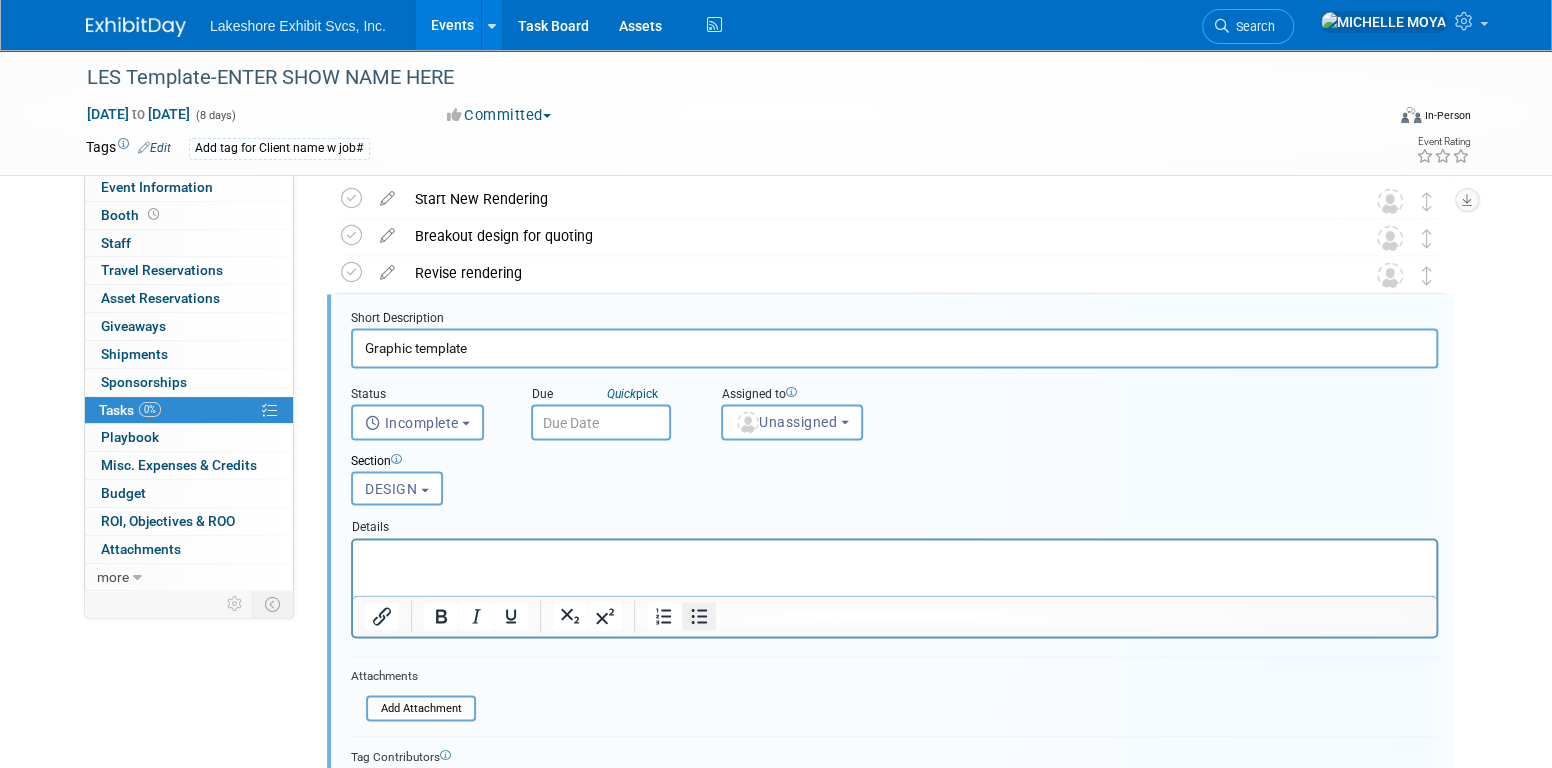 click at bounding box center (699, 616) 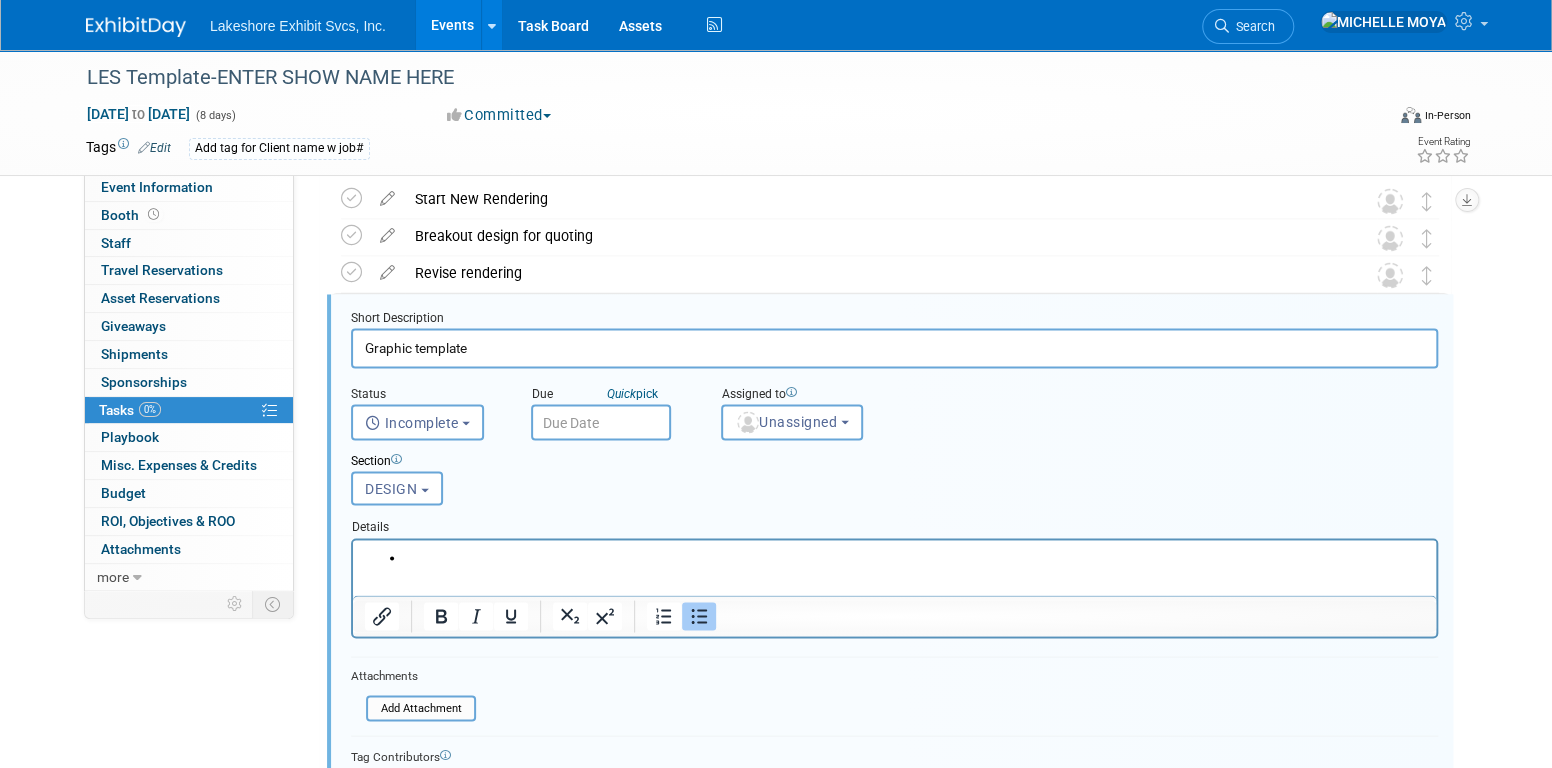 type 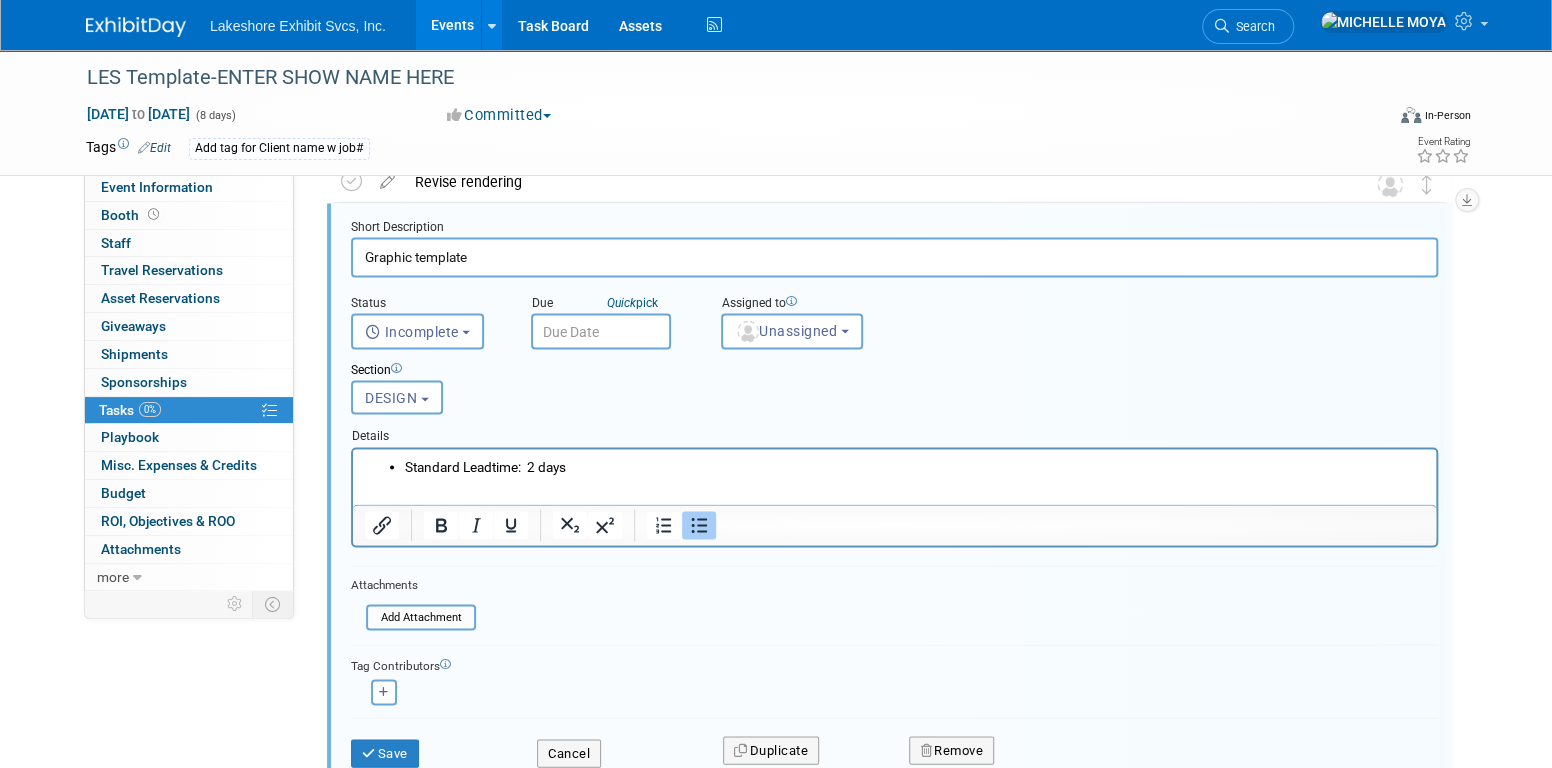 scroll, scrollTop: 2036, scrollLeft: 0, axis: vertical 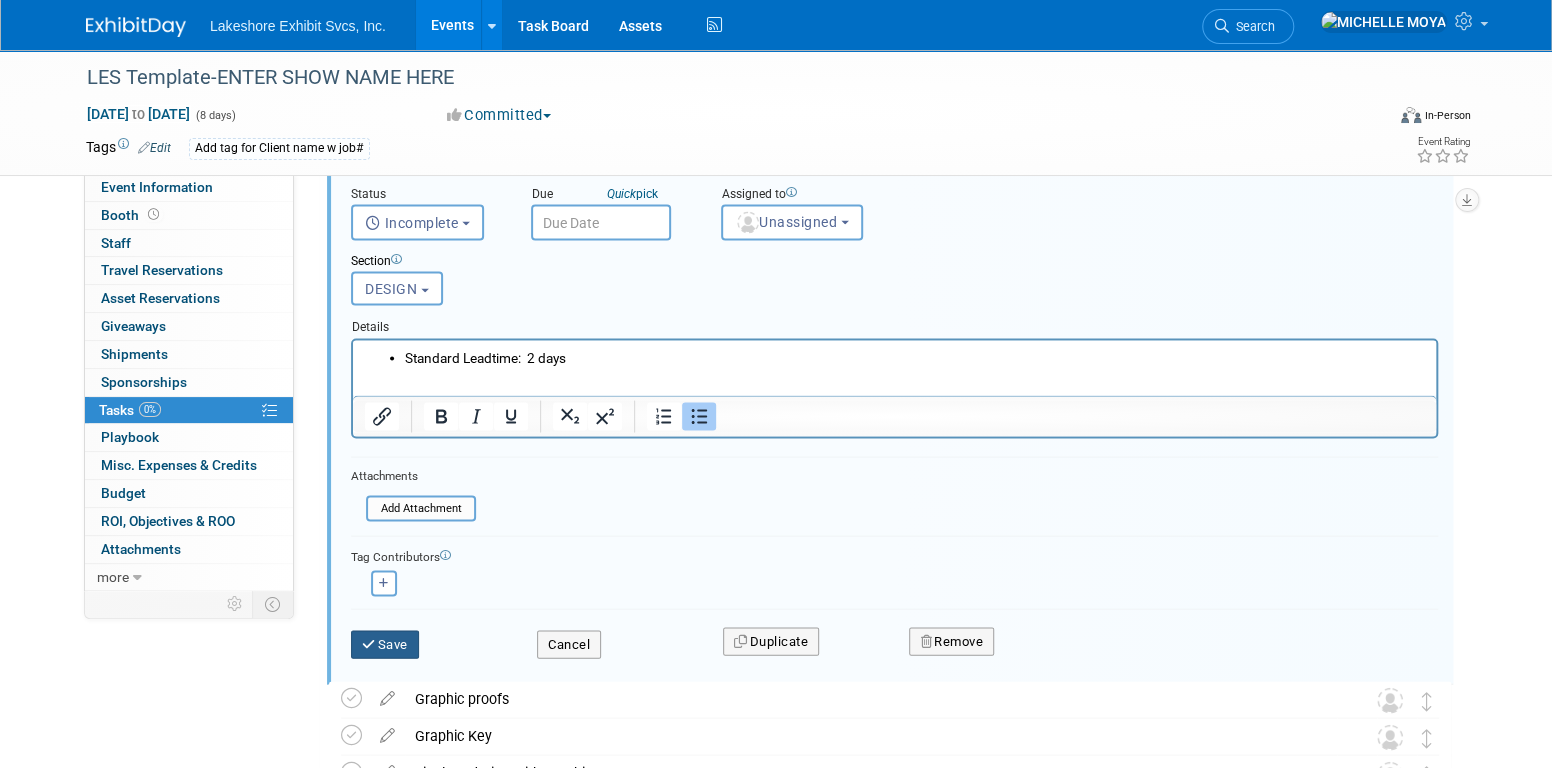 click on "Save" at bounding box center (385, 644) 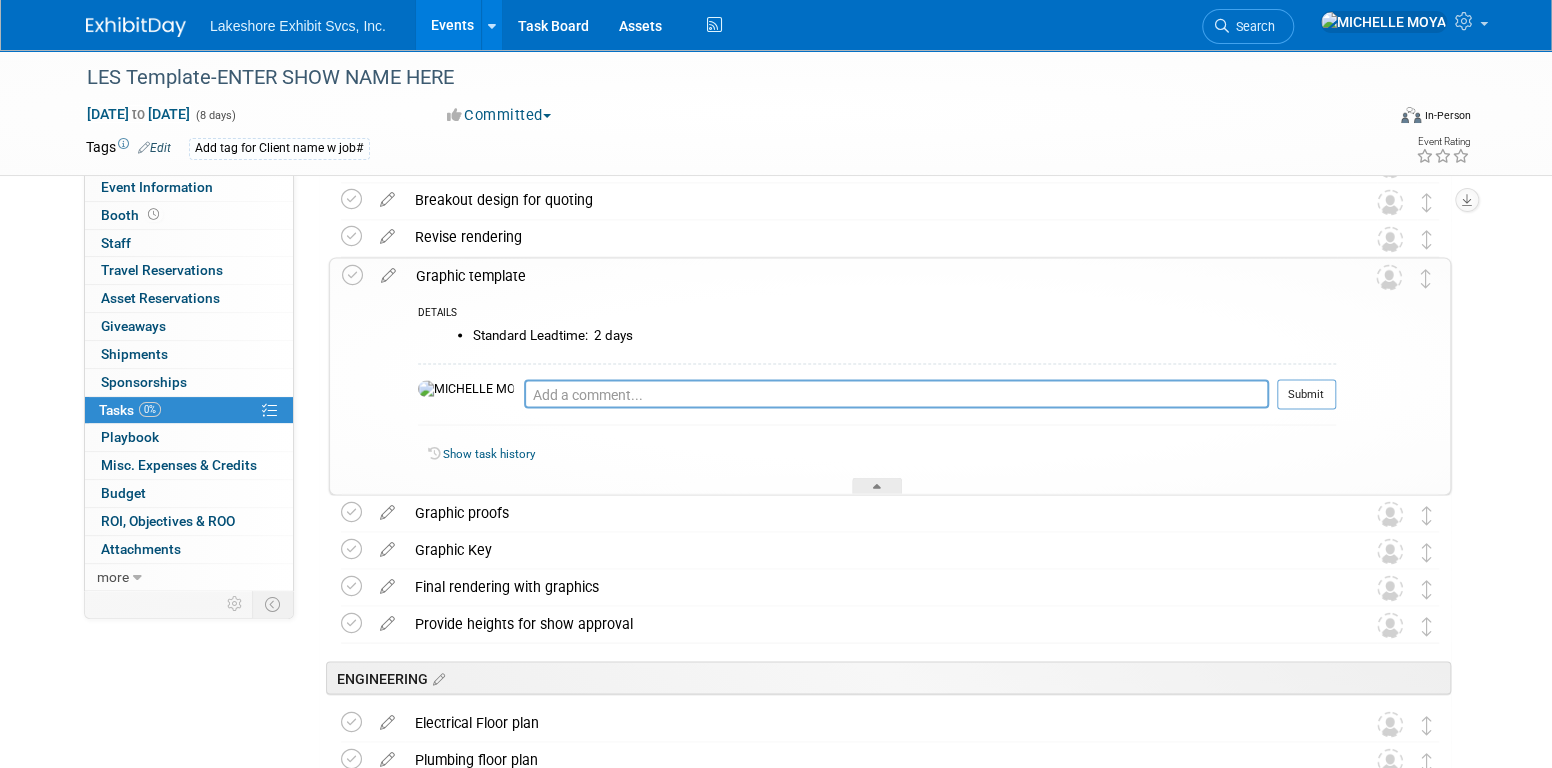 scroll, scrollTop: 1836, scrollLeft: 0, axis: vertical 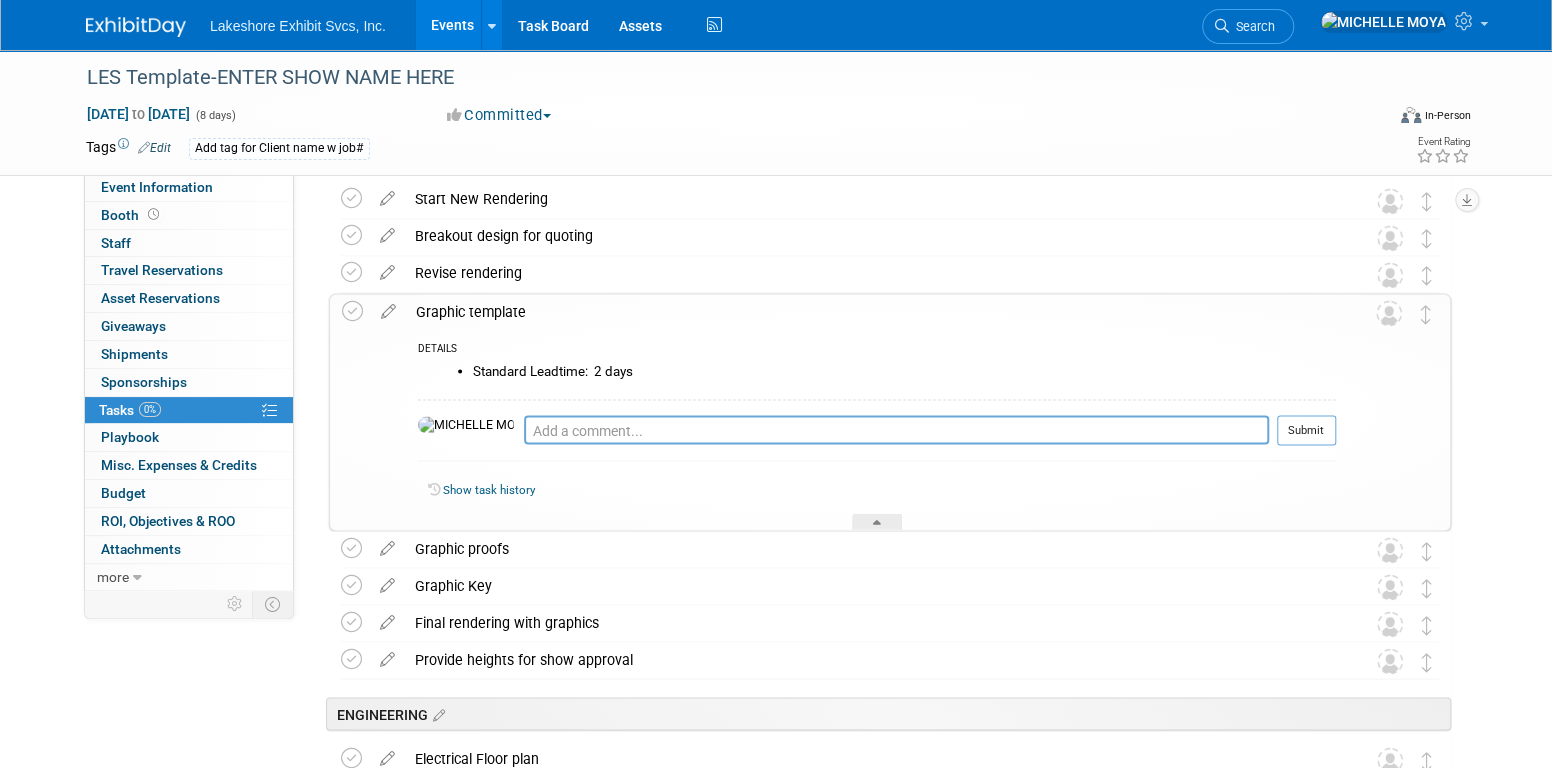 click on "Graphic template" at bounding box center [871, 311] 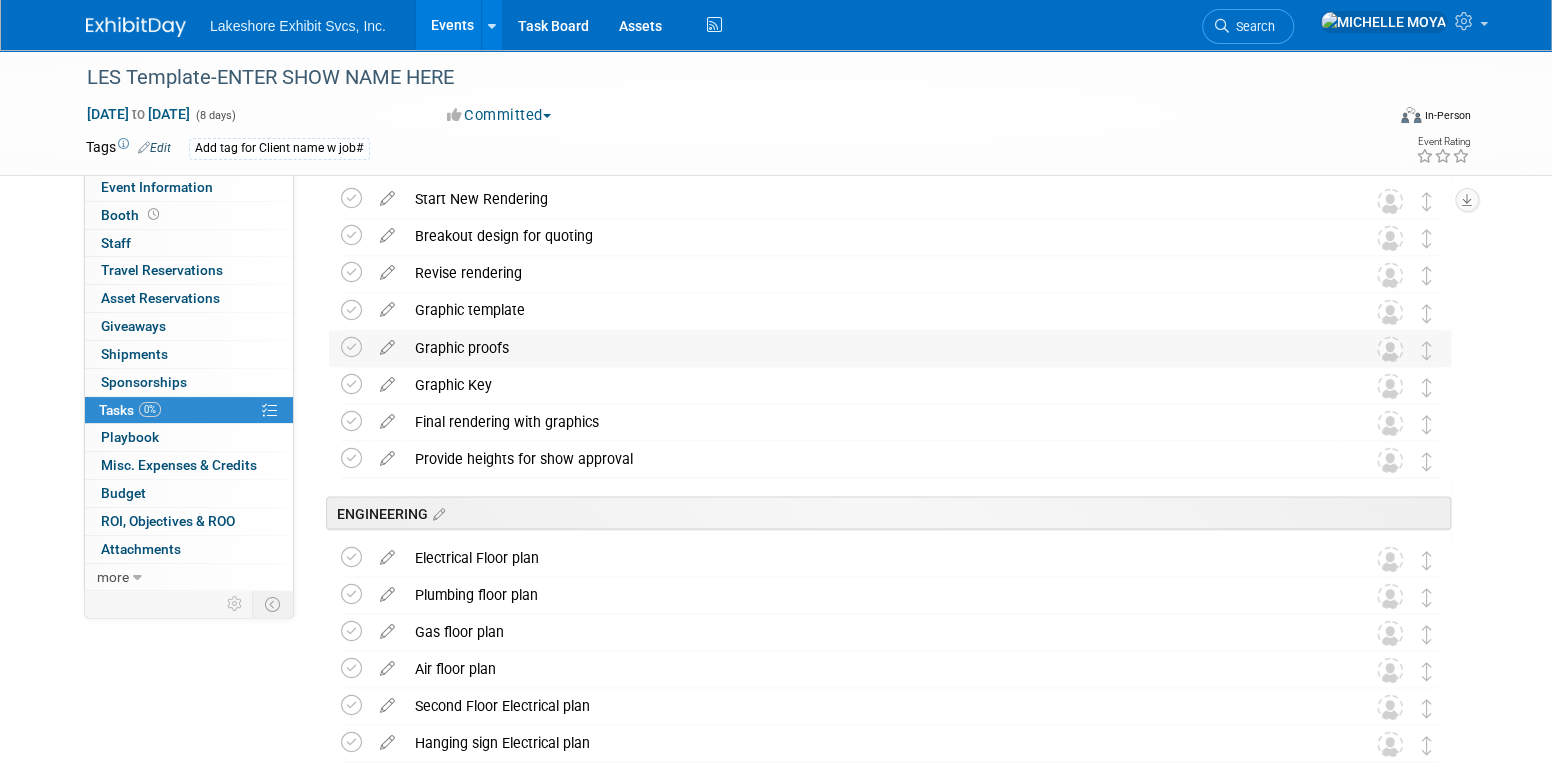 click on "Graphic proofs" at bounding box center (871, 347) 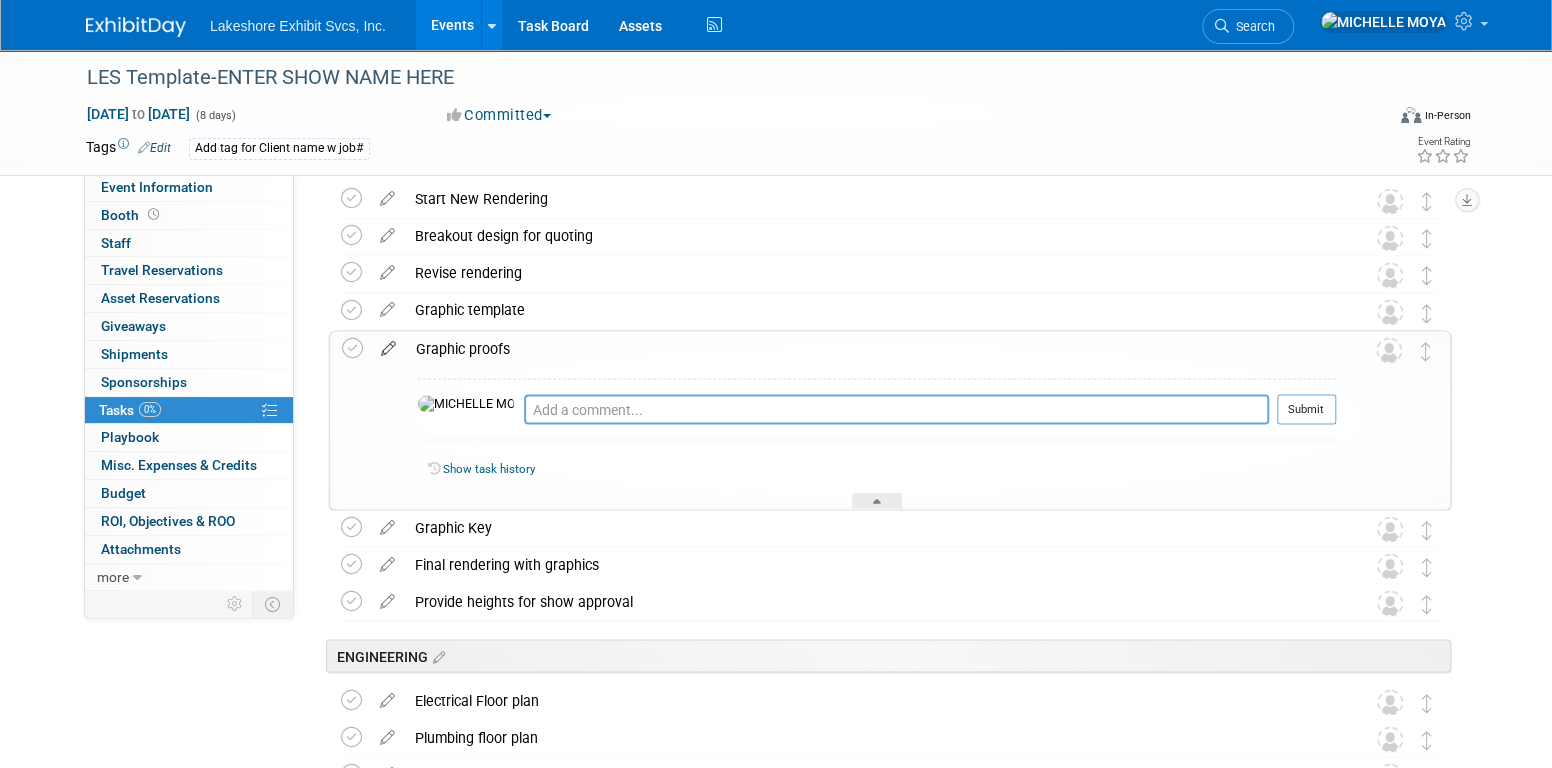 click at bounding box center (388, 343) 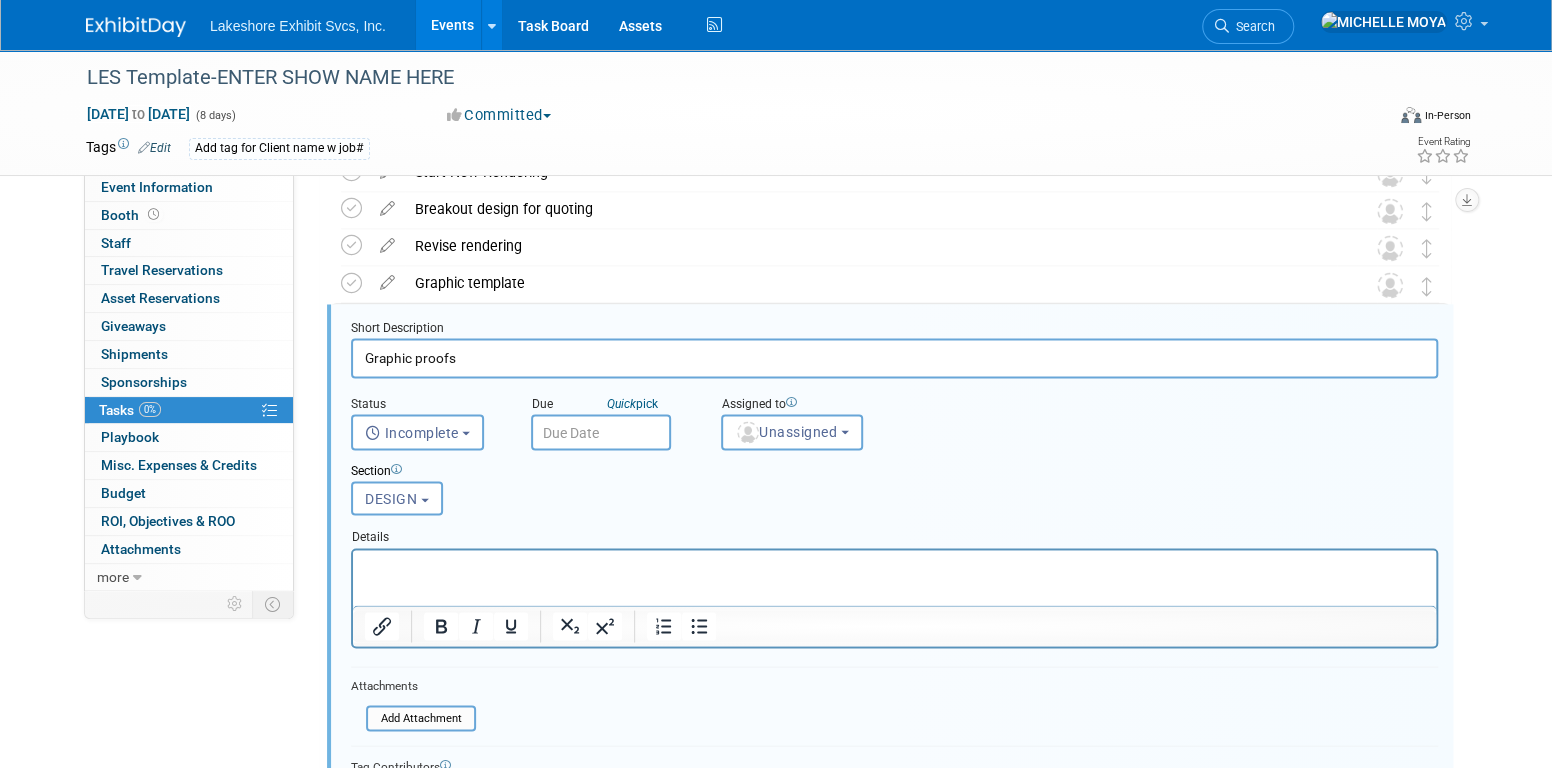scroll, scrollTop: 1873, scrollLeft: 0, axis: vertical 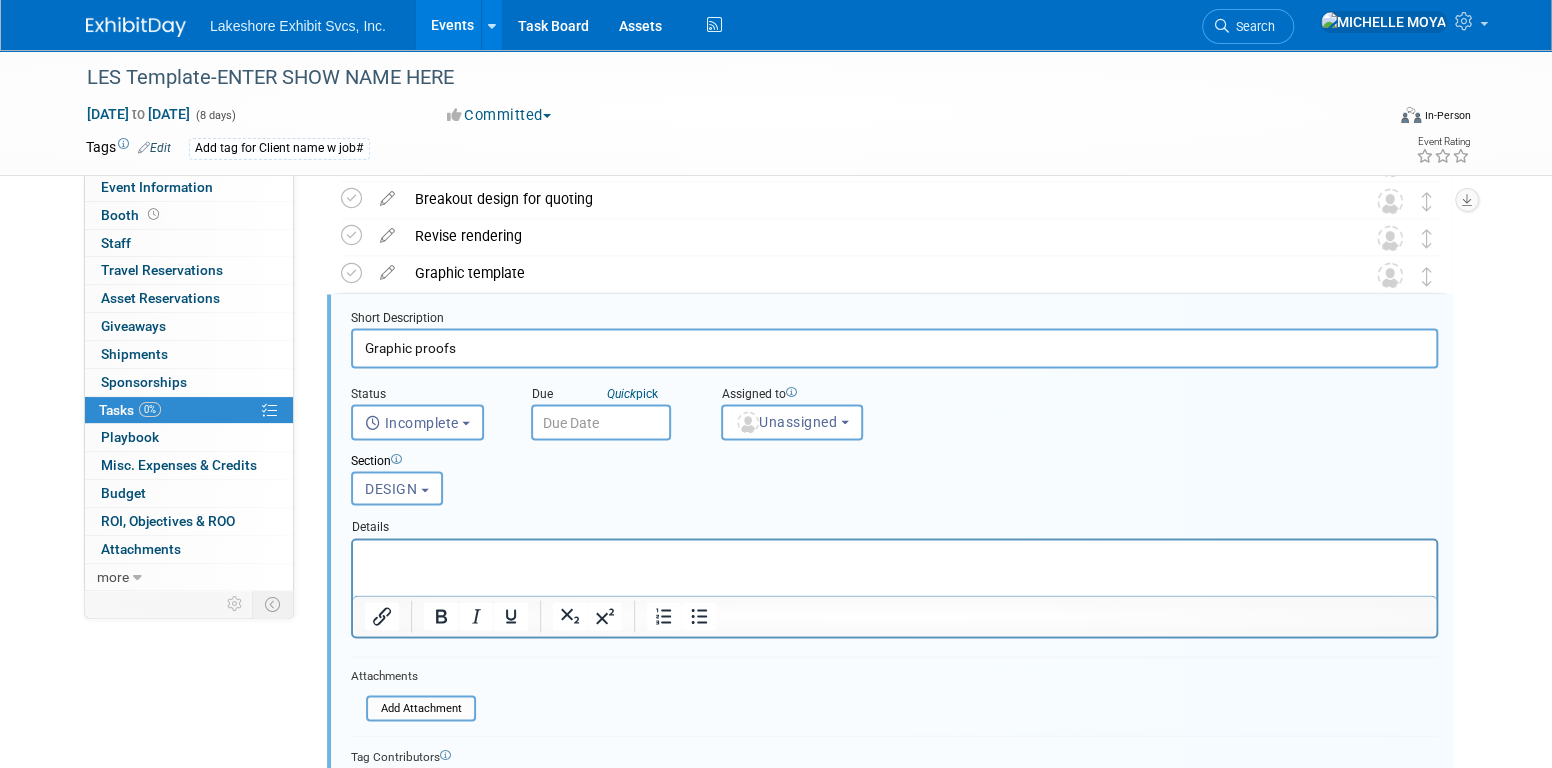 click at bounding box center (895, 556) 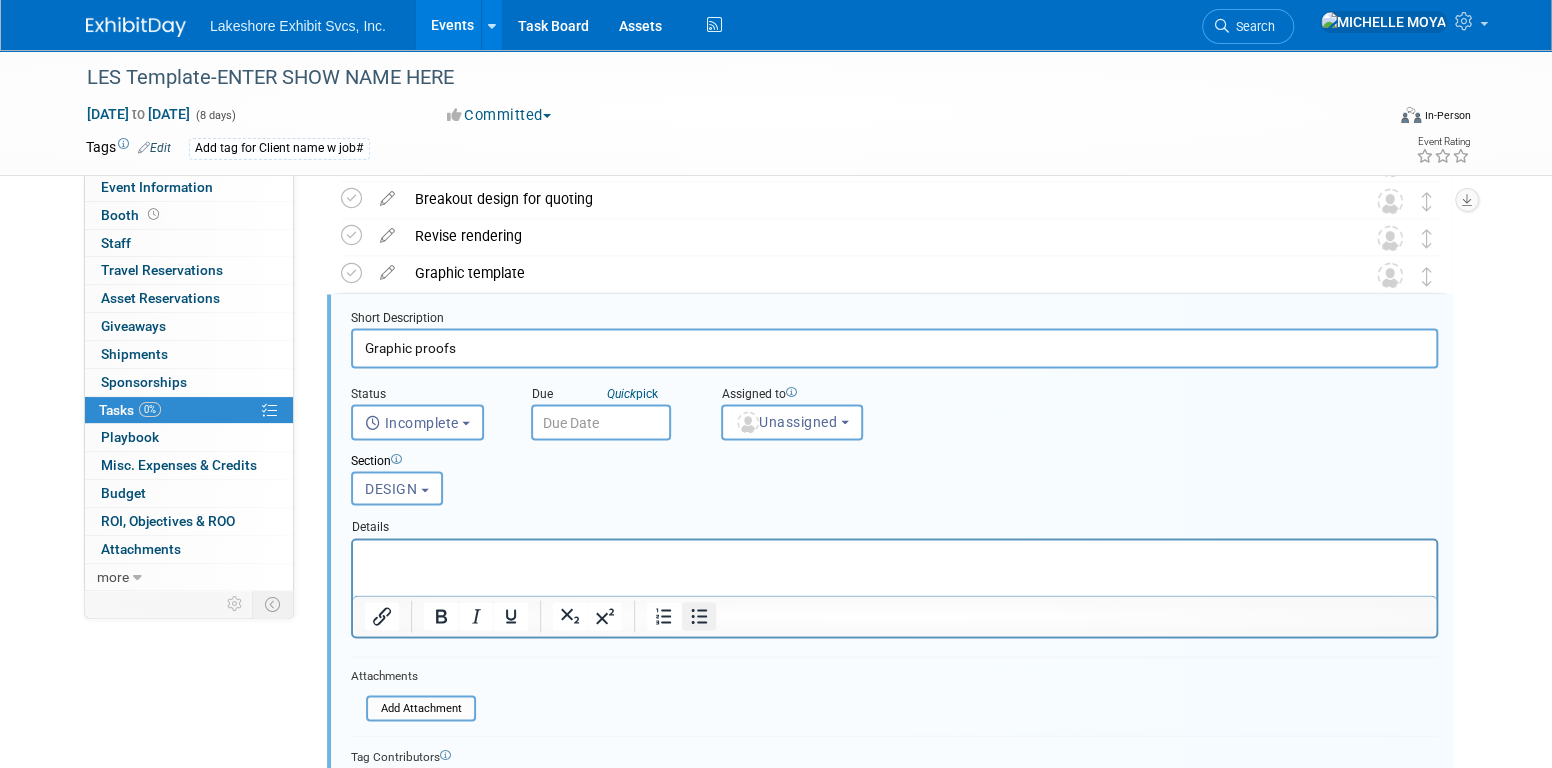 click 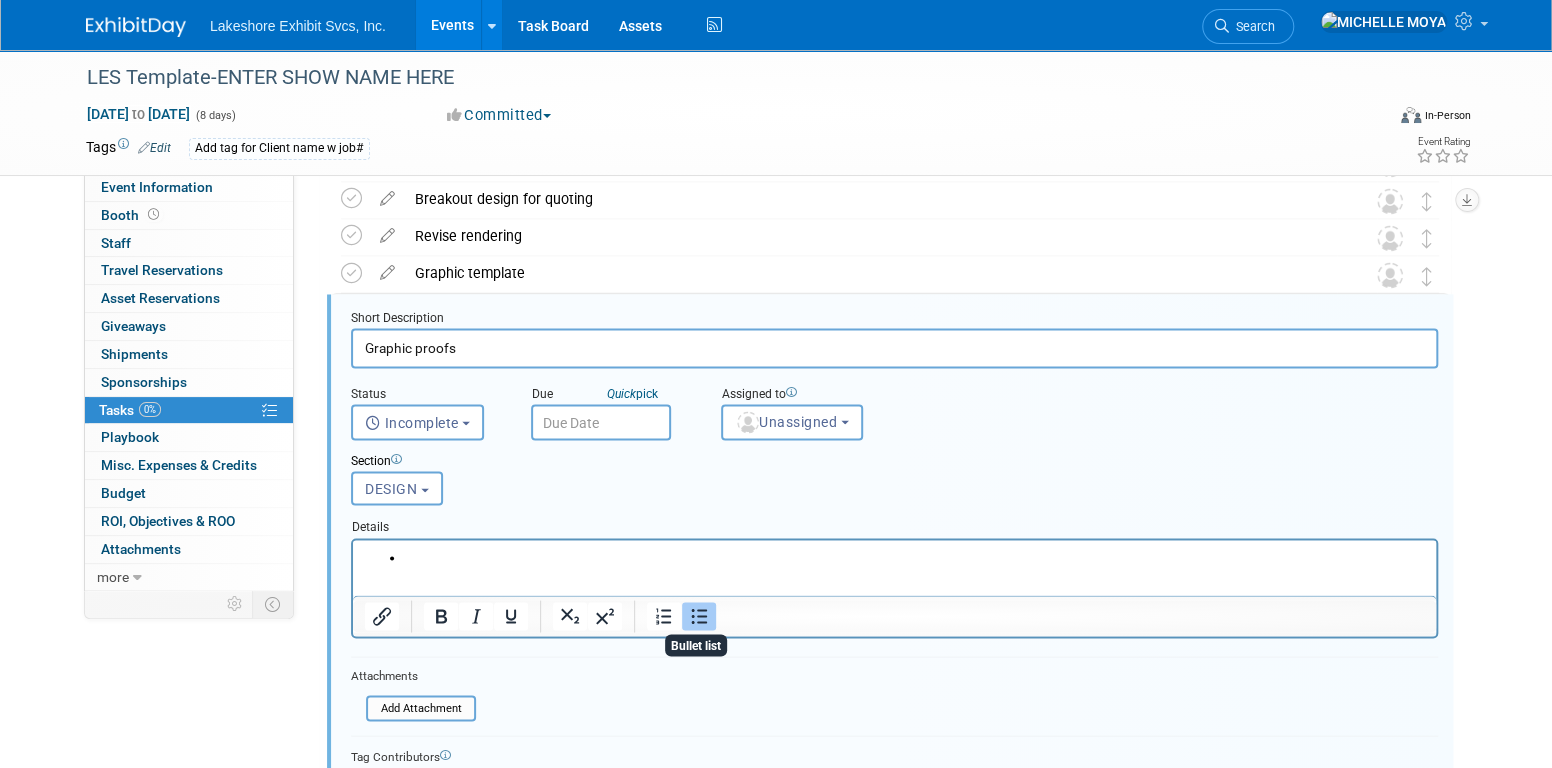 type 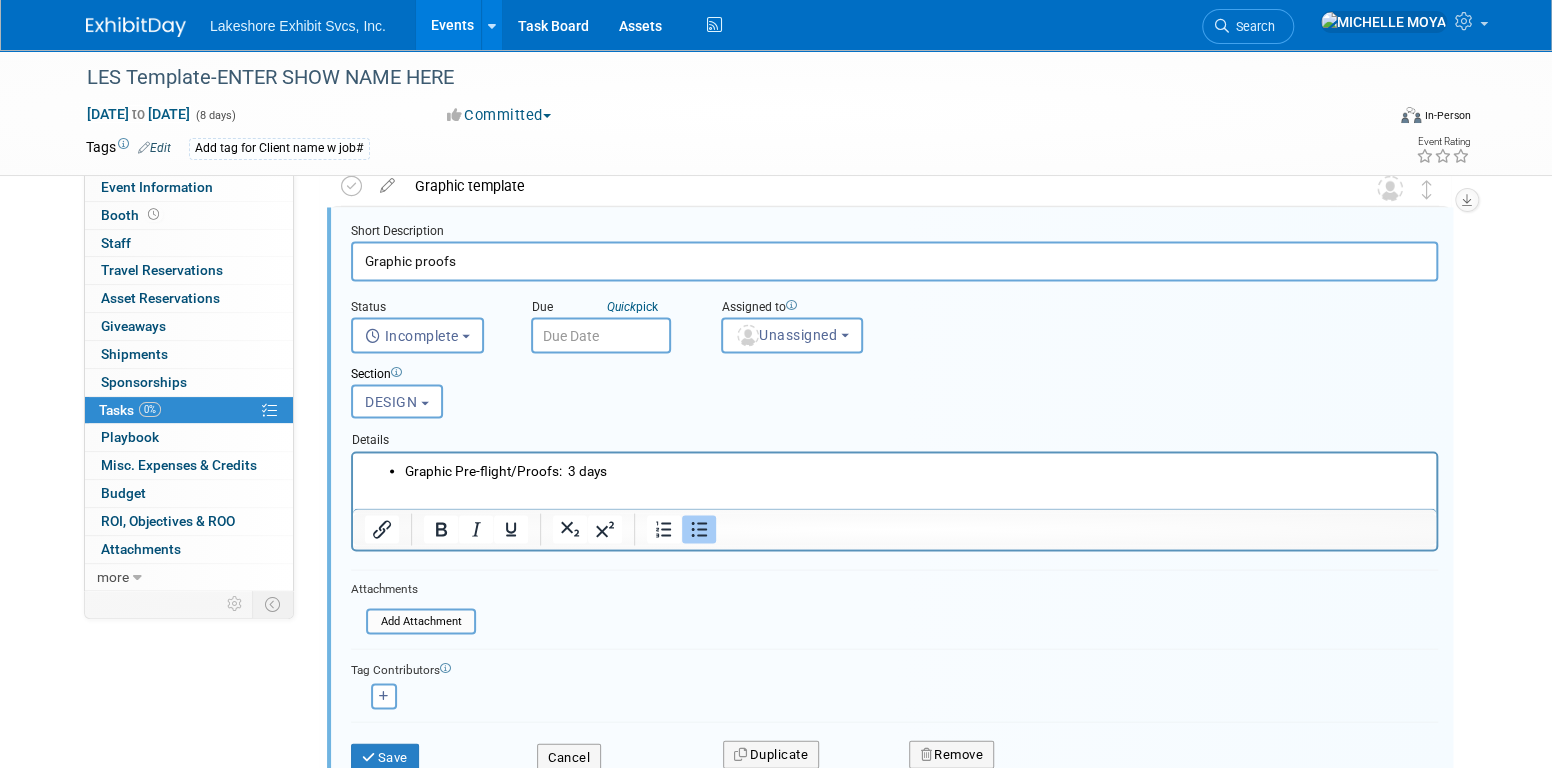 scroll, scrollTop: 2073, scrollLeft: 0, axis: vertical 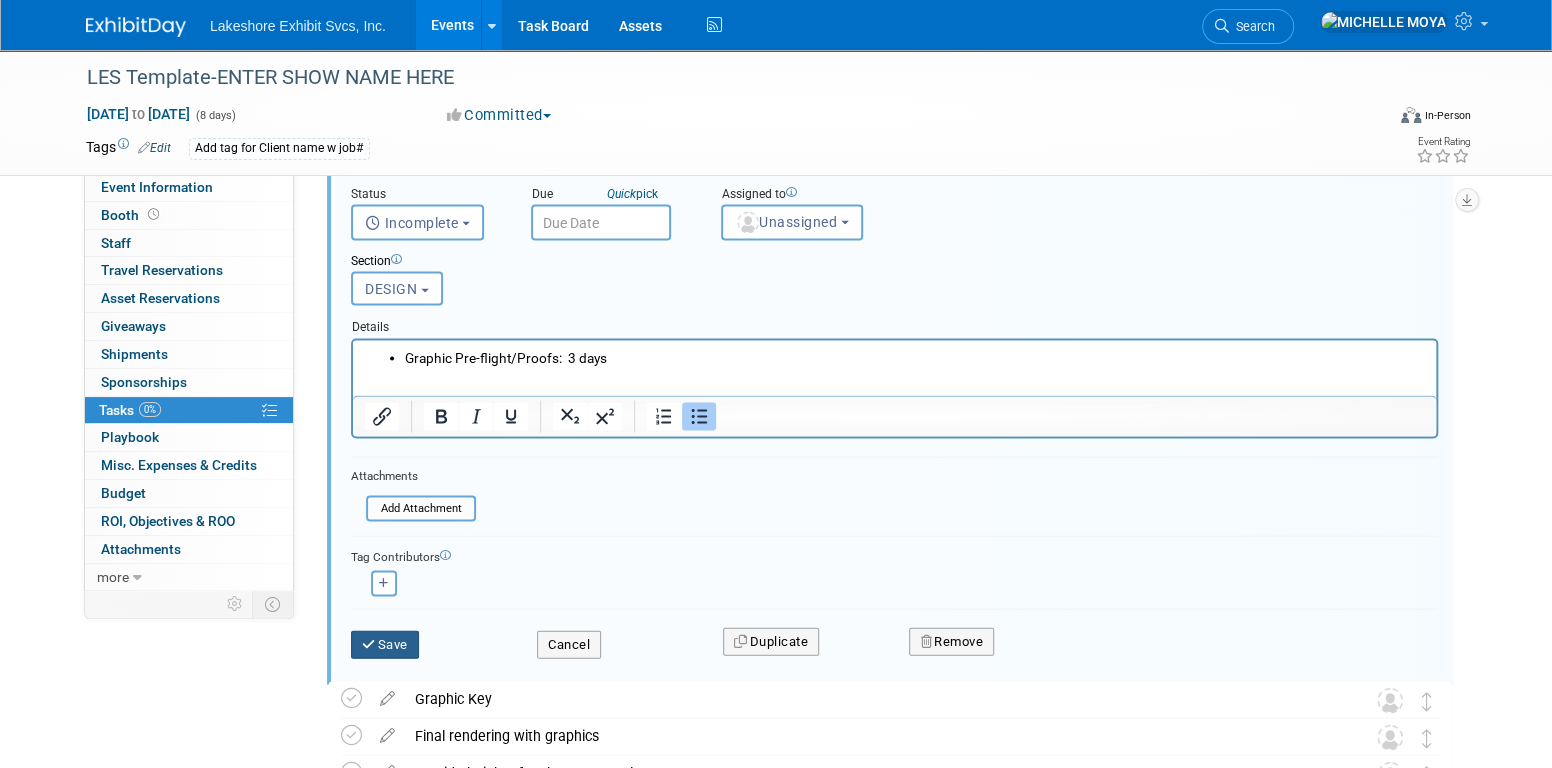click on "Save" at bounding box center [385, 644] 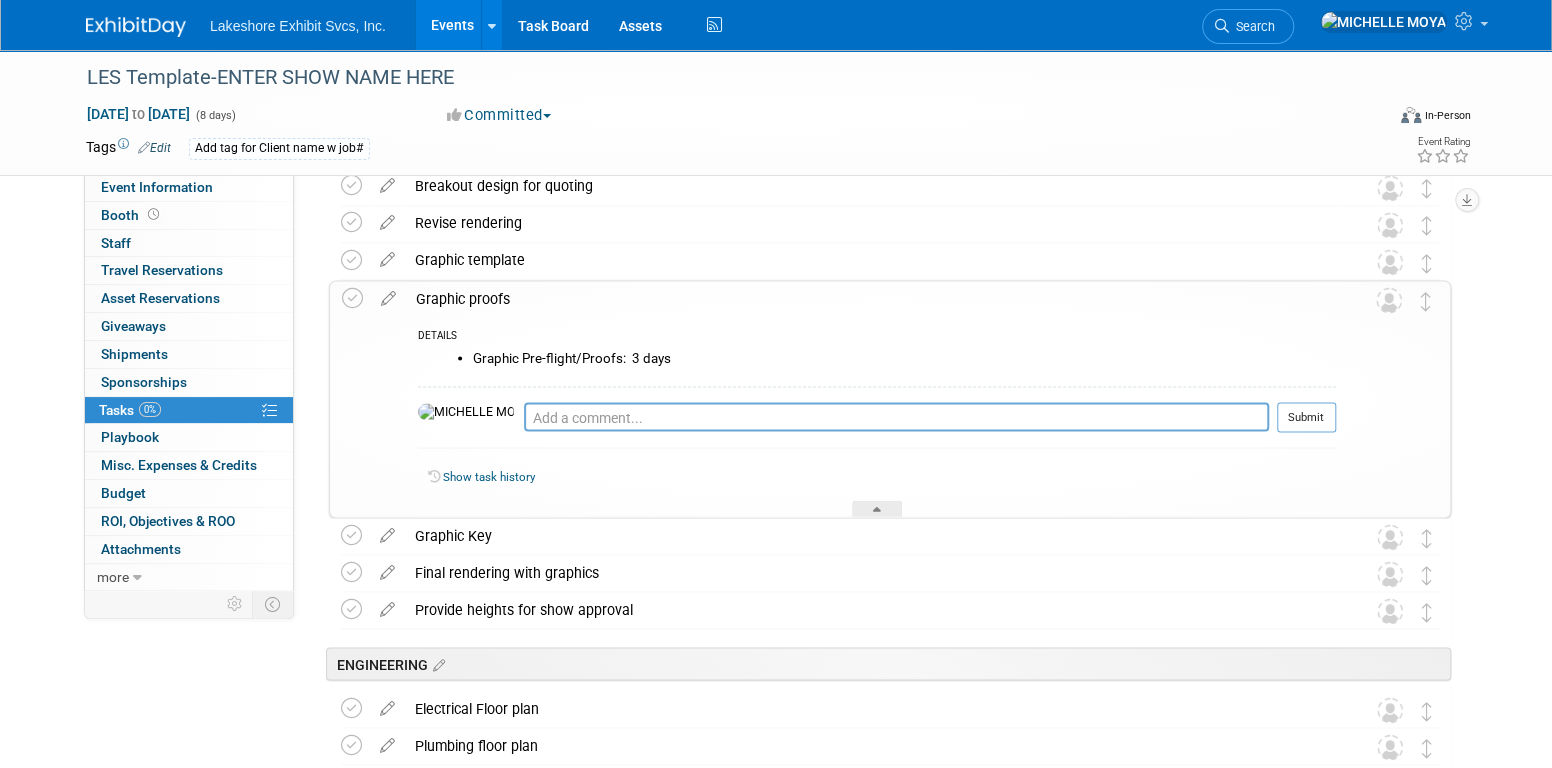 scroll, scrollTop: 1873, scrollLeft: 0, axis: vertical 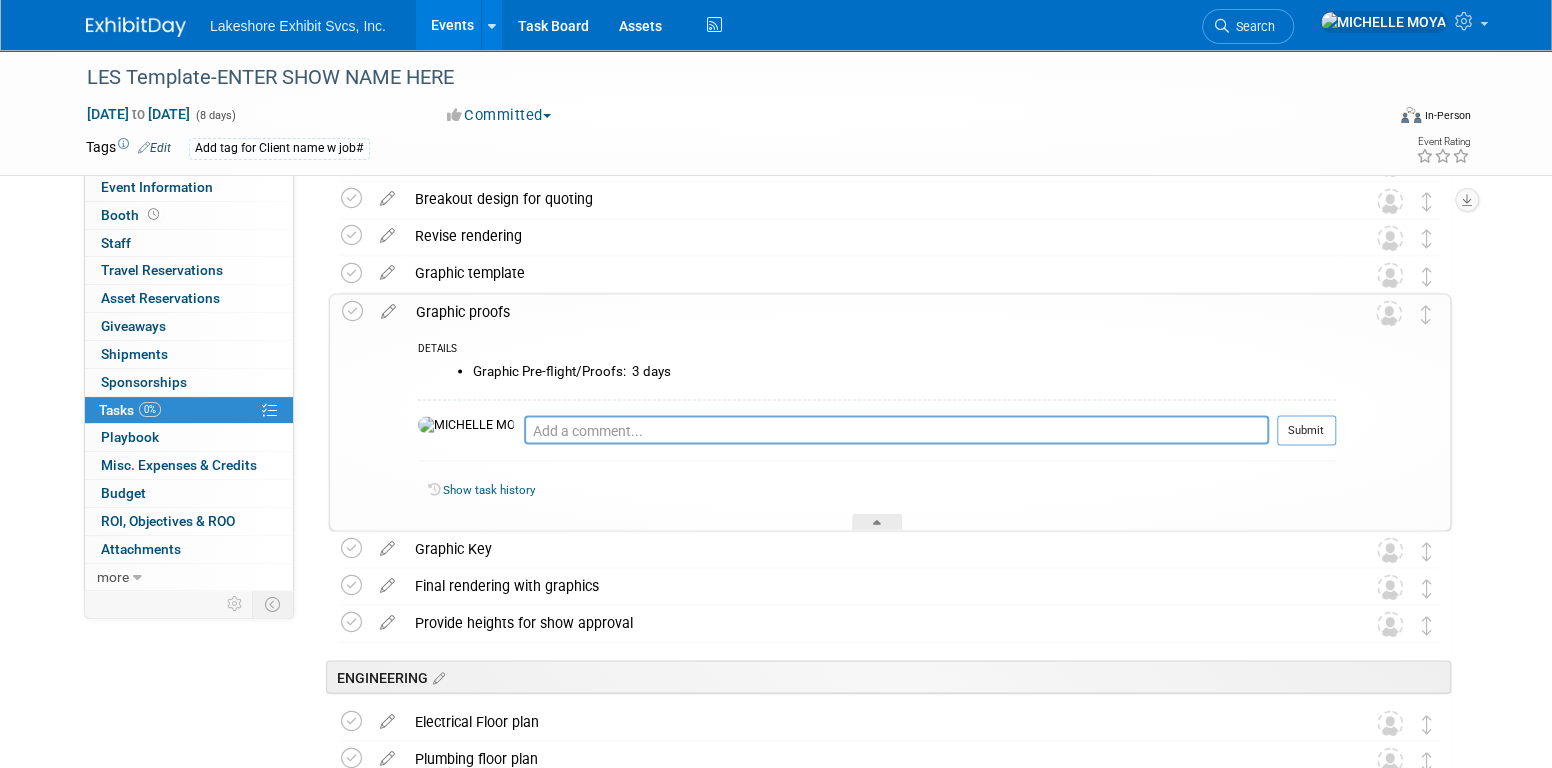 click on "Graphic proofs" at bounding box center (871, 311) 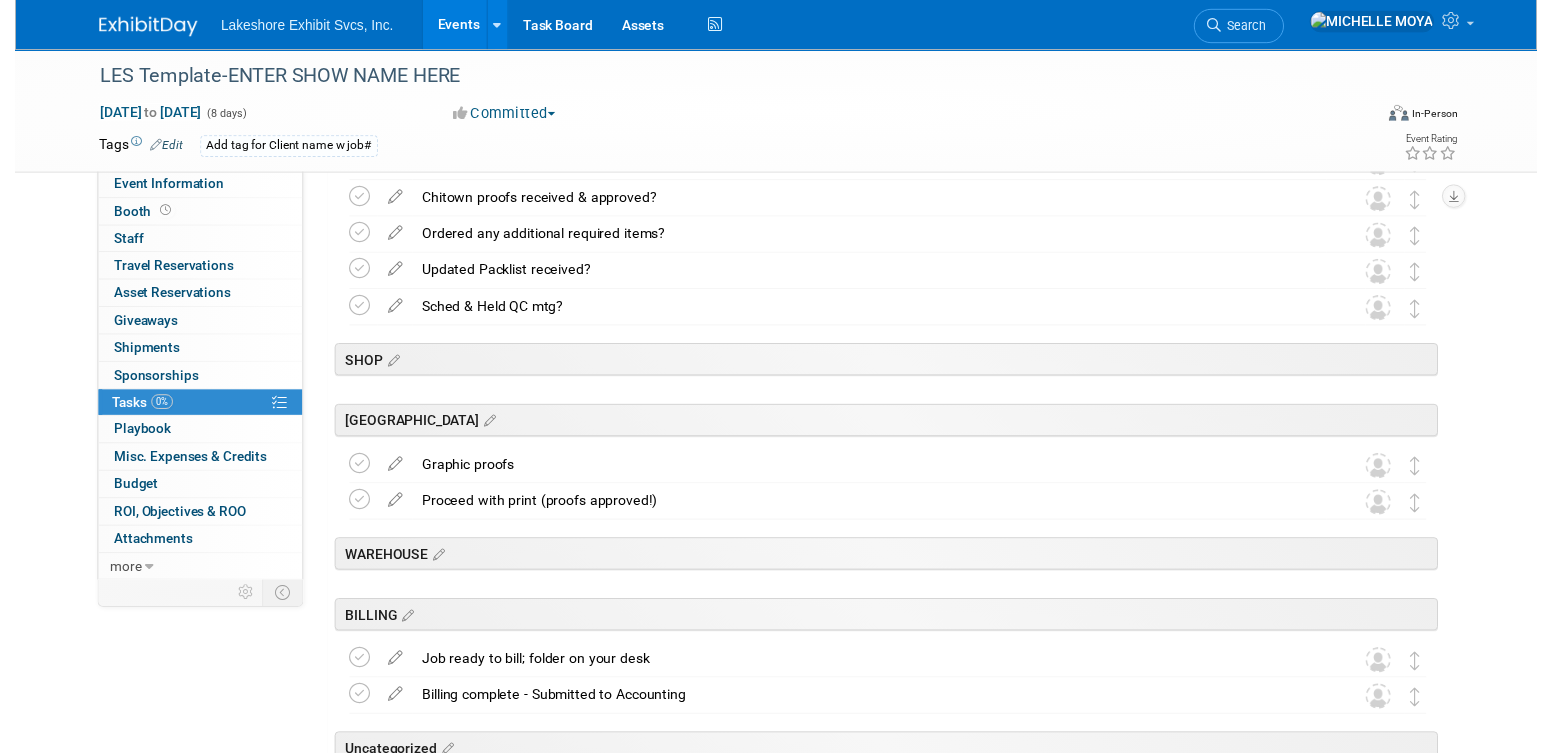 scroll, scrollTop: 3073, scrollLeft: 0, axis: vertical 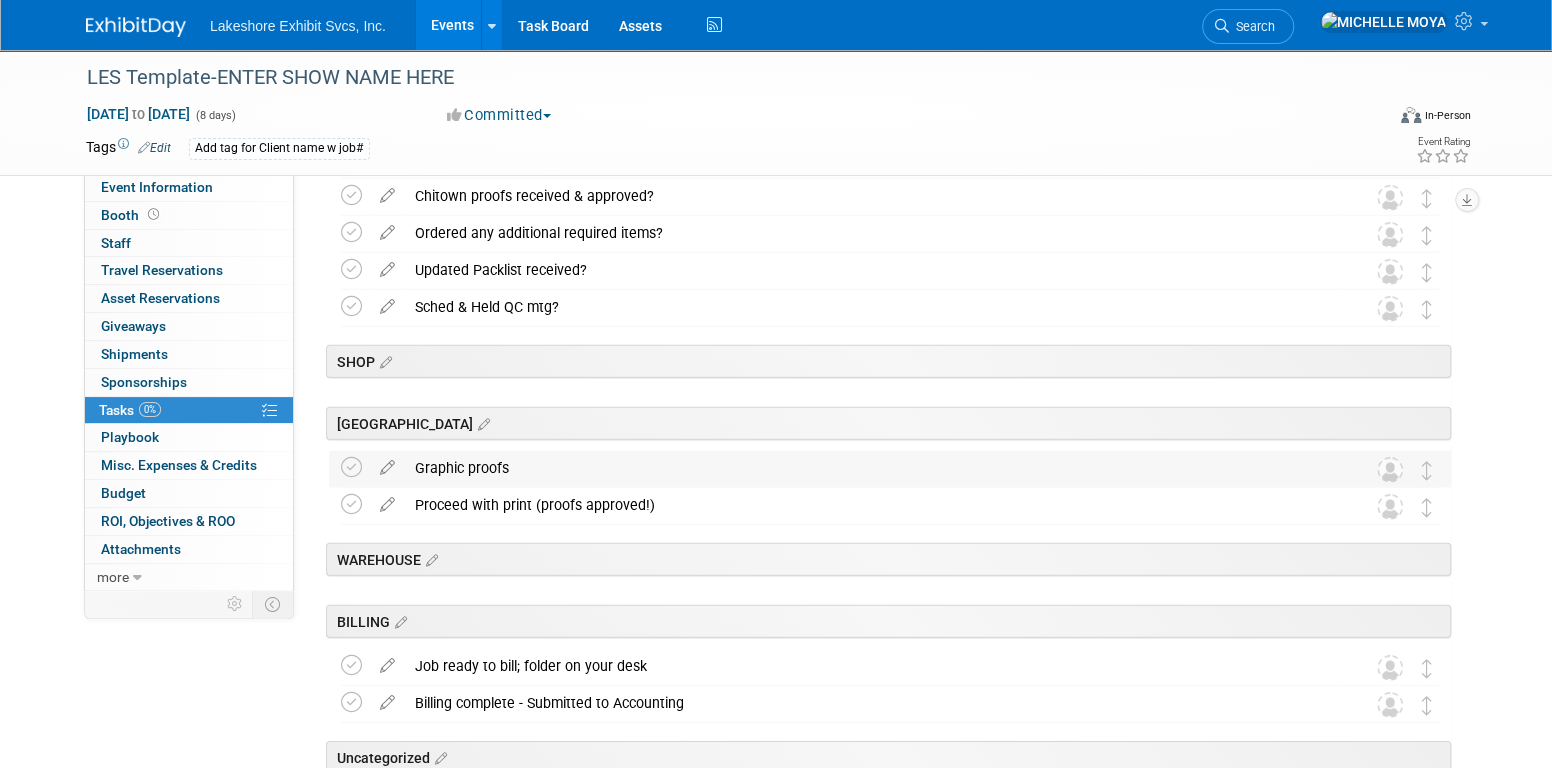 click on "Graphic proofs" at bounding box center [871, 468] 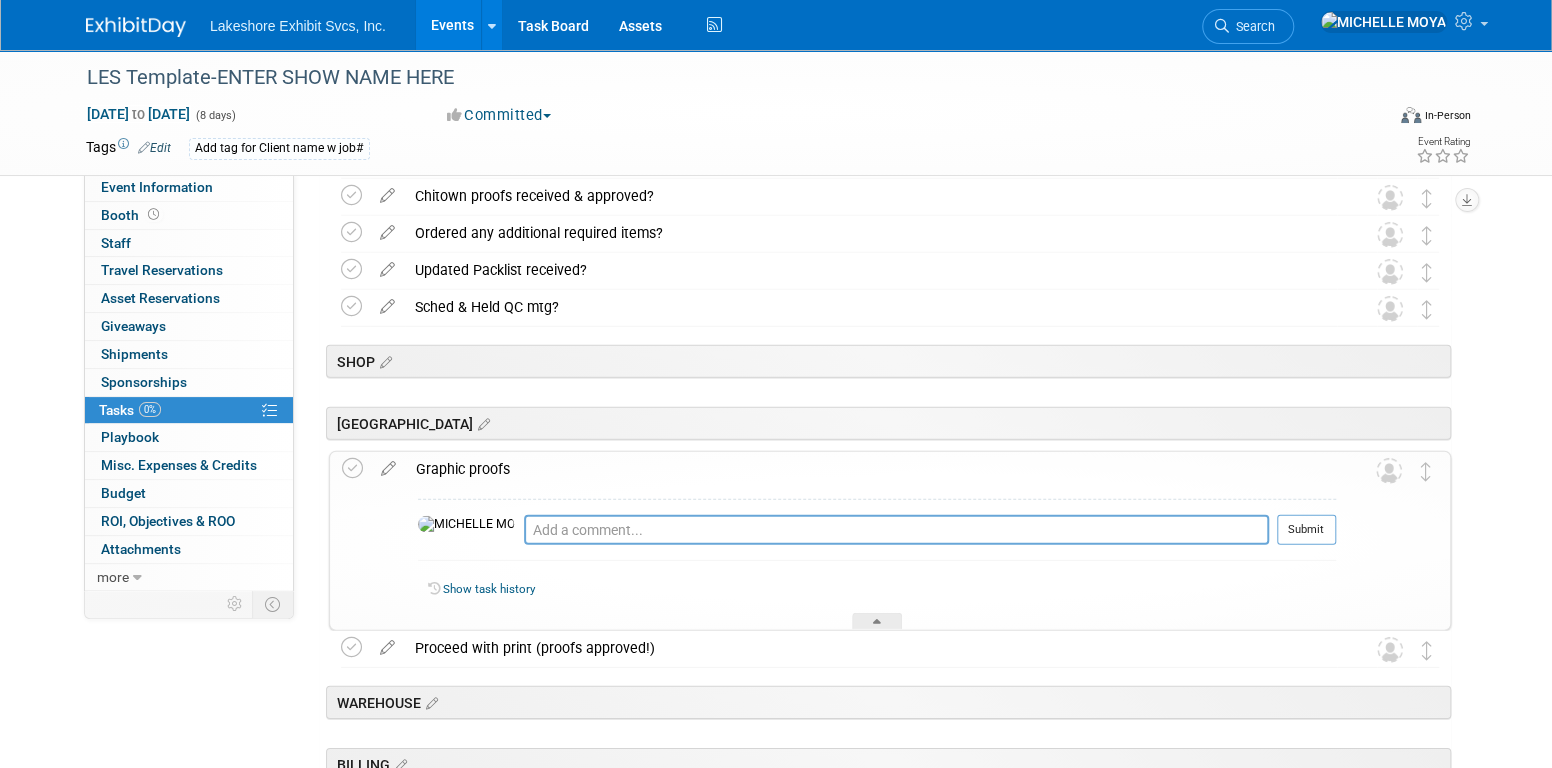 click on "Graphic proofs" at bounding box center [871, 469] 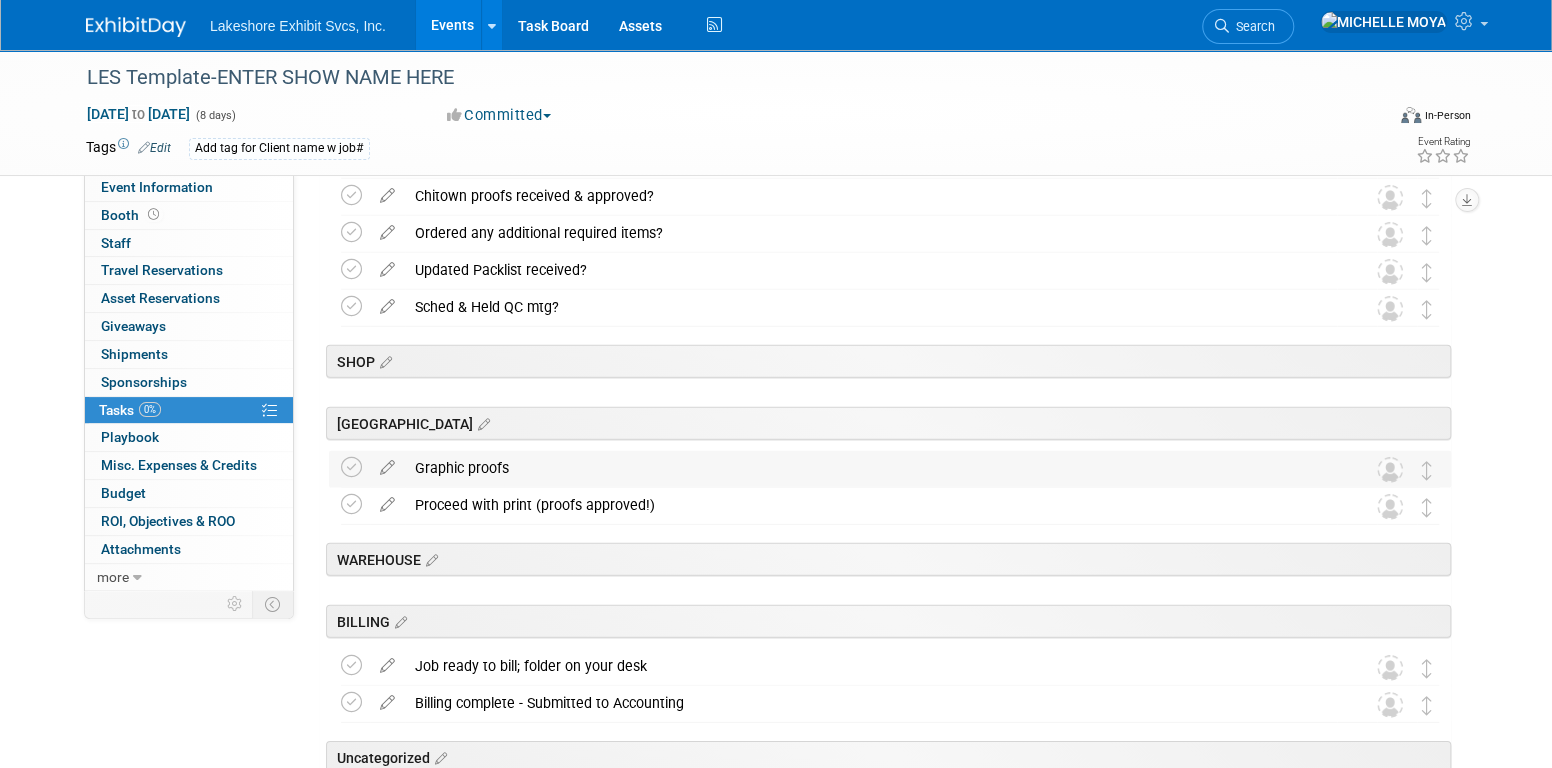 click at bounding box center [387, 469] 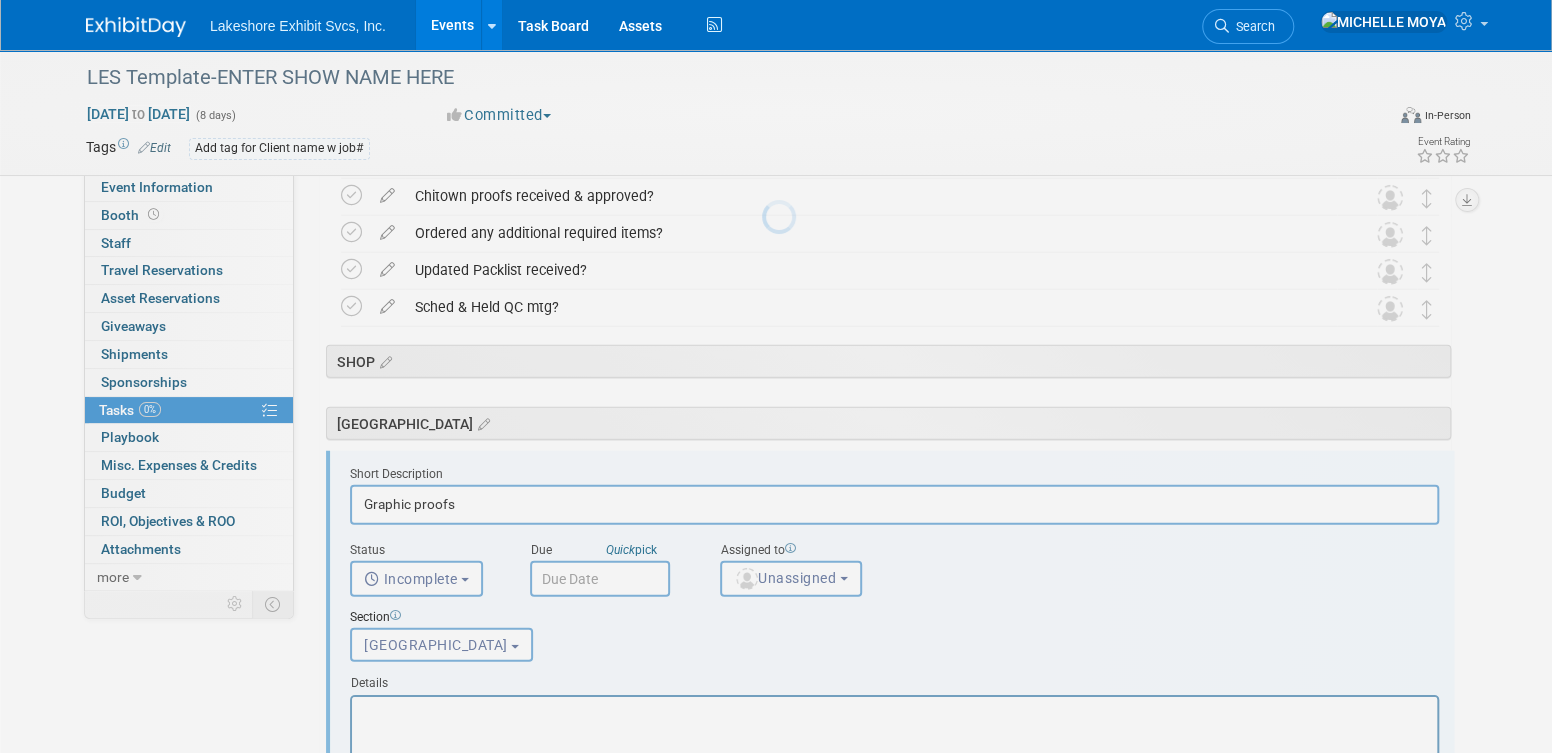 scroll, scrollTop: 0, scrollLeft: 0, axis: both 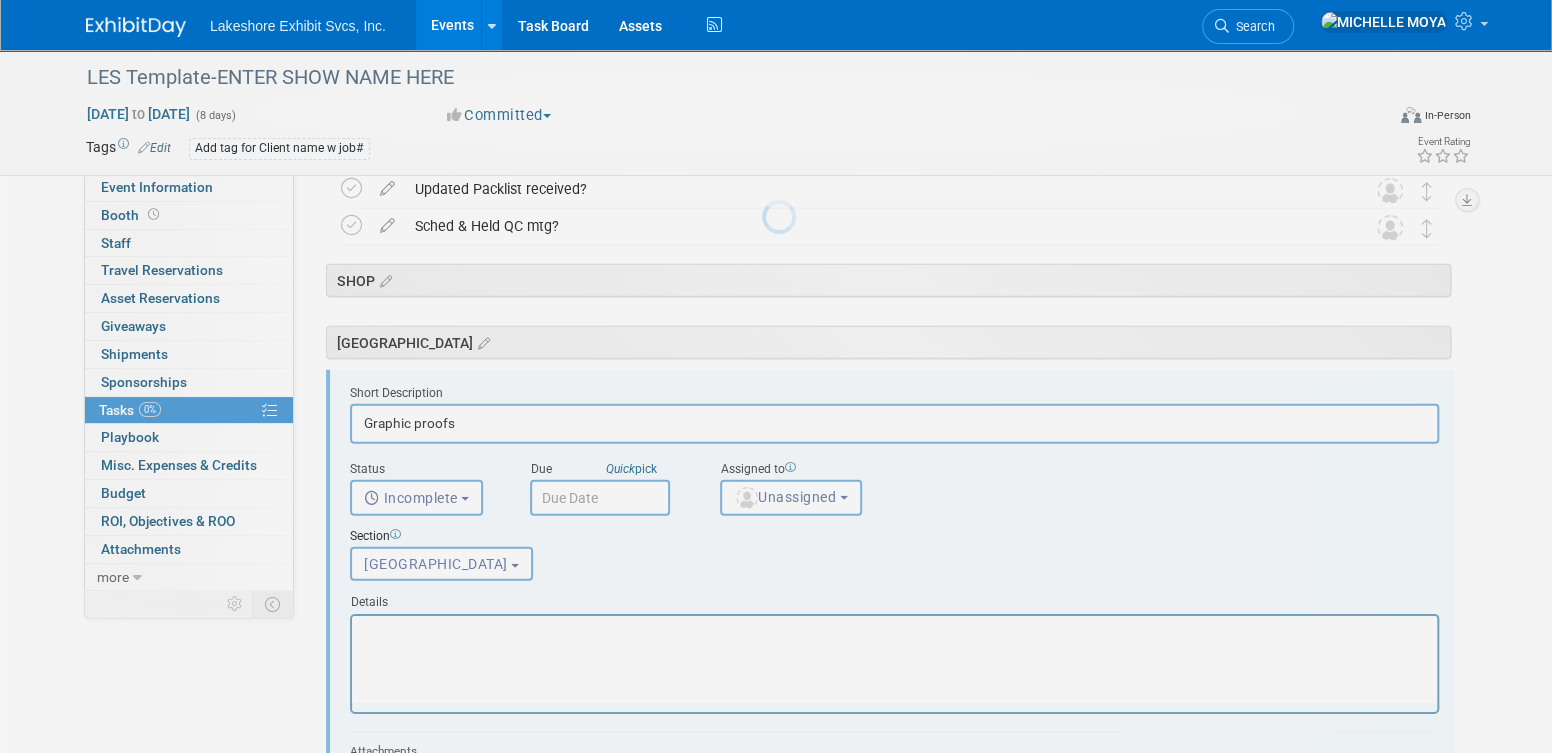 click on "Short Description
Graphic proofs
Status
<i class="far fa-clock" style="padding: 6px 4px 6px 1px;"></i> Incomplete
<i class="fas fa-check" style="padding: 6px 4px 6px 1px;"></i> Completed
Incomplete      Incomplete    Completed
Quick  pick" at bounding box center (894, 669) 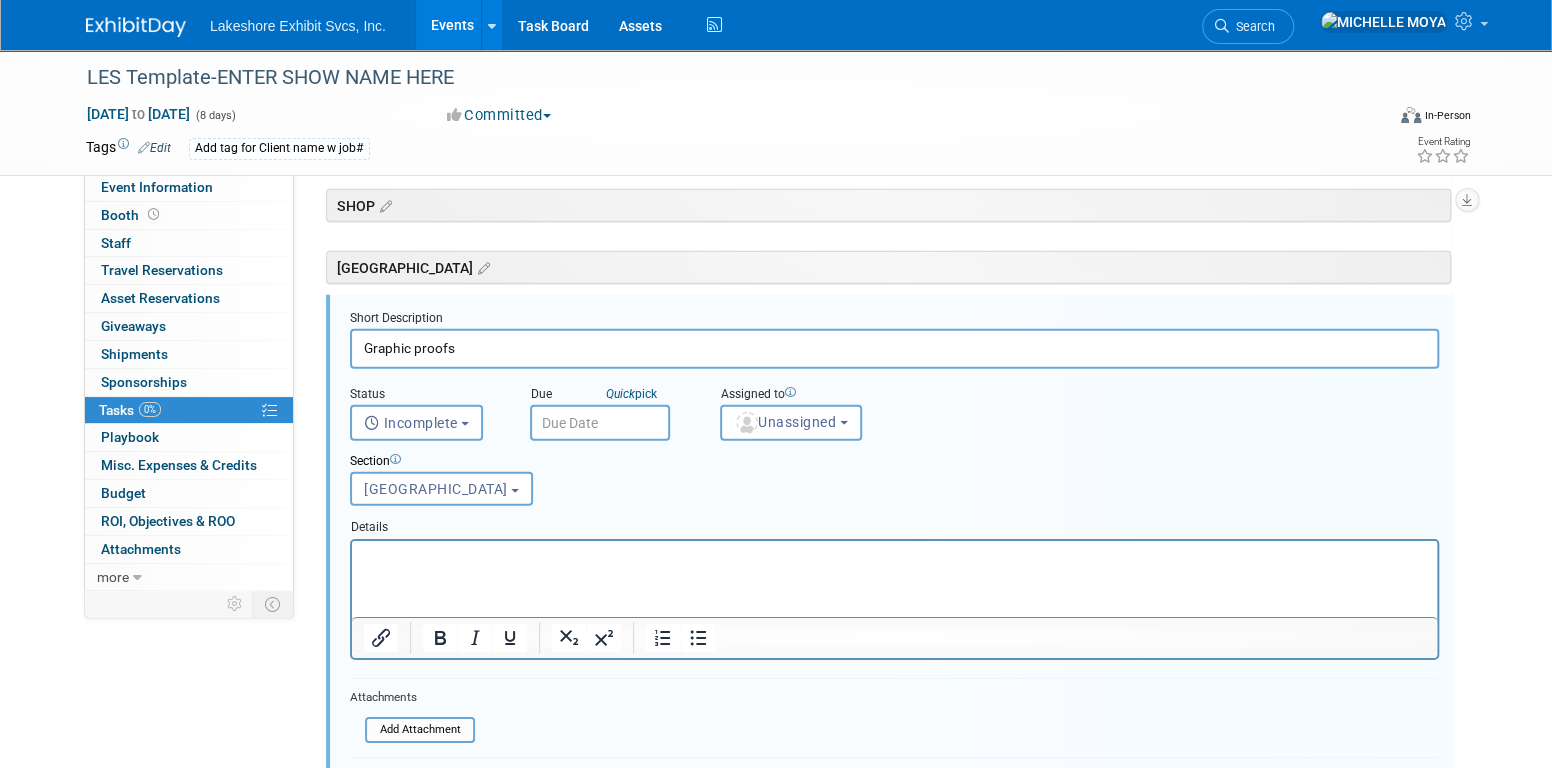 scroll, scrollTop: 3231, scrollLeft: 0, axis: vertical 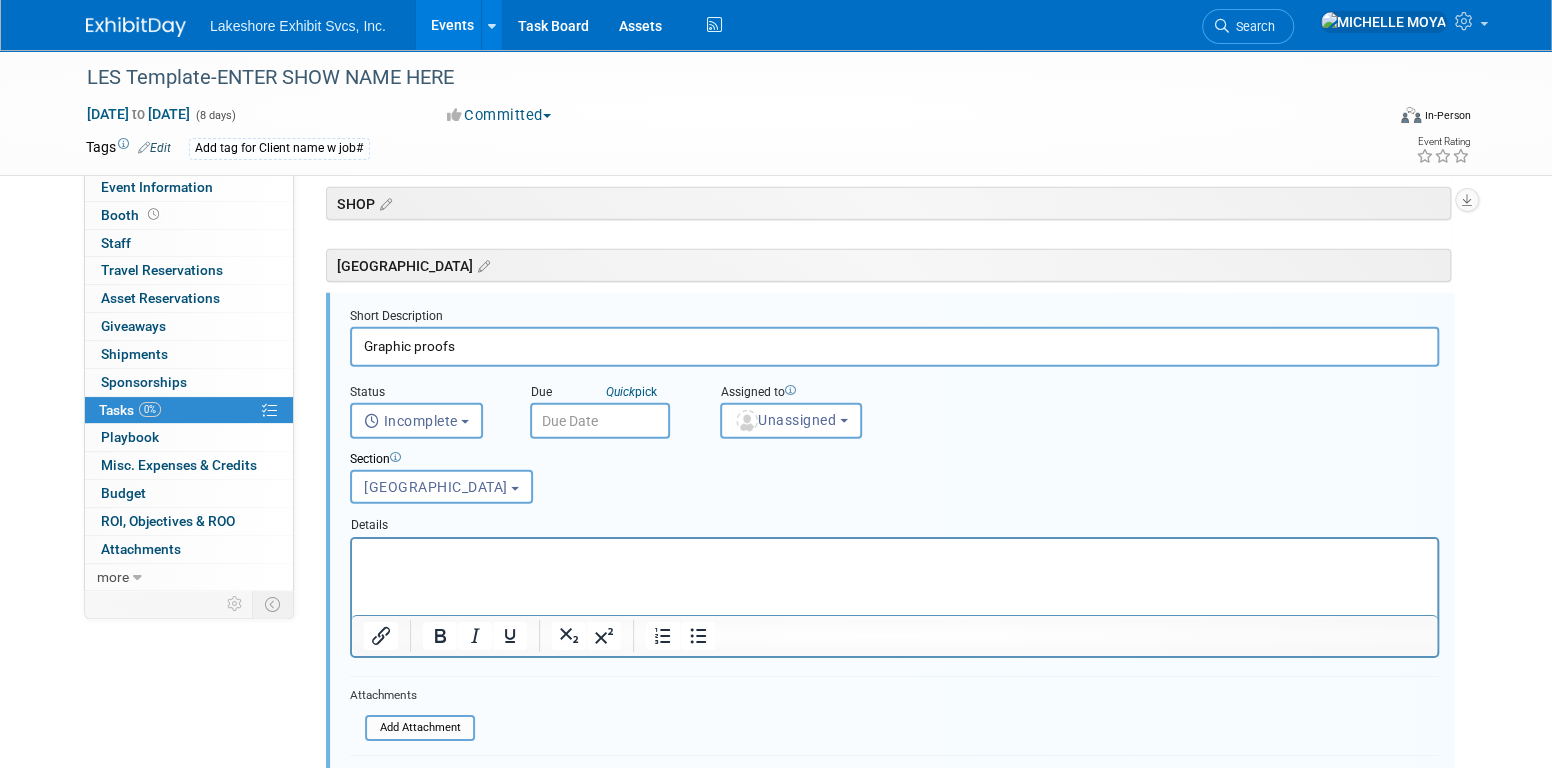 click at bounding box center (895, 555) 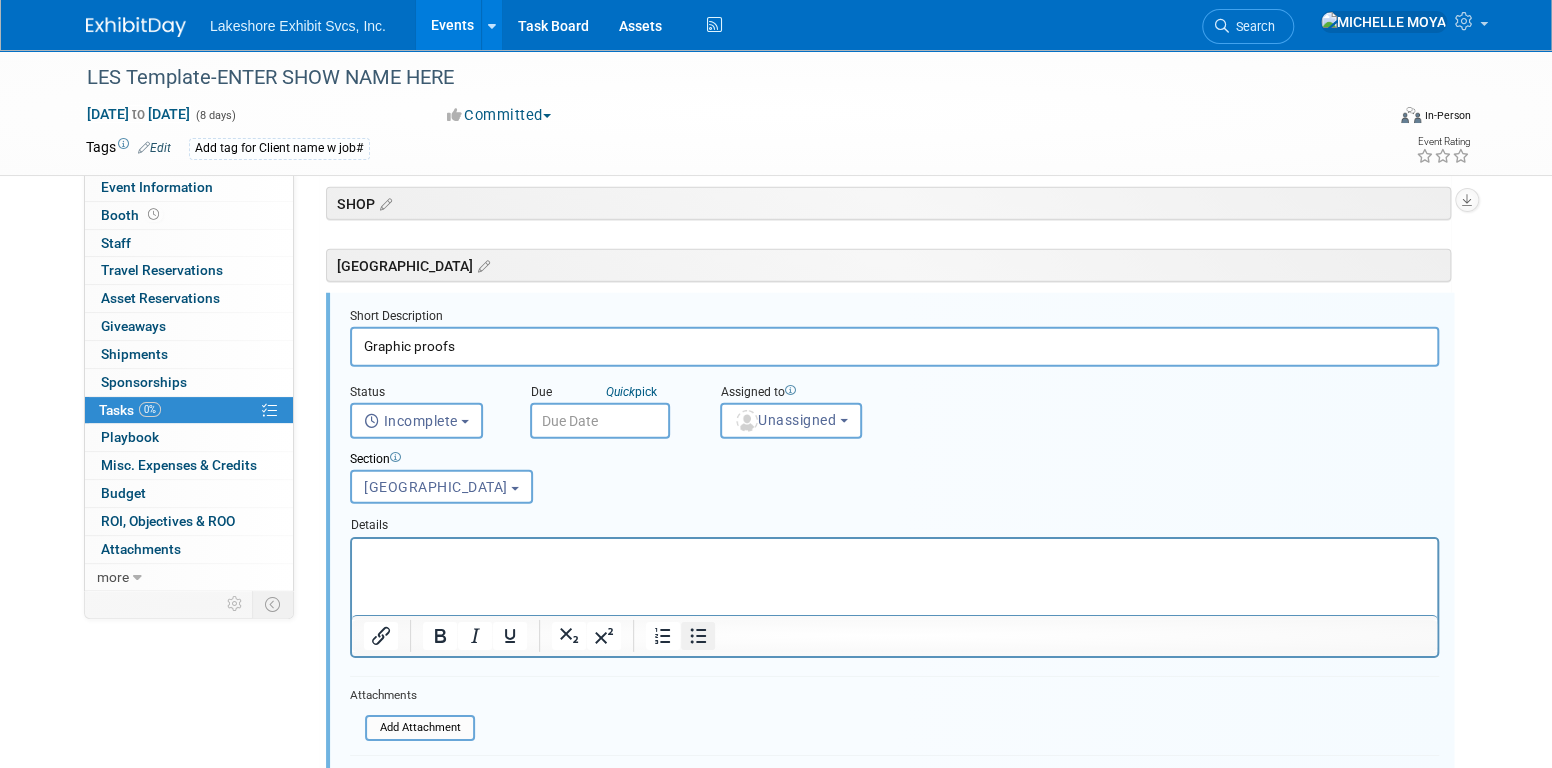 click 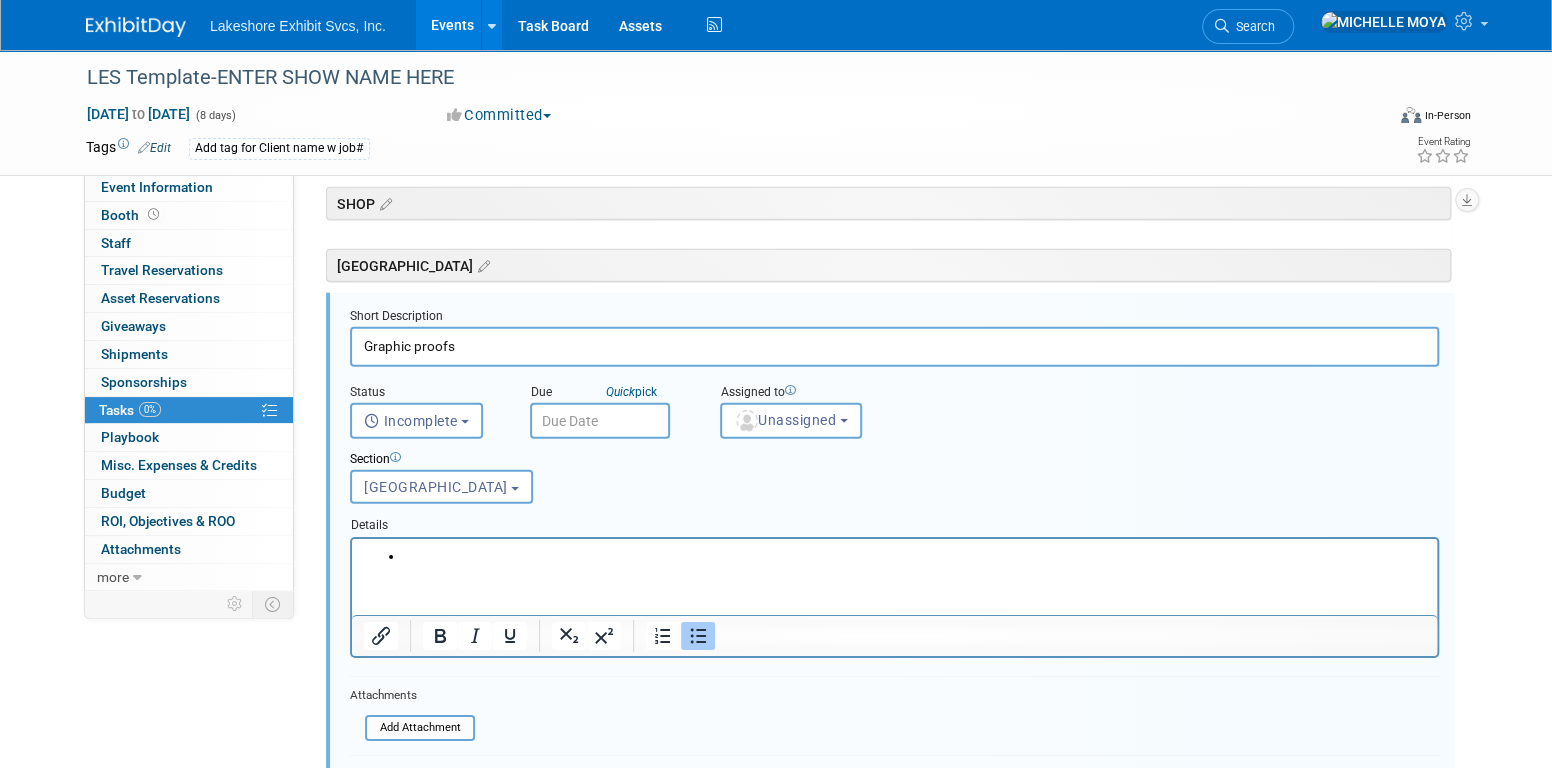 type 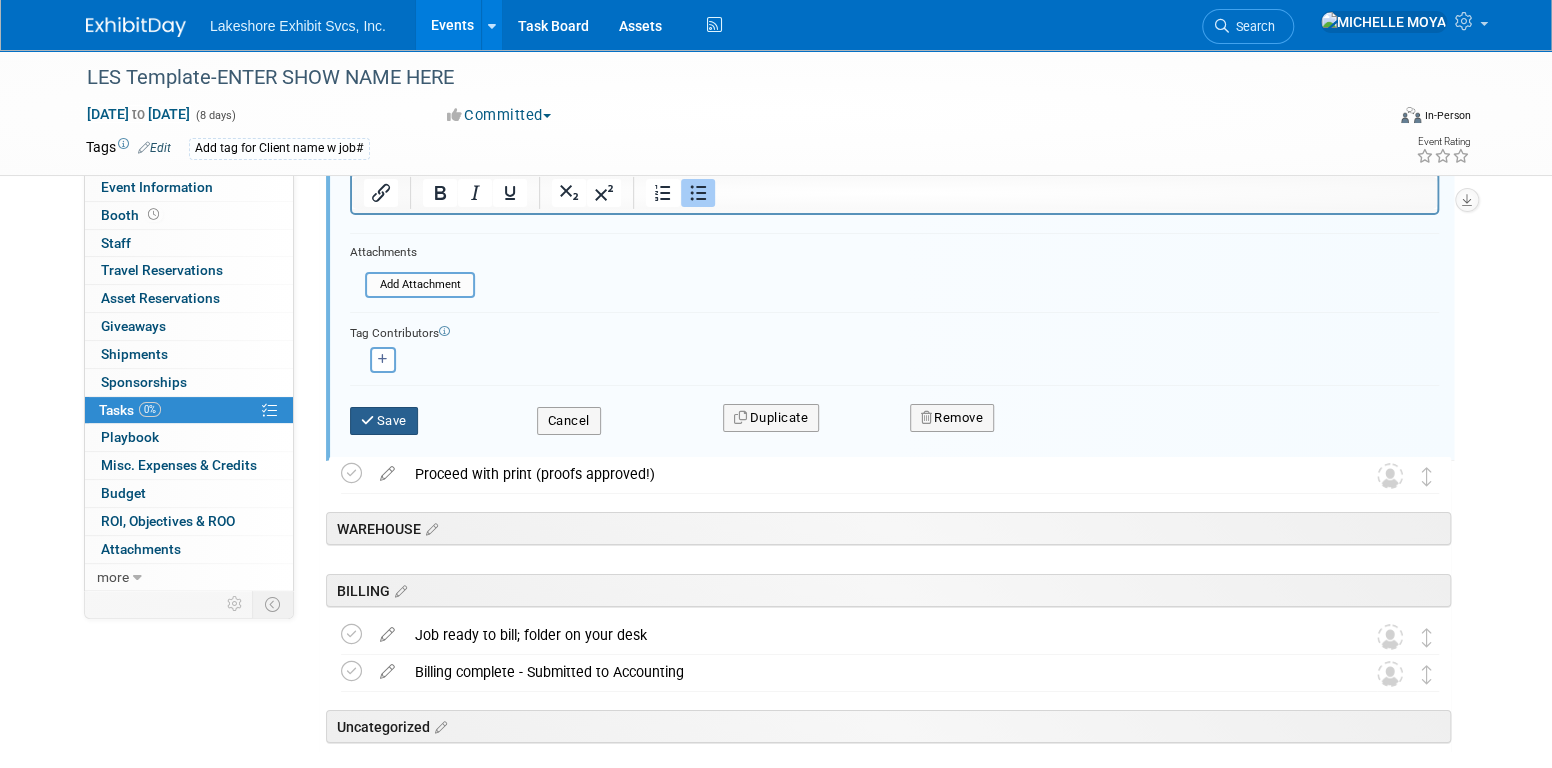 click on "Save" at bounding box center (384, 421) 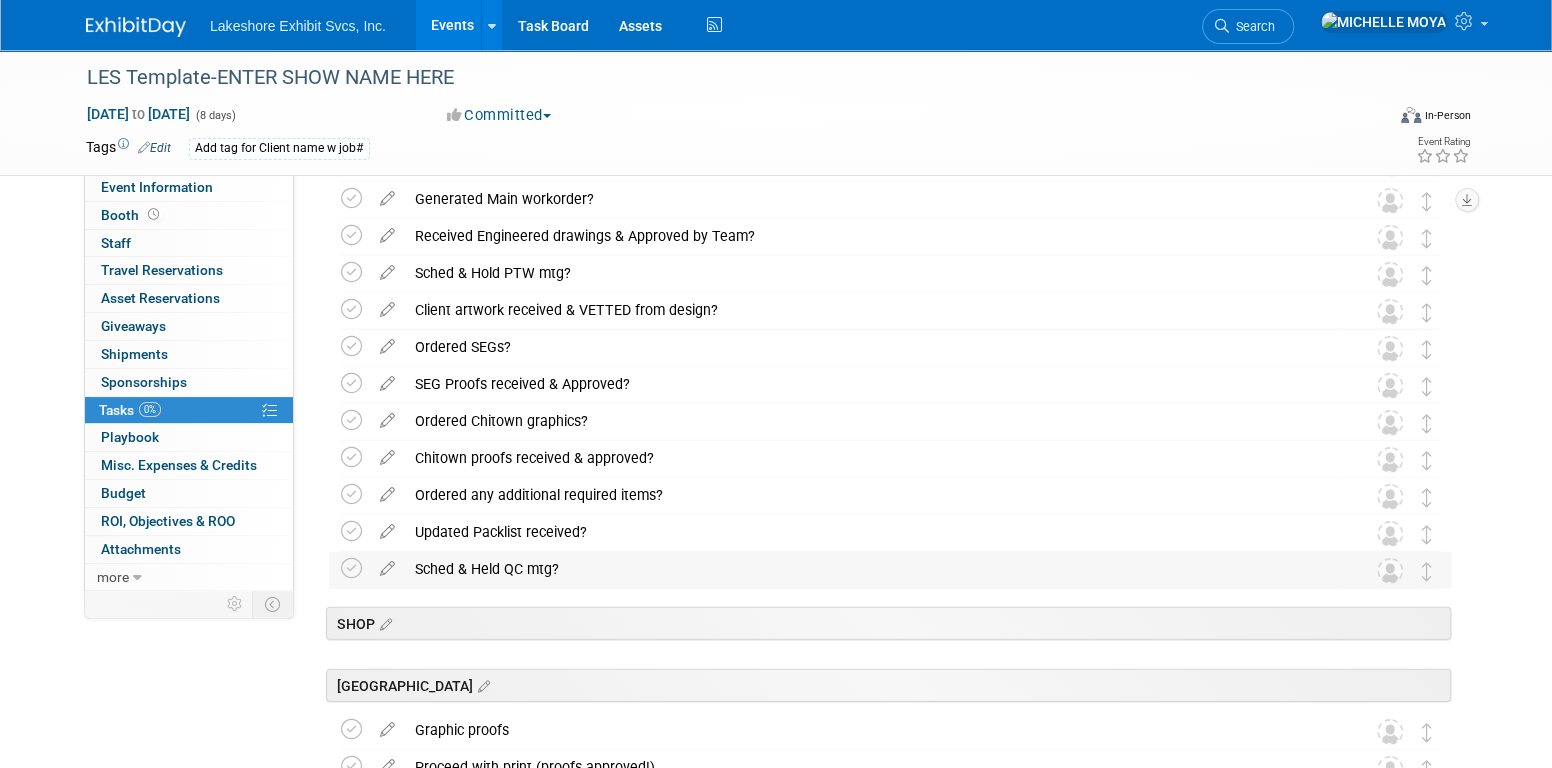 scroll, scrollTop: 2911, scrollLeft: 0, axis: vertical 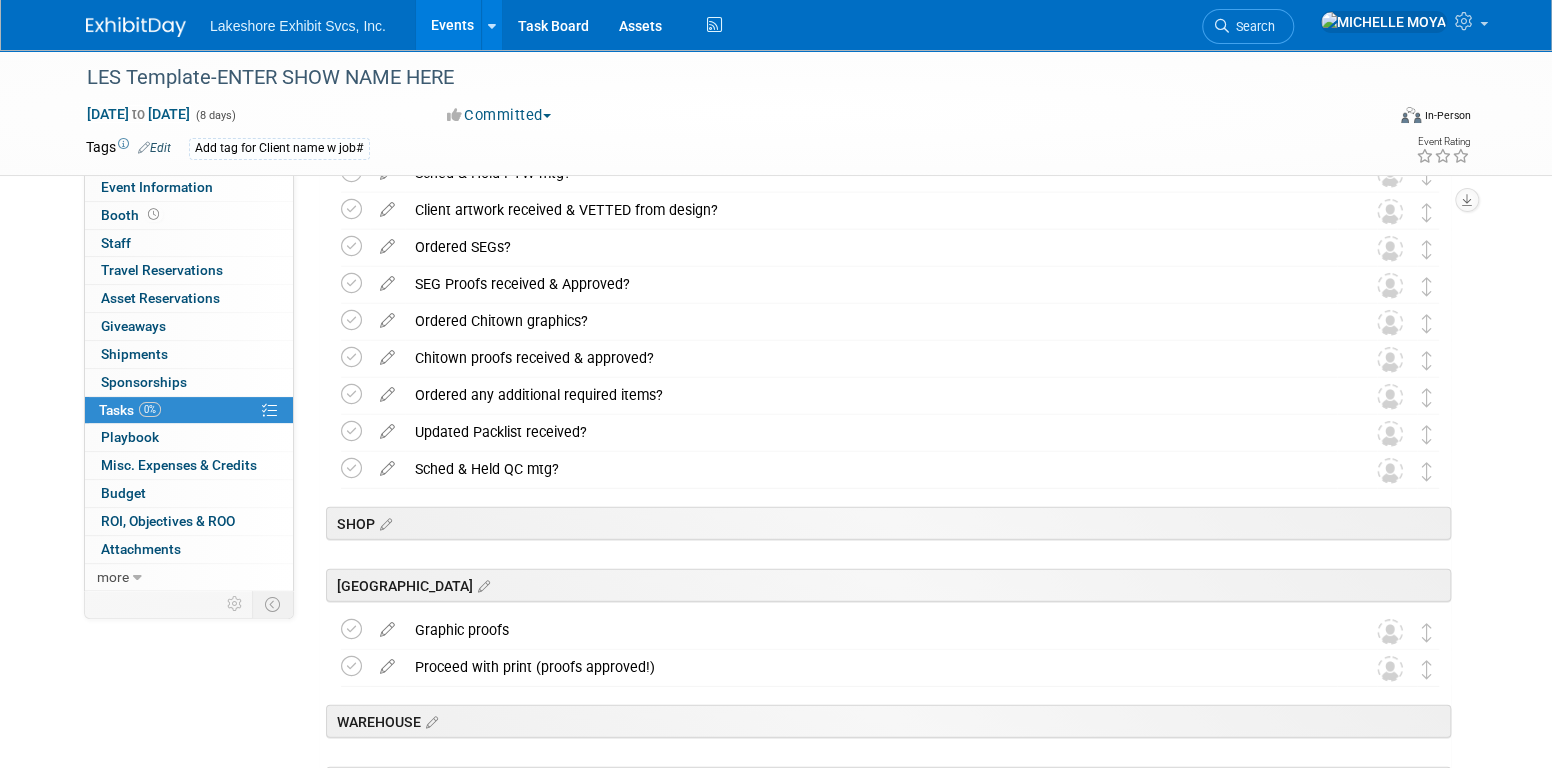 click on "Graphic proofs" at bounding box center (871, 630) 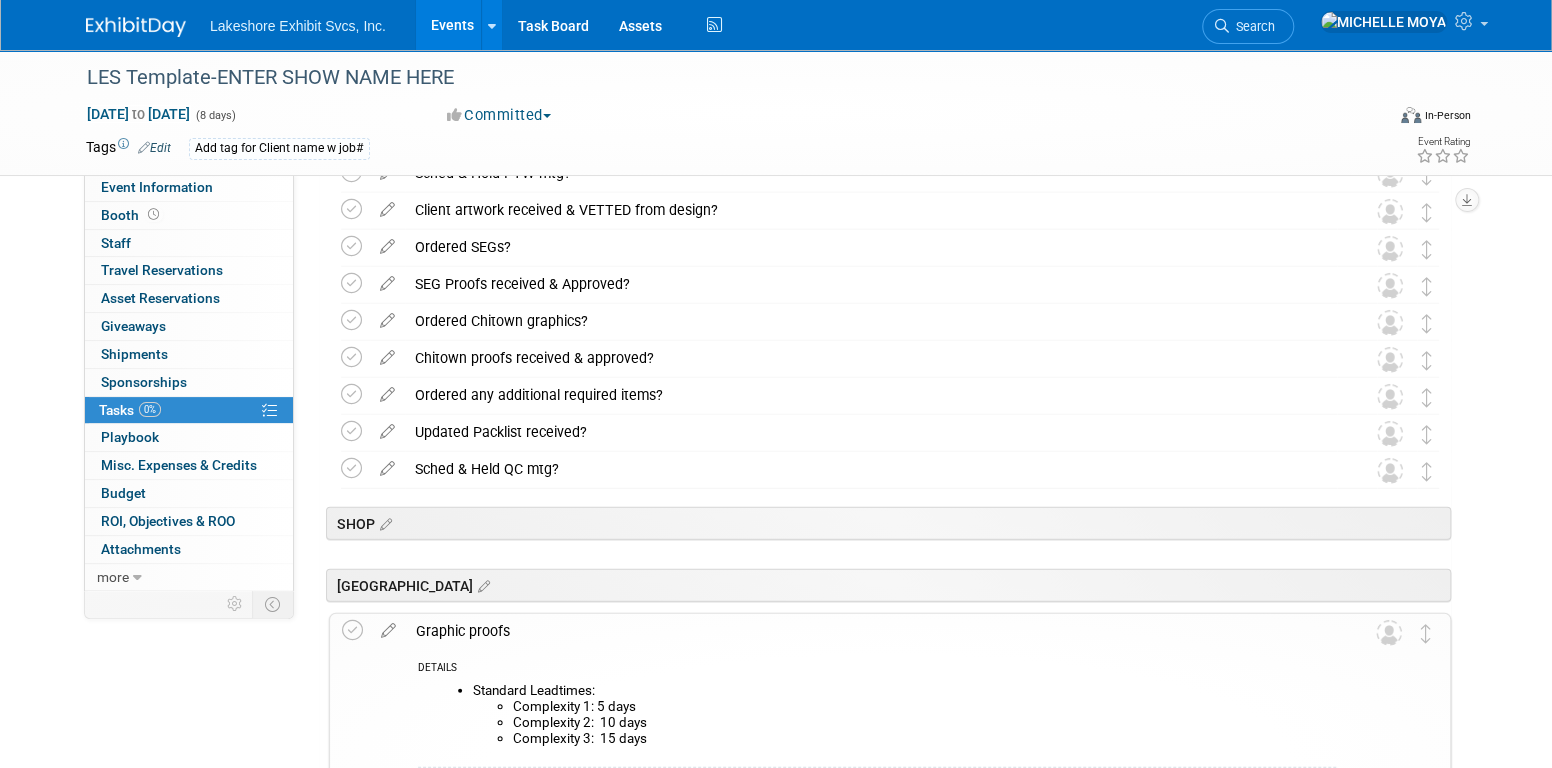 click on "Graphic proofs" at bounding box center (871, 631) 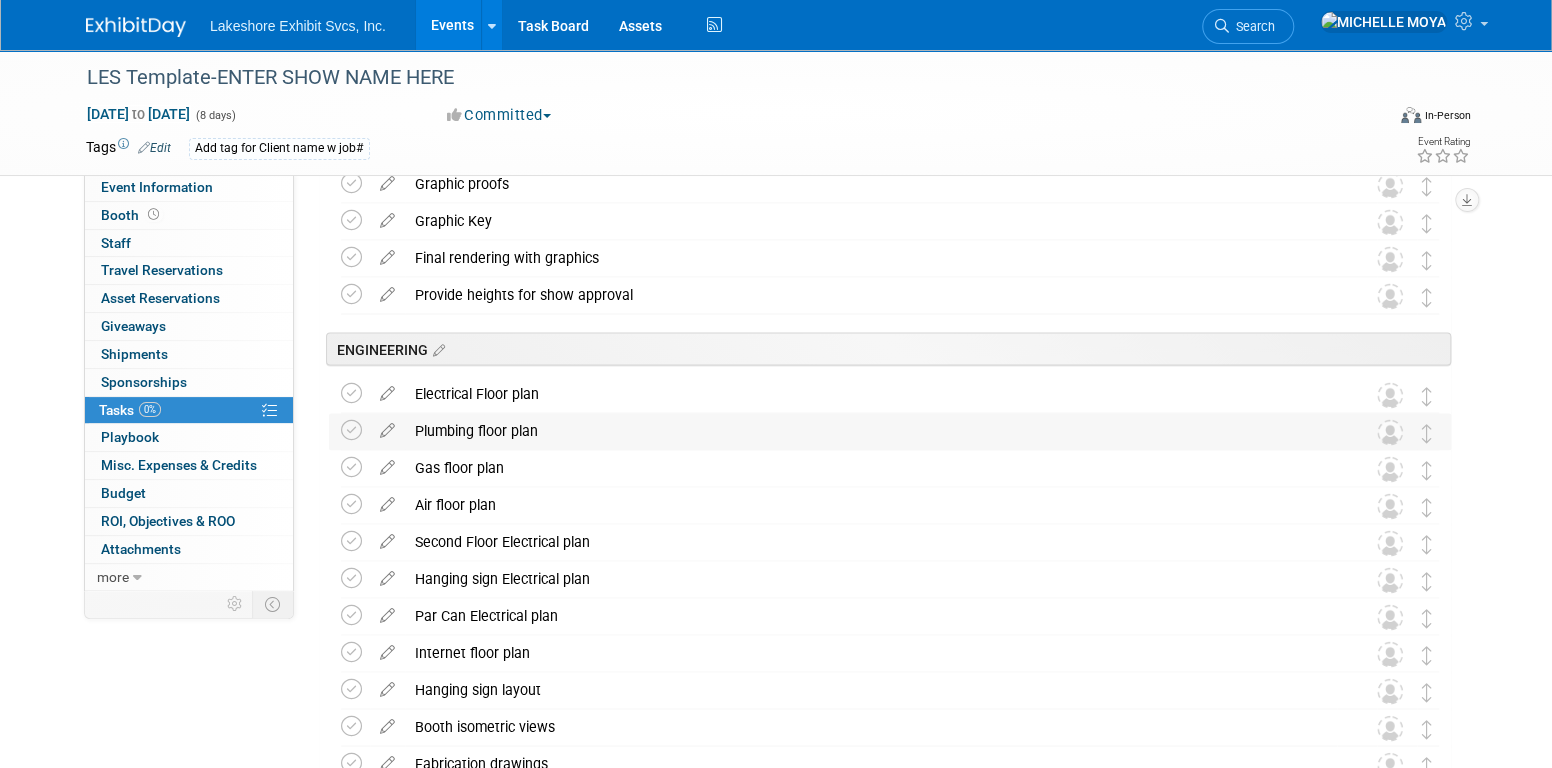 scroll, scrollTop: 1800, scrollLeft: 0, axis: vertical 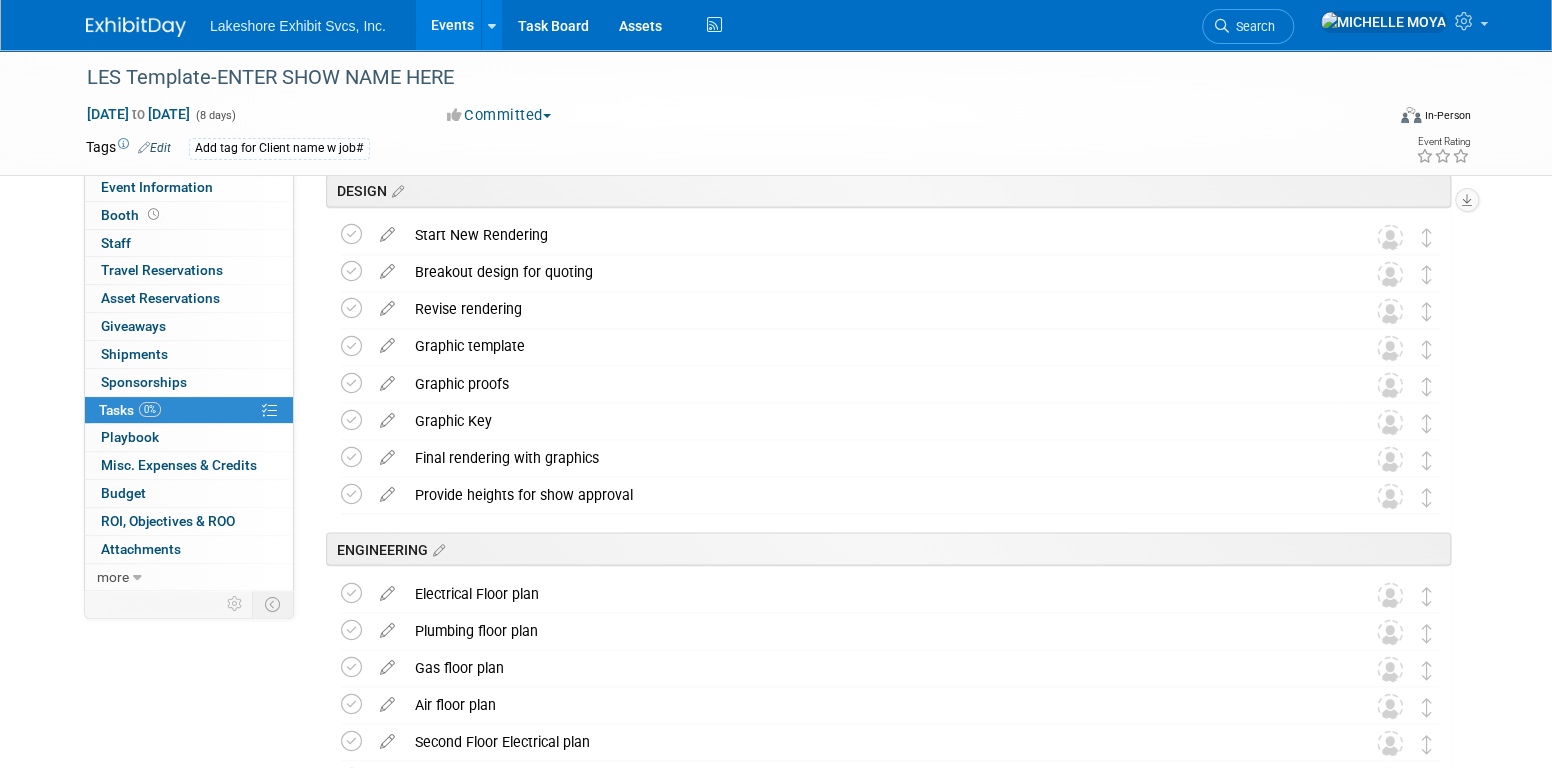 click on "Start New Rendering" at bounding box center [871, 235] 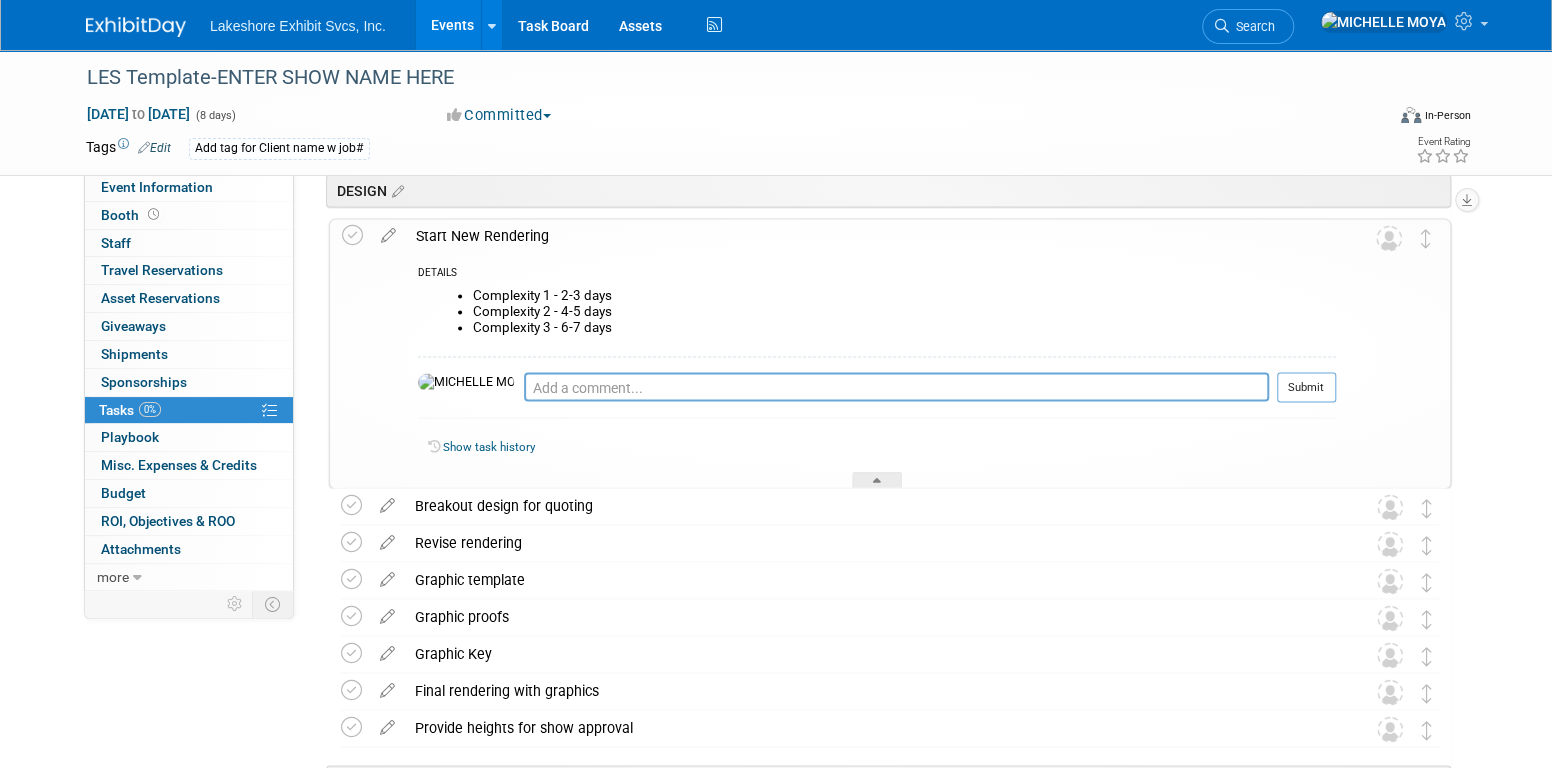 click on "Start New Rendering" at bounding box center [871, 236] 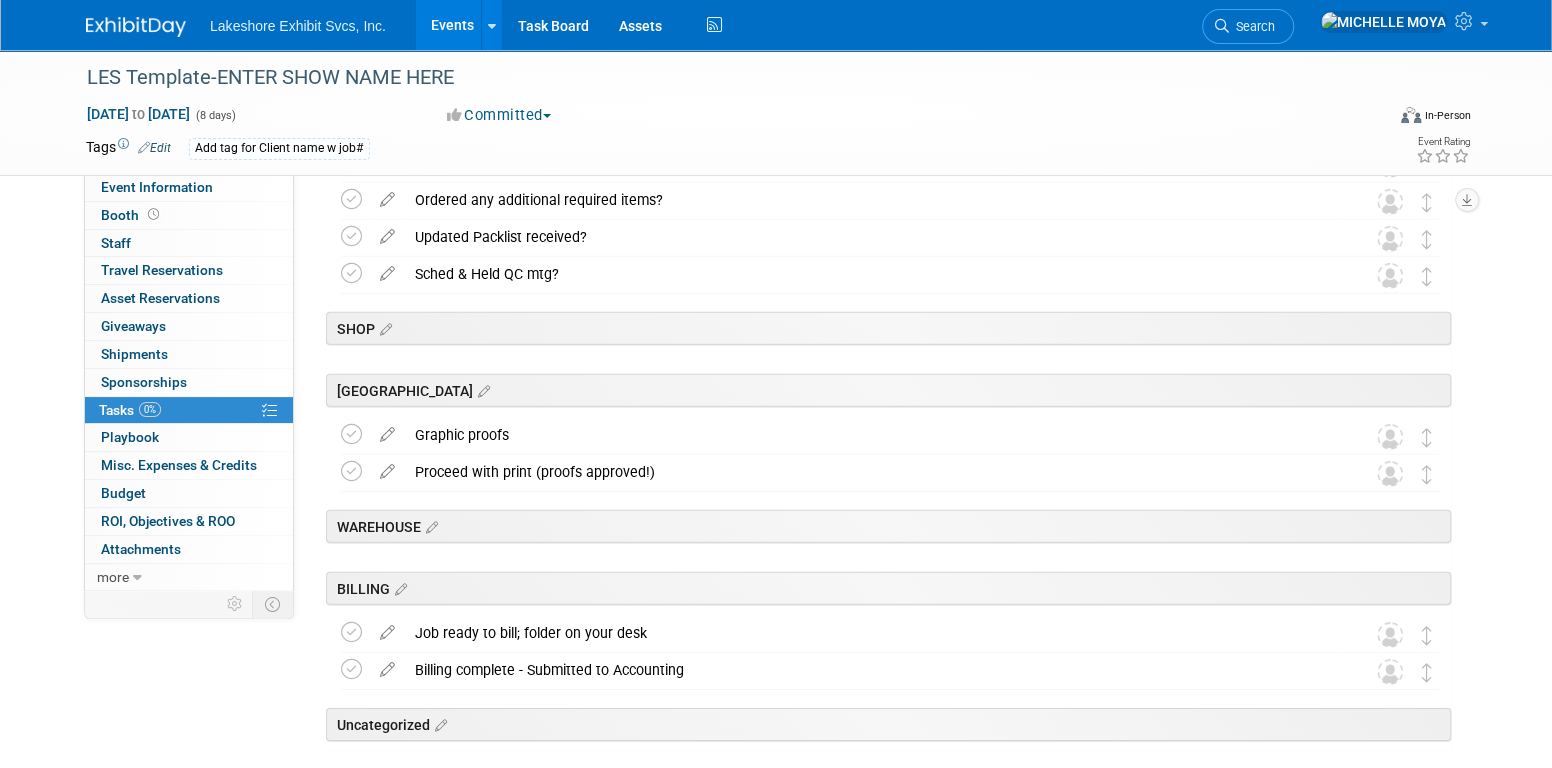 scroll, scrollTop: 3211, scrollLeft: 0, axis: vertical 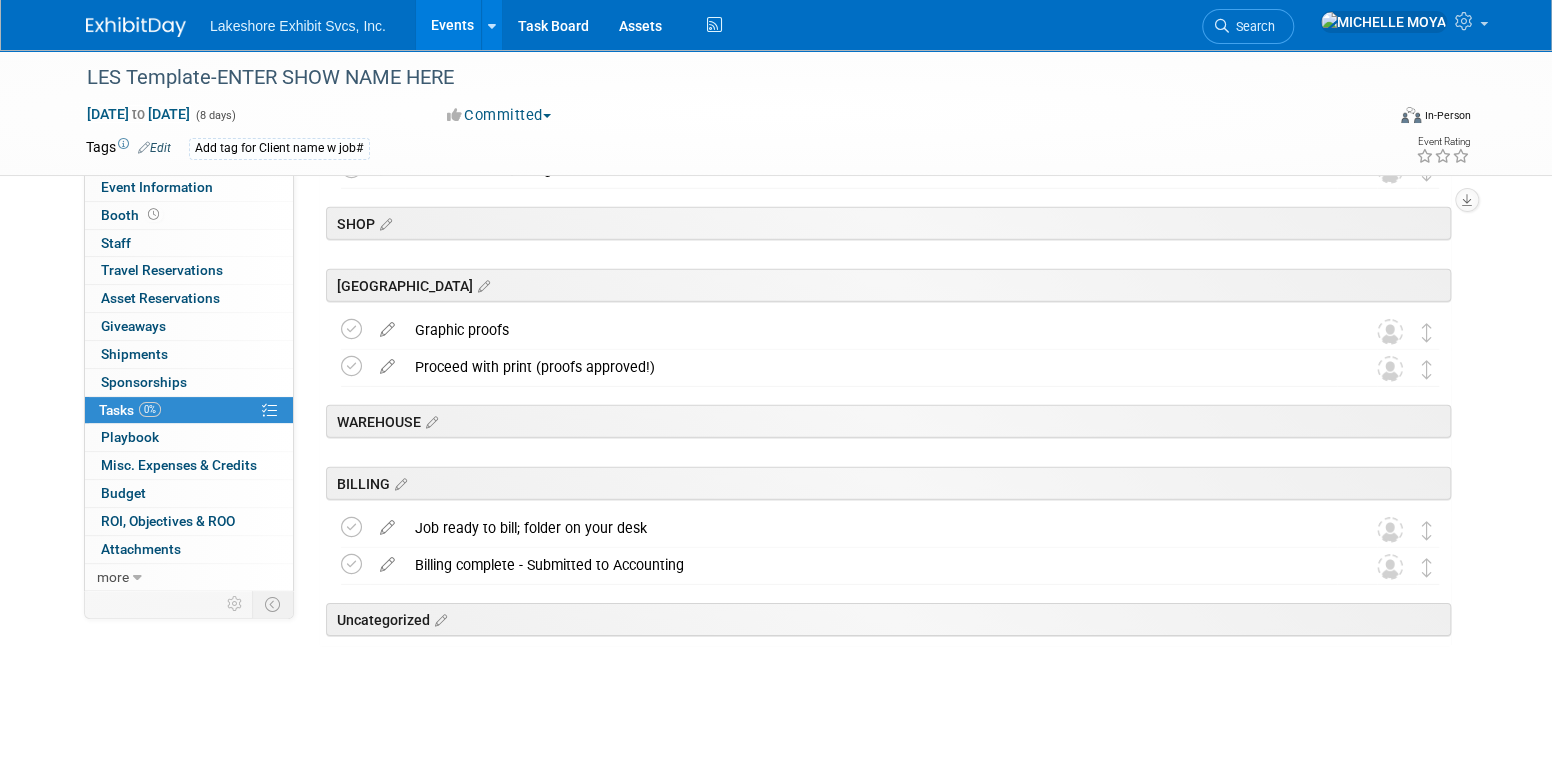 click on "Graphic proofs" at bounding box center (871, 330) 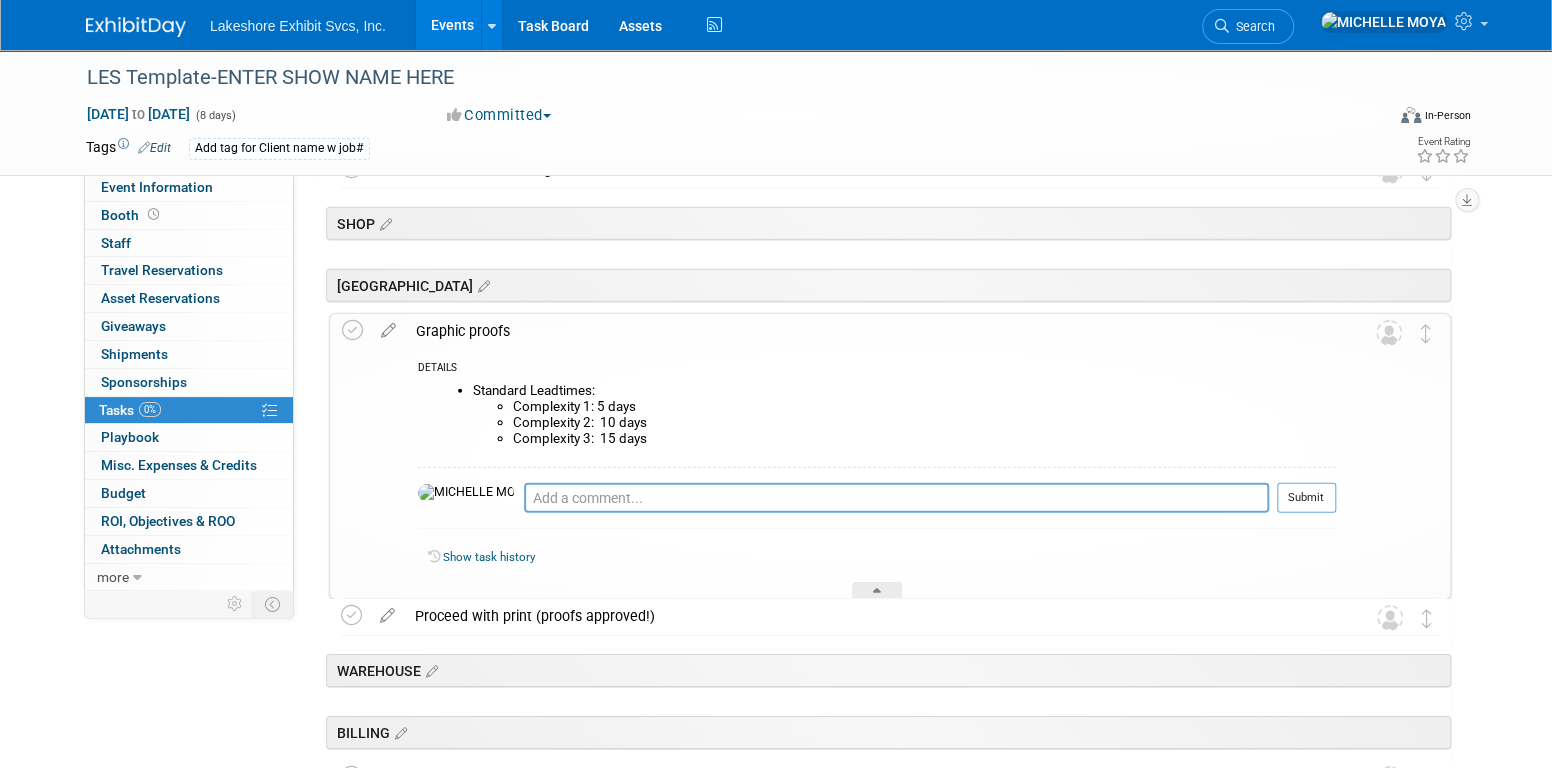 click on "Graphic proofs" at bounding box center (871, 331) 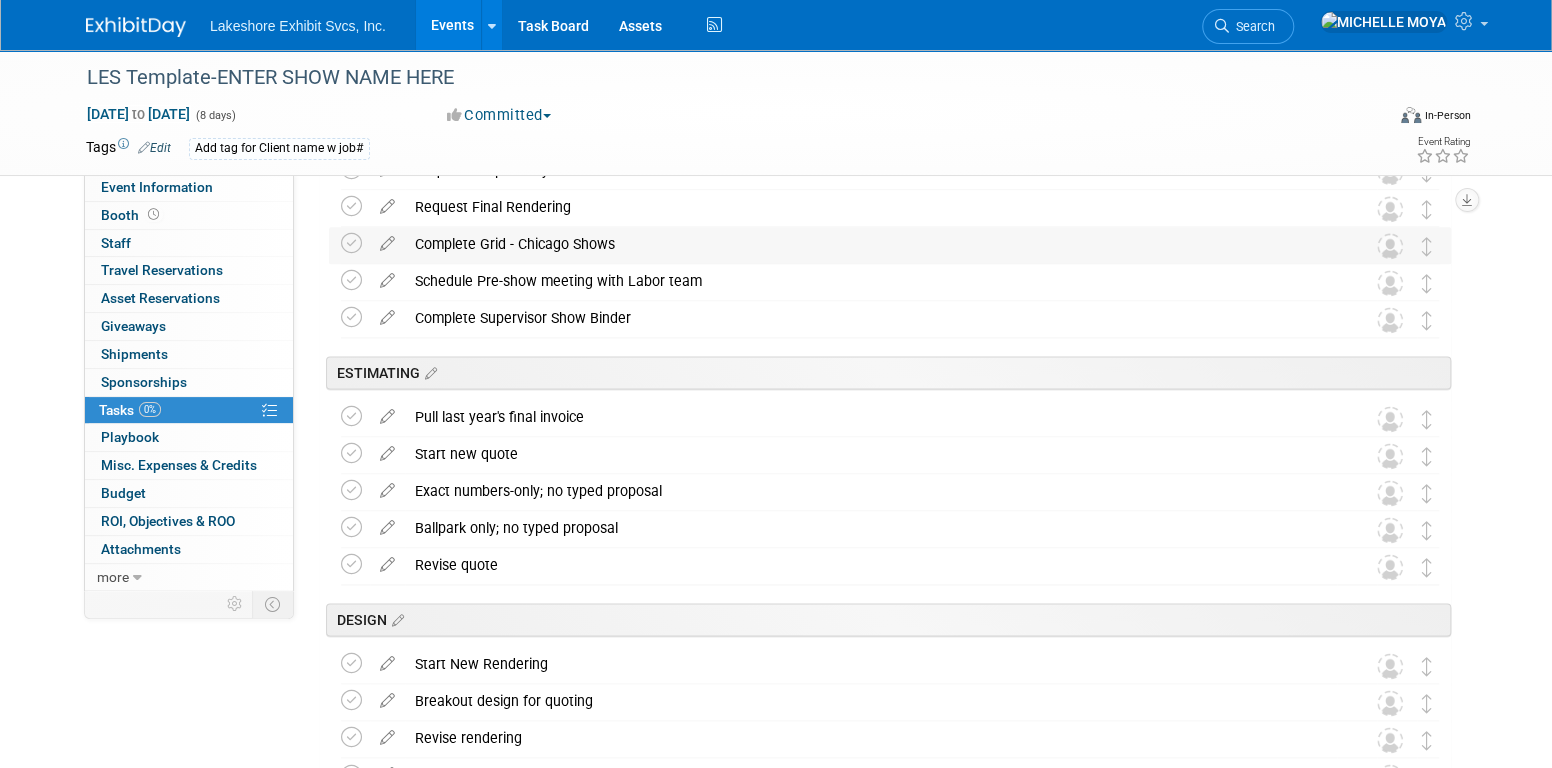 scroll, scrollTop: 1511, scrollLeft: 0, axis: vertical 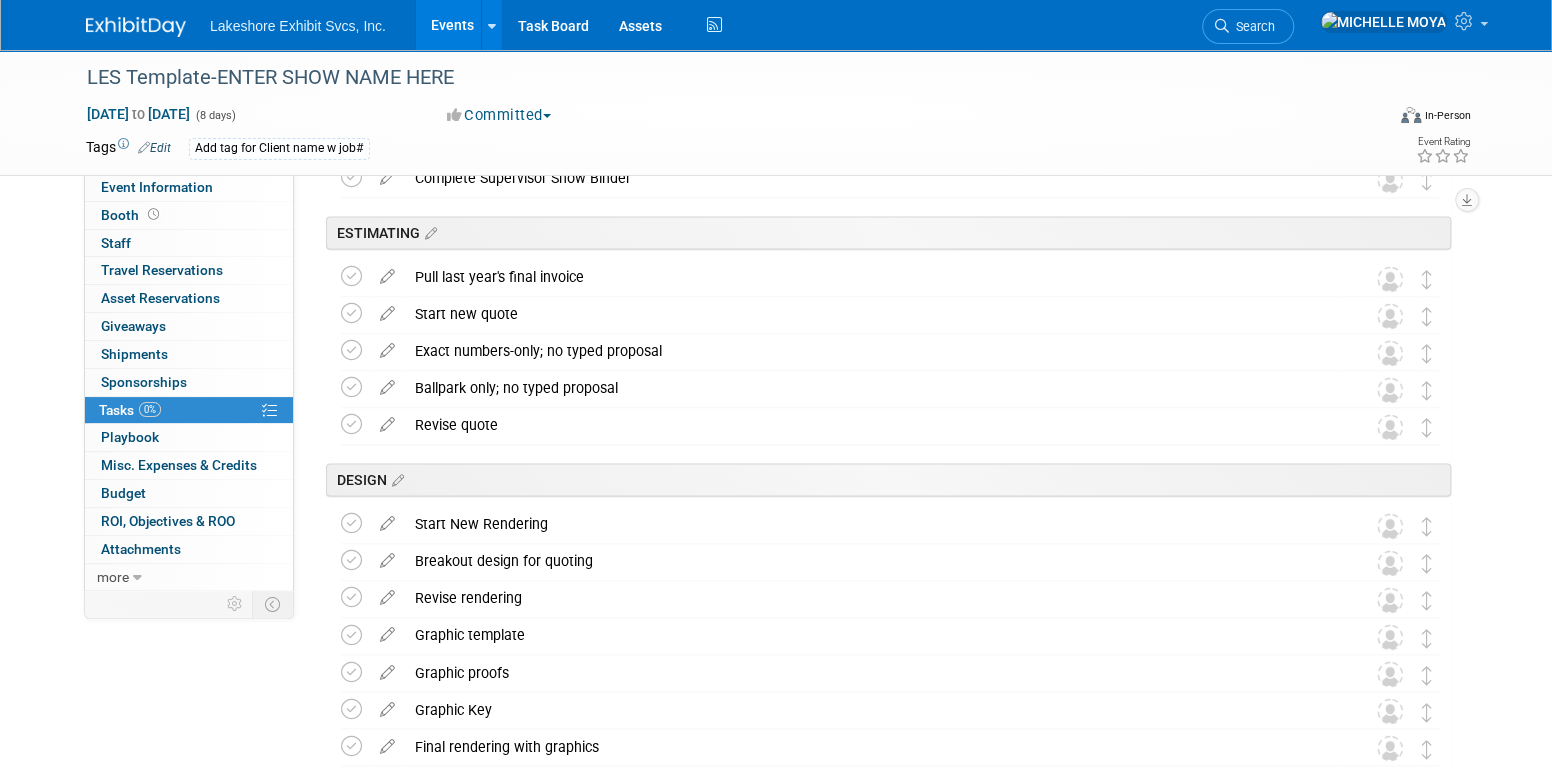 click on "Start new quote" at bounding box center (871, 314) 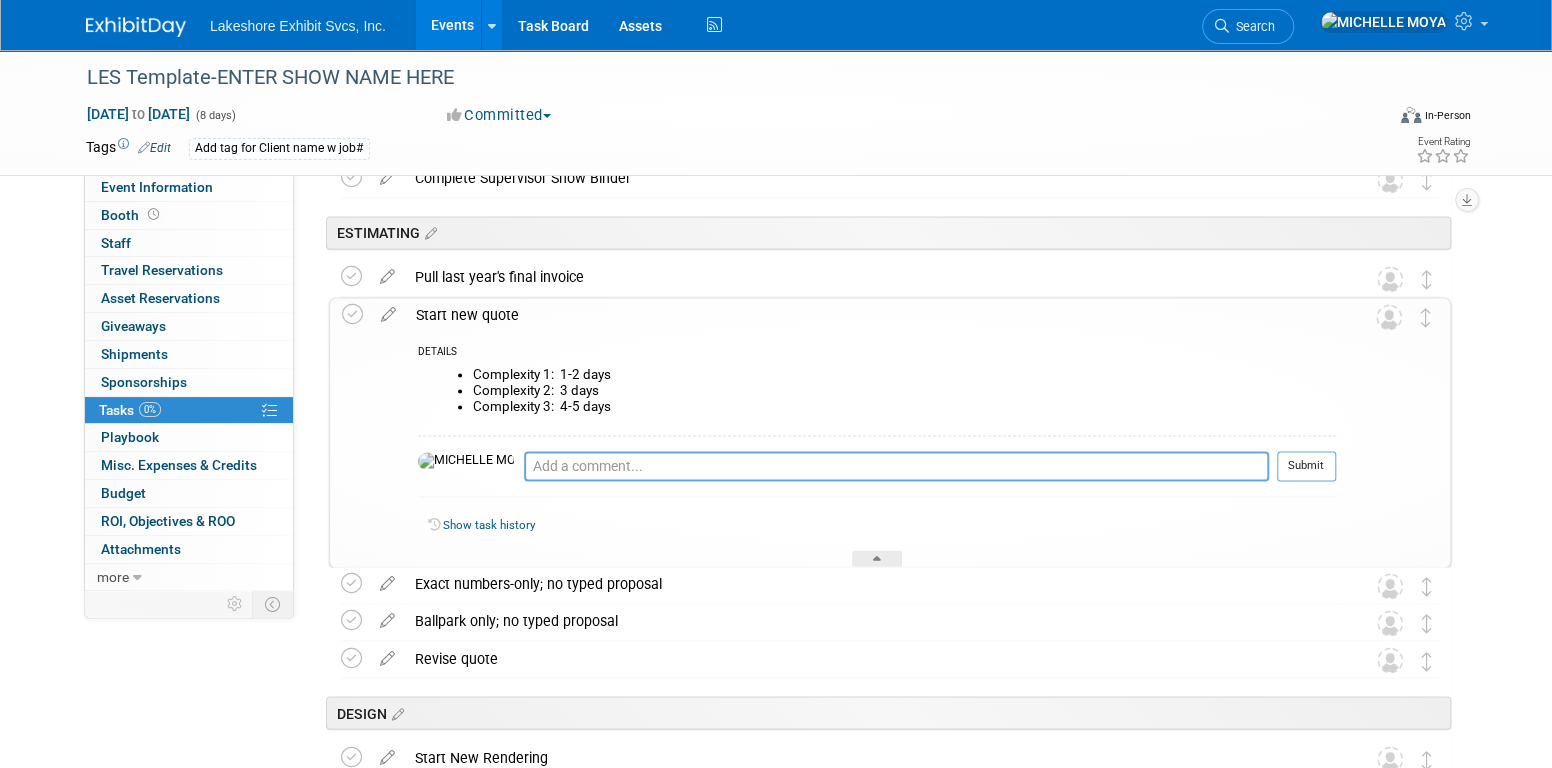 click on "Start new quote" at bounding box center (871, 315) 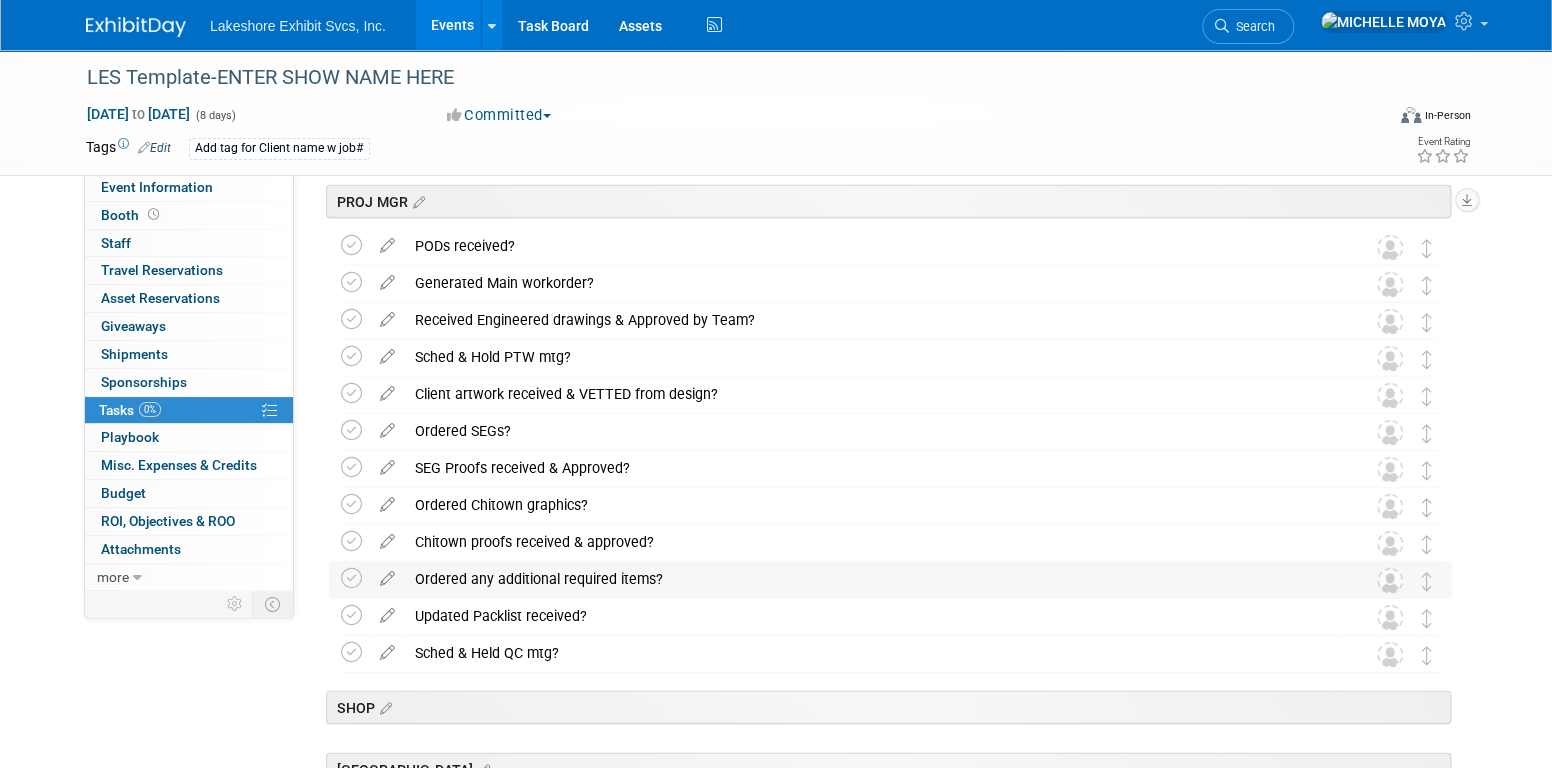 scroll, scrollTop: 3211, scrollLeft: 0, axis: vertical 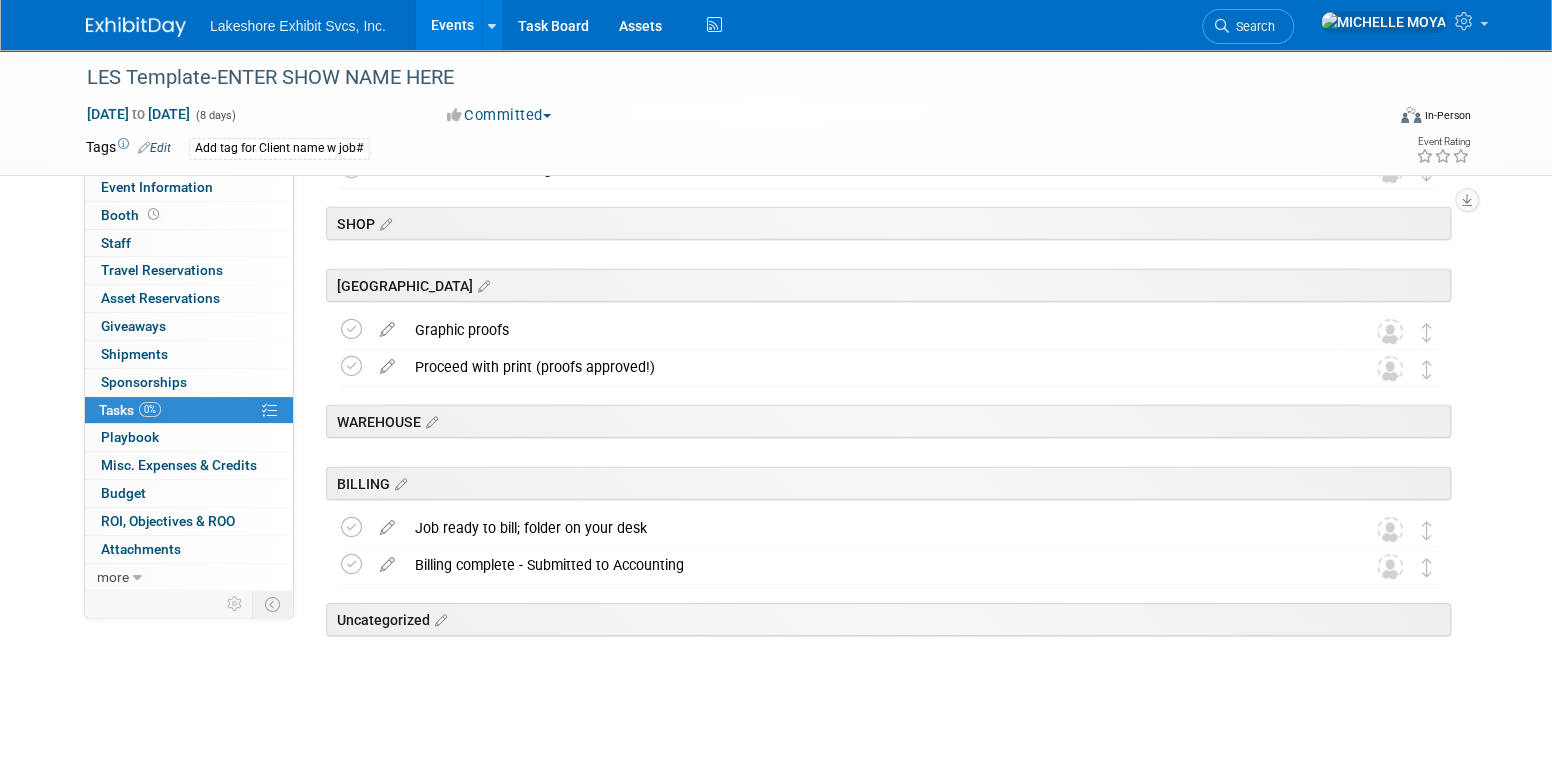 click on "Graphic proofs" at bounding box center (871, 330) 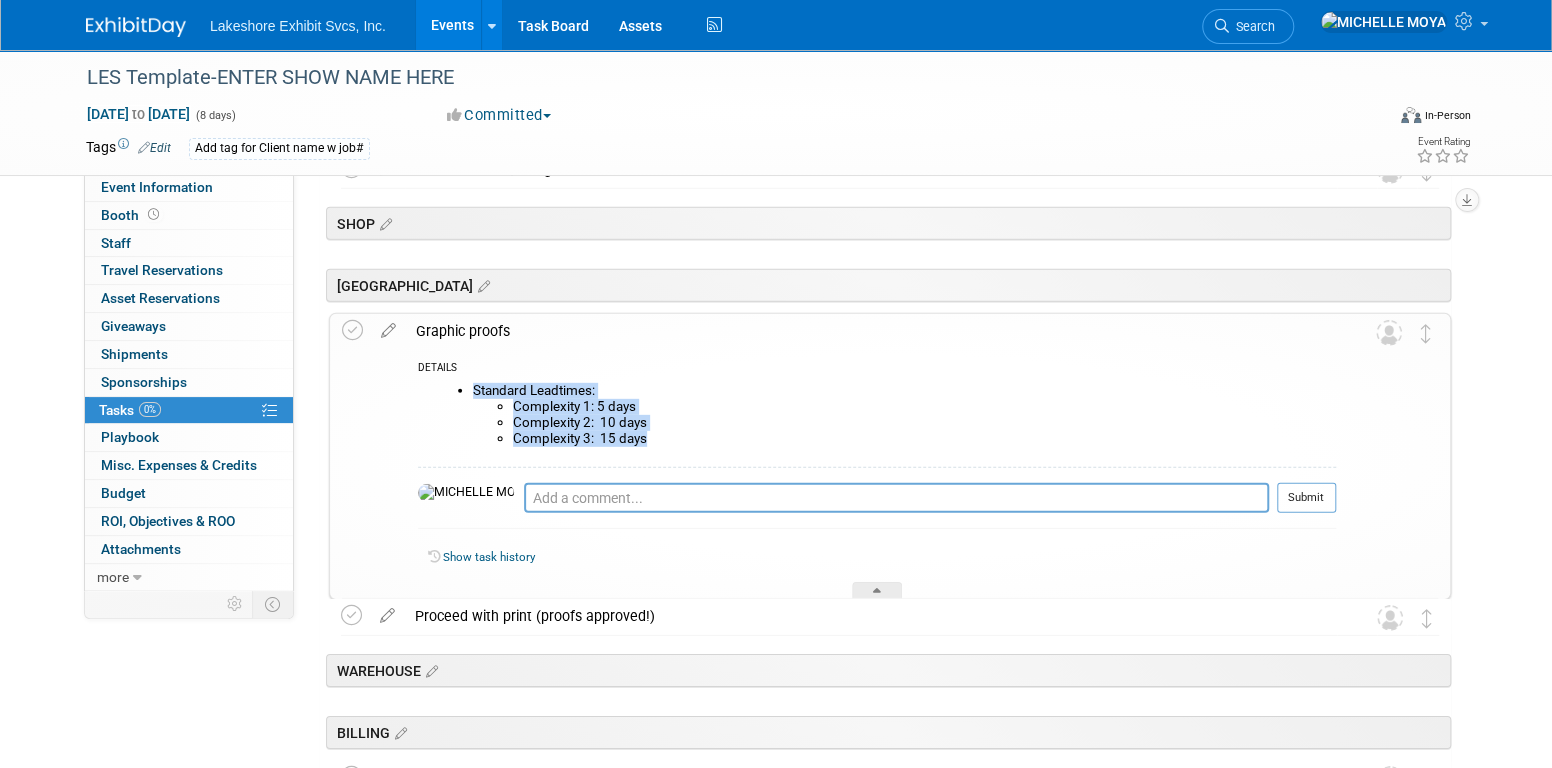 drag, startPoint x: 651, startPoint y: 435, endPoint x: 459, endPoint y: 389, distance: 197.43353 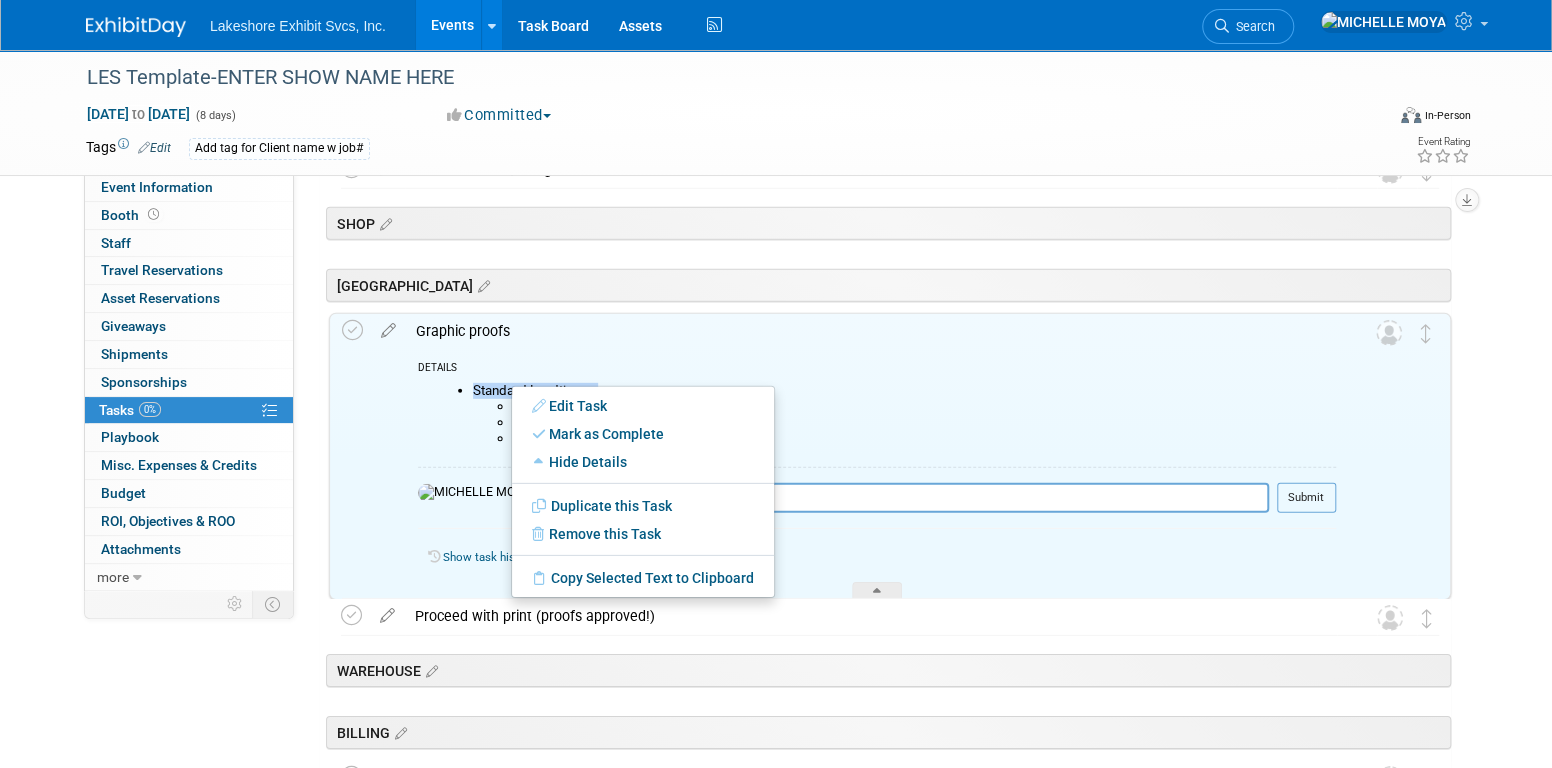 click on "Standard Leadtimes: Complexity 1: 5 days Complexity 2:  10 days Complexity 3:  15 days" at bounding box center (904, 415) 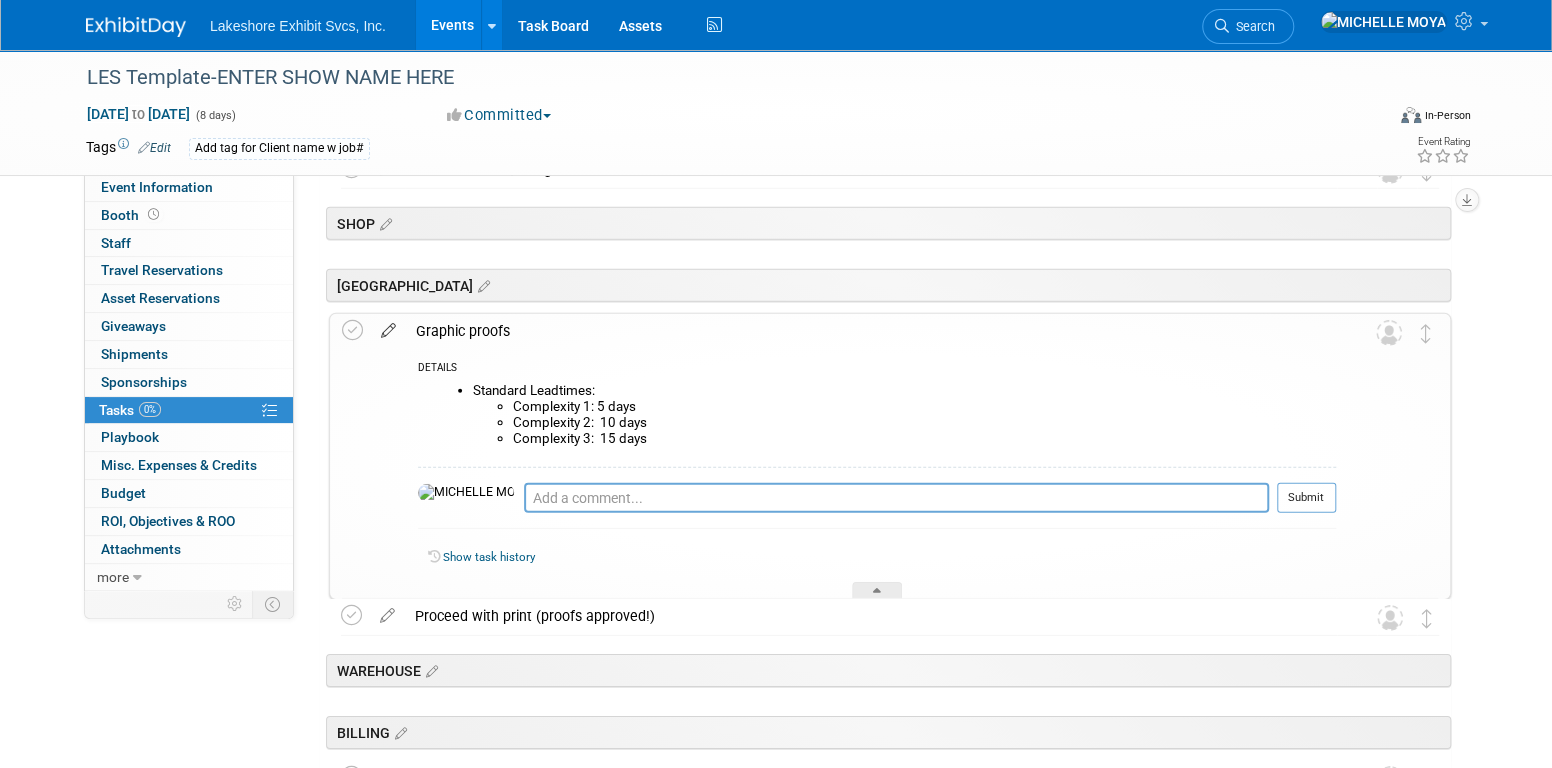 click at bounding box center (388, 326) 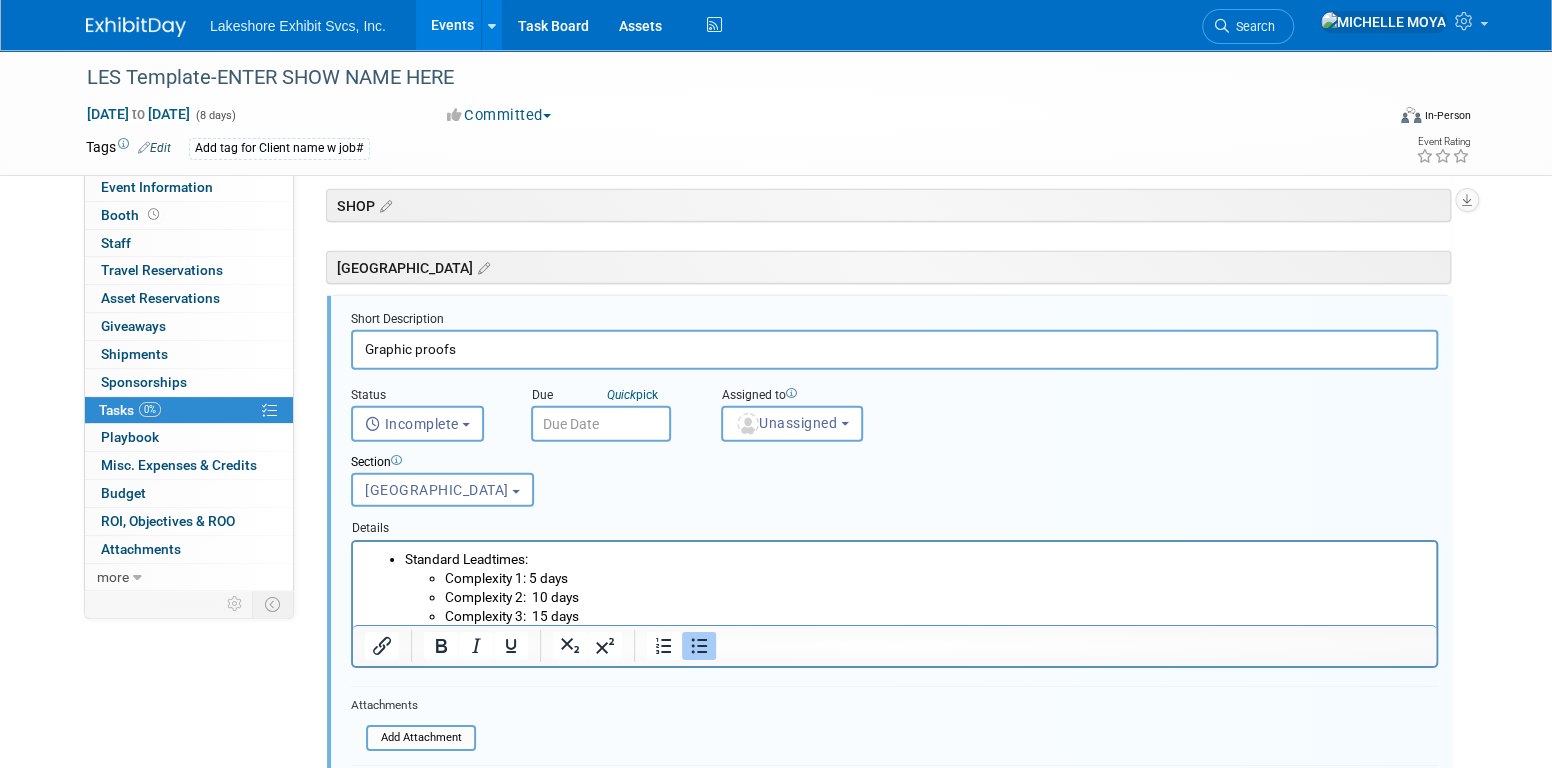 scroll, scrollTop: 3231, scrollLeft: 0, axis: vertical 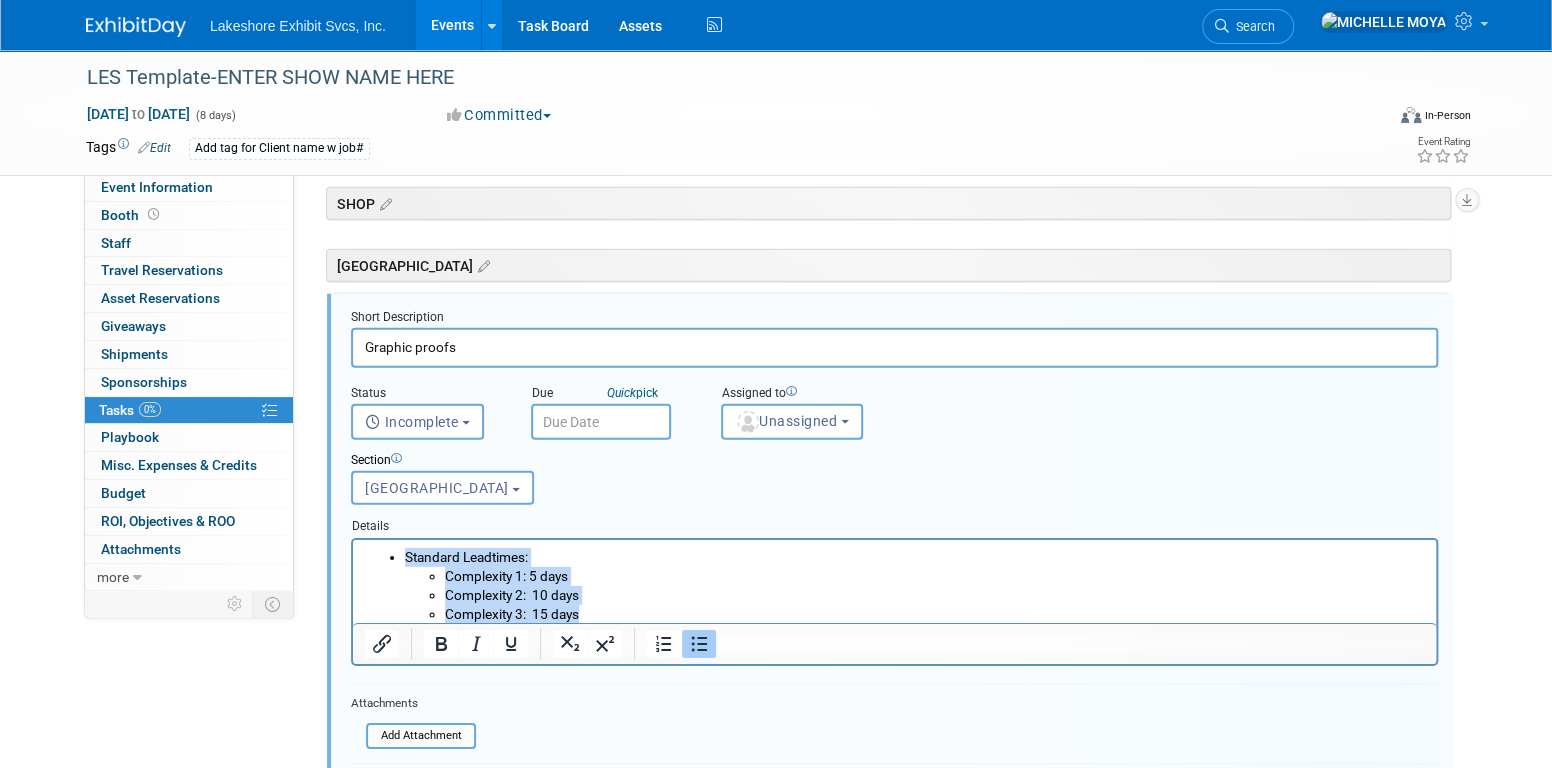 drag, startPoint x: 594, startPoint y: 614, endPoint x: 392, endPoint y: 557, distance: 209.88806 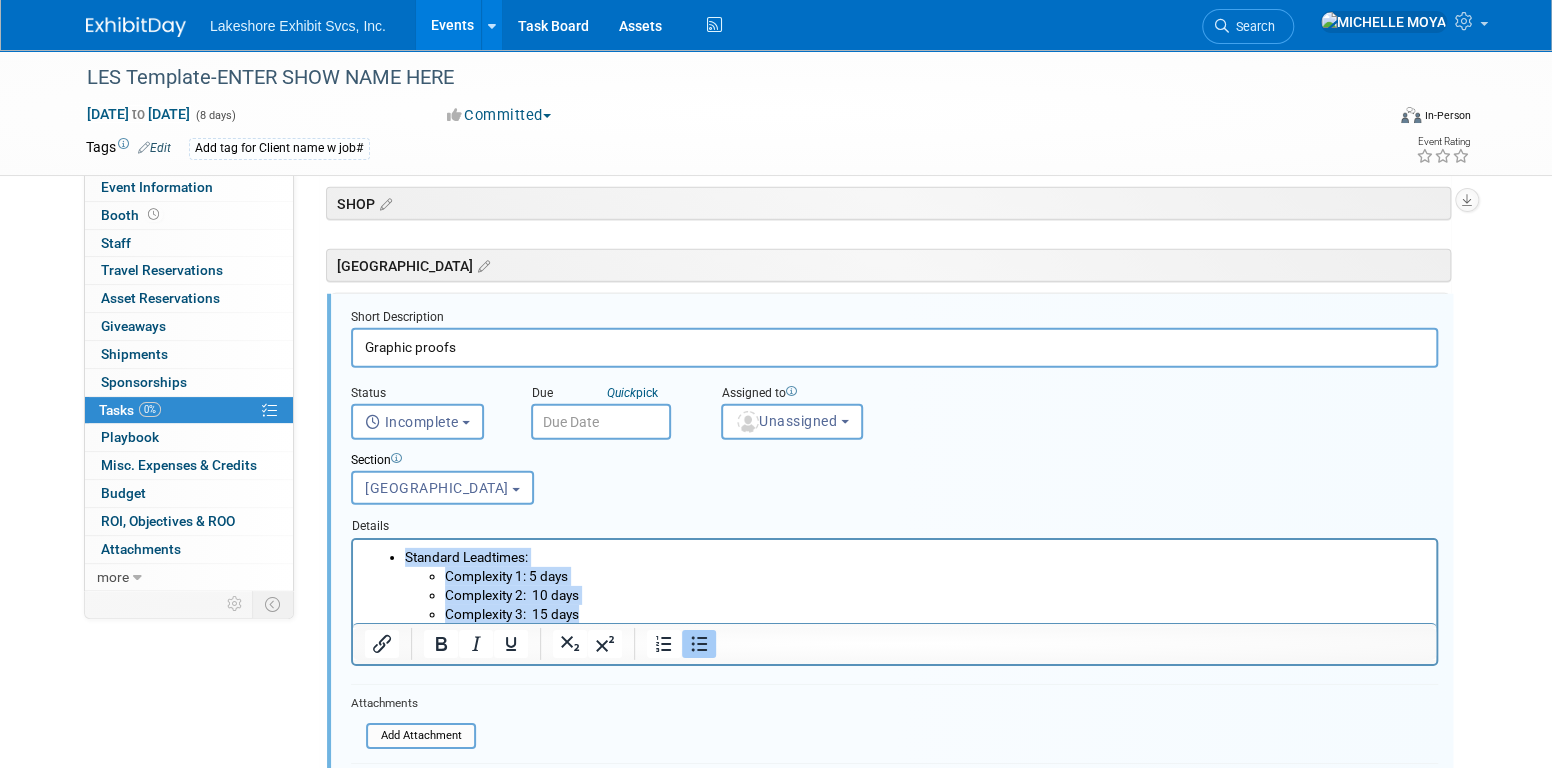 copy on "Standard Leadtimes: Complexity 1: 5 days Complexity 2:  10 days Complexity 3:  15 days" 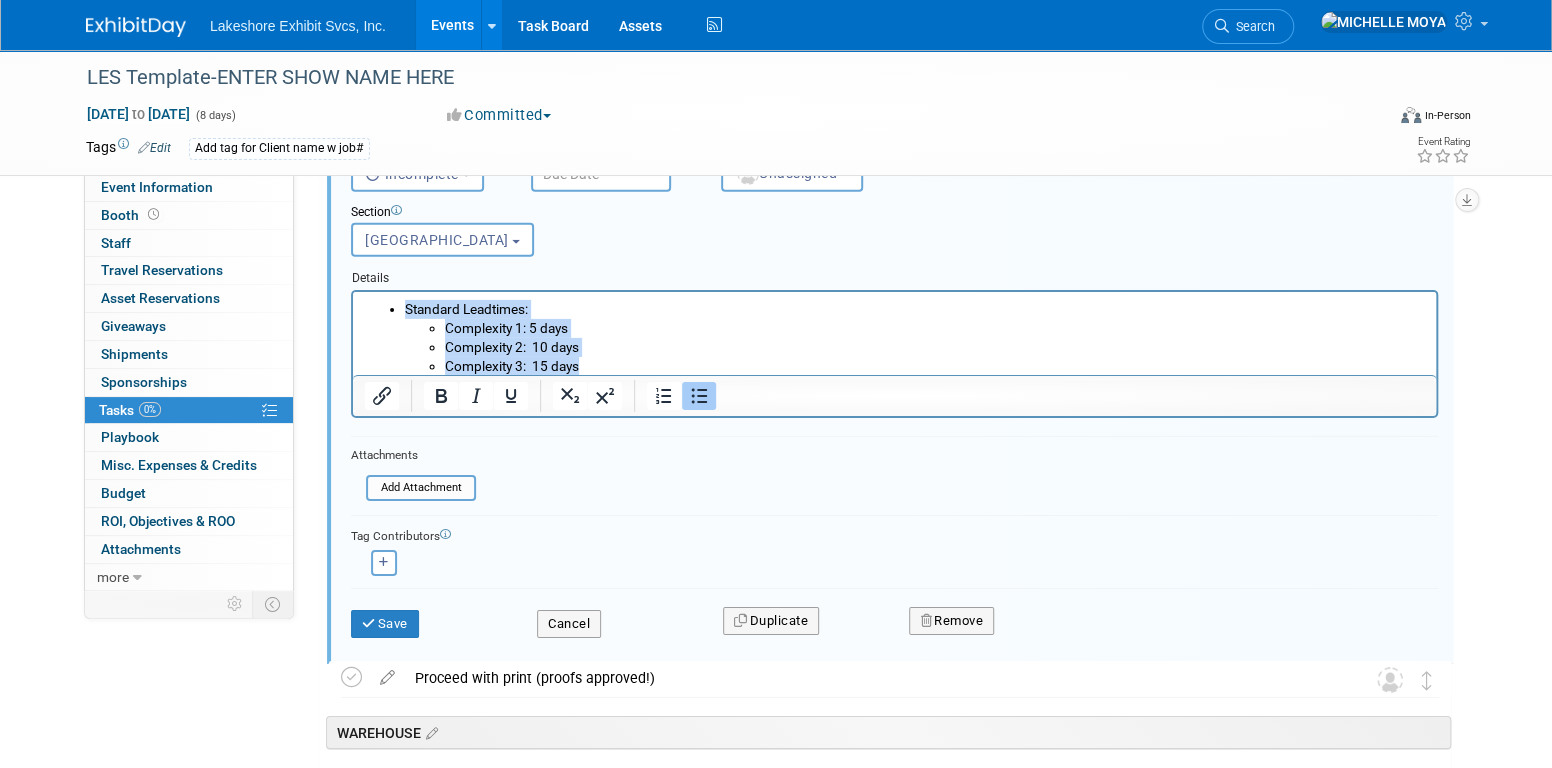scroll, scrollTop: 3531, scrollLeft: 0, axis: vertical 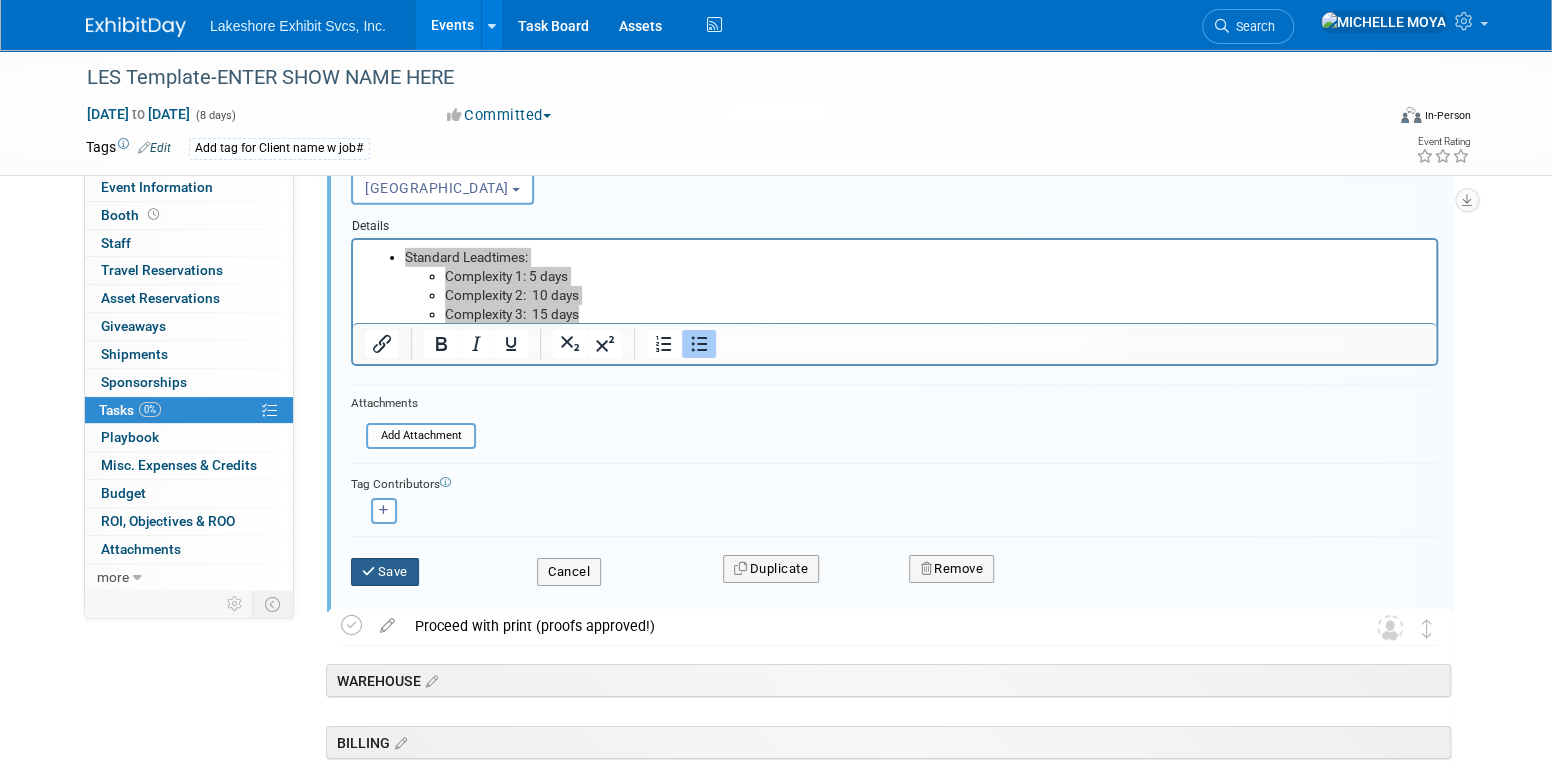 click on "Save" at bounding box center (385, 572) 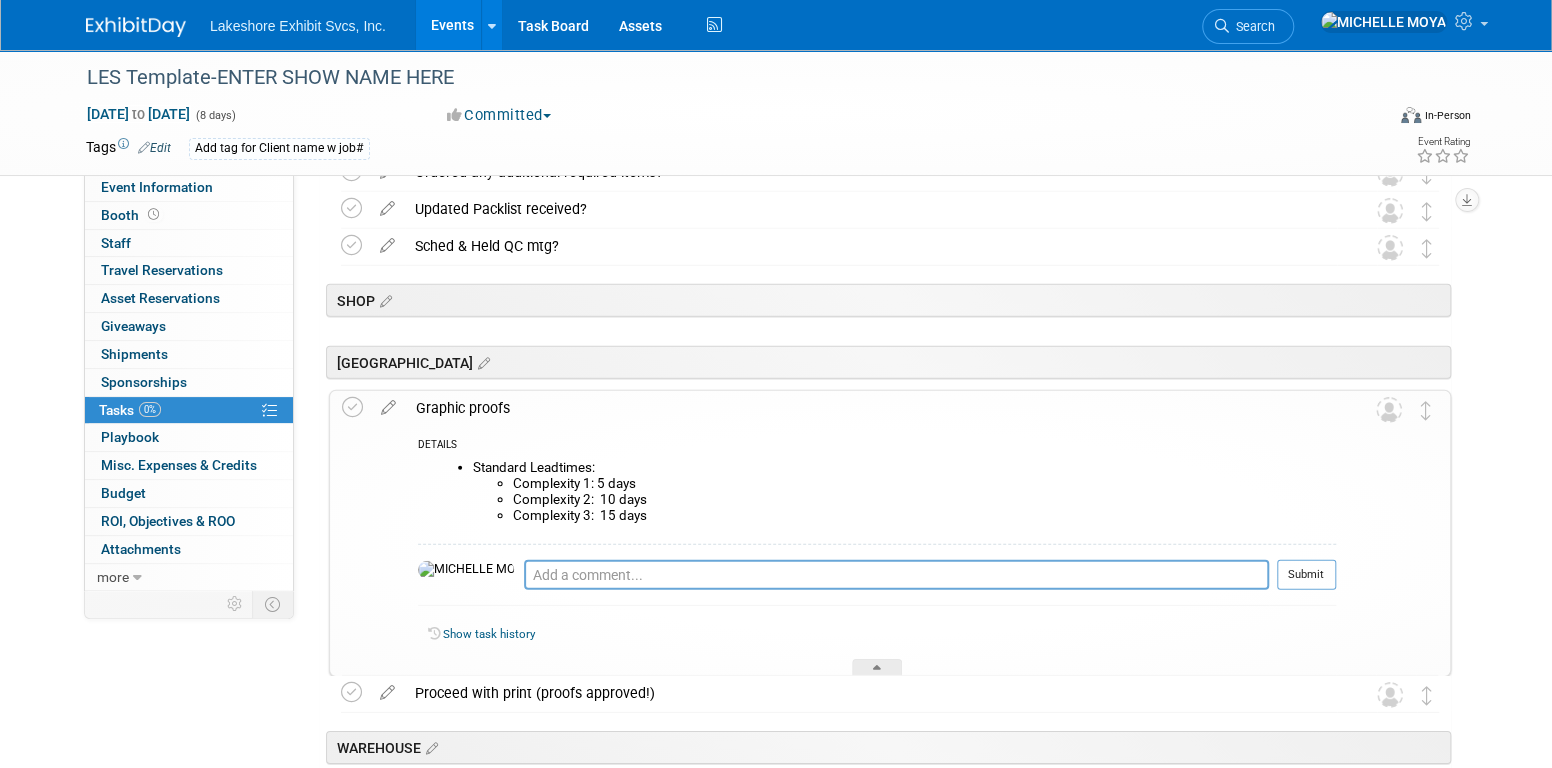 scroll, scrollTop: 3059, scrollLeft: 0, axis: vertical 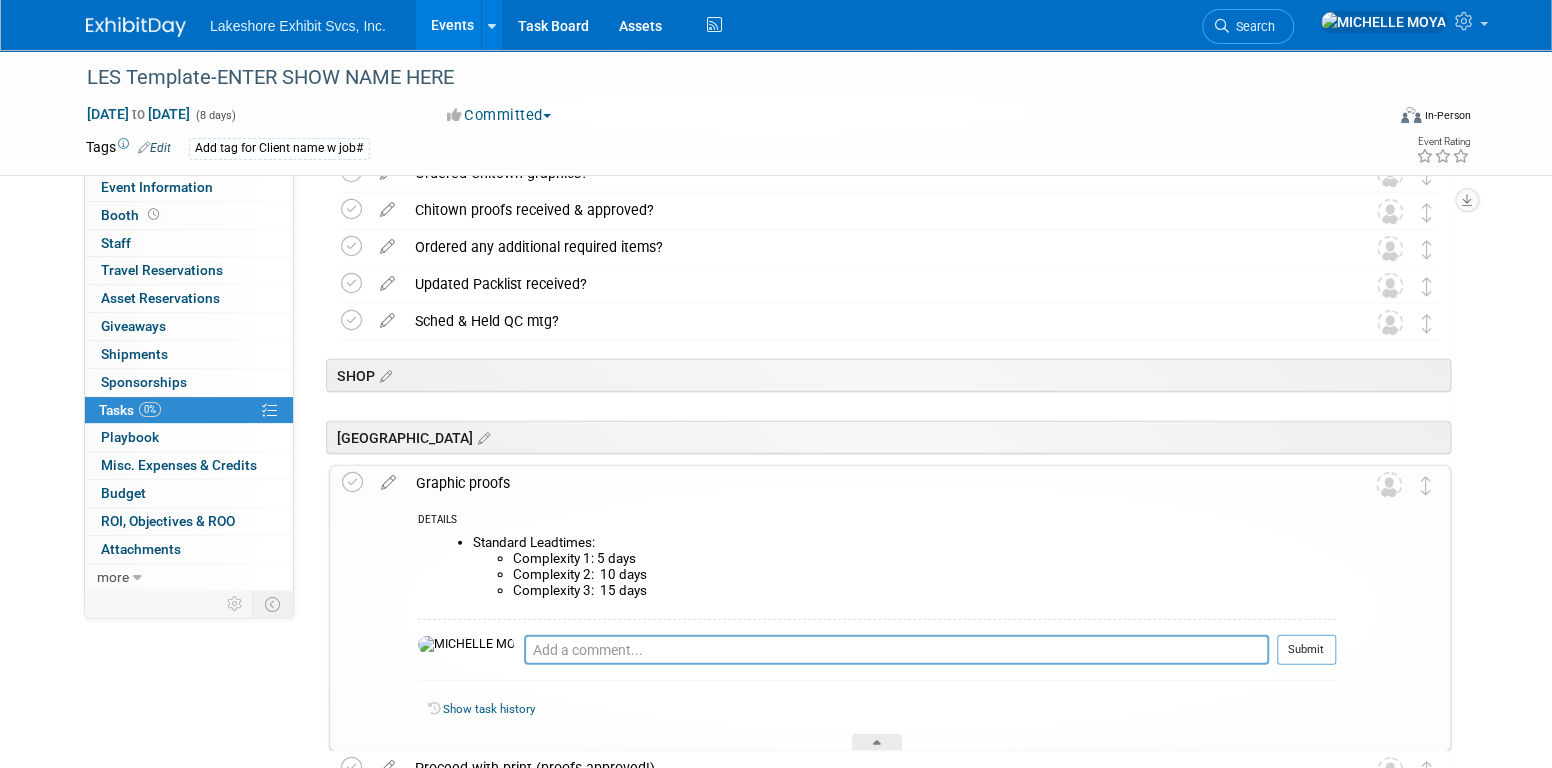 click on "Graphic proofs" at bounding box center (871, 483) 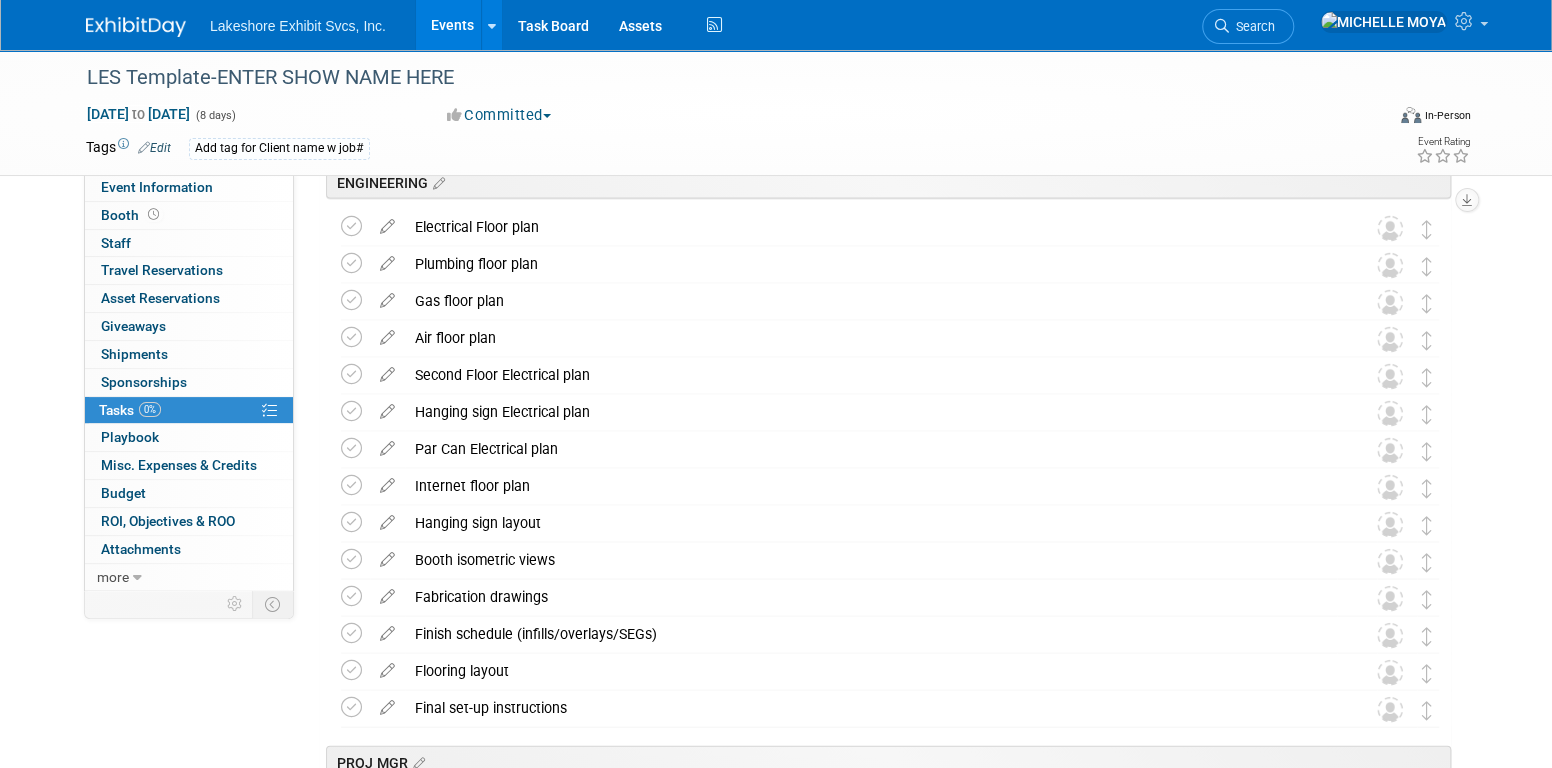 scroll, scrollTop: 2211, scrollLeft: 0, axis: vertical 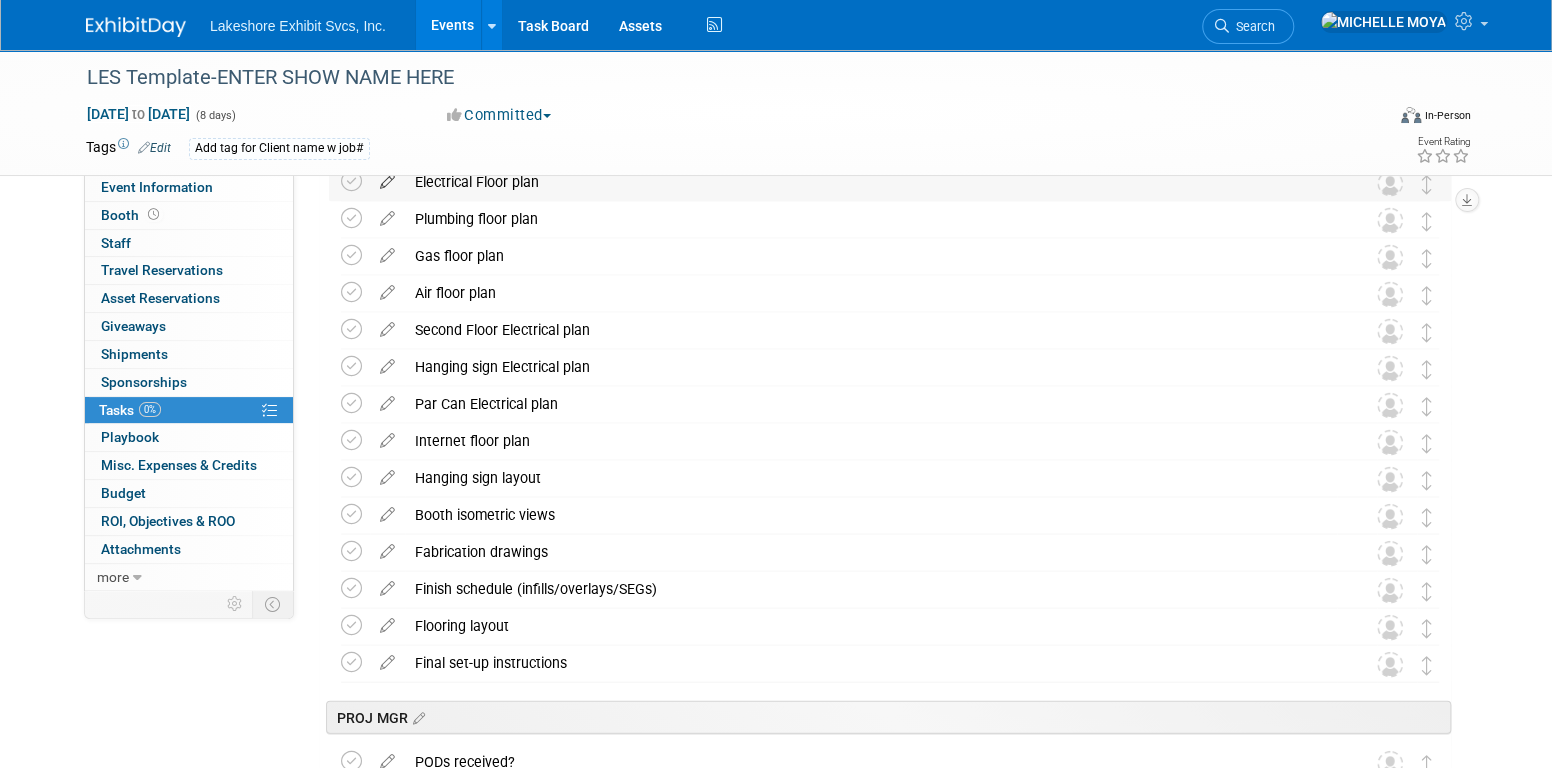 click at bounding box center (387, 177) 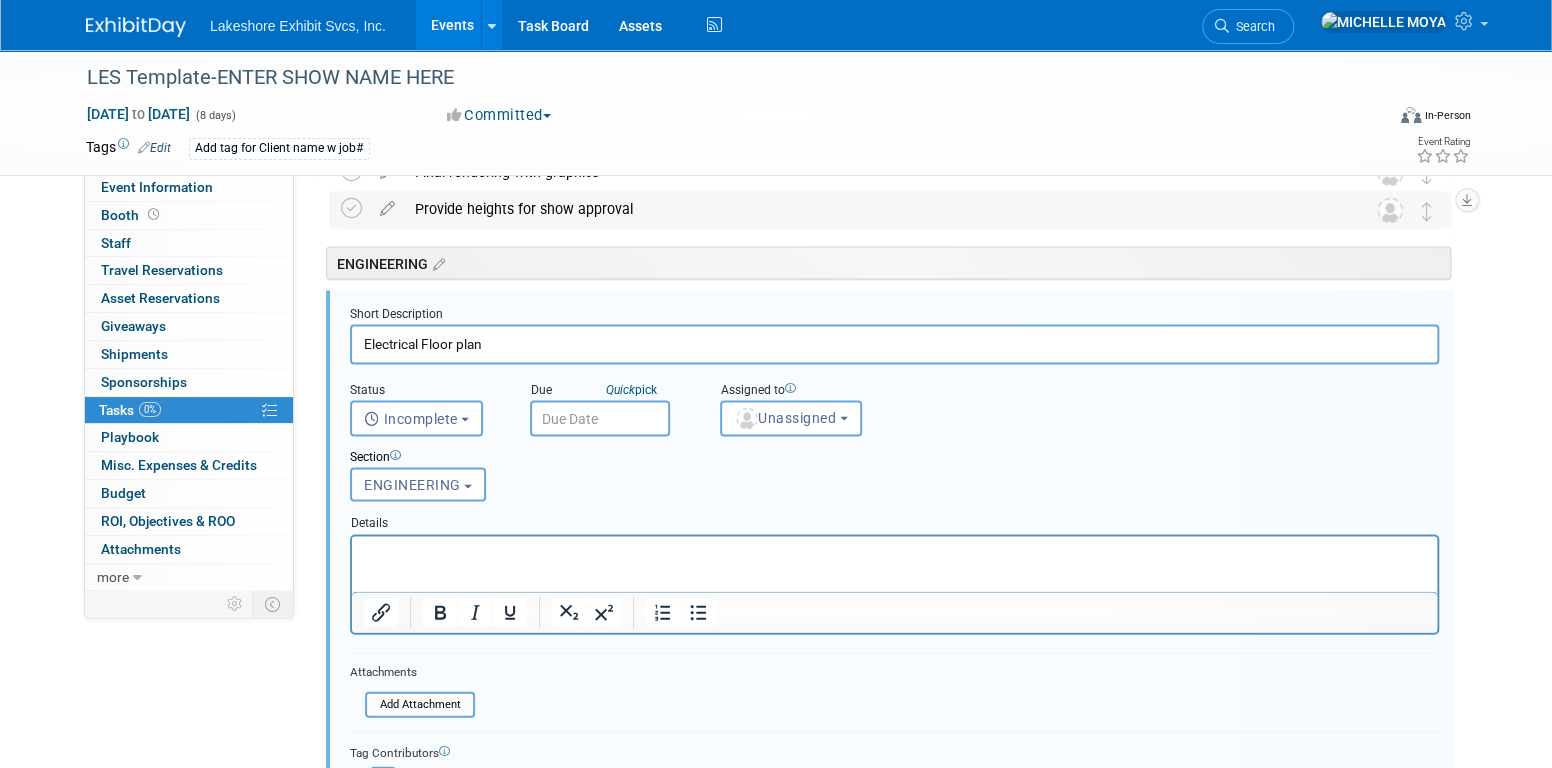 scroll, scrollTop: 2083, scrollLeft: 0, axis: vertical 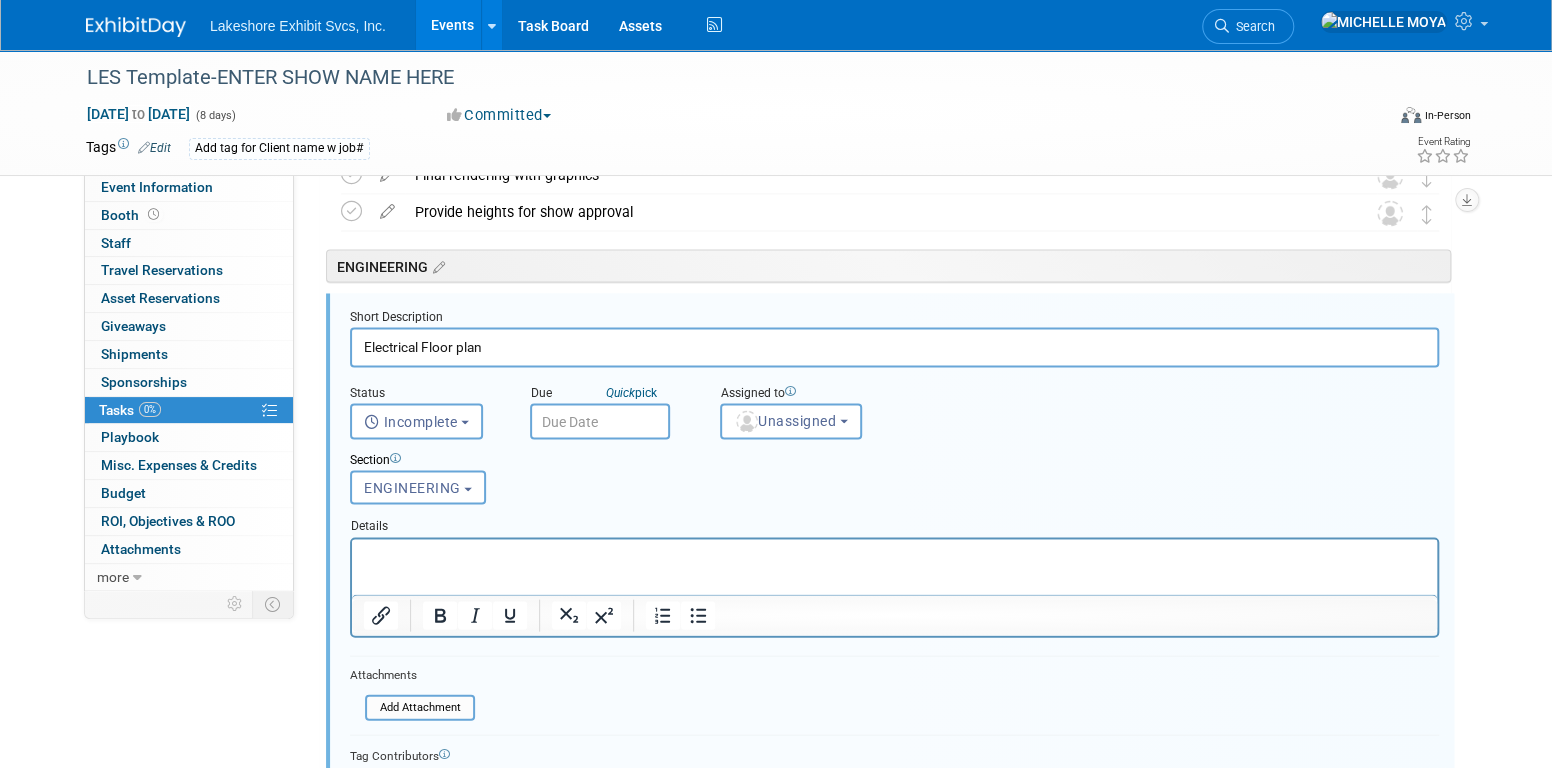click at bounding box center [895, 555] 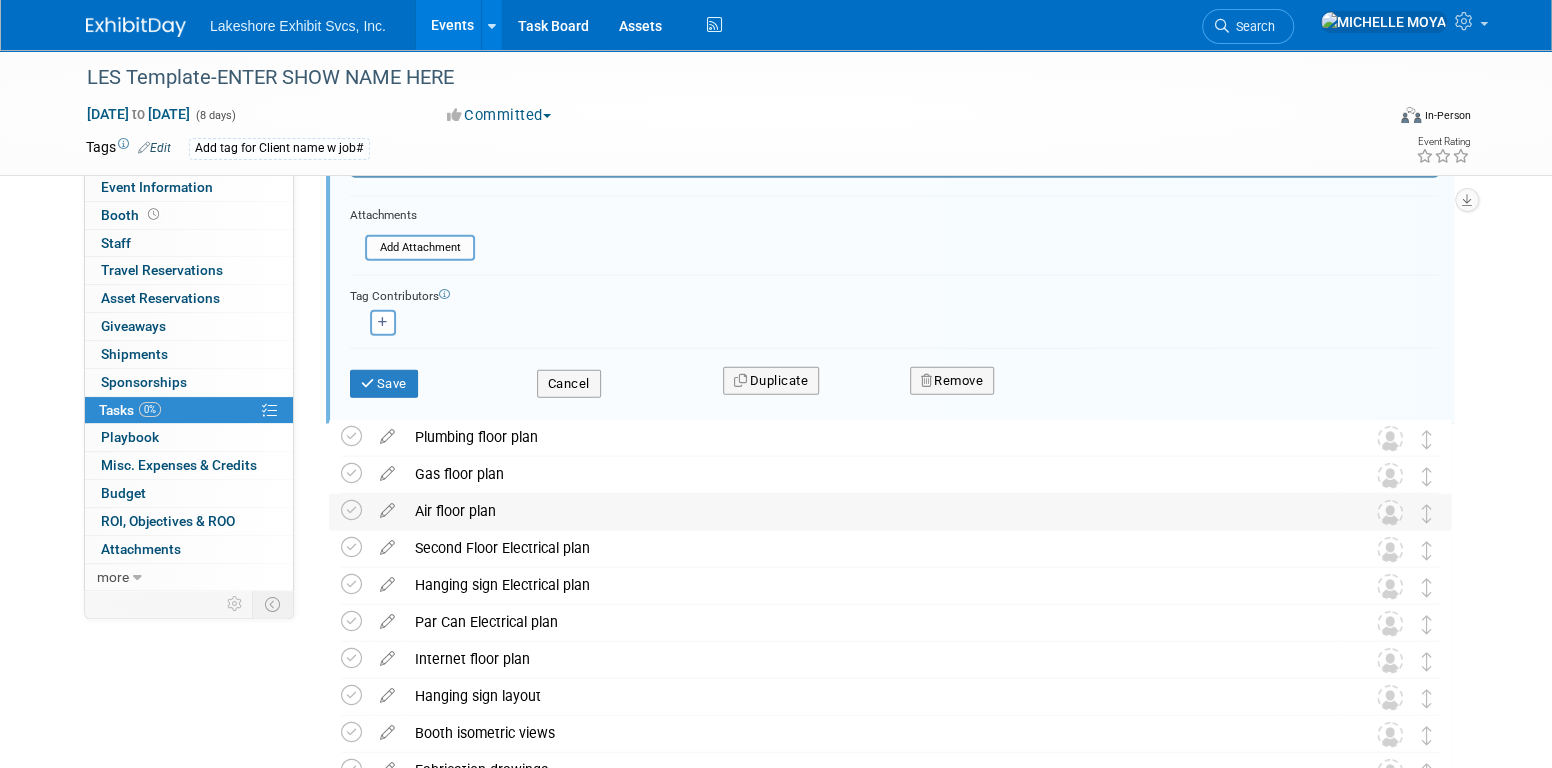 scroll, scrollTop: 2583, scrollLeft: 0, axis: vertical 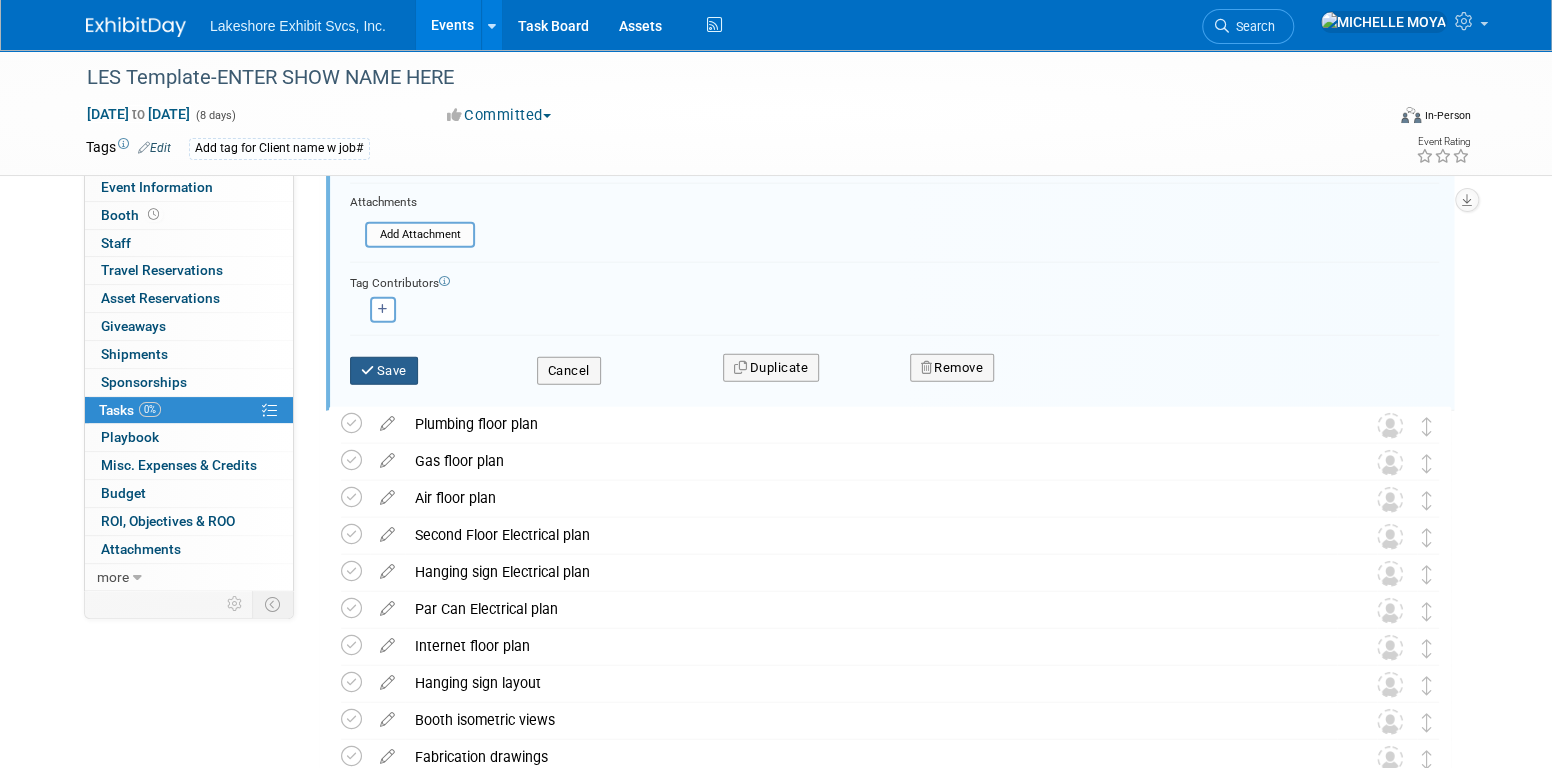 click on "Save" at bounding box center (384, 371) 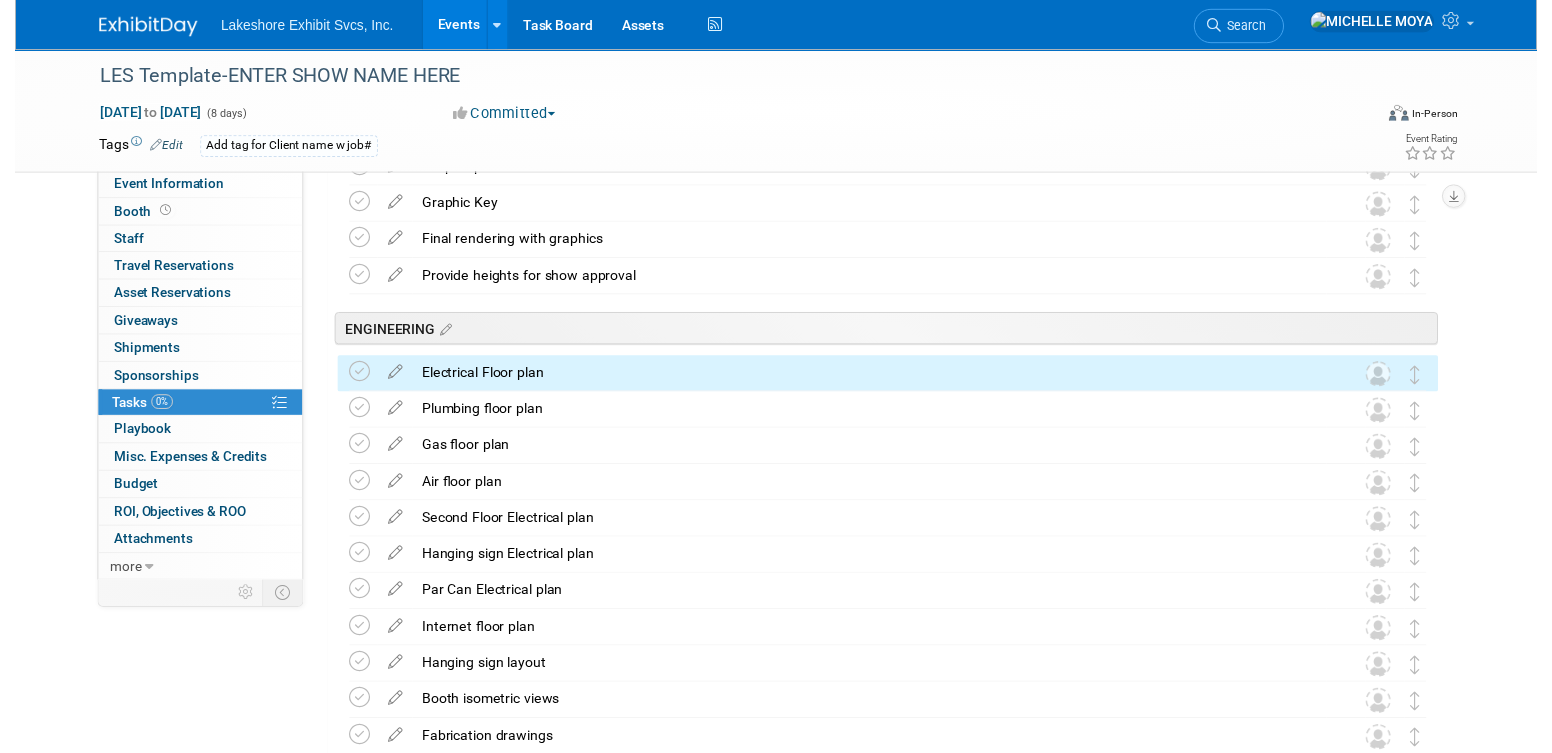 scroll, scrollTop: 1983, scrollLeft: 0, axis: vertical 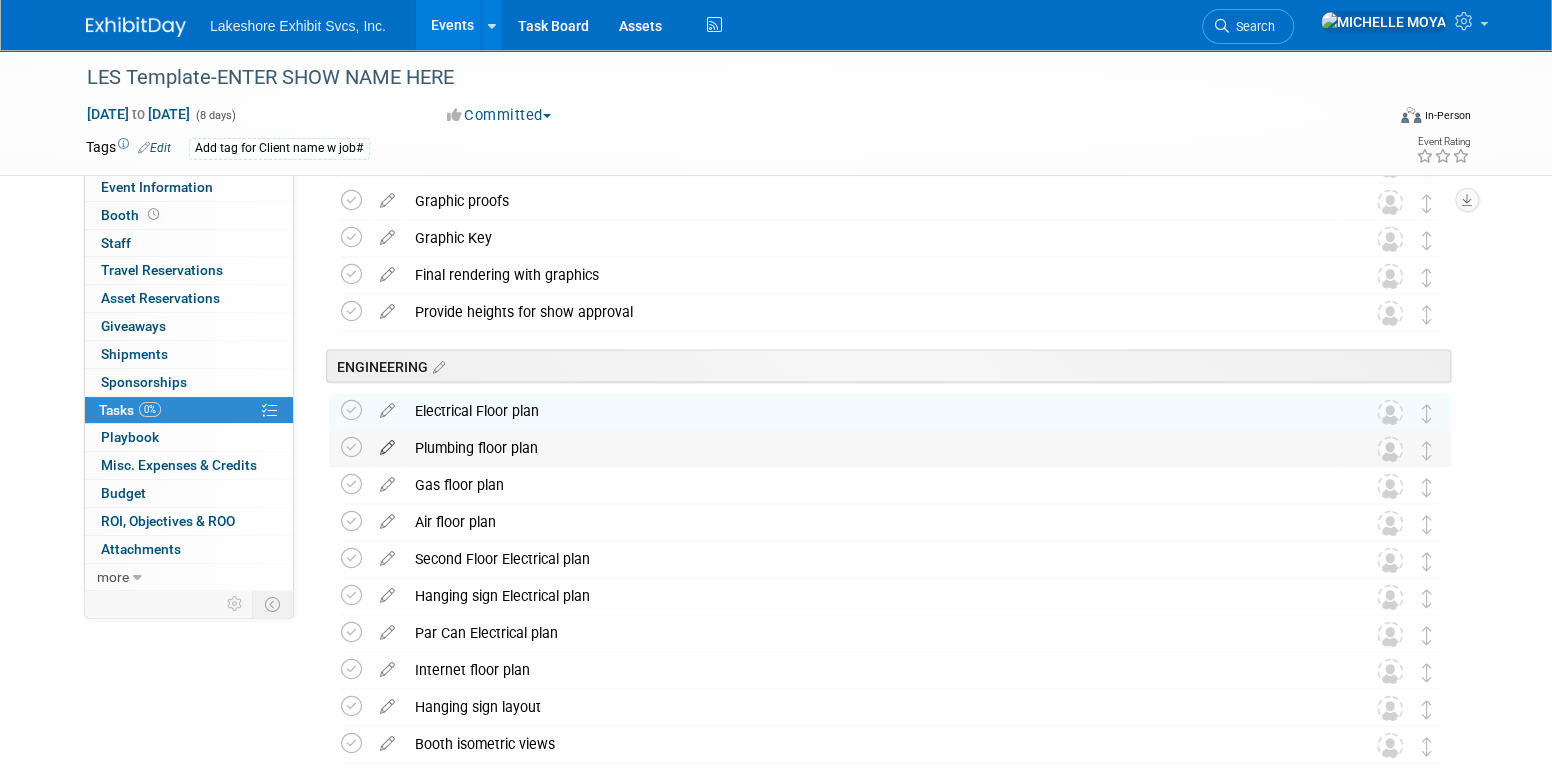 click at bounding box center (387, 442) 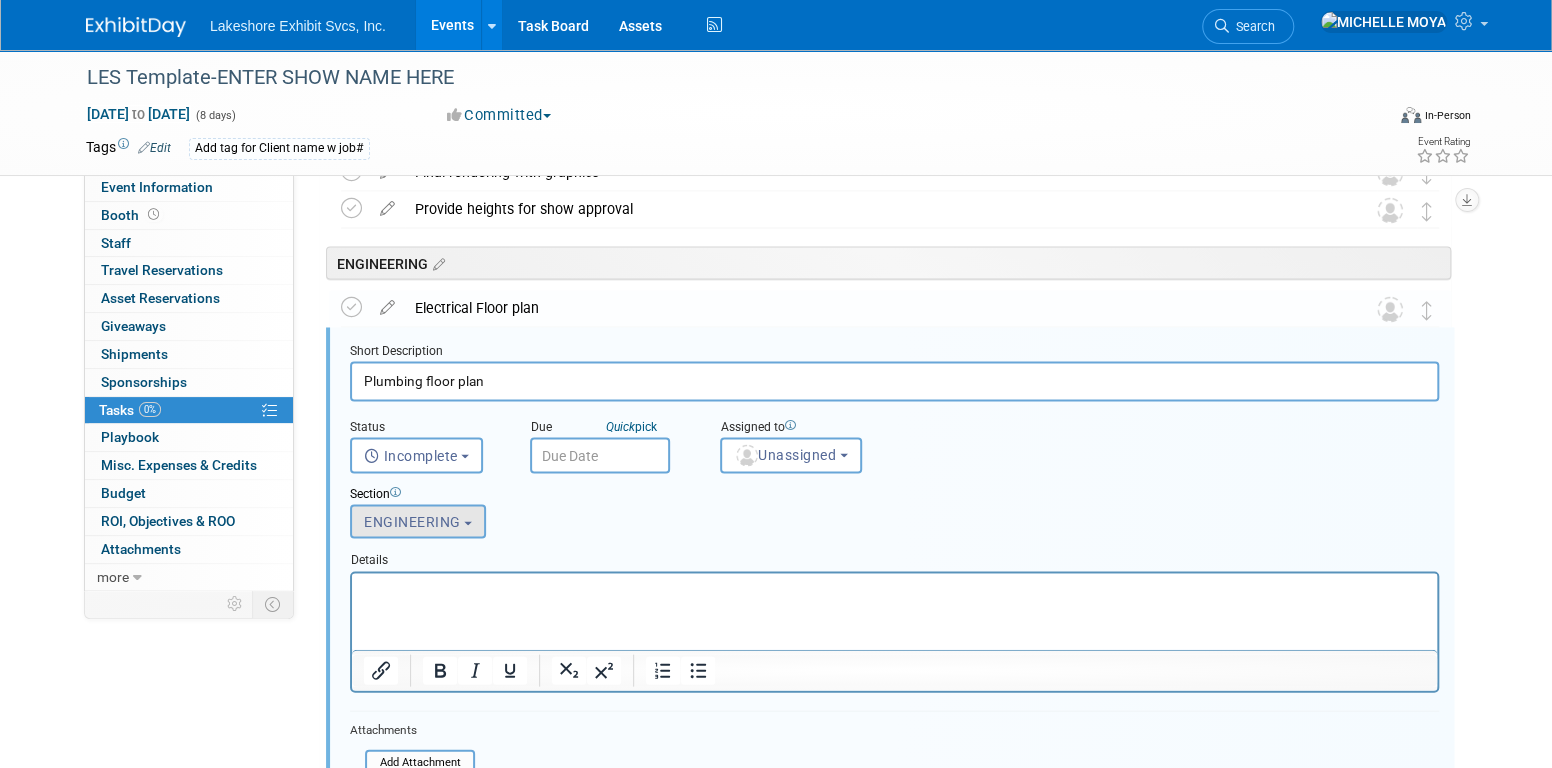 scroll, scrollTop: 2120, scrollLeft: 0, axis: vertical 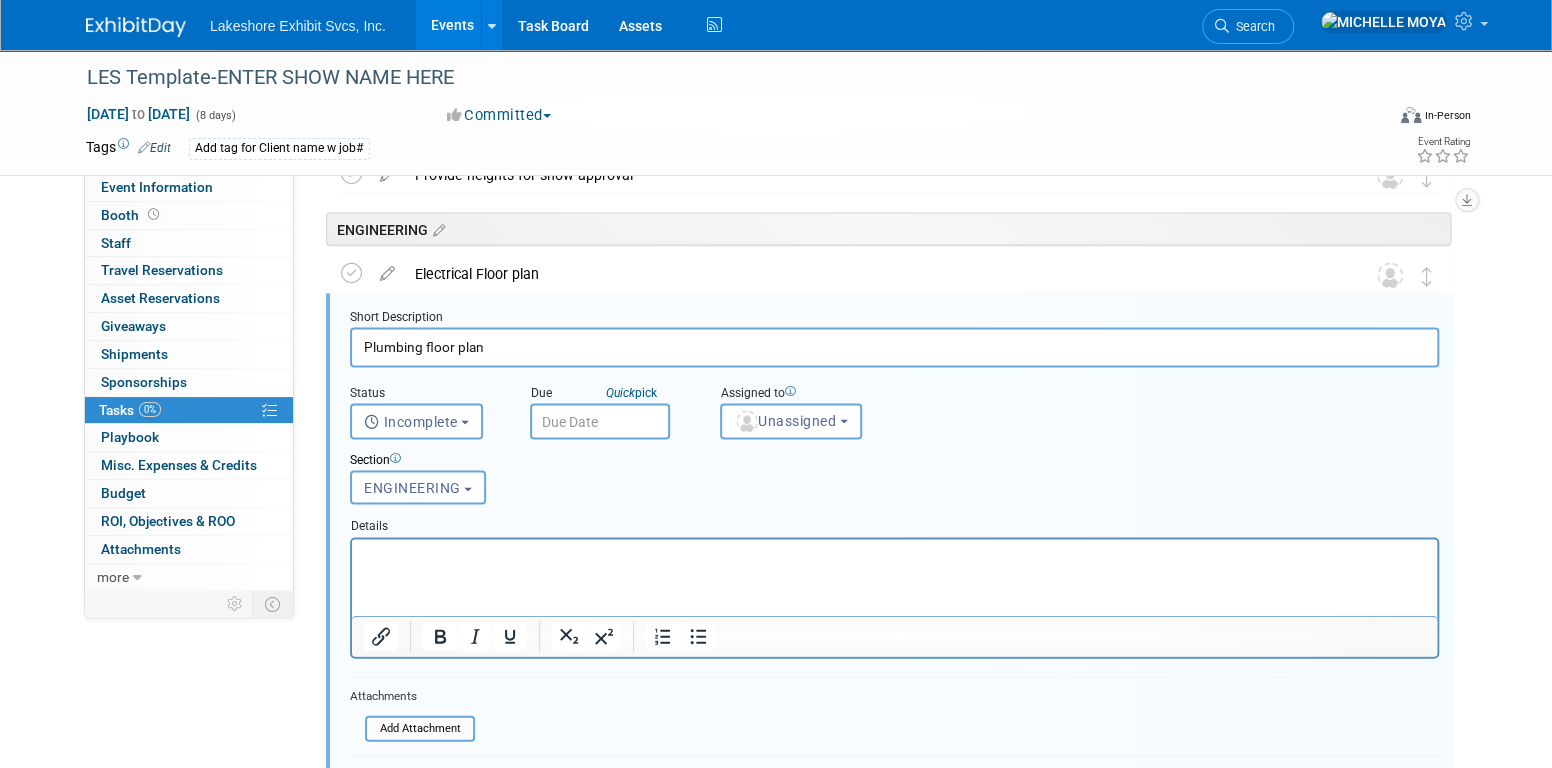 click at bounding box center [895, 555] 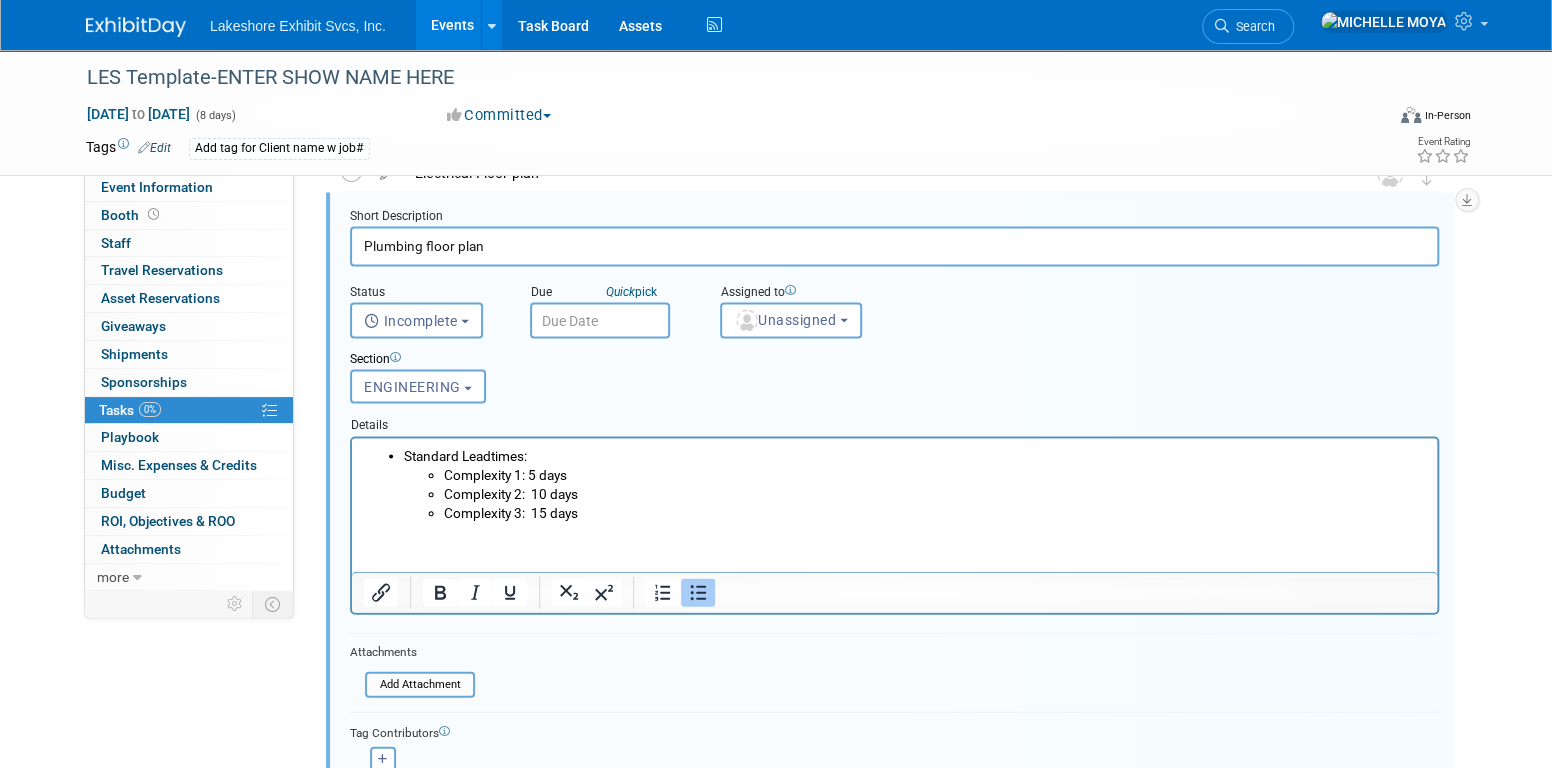 scroll, scrollTop: 2520, scrollLeft: 0, axis: vertical 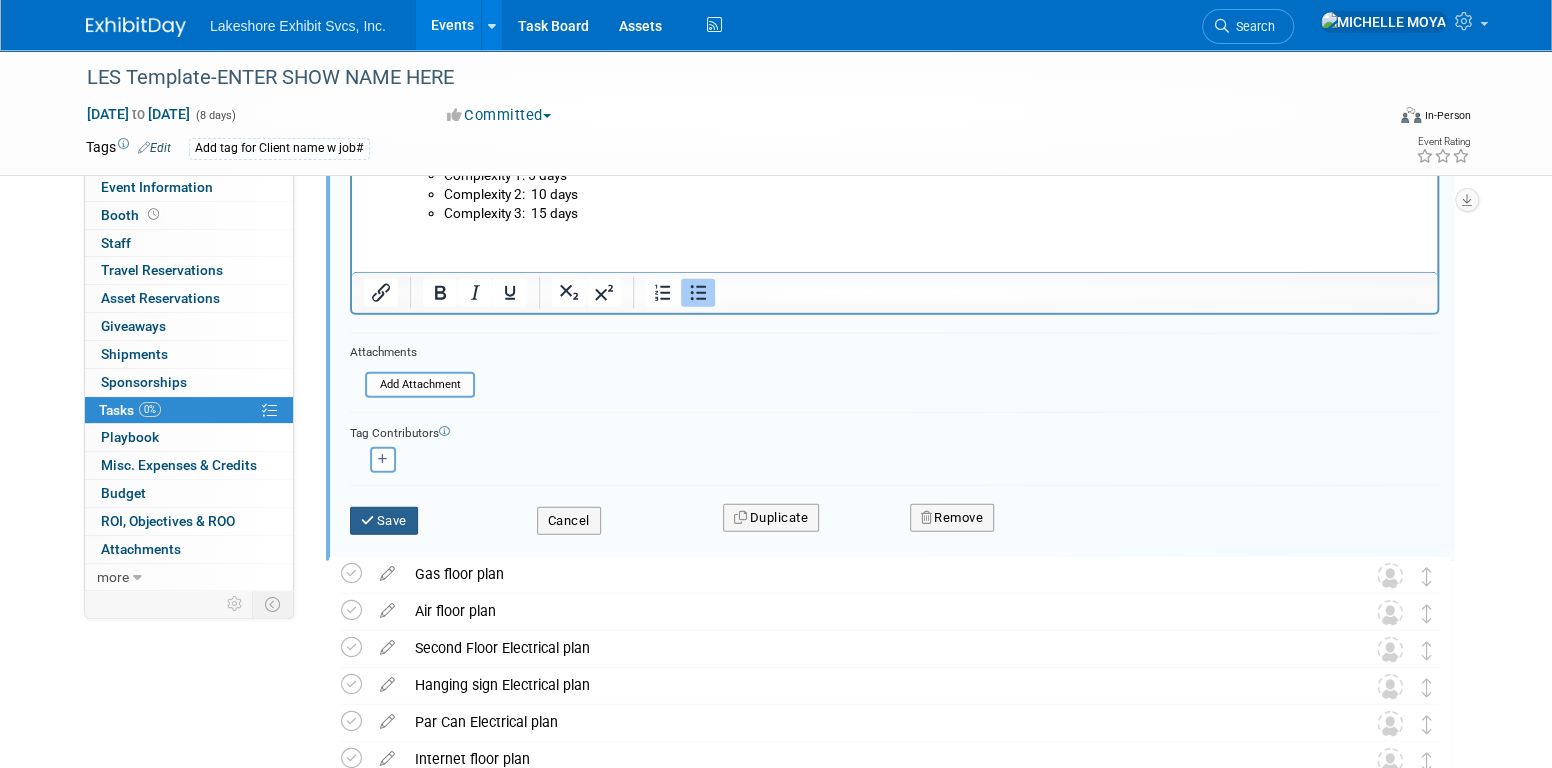 click on "Save" at bounding box center [384, 521] 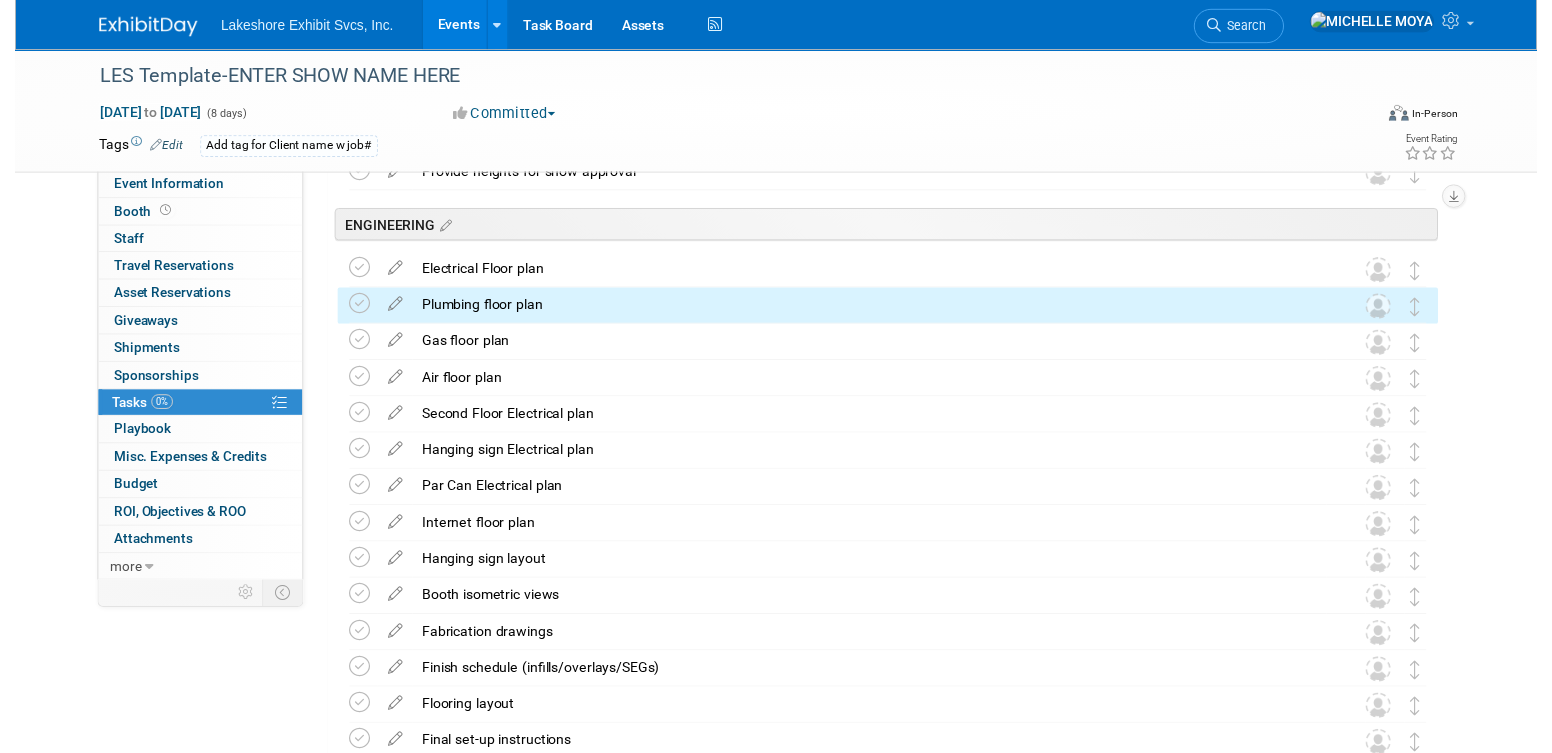 scroll, scrollTop: 2020, scrollLeft: 0, axis: vertical 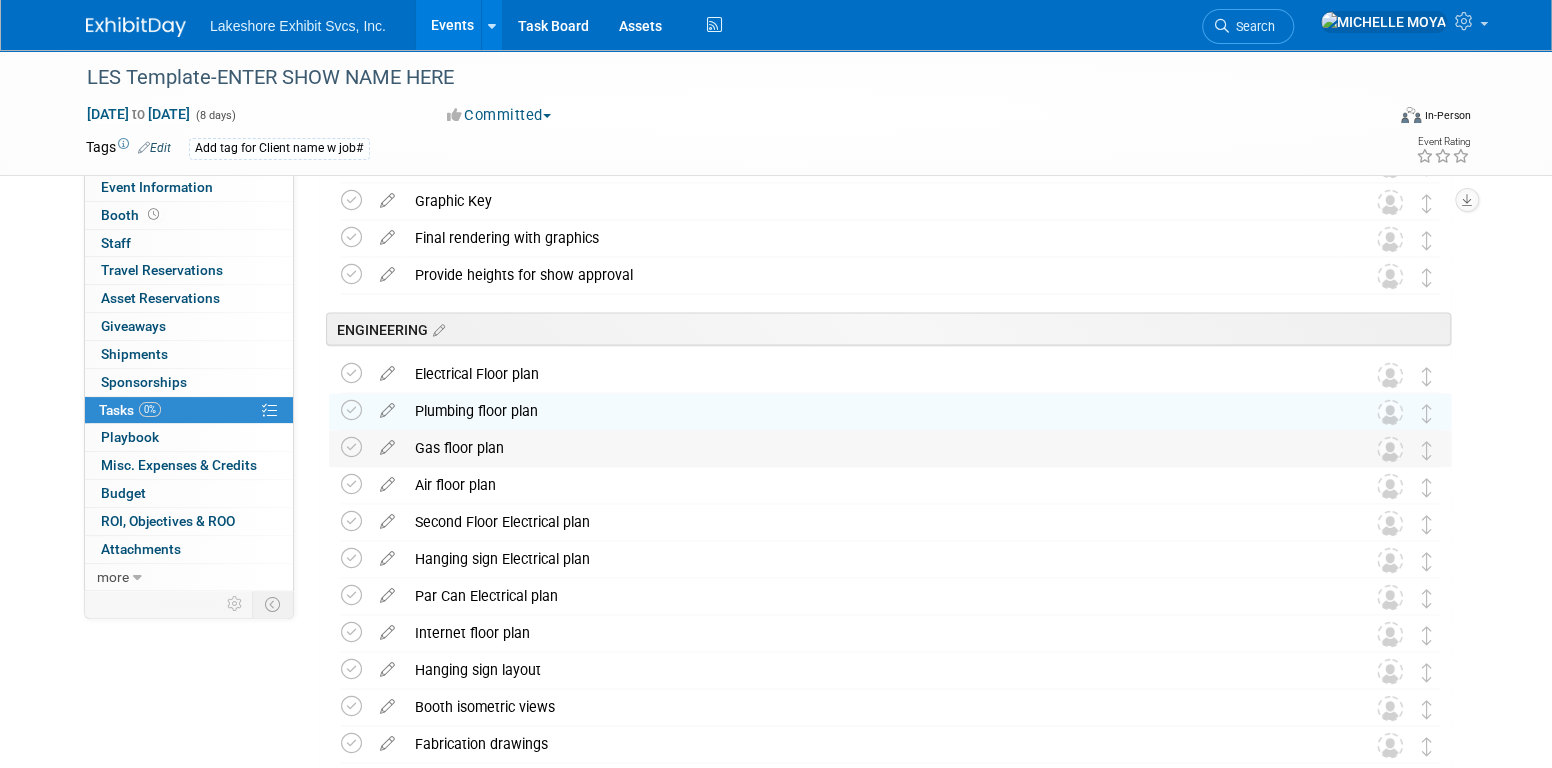 click on "Gas floor plan" at bounding box center [871, 447] 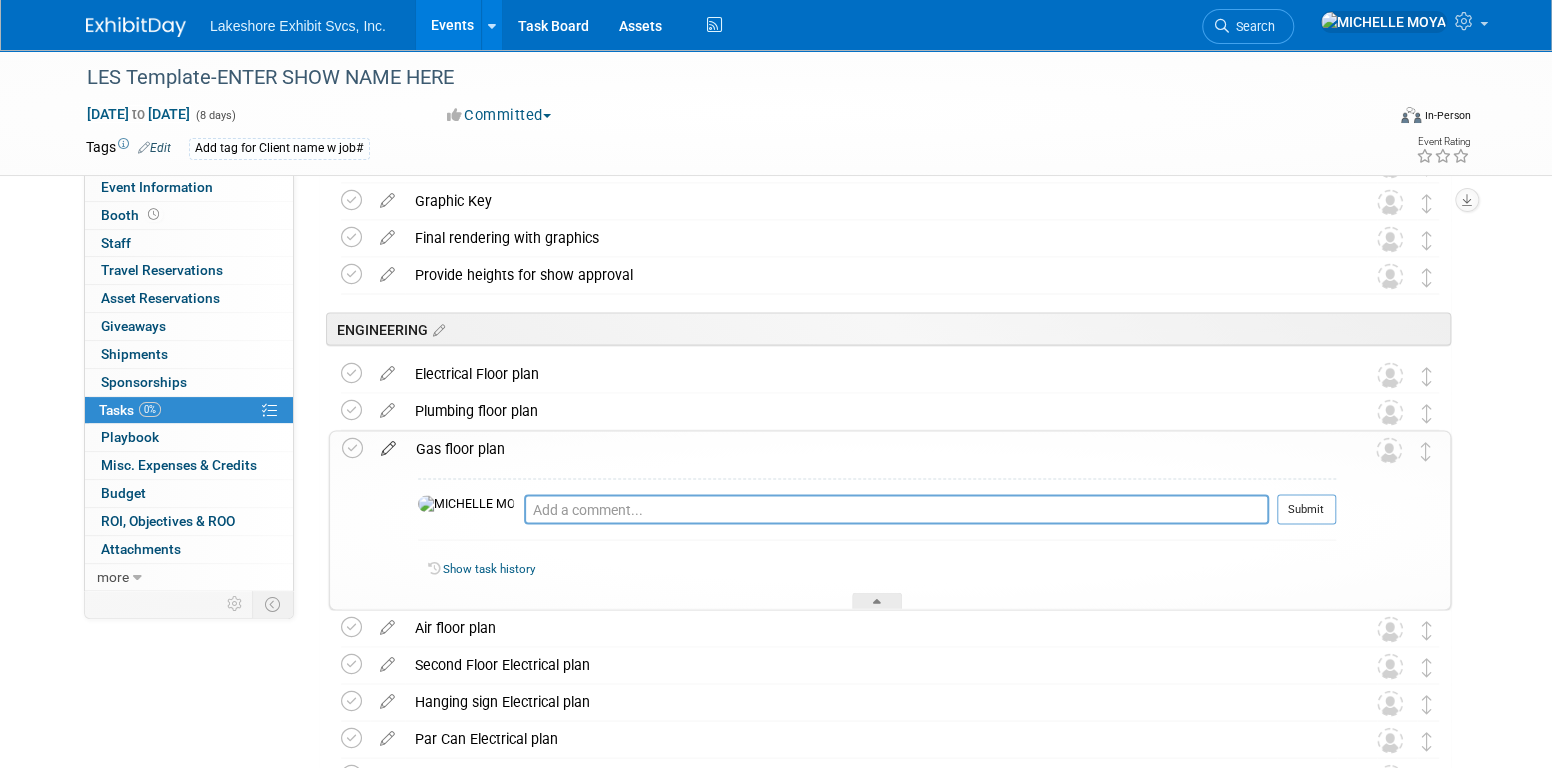 click at bounding box center (388, 443) 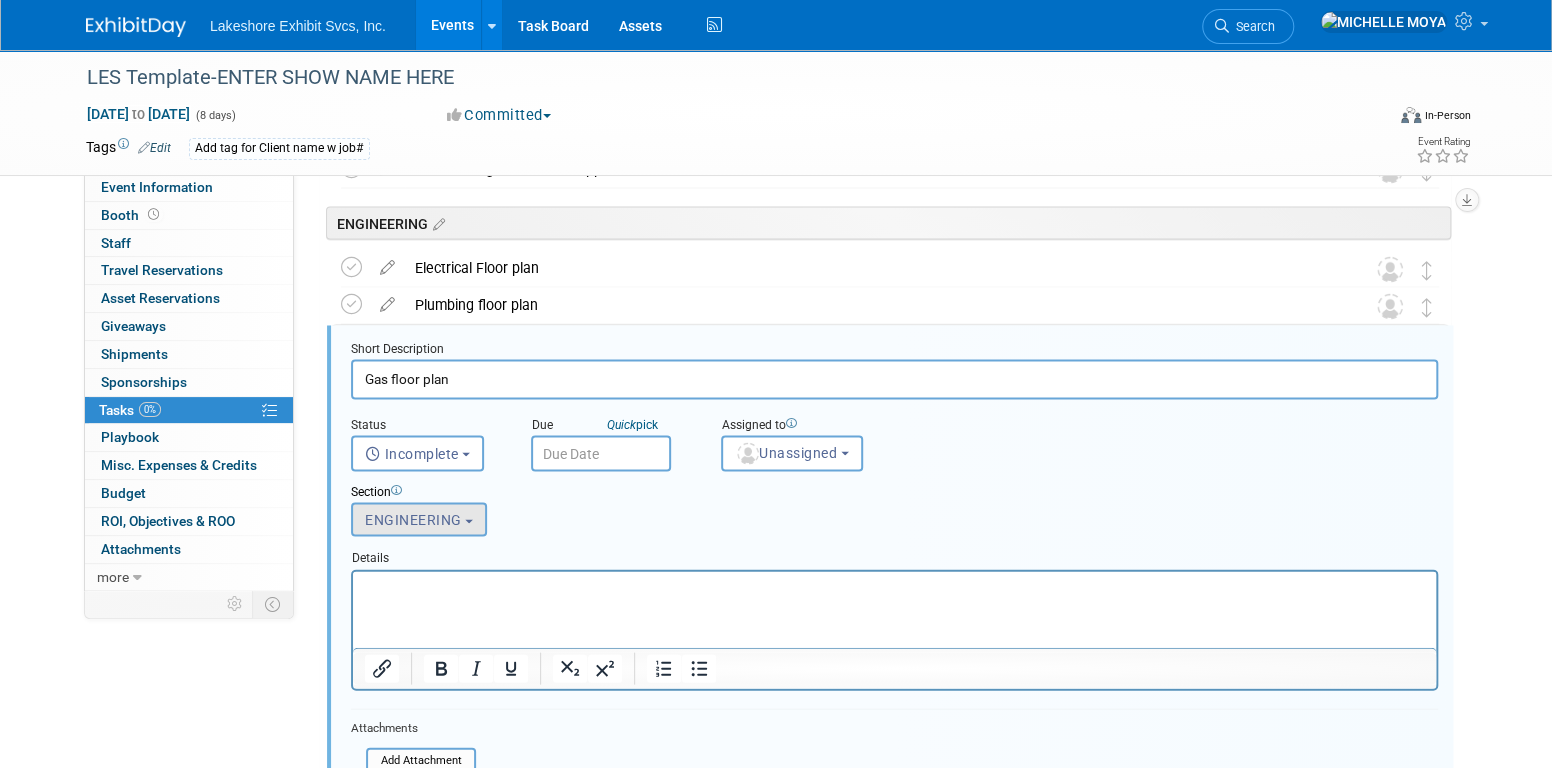 scroll, scrollTop: 2158, scrollLeft: 0, axis: vertical 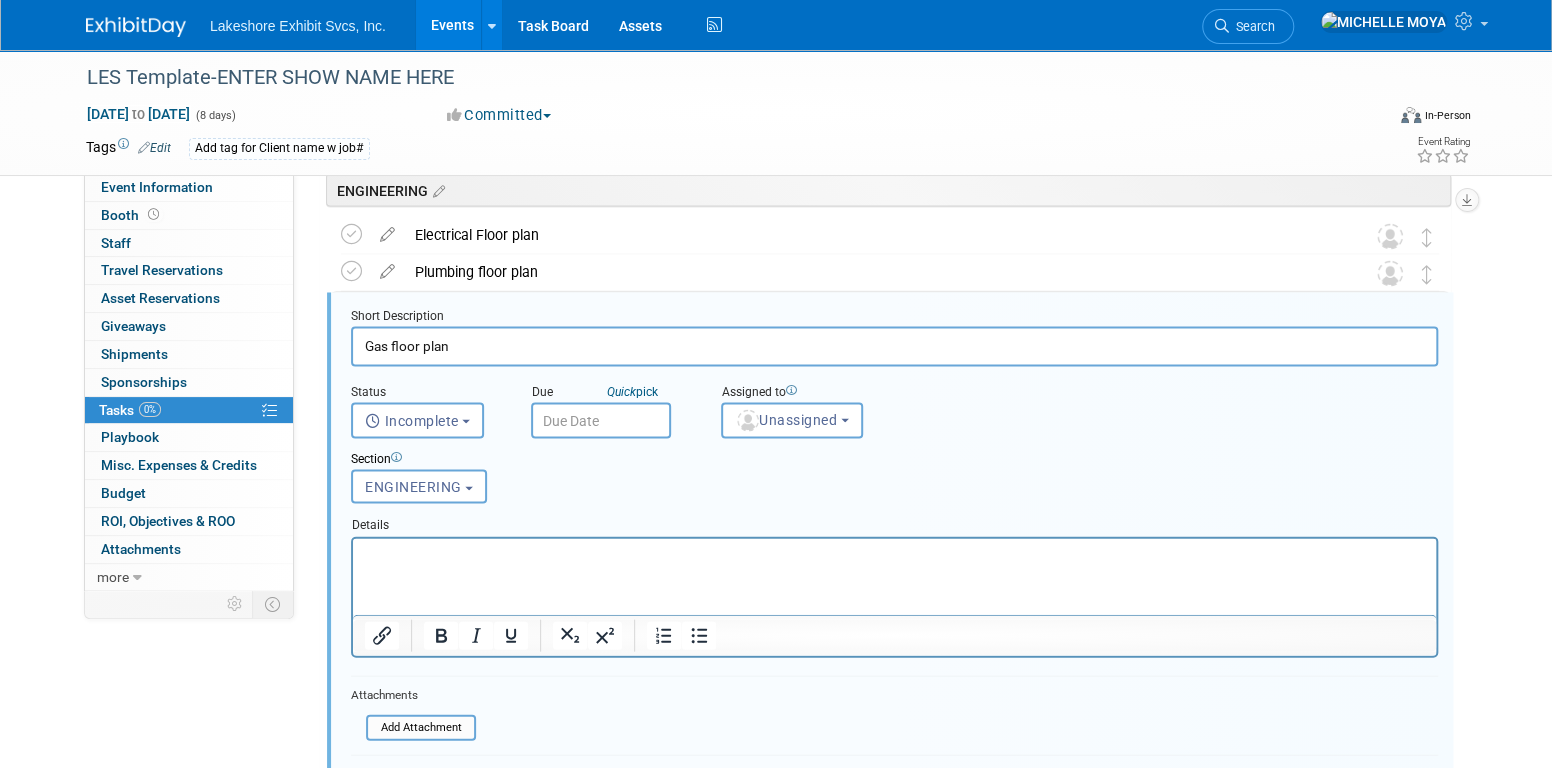click at bounding box center (895, 555) 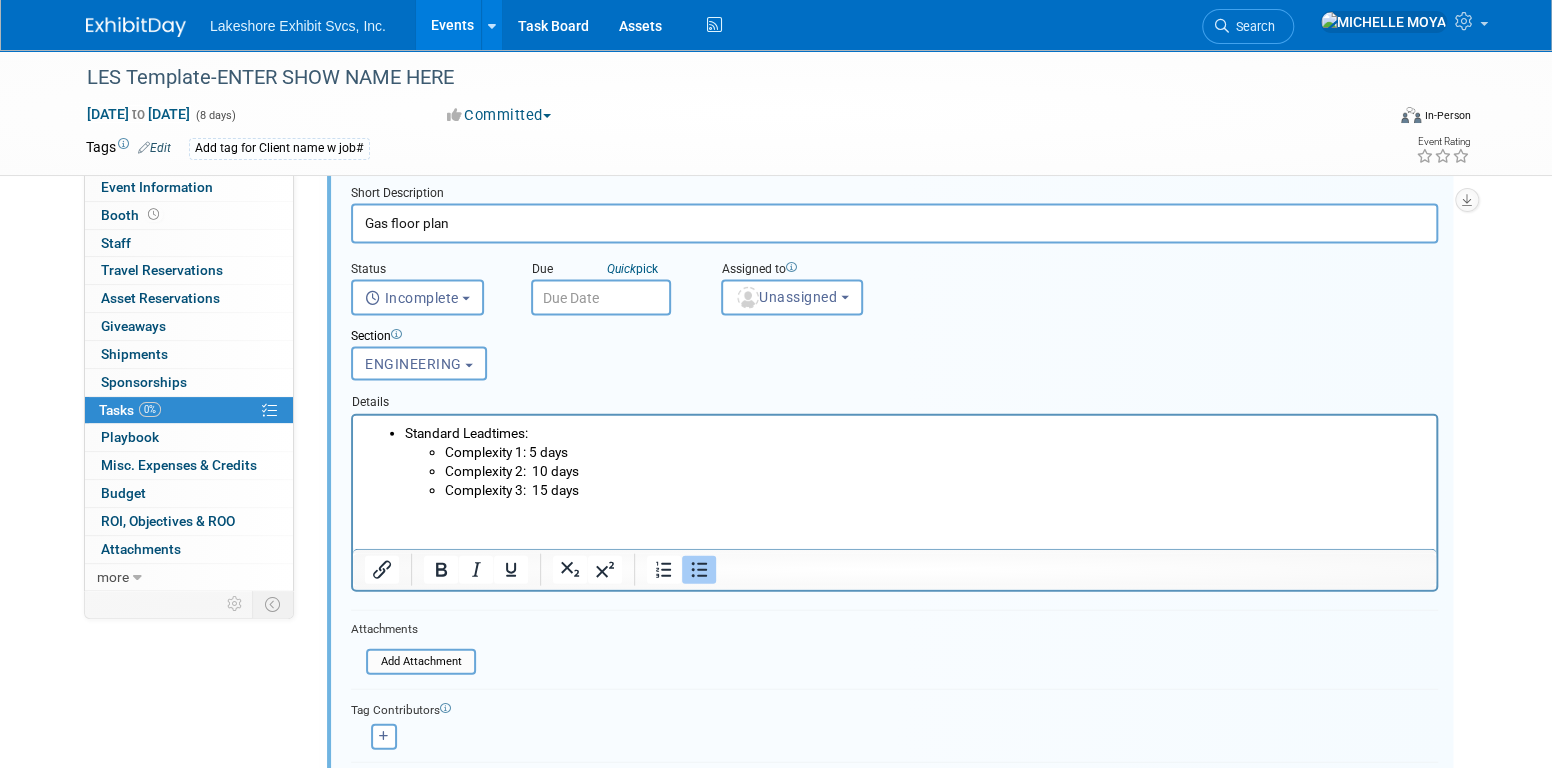 scroll, scrollTop: 2358, scrollLeft: 0, axis: vertical 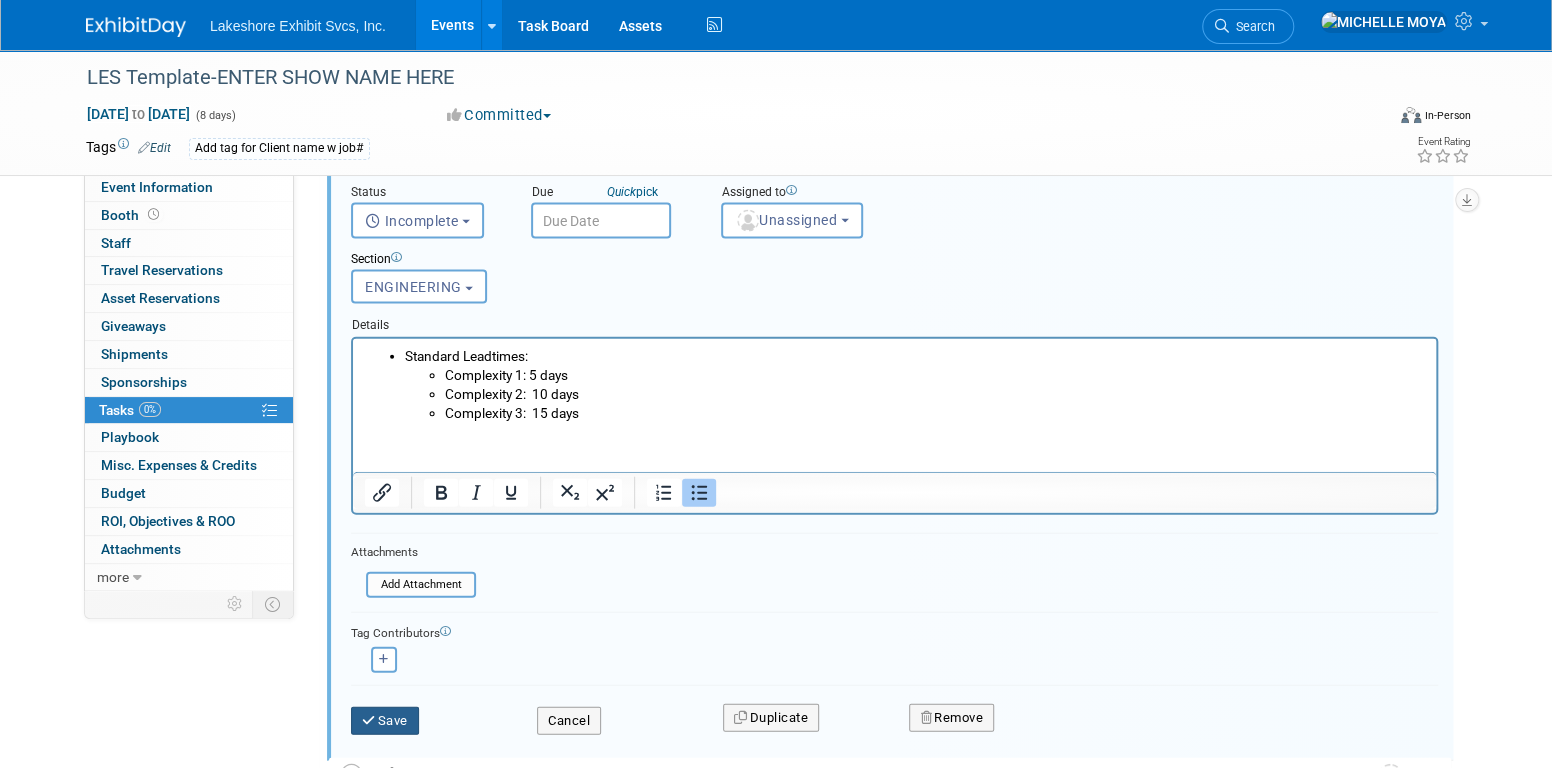 click on "Save" at bounding box center (385, 721) 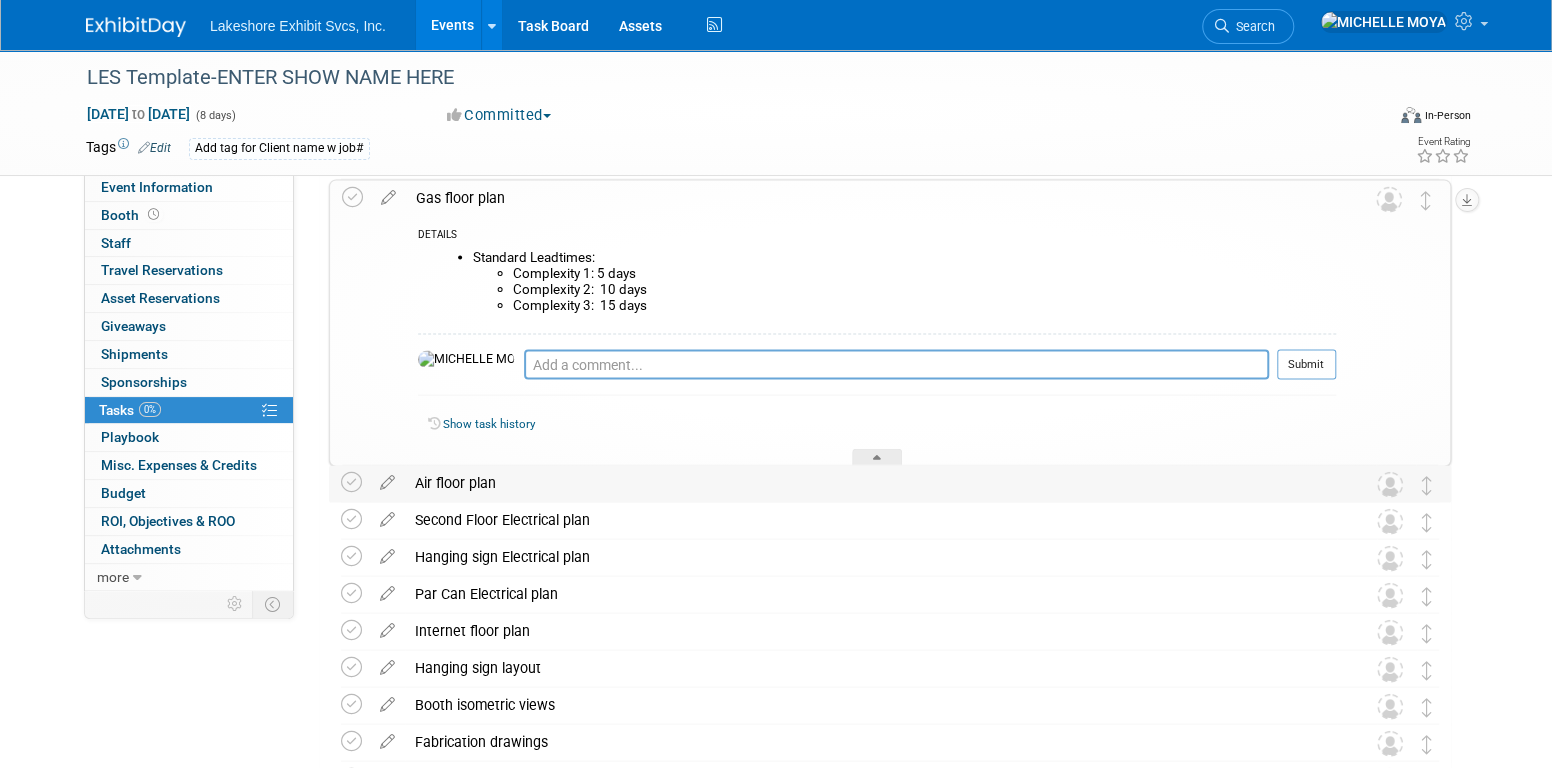 scroll, scrollTop: 2158, scrollLeft: 0, axis: vertical 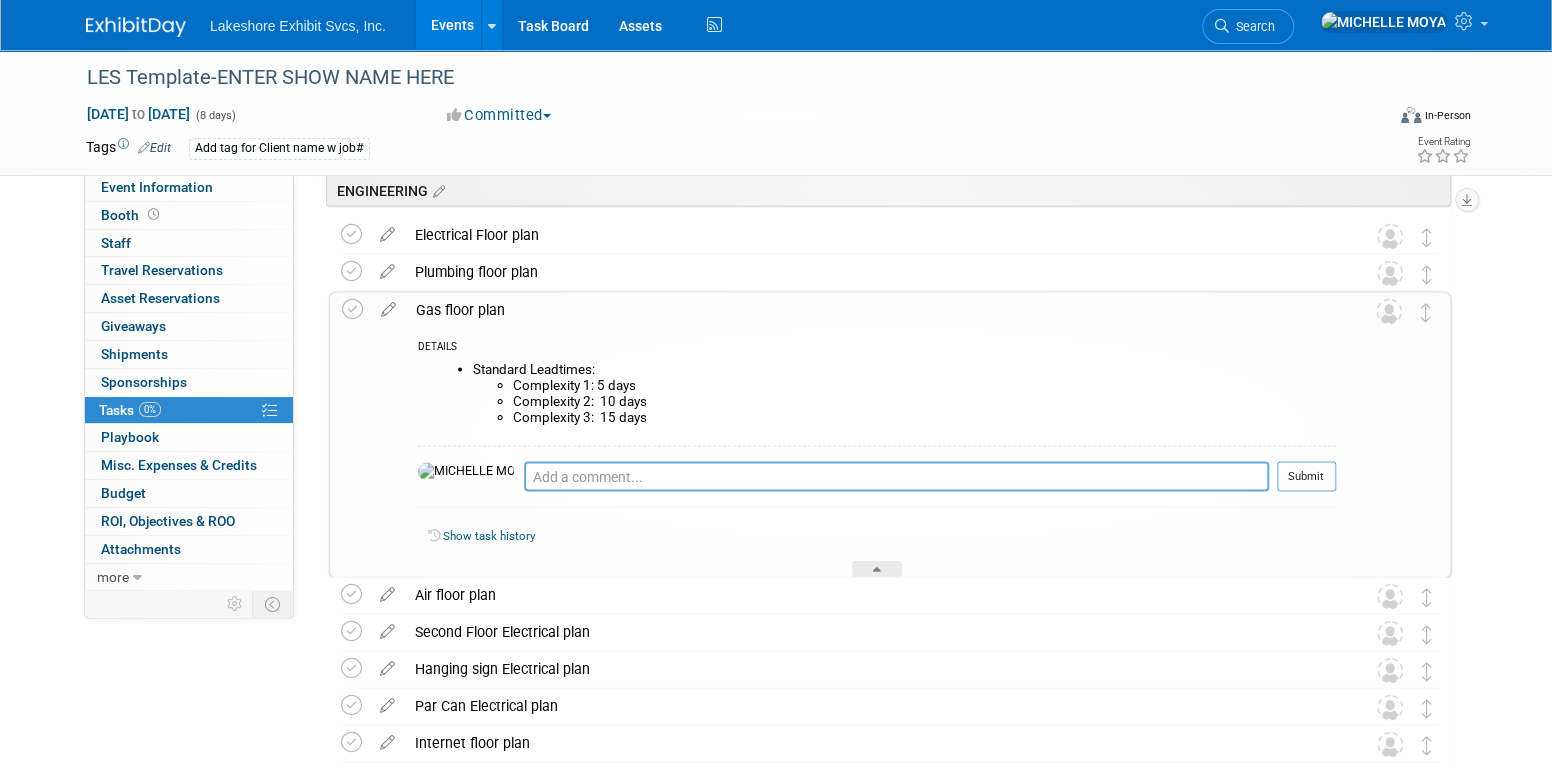 click on "Gas floor plan" at bounding box center (871, 310) 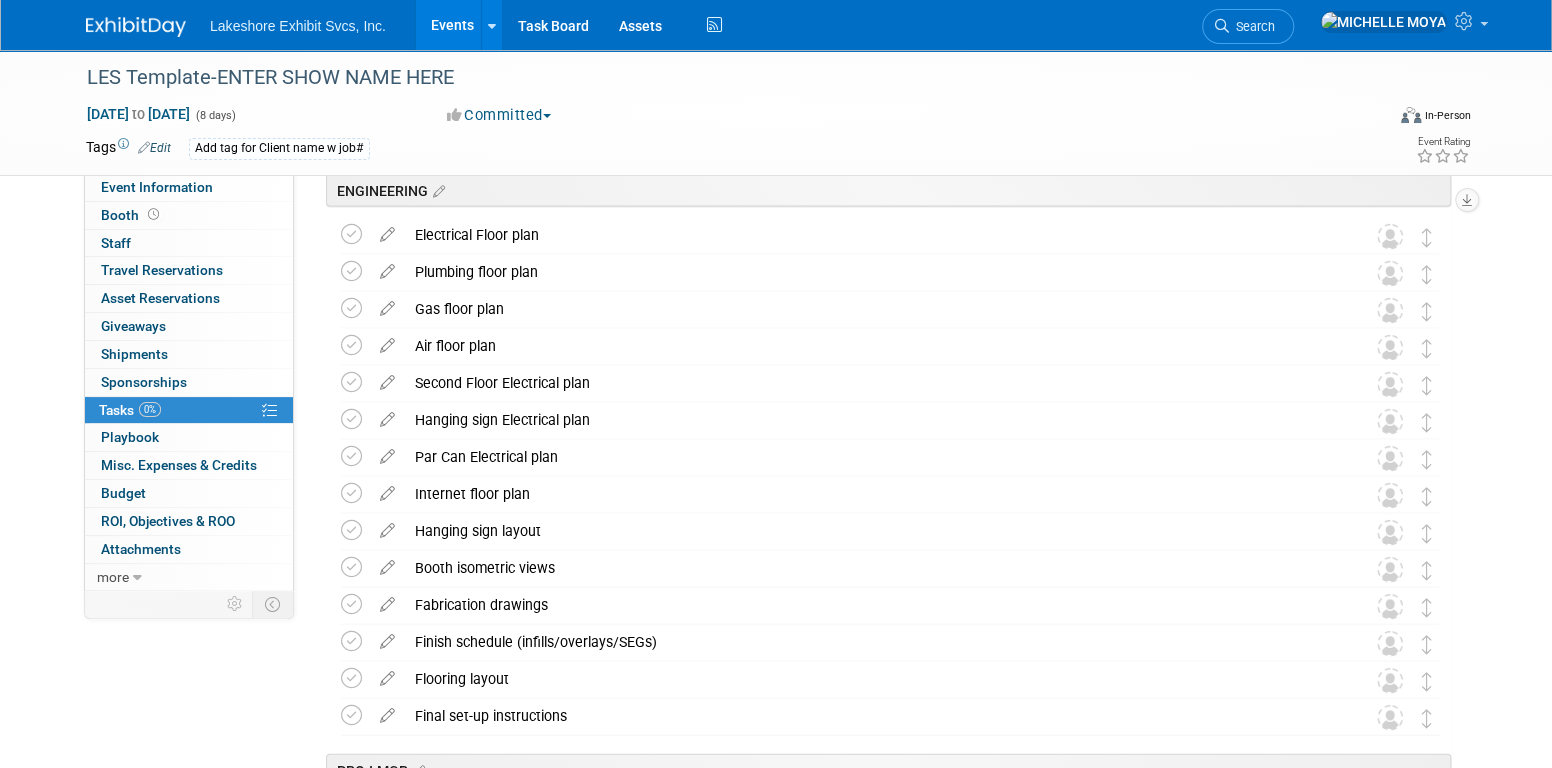 click on "Gas floor plan" at bounding box center (871, 309) 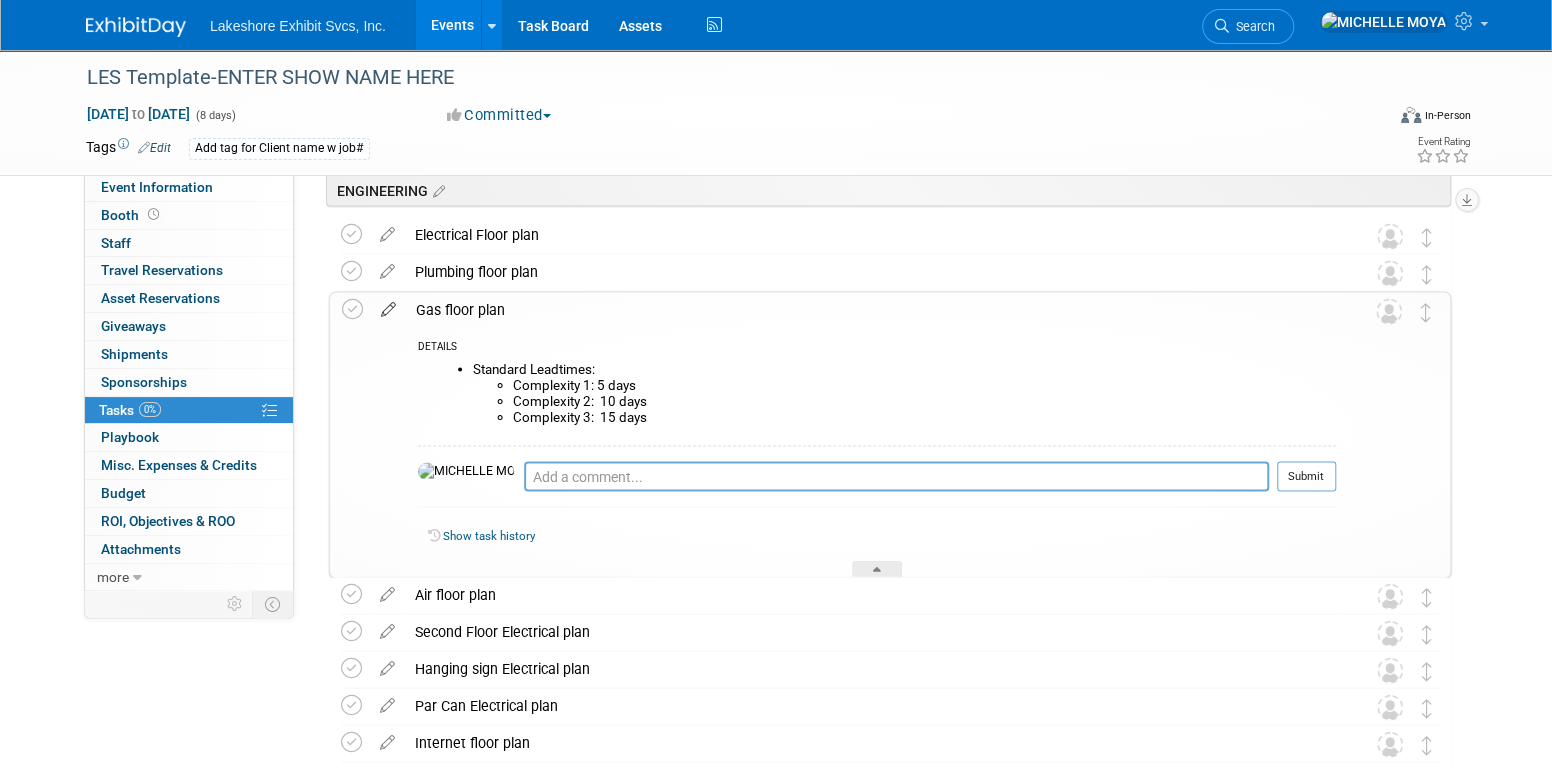 click at bounding box center (388, 305) 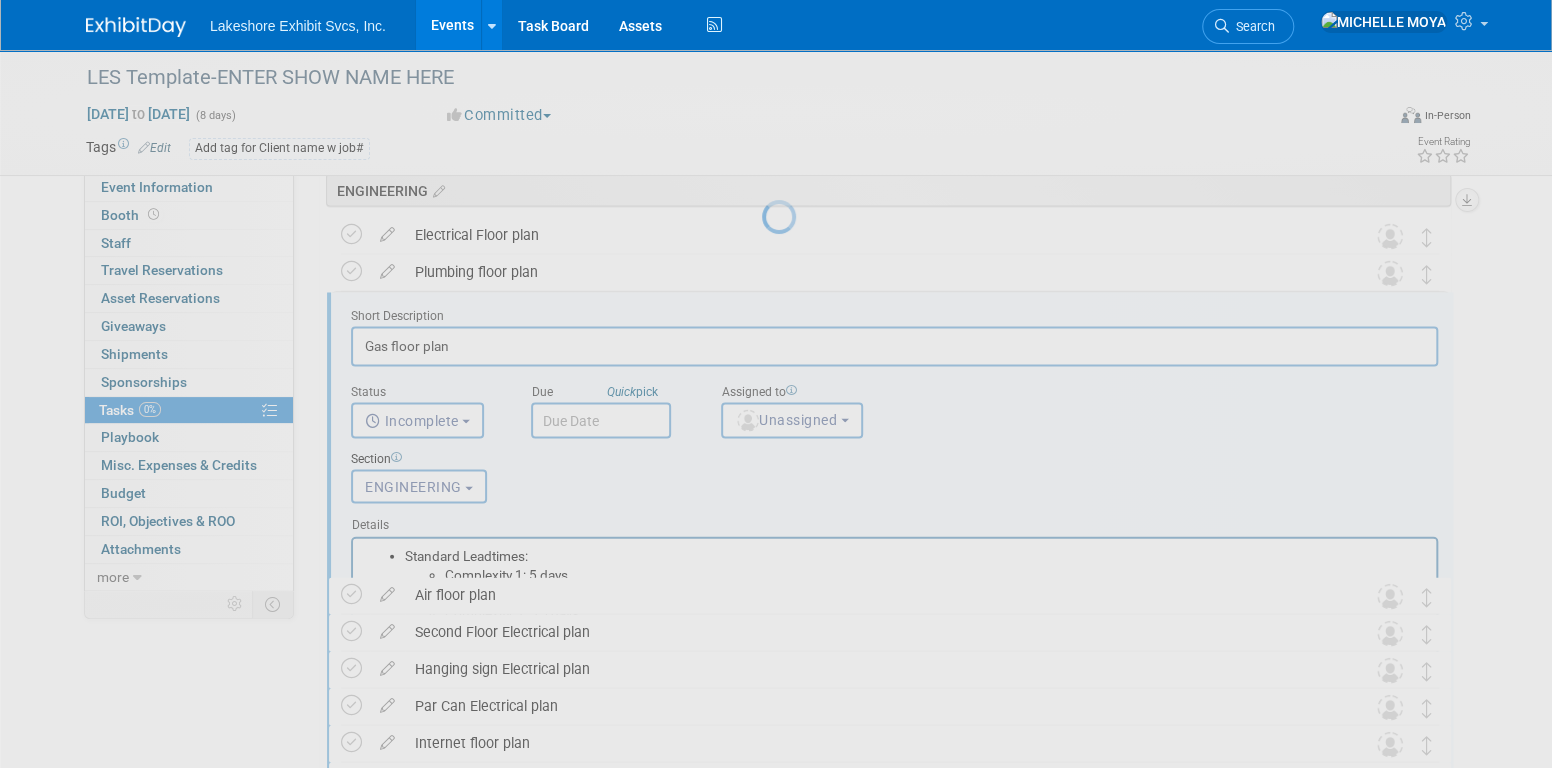 scroll, scrollTop: 0, scrollLeft: 0, axis: both 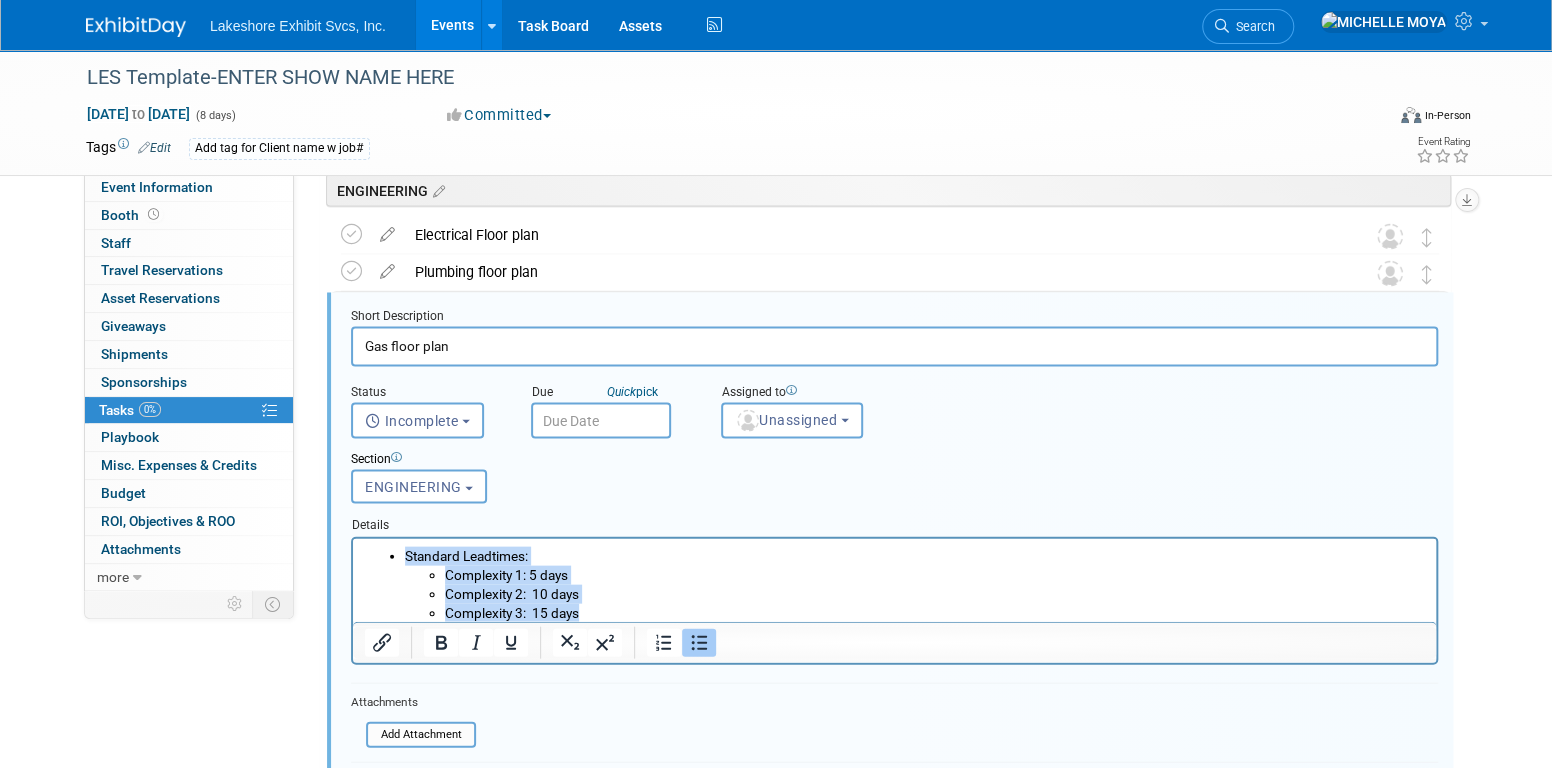 drag, startPoint x: 604, startPoint y: 607, endPoint x: 402, endPoint y: 549, distance: 210.16185 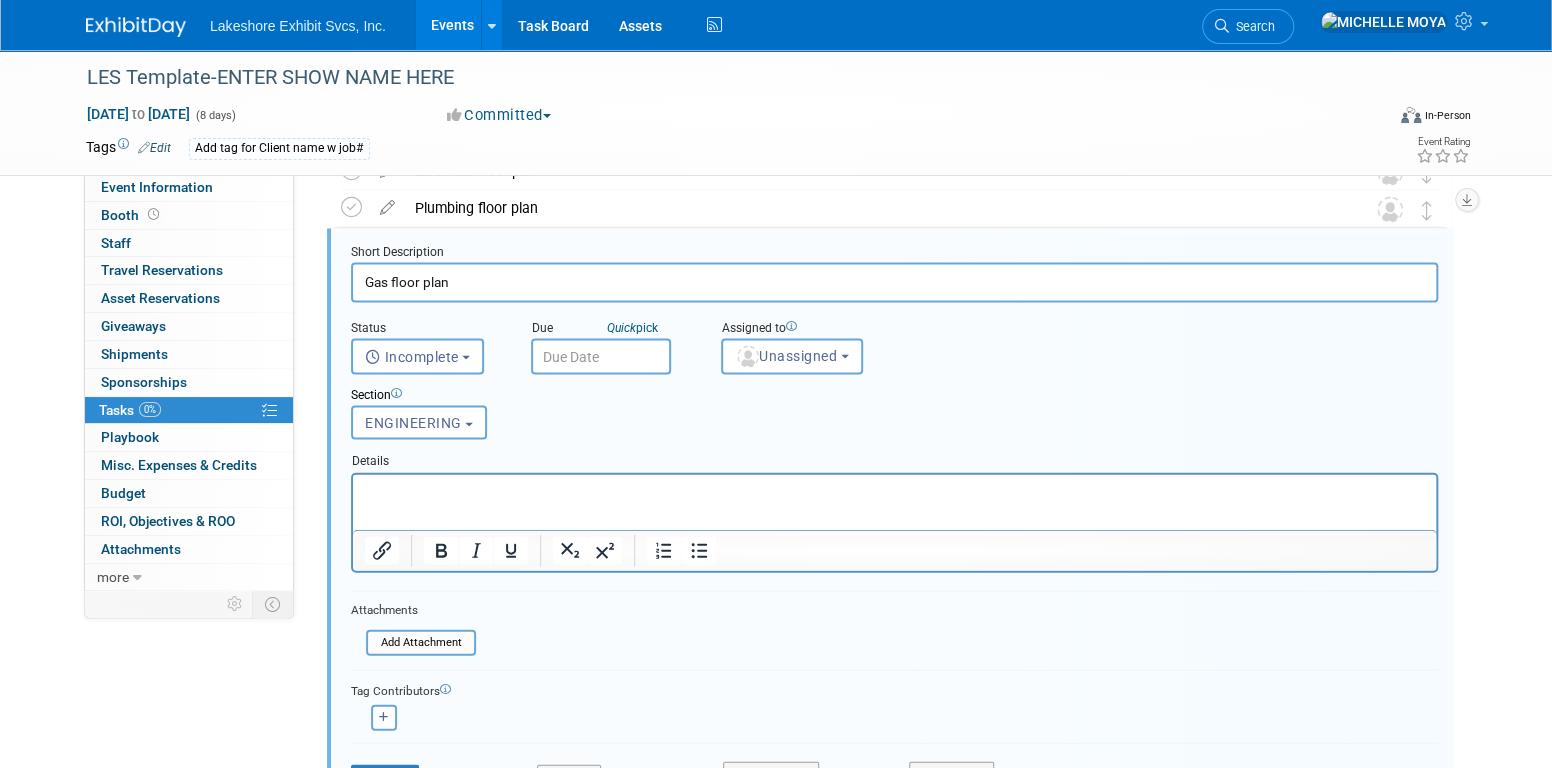 scroll, scrollTop: 2458, scrollLeft: 0, axis: vertical 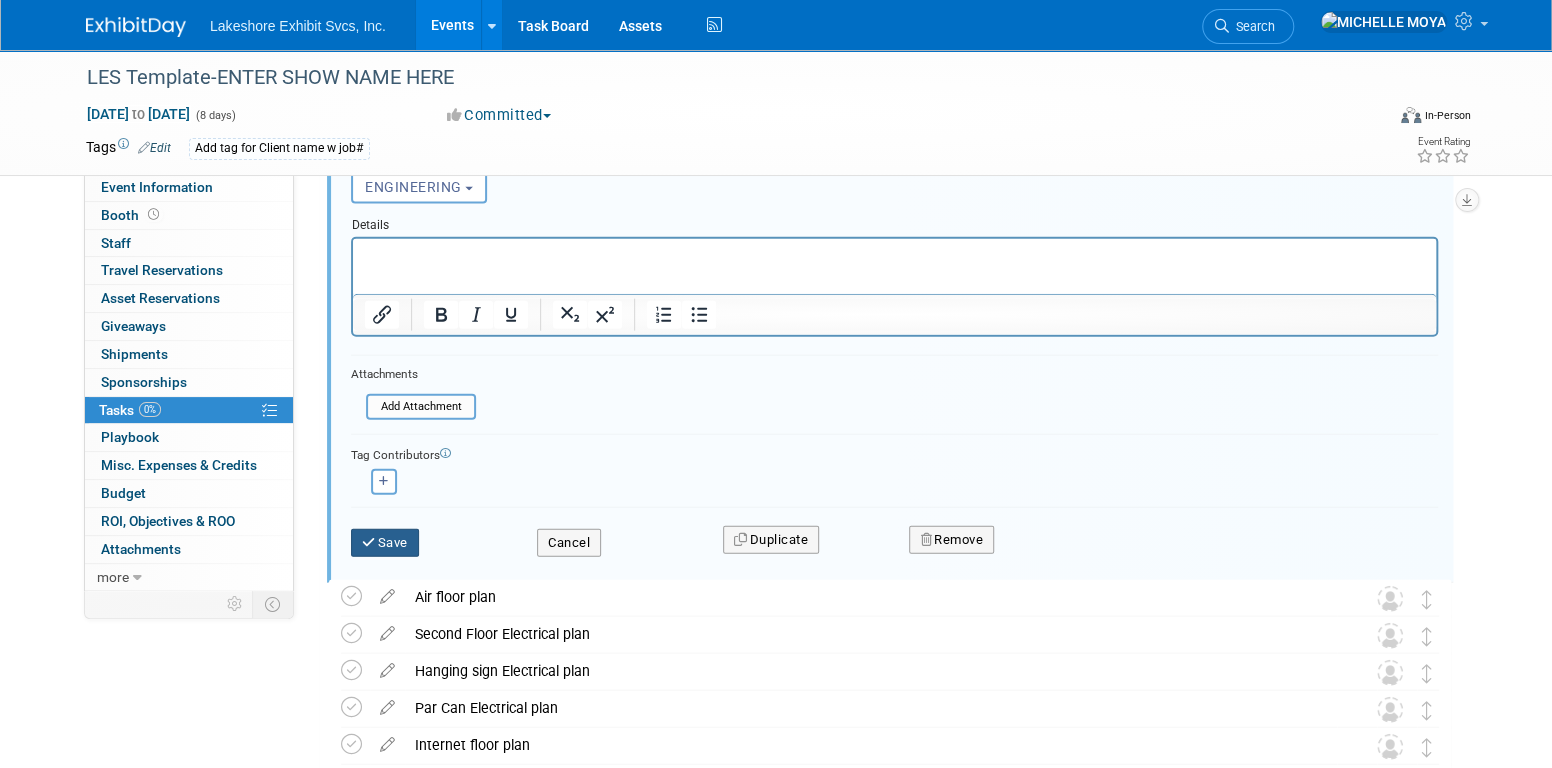click on "Save" at bounding box center [385, 543] 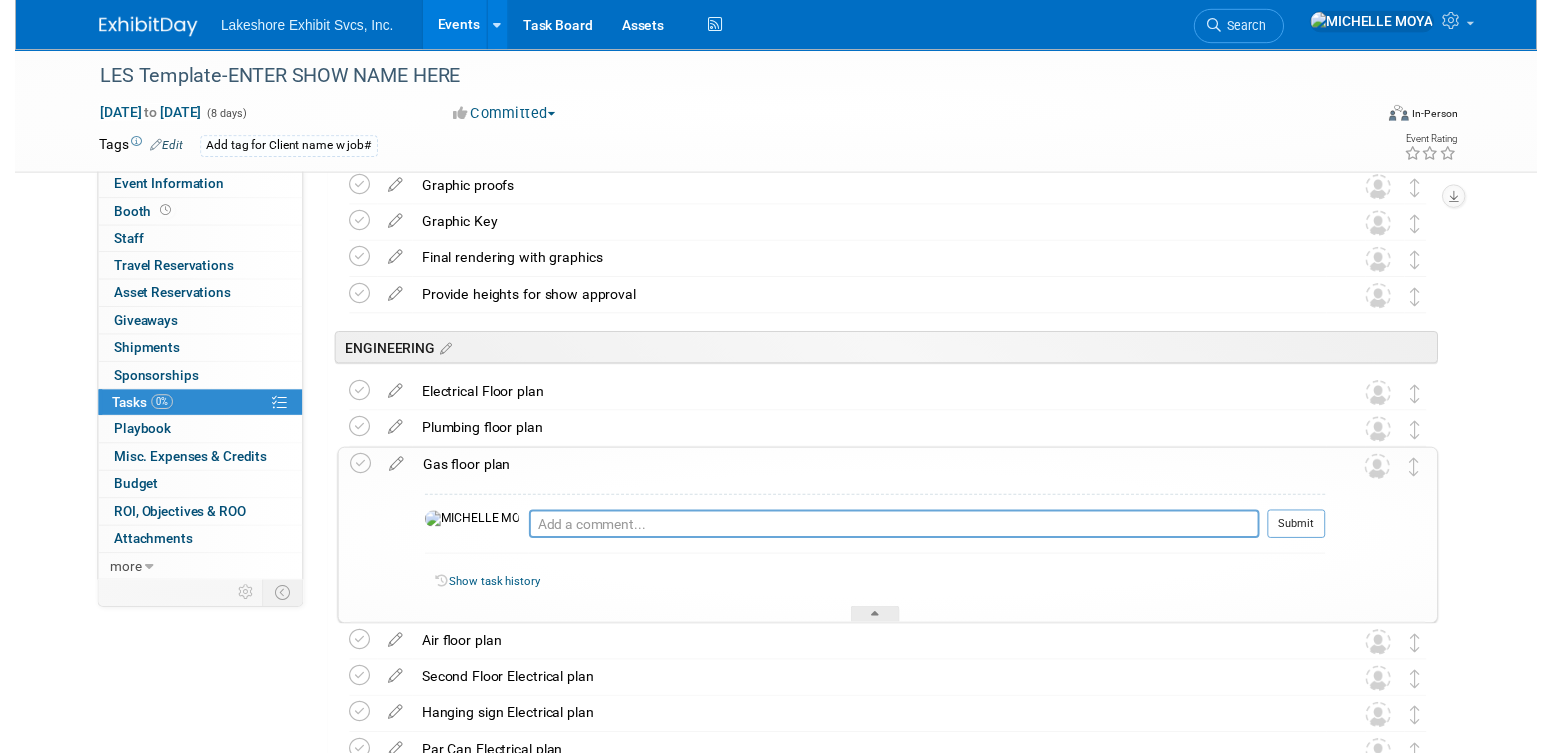 scroll, scrollTop: 1958, scrollLeft: 0, axis: vertical 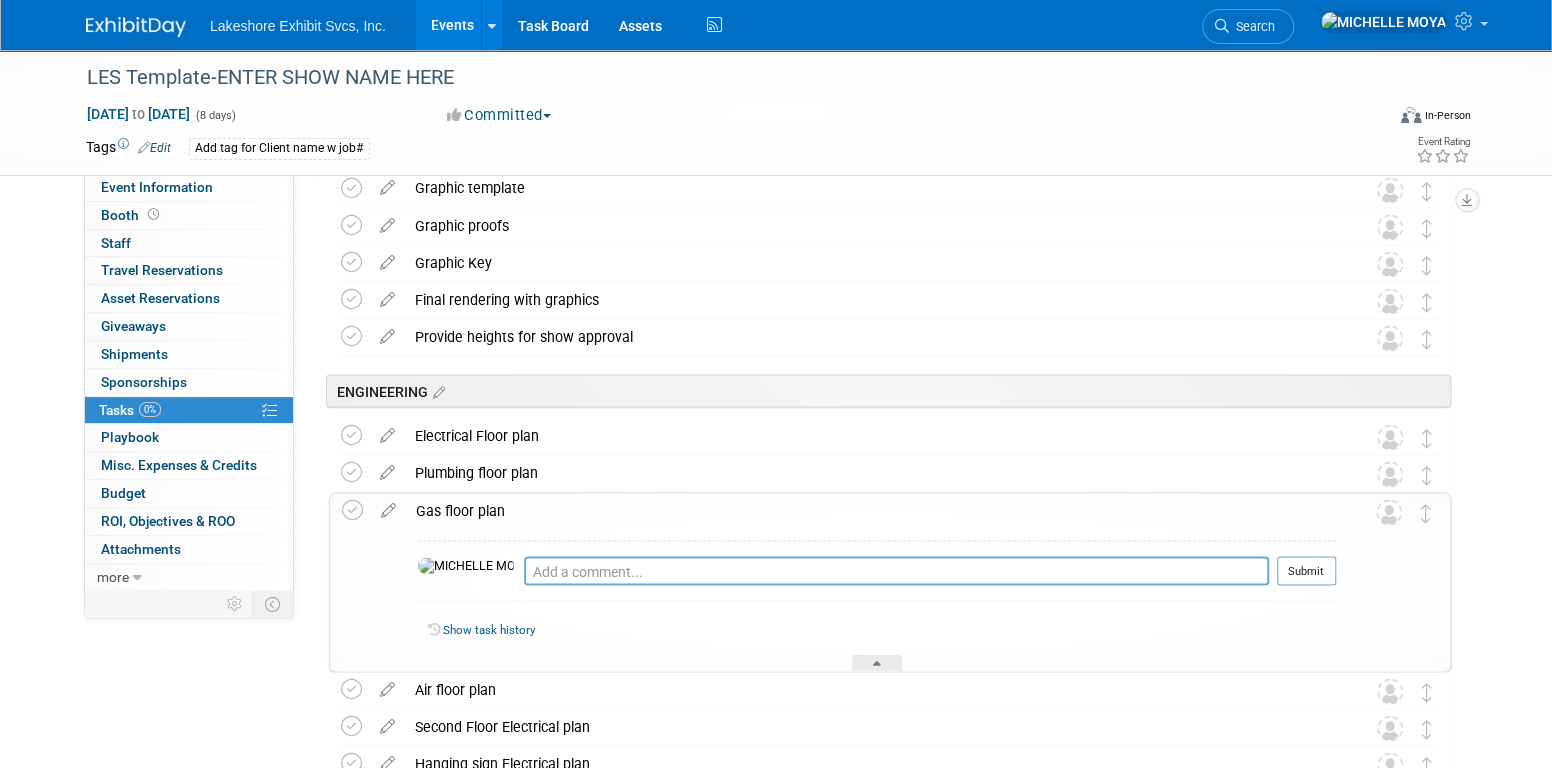 click on "Plumbing floor plan" at bounding box center [871, 472] 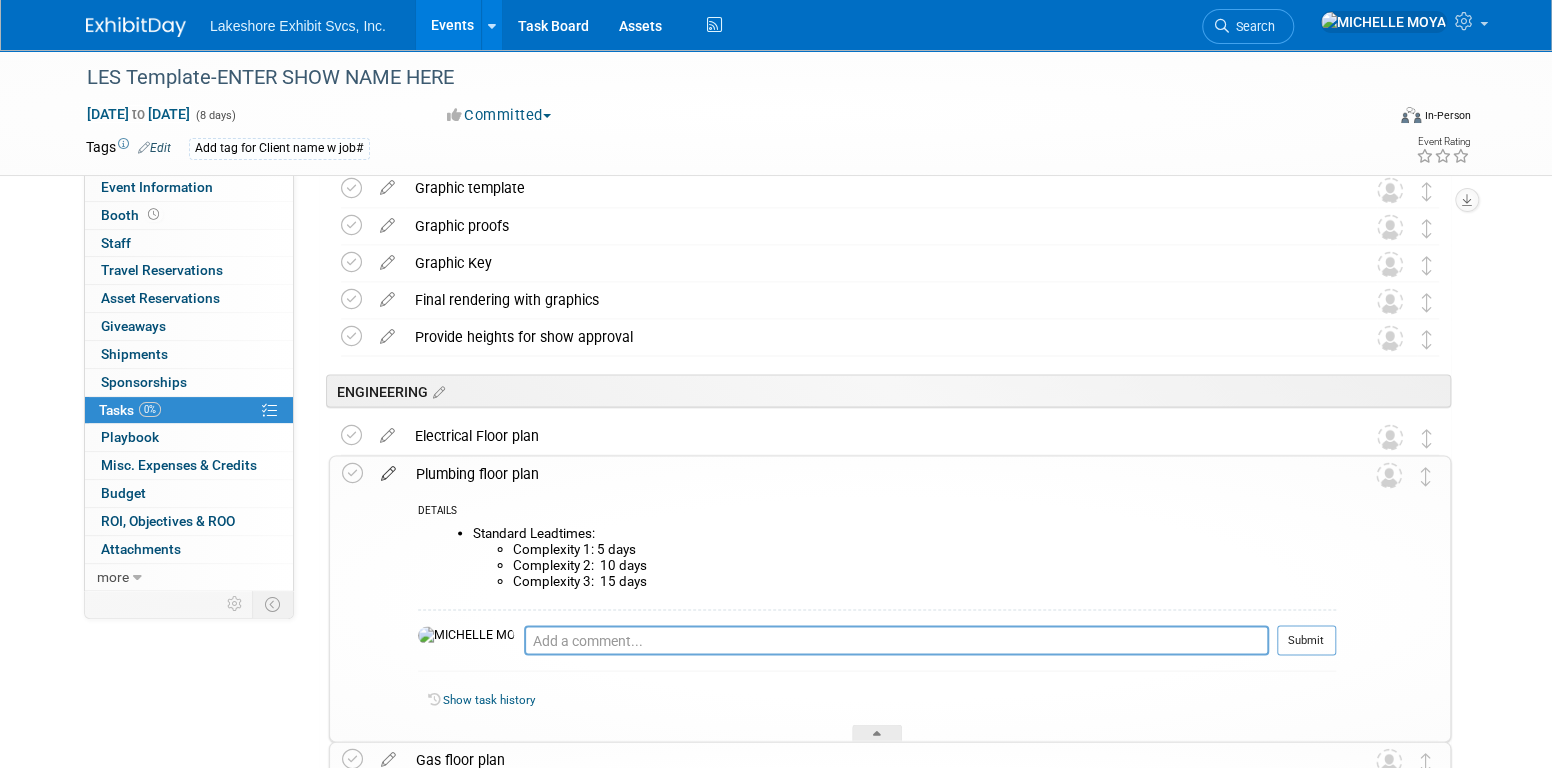 click at bounding box center (388, 468) 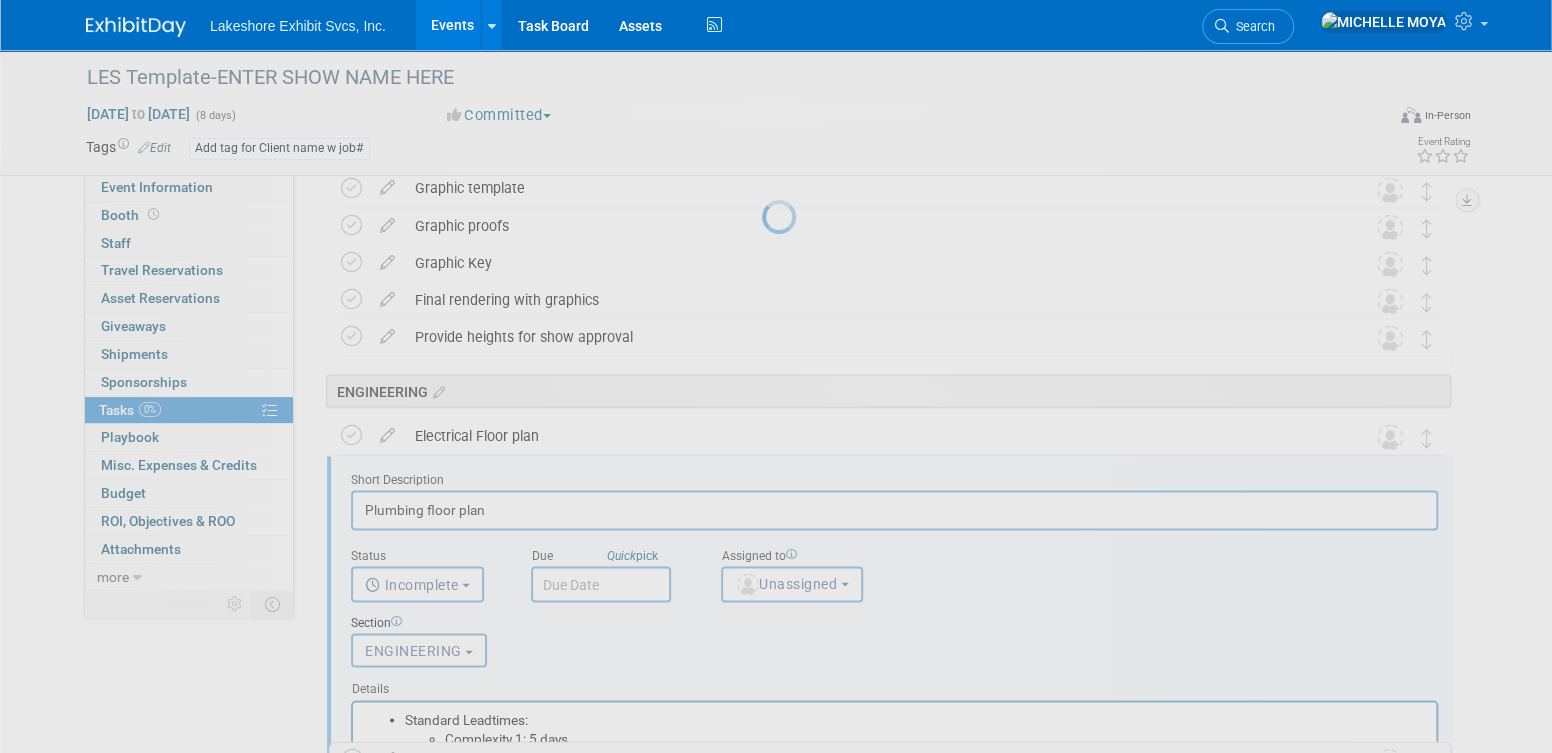 scroll, scrollTop: 0, scrollLeft: 0, axis: both 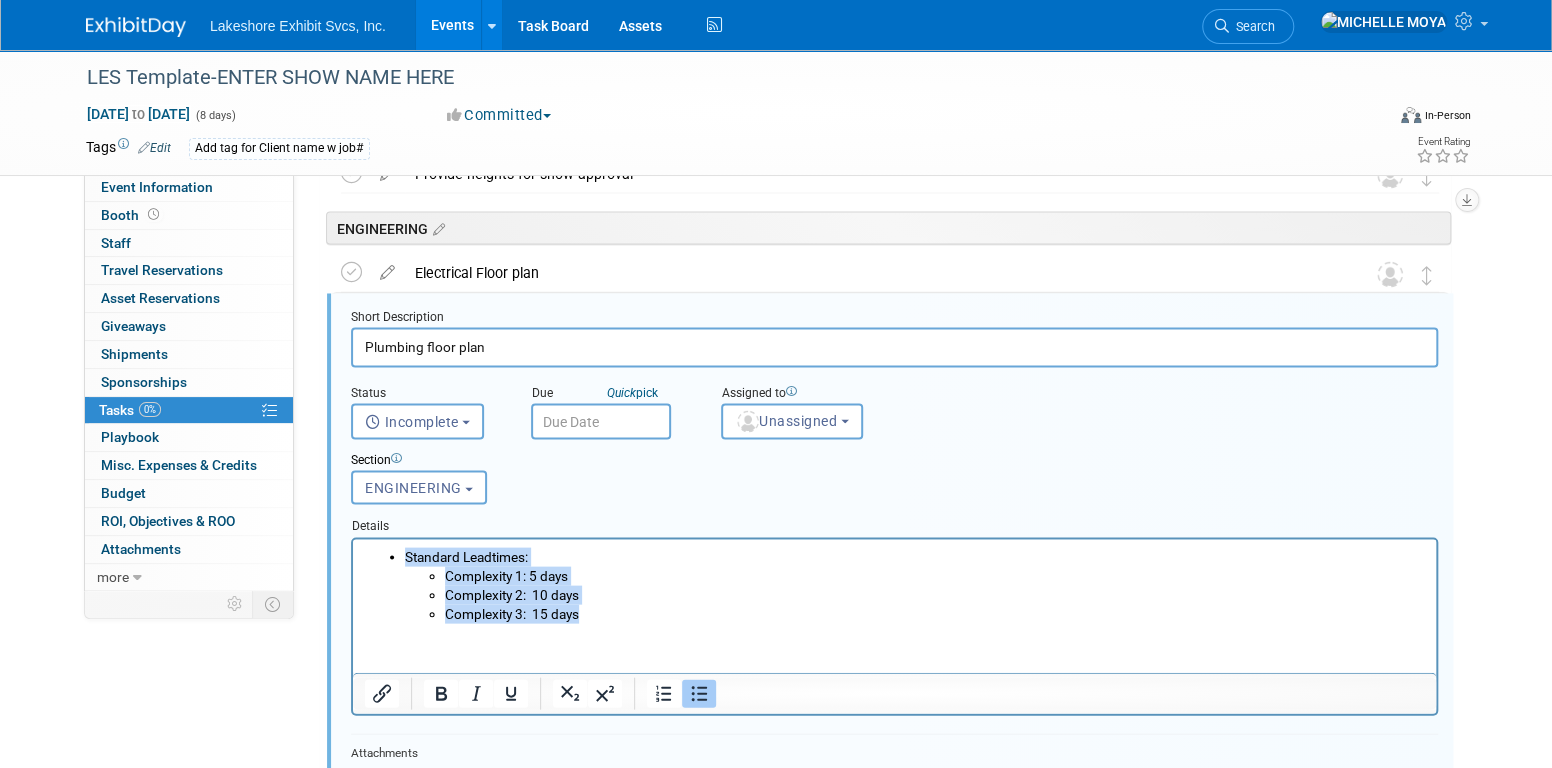 drag, startPoint x: 590, startPoint y: 612, endPoint x: 748, endPoint y: 1069, distance: 483.54214 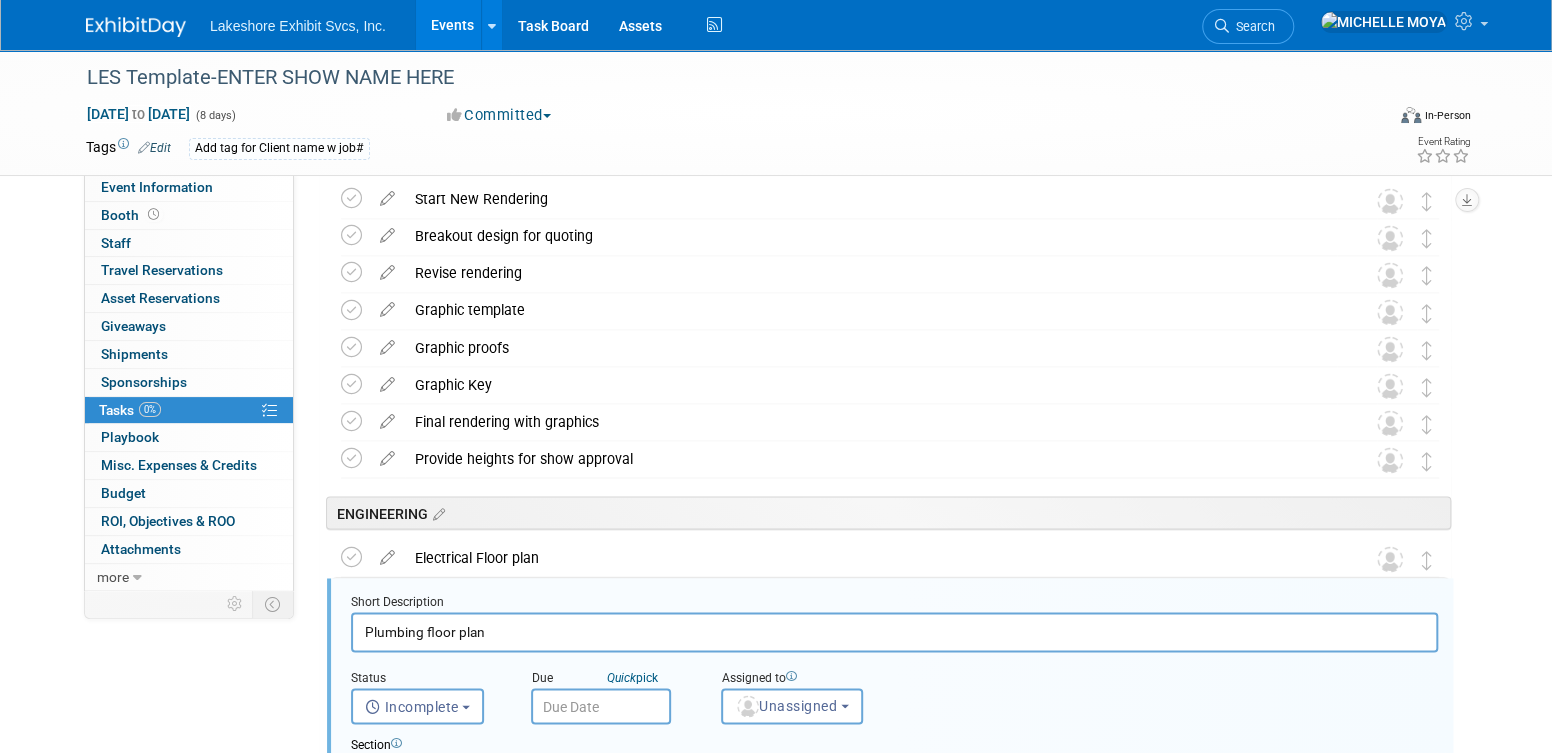 scroll, scrollTop: 1821, scrollLeft: 0, axis: vertical 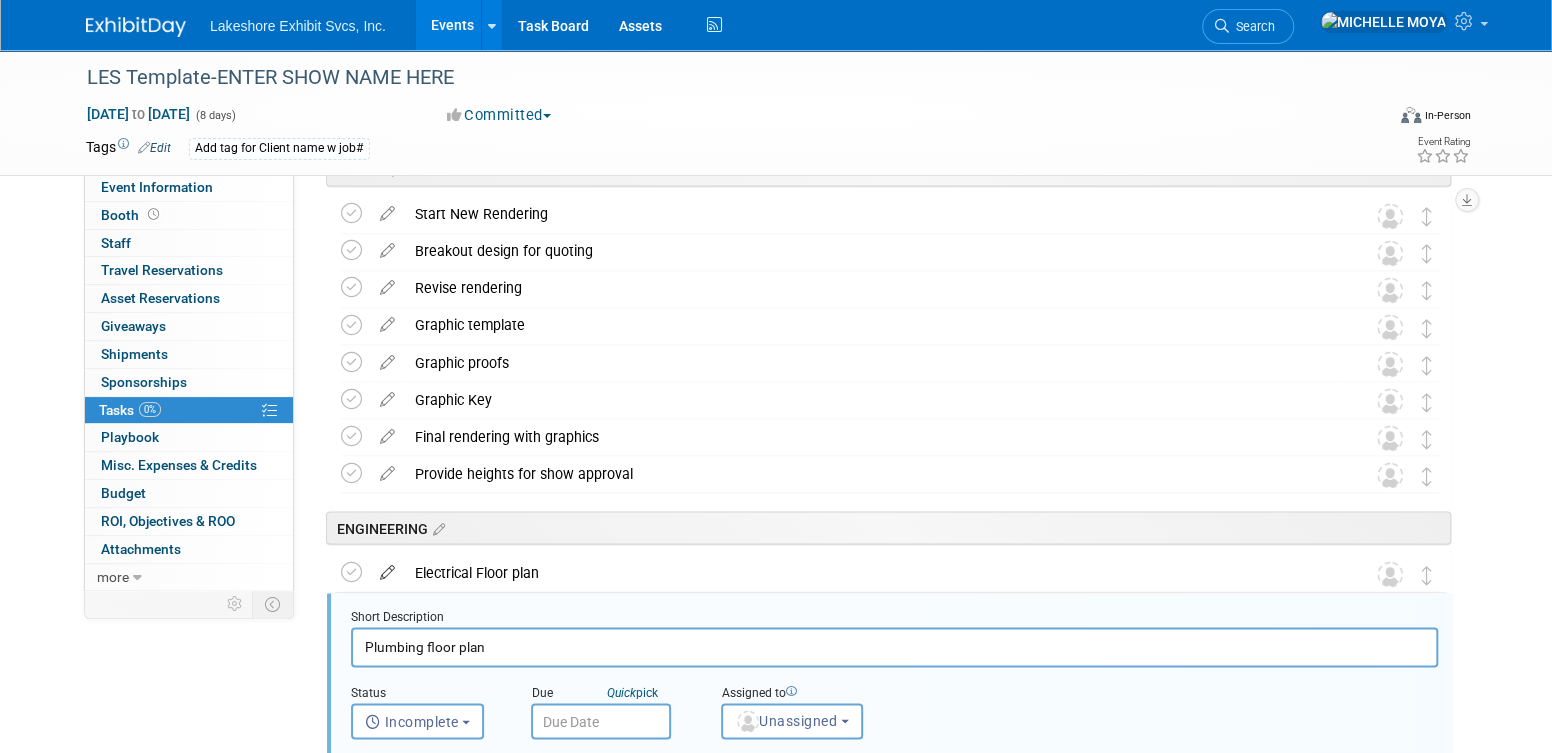 click at bounding box center [387, 567] 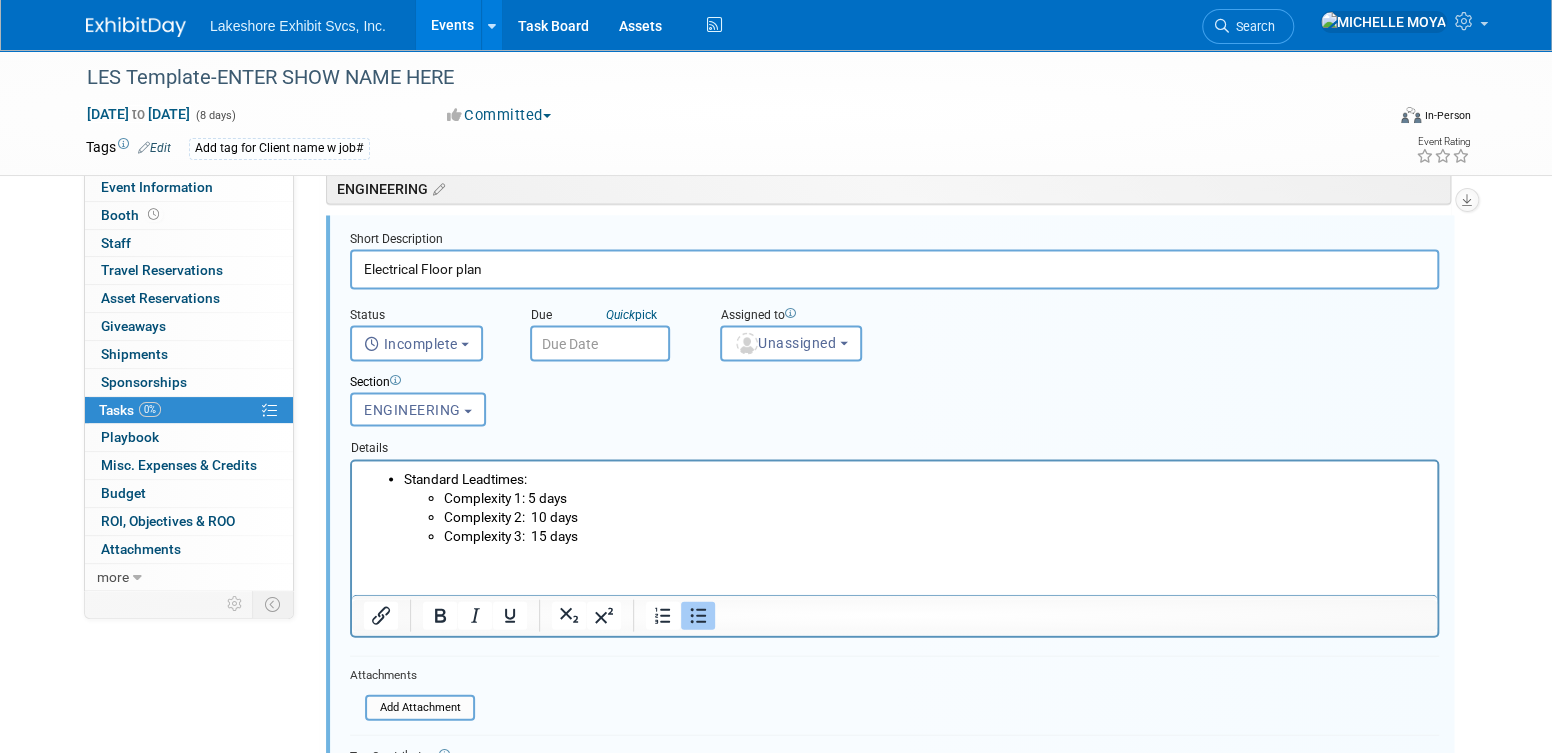 scroll, scrollTop: 2283, scrollLeft: 0, axis: vertical 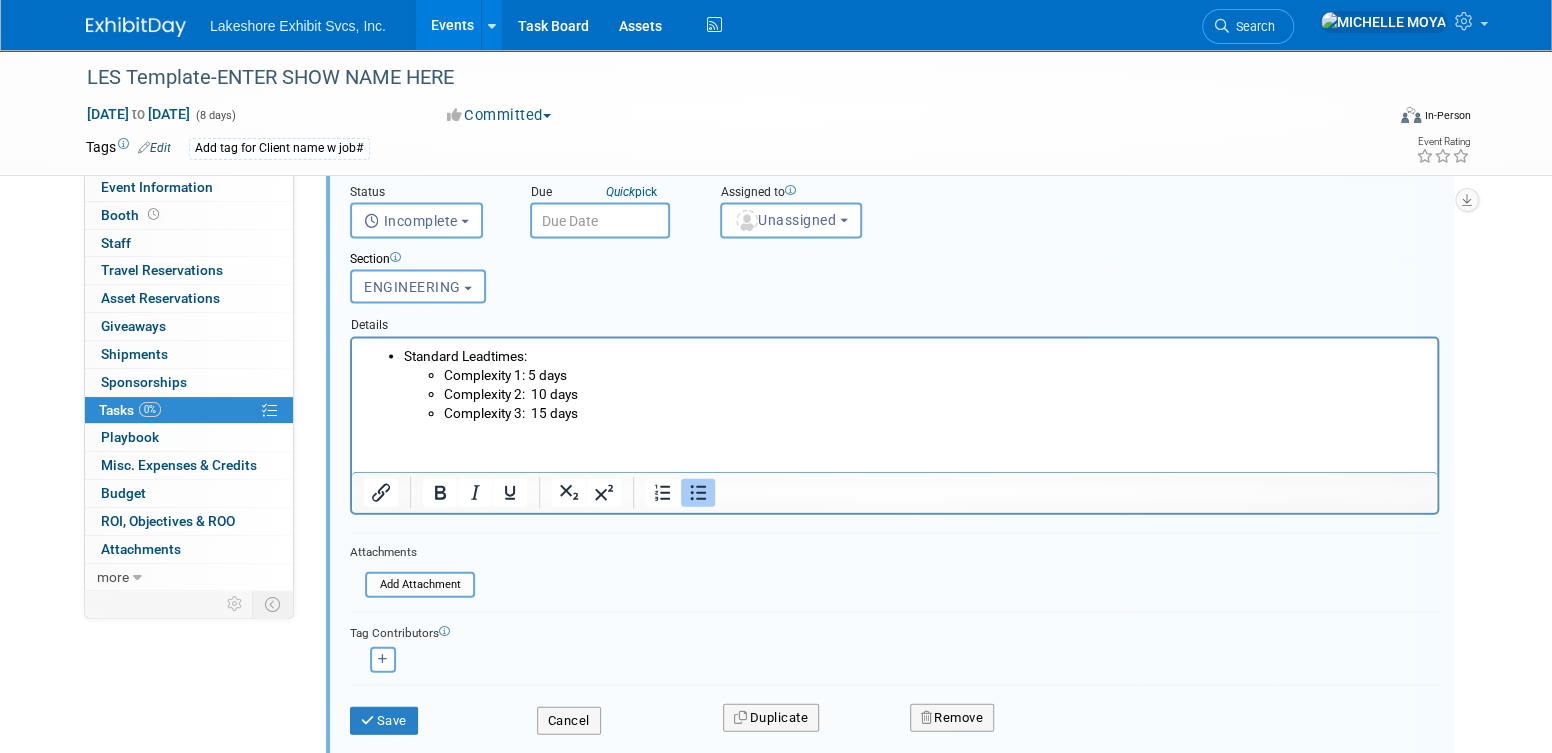 click on "Save" at bounding box center (428, 714) 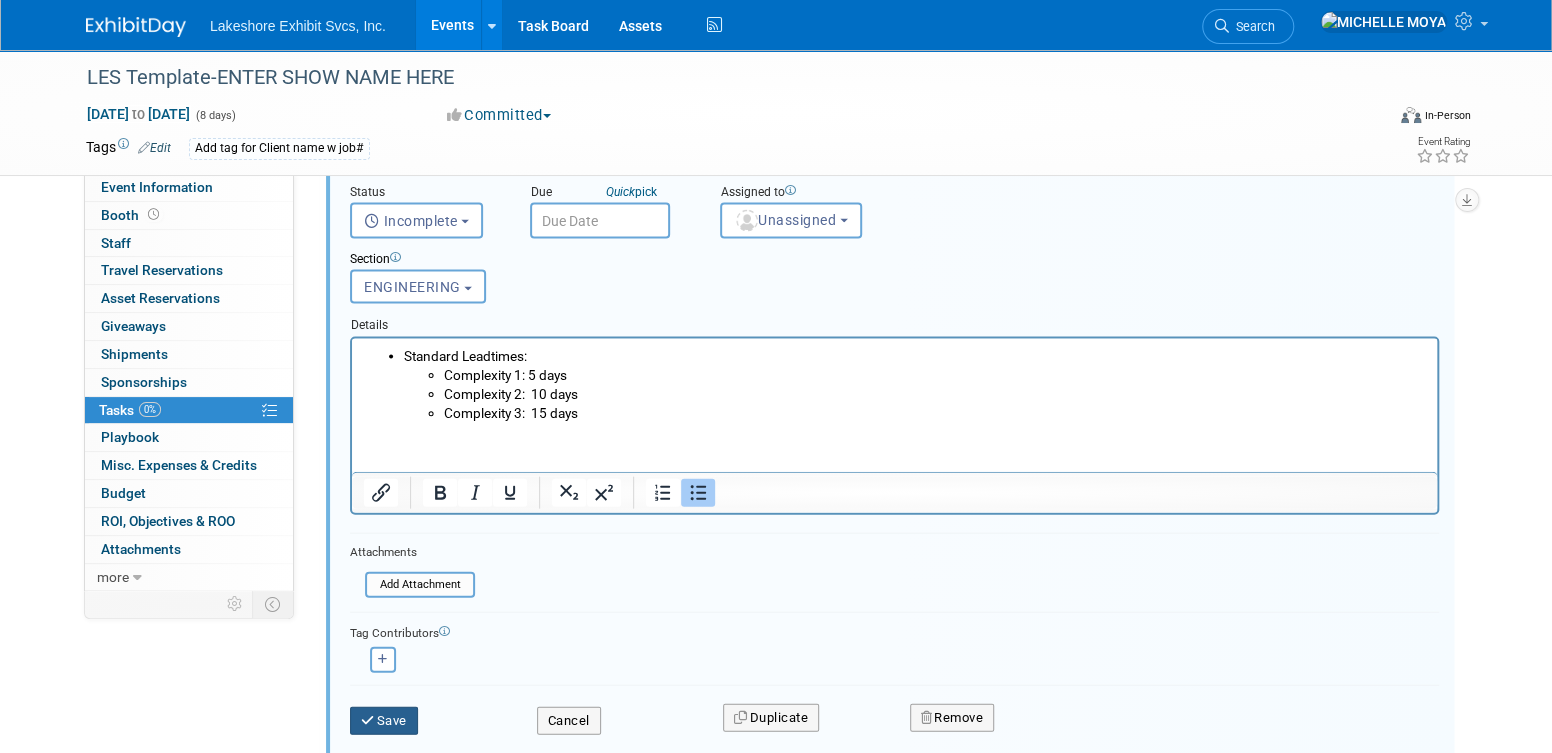 click on "Save" at bounding box center (384, 721) 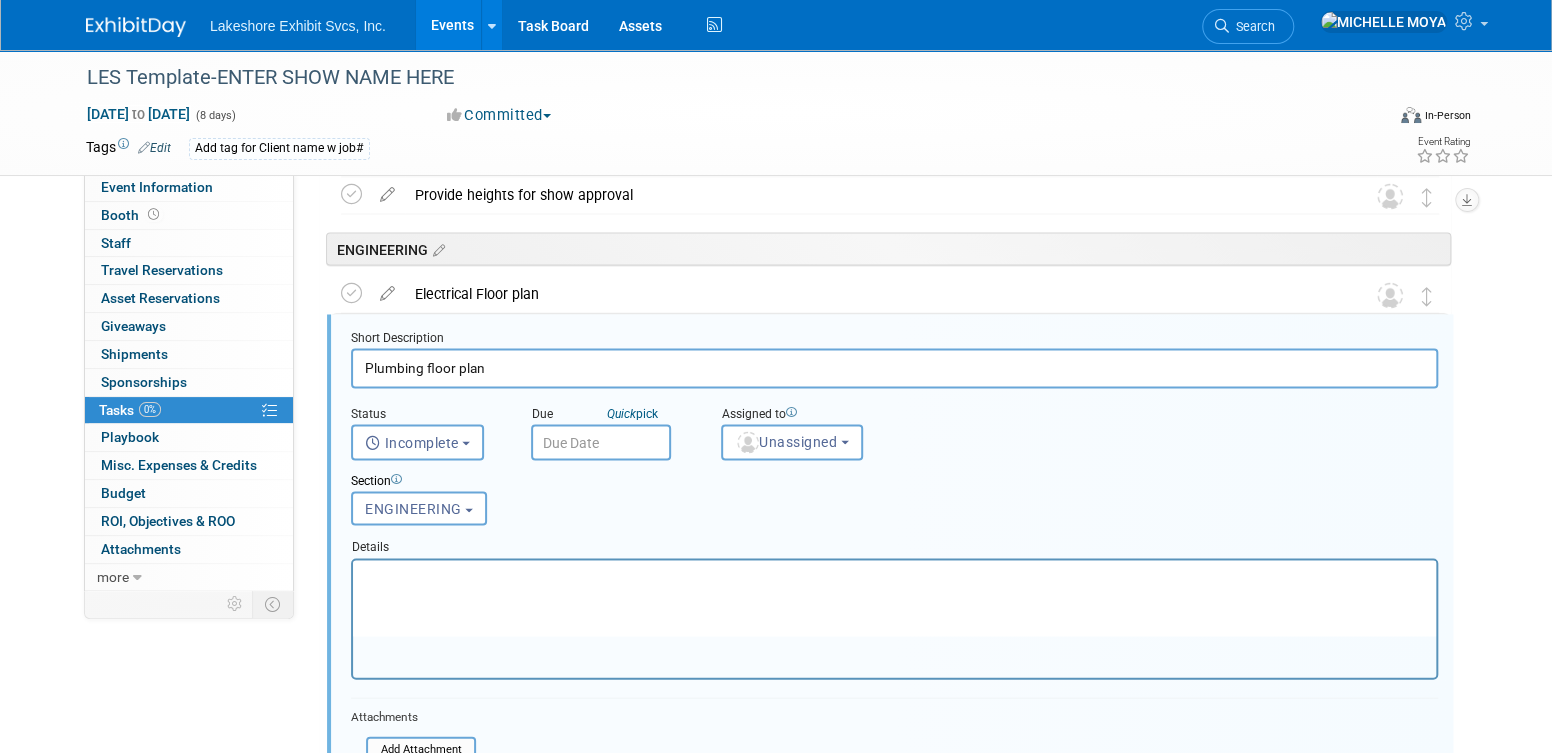 scroll, scrollTop: 1983, scrollLeft: 0, axis: vertical 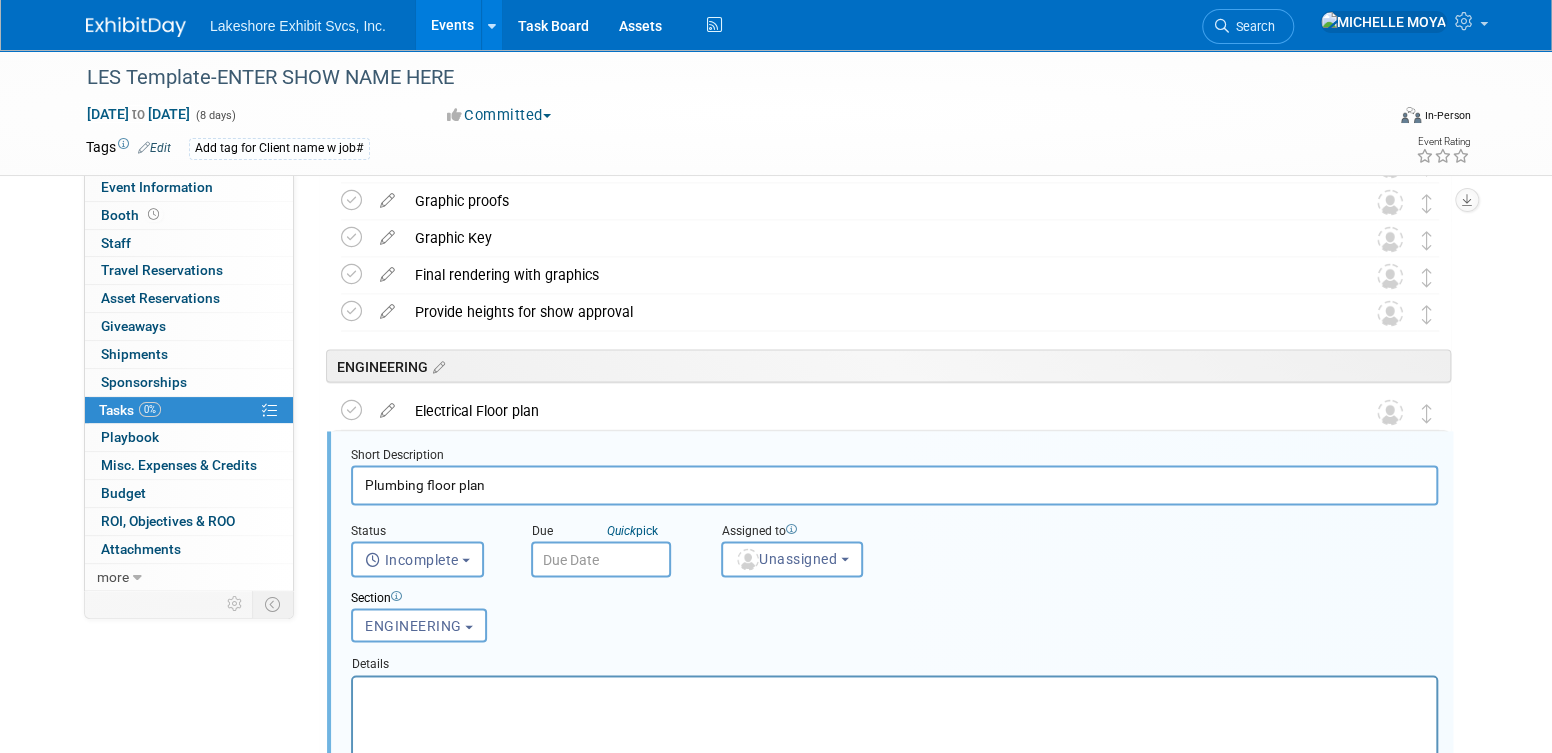 click on "Electrical Floor plan" at bounding box center (871, 410) 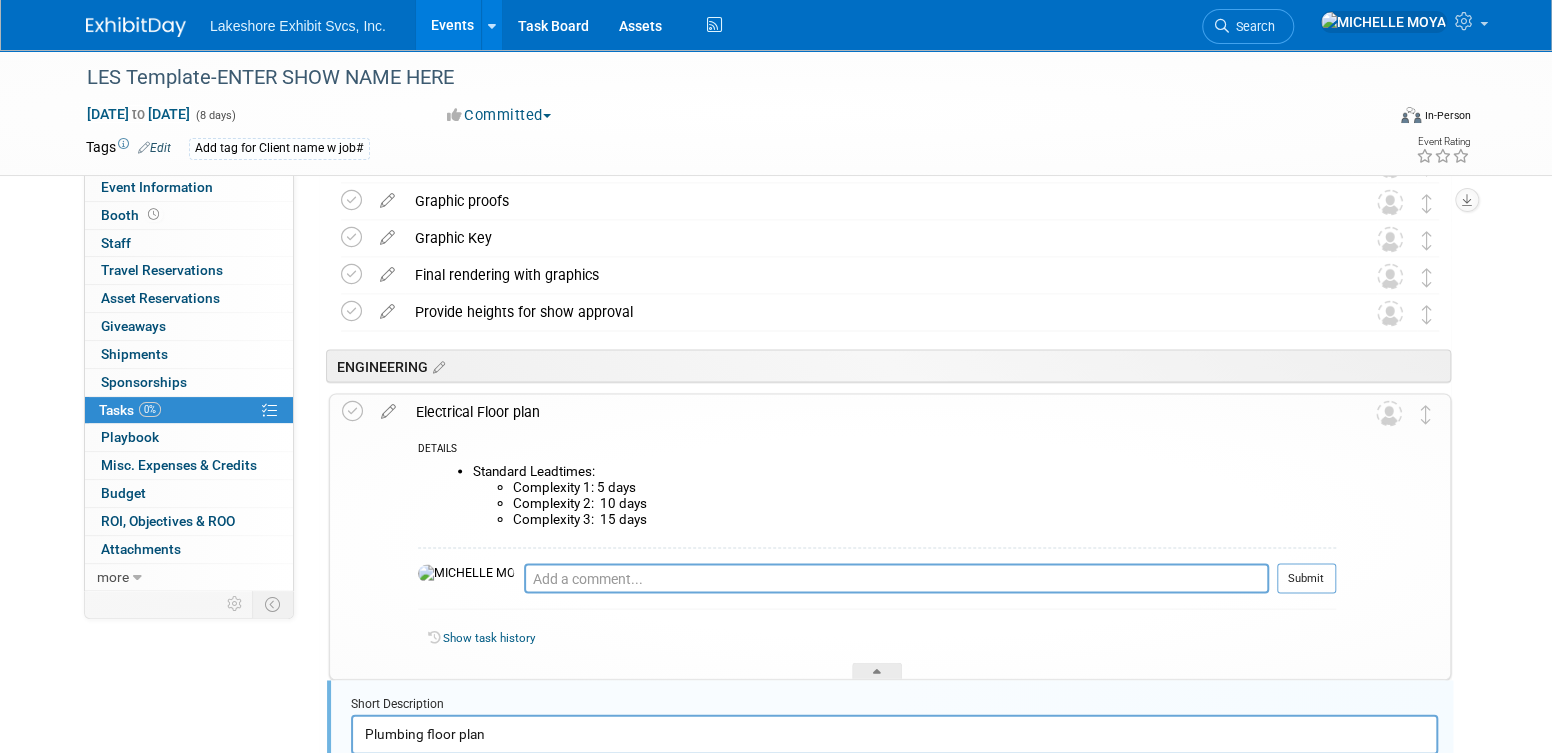 click on "Electrical Floor plan" at bounding box center (871, 411) 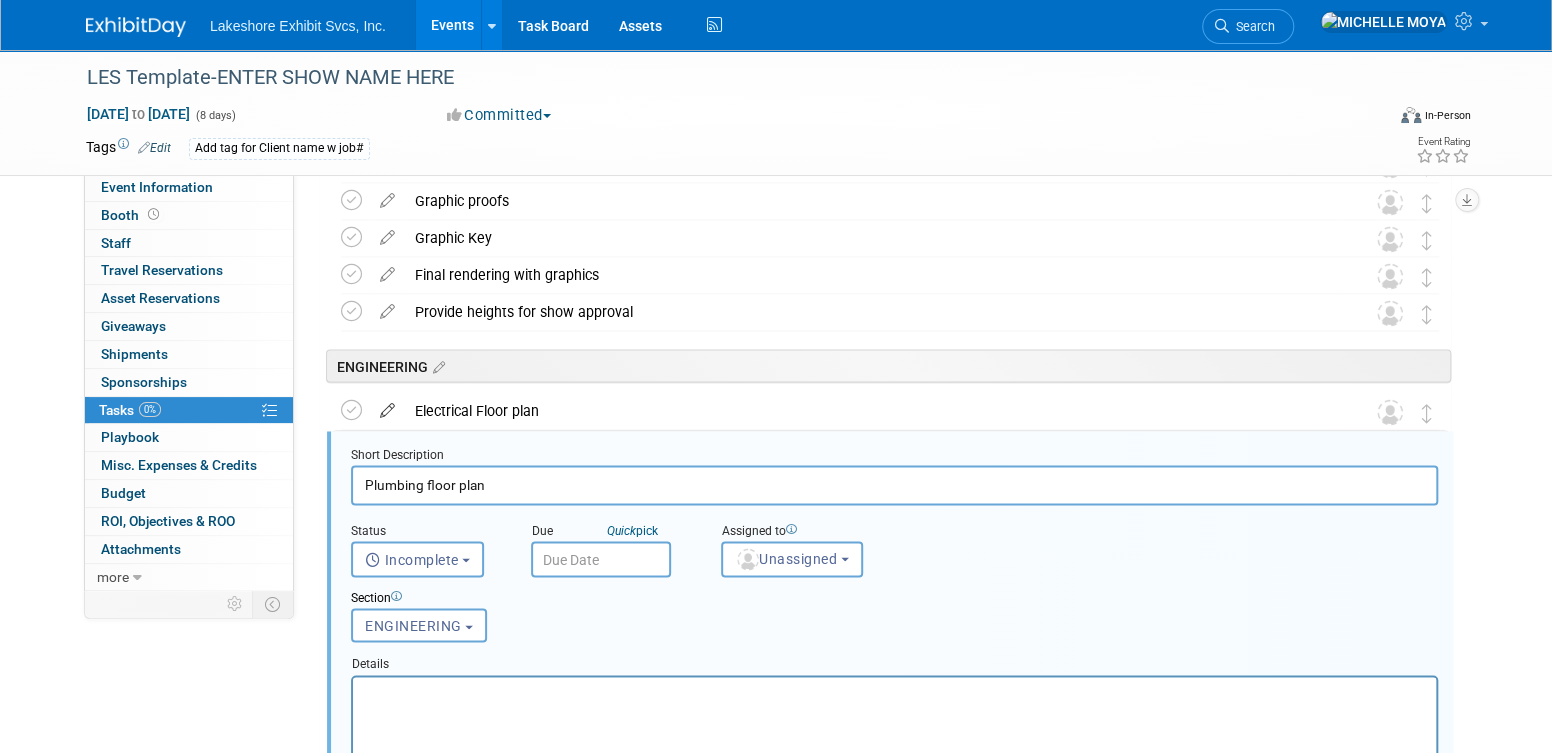 click at bounding box center [387, 405] 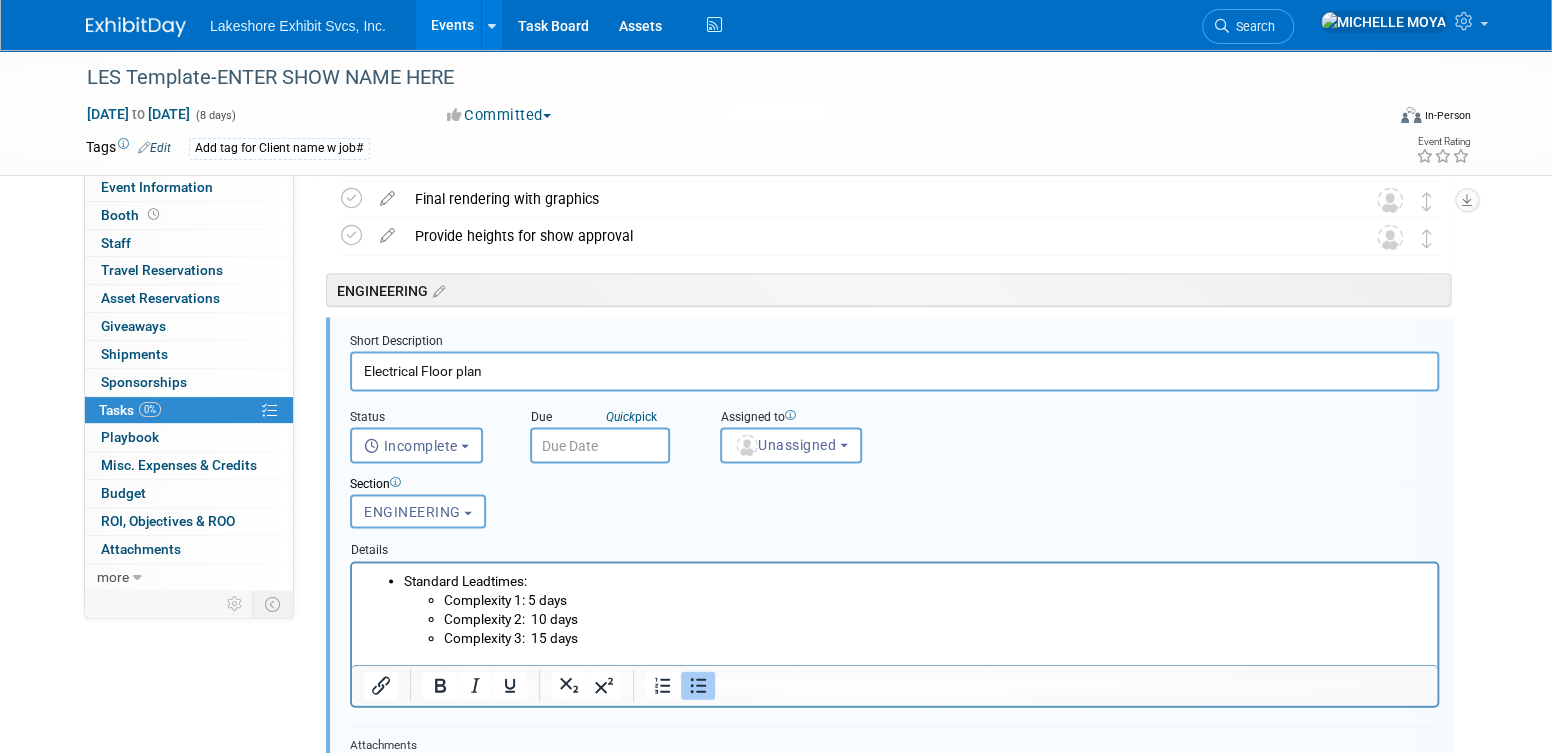 scroll, scrollTop: 2083, scrollLeft: 0, axis: vertical 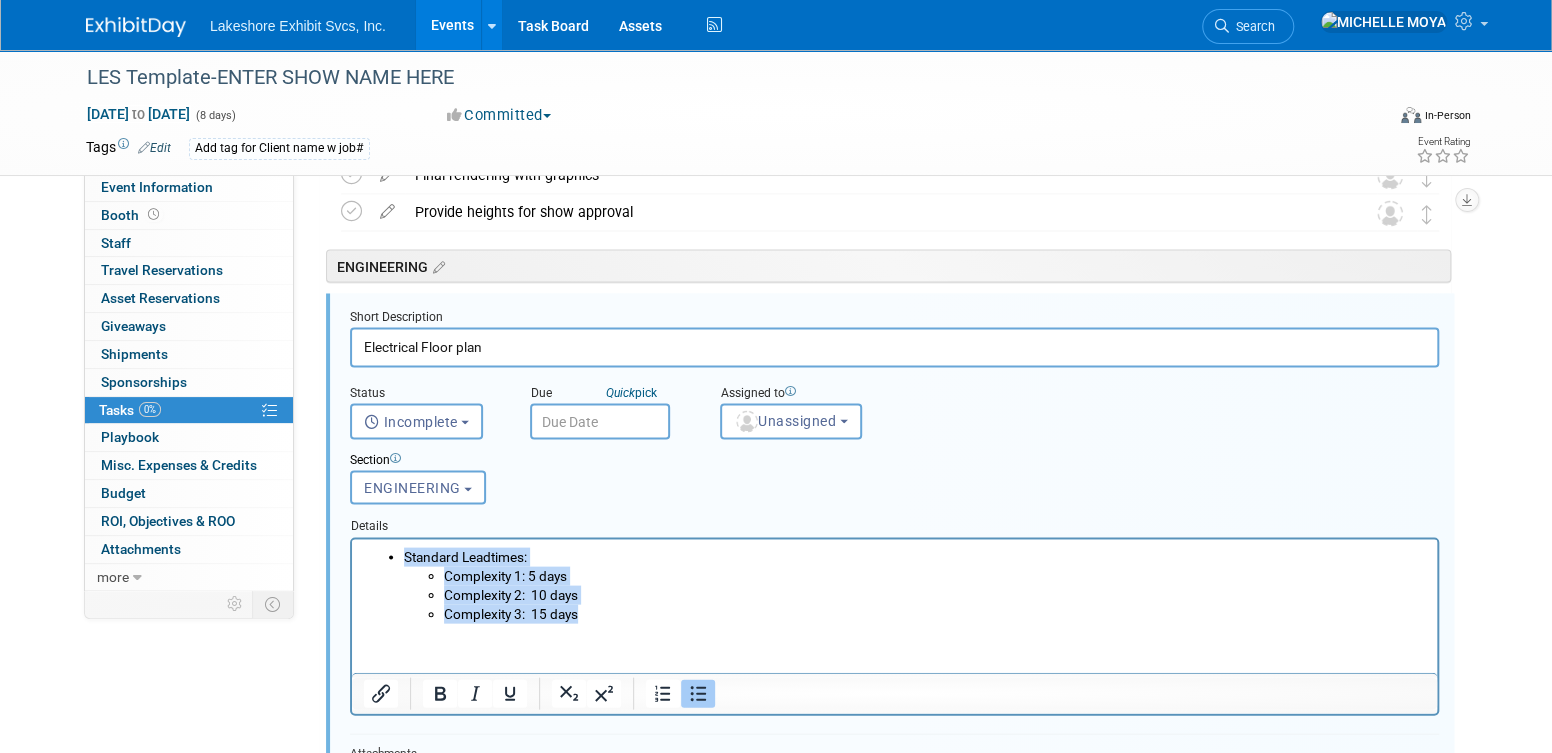 drag, startPoint x: 586, startPoint y: 614, endPoint x: 380, endPoint y: 547, distance: 216.6218 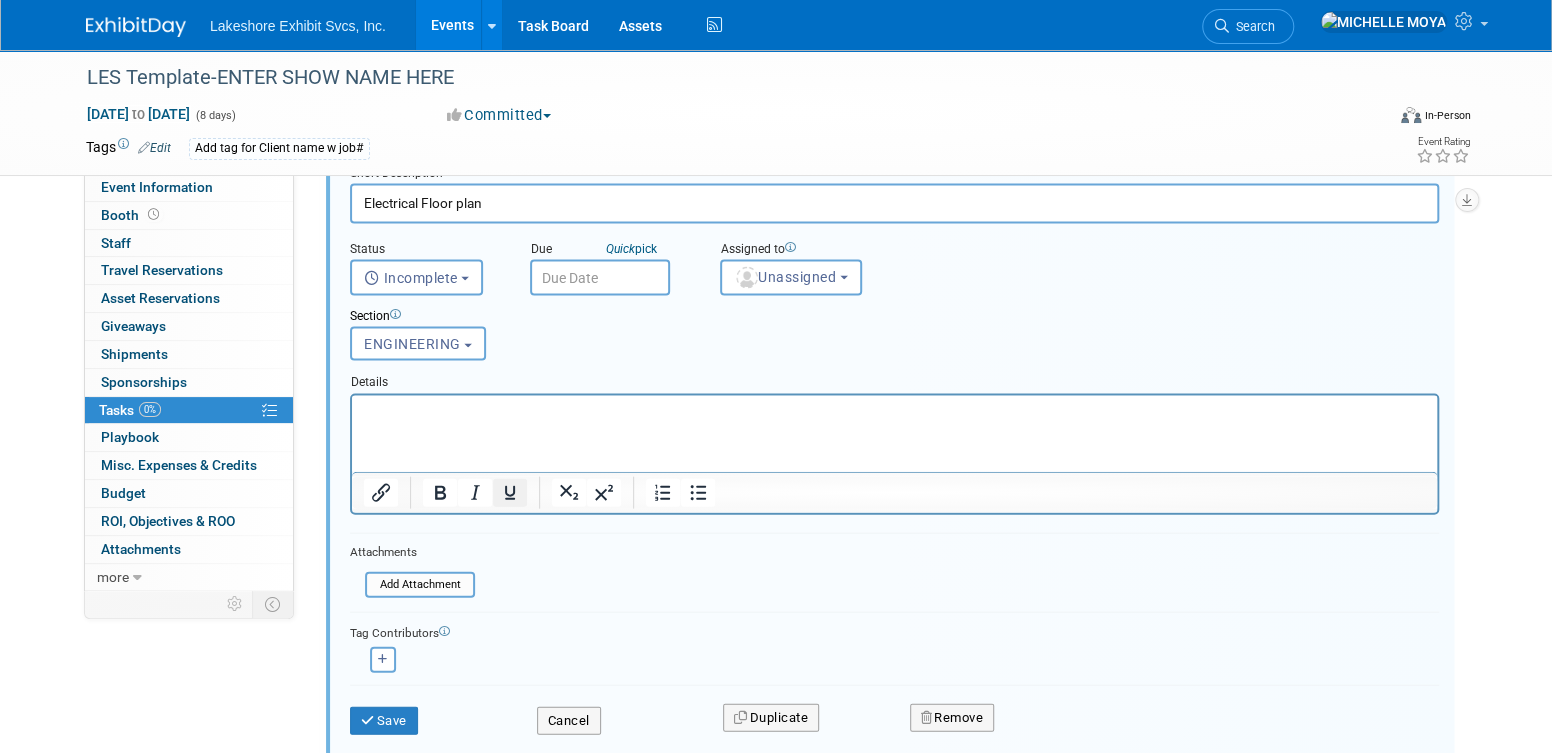 scroll, scrollTop: 2383, scrollLeft: 0, axis: vertical 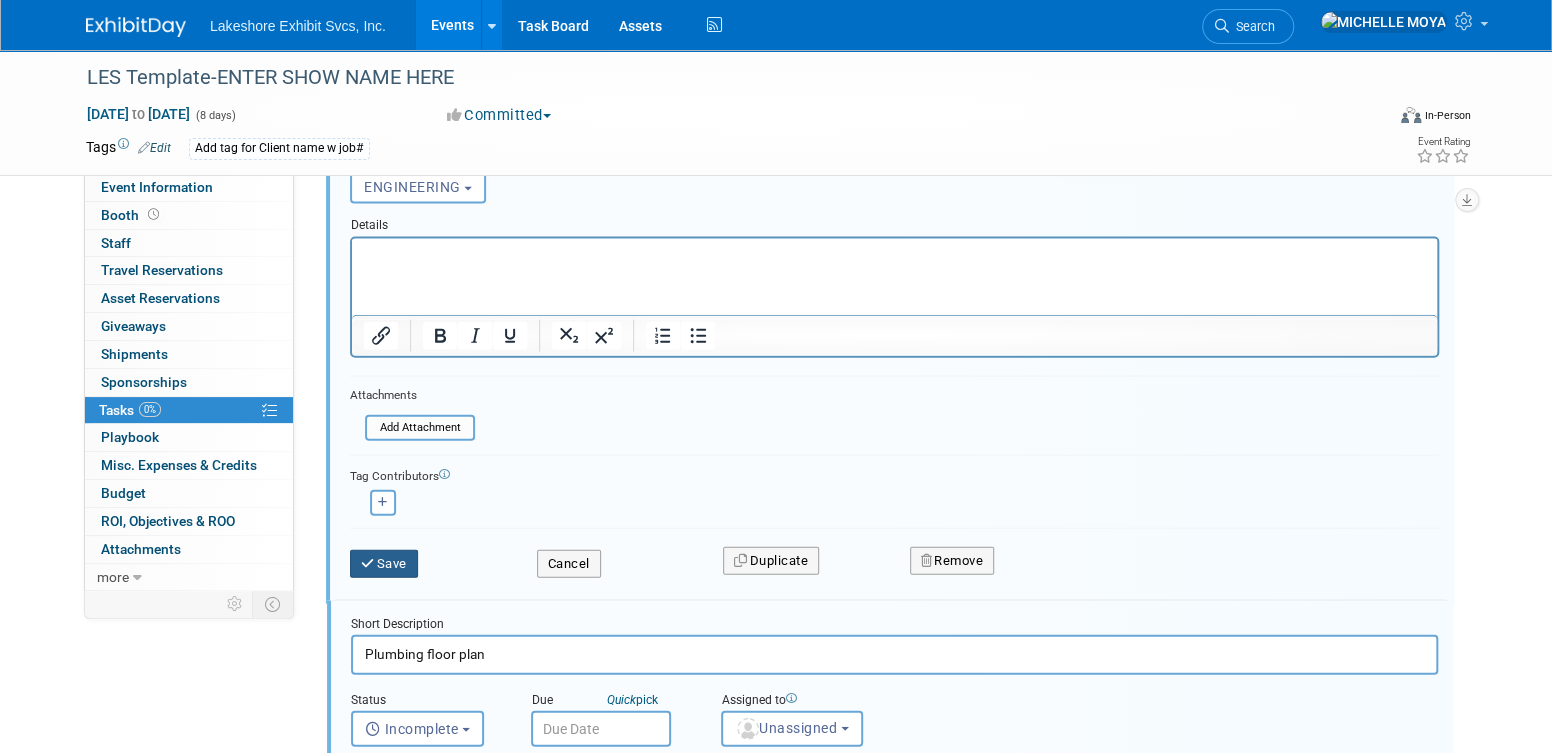 click on "Save" at bounding box center [384, 564] 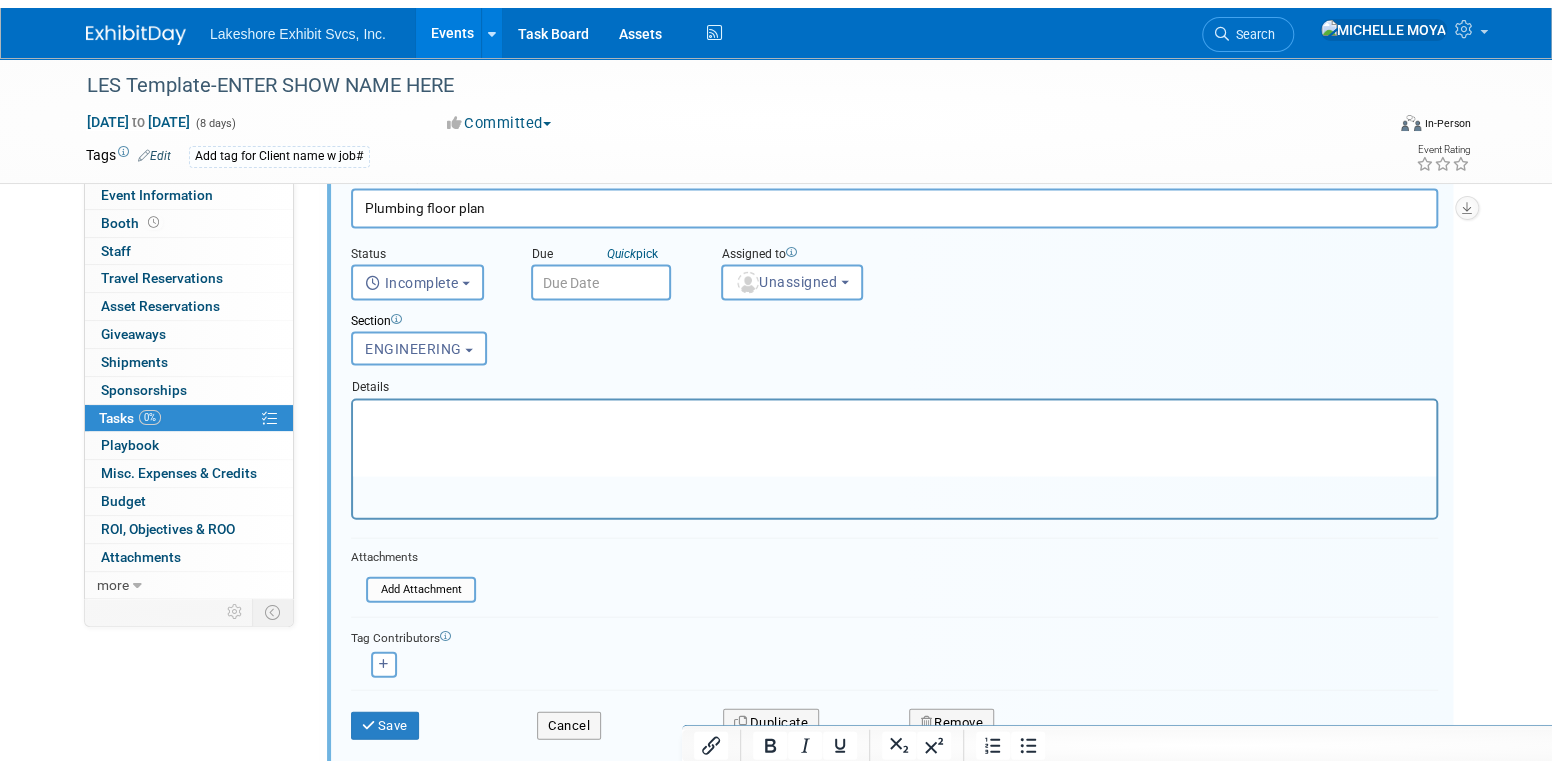 scroll, scrollTop: 2383, scrollLeft: 0, axis: vertical 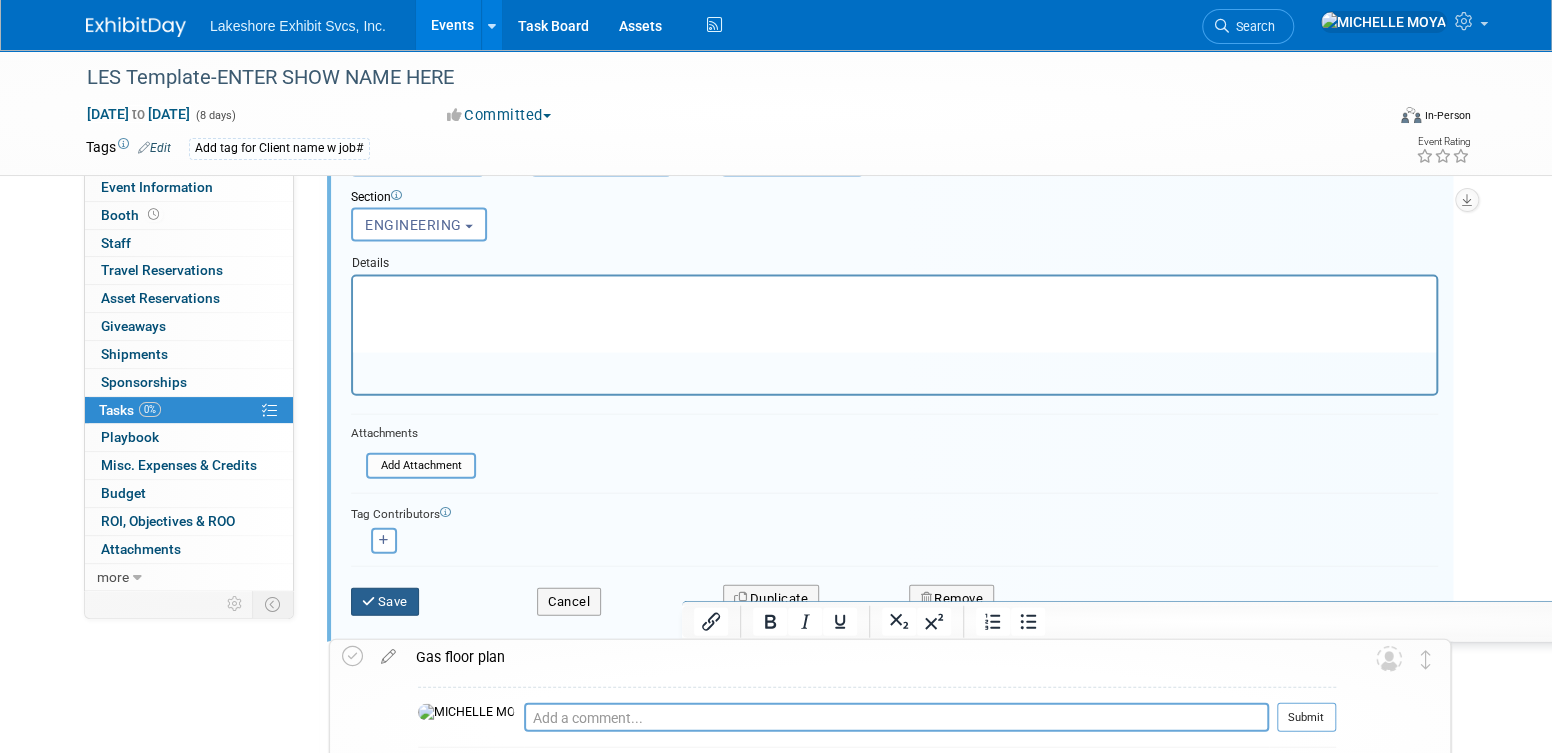 click on "Save" at bounding box center [385, 602] 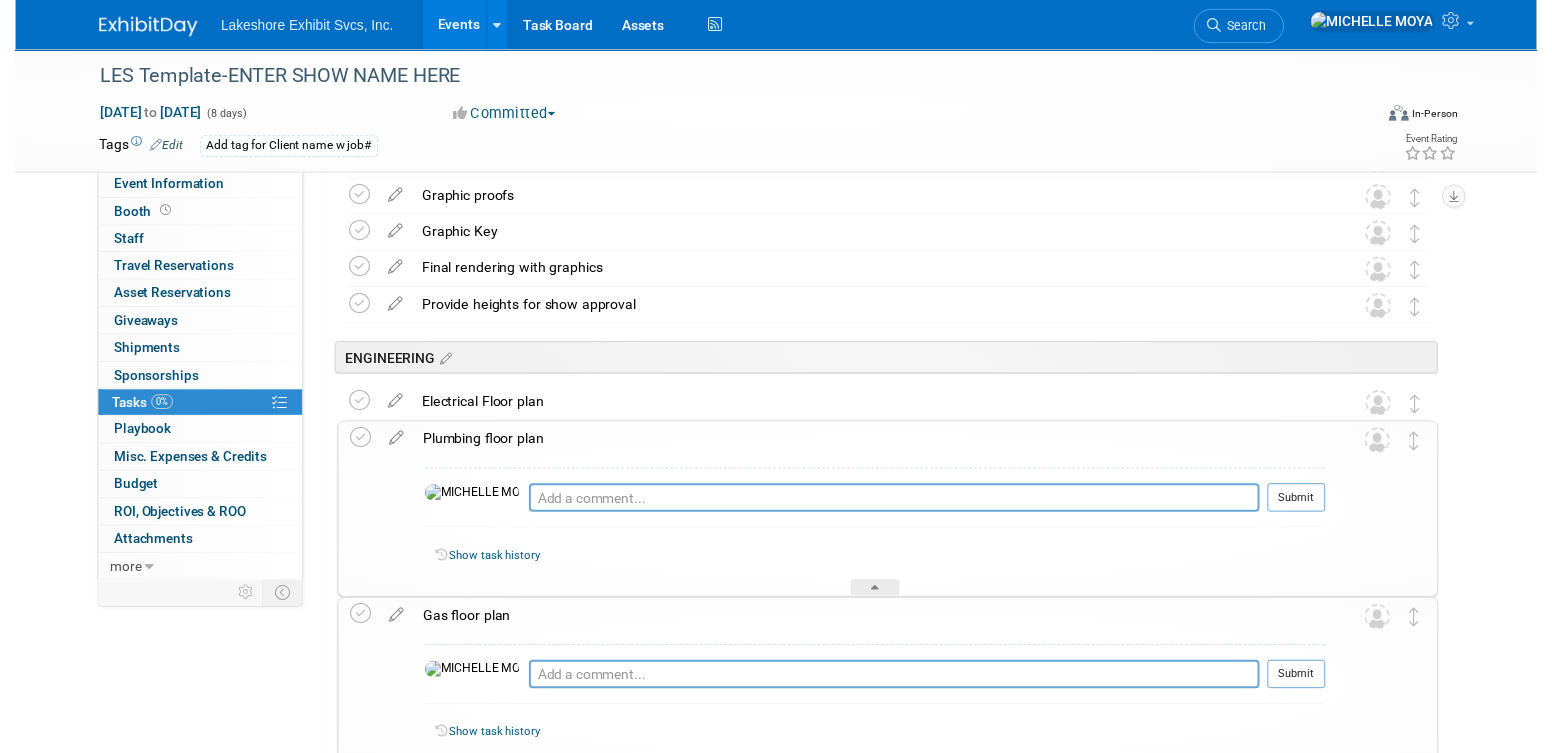 scroll, scrollTop: 1983, scrollLeft: 0, axis: vertical 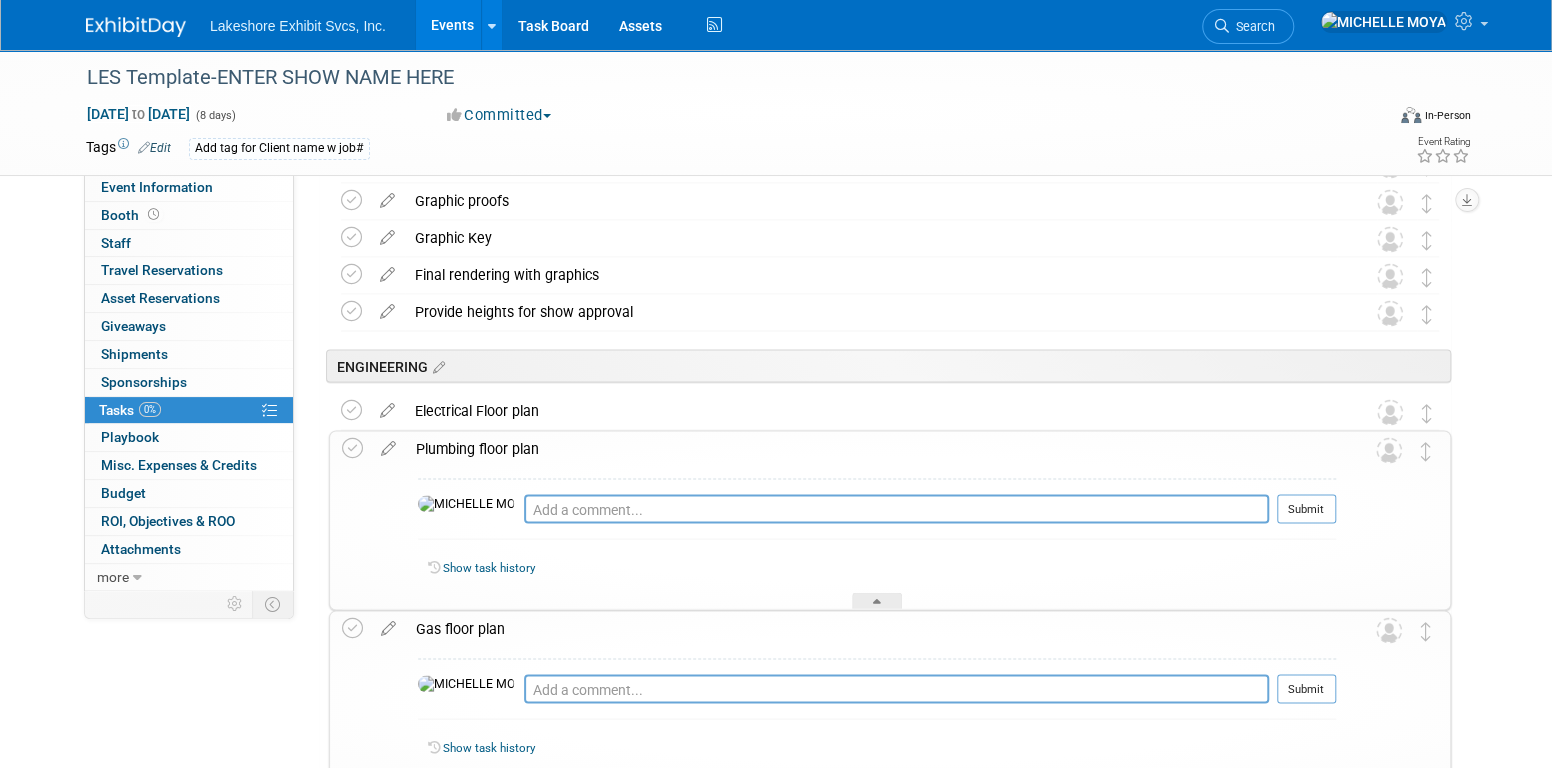 click on "Plumbing floor plan" at bounding box center [871, 448] 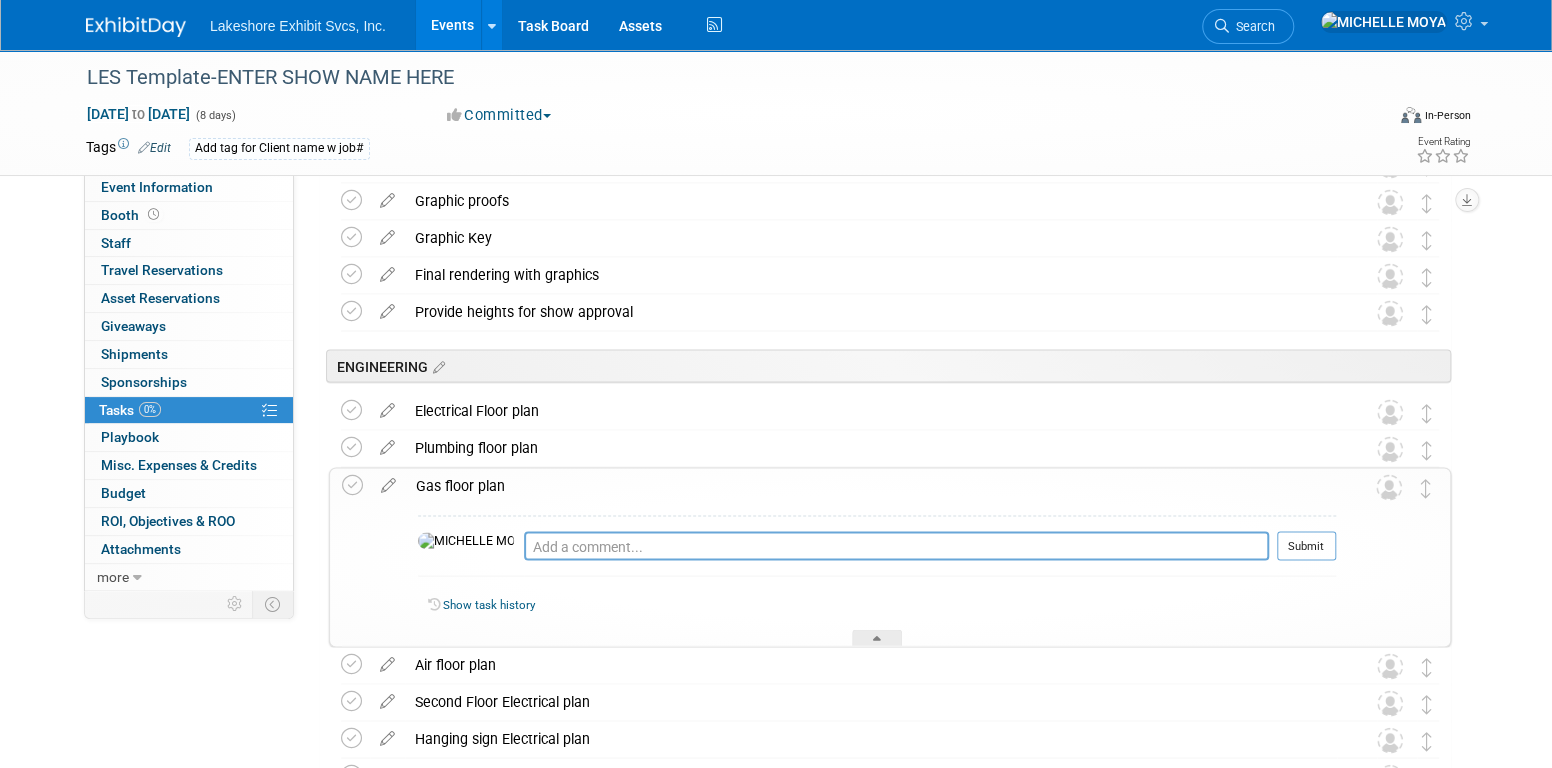 click on "Gas floor plan" at bounding box center [871, 485] 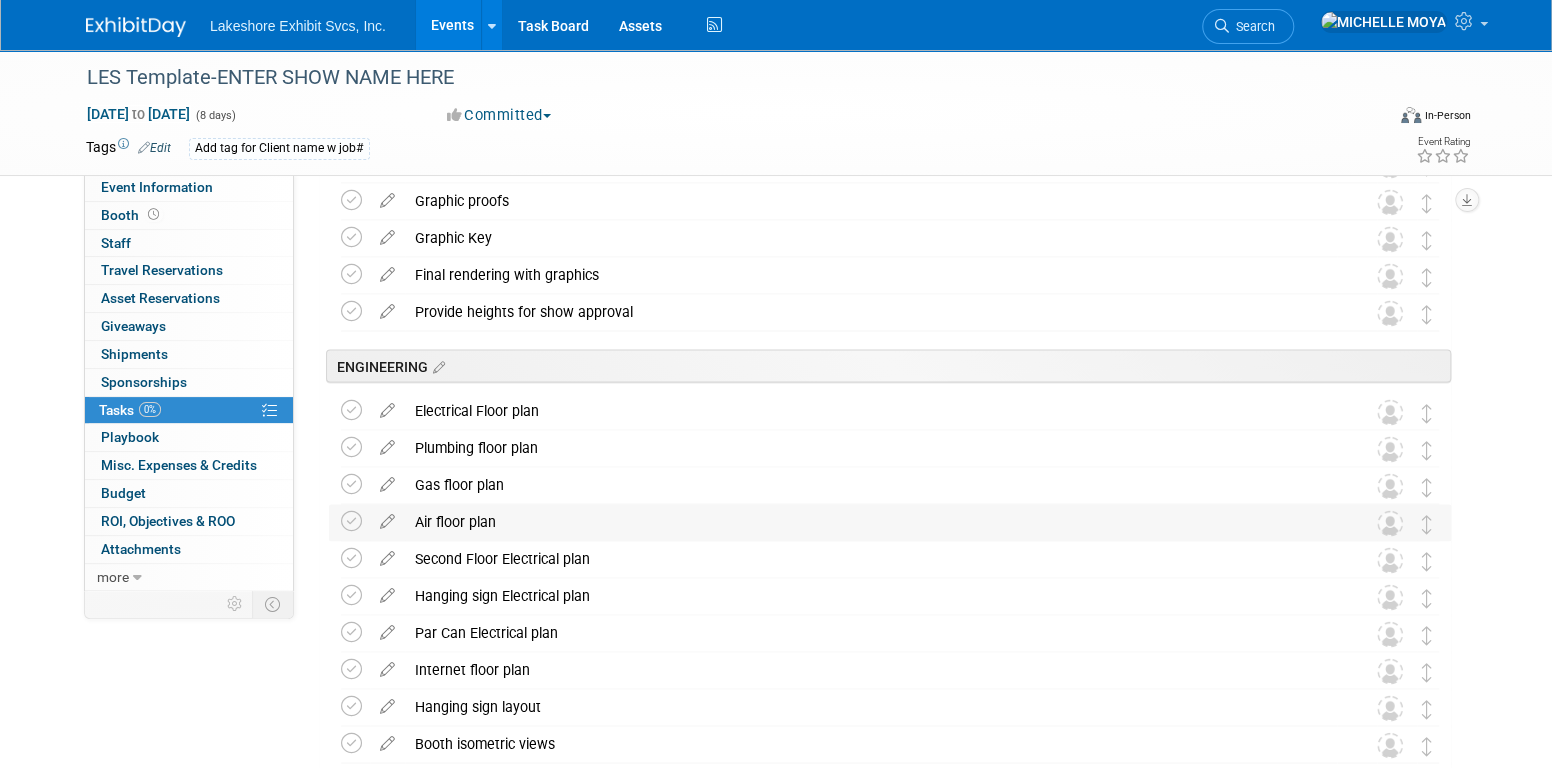 click on "Air floor plan" at bounding box center (871, 521) 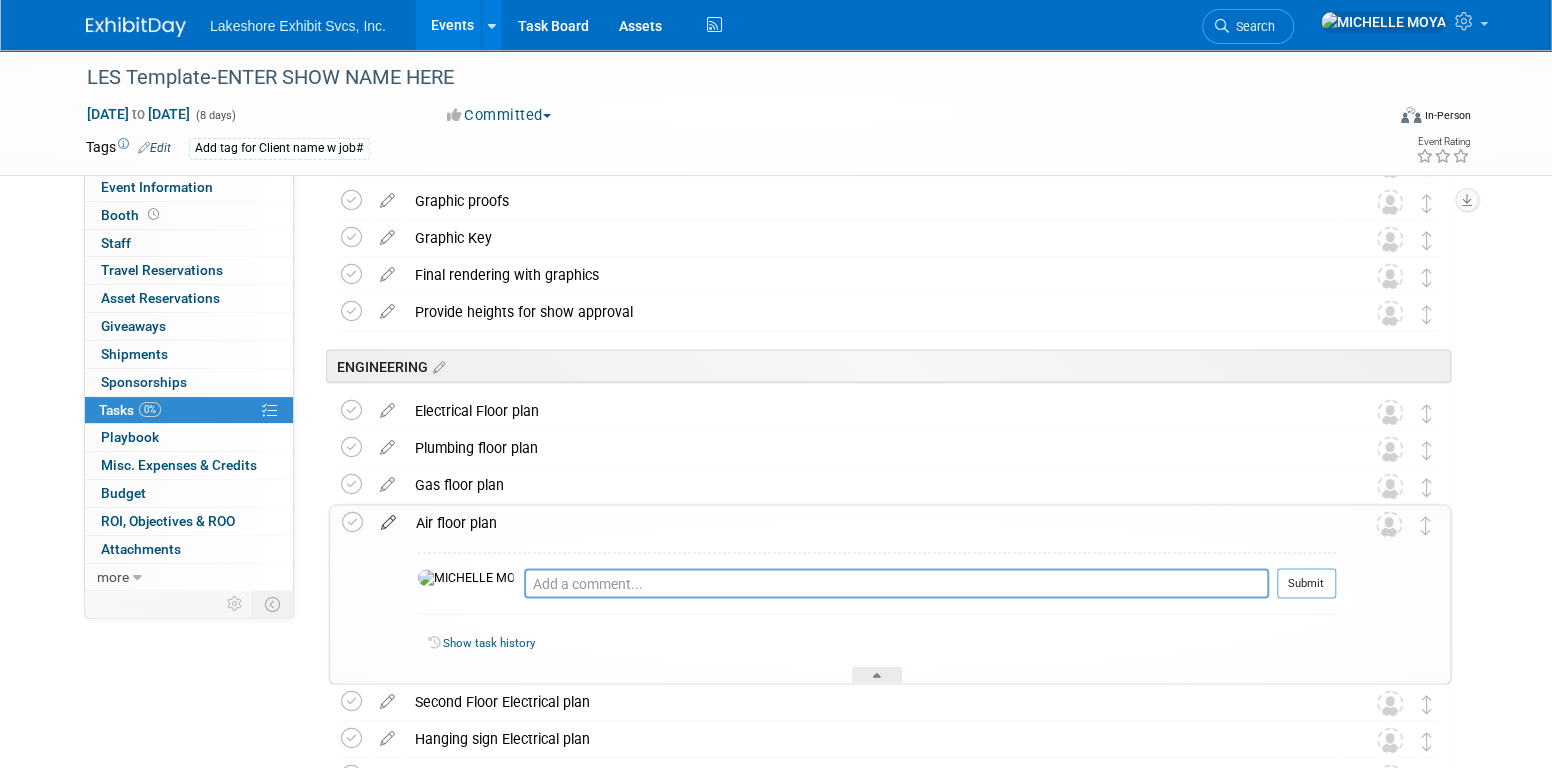 click at bounding box center [388, 517] 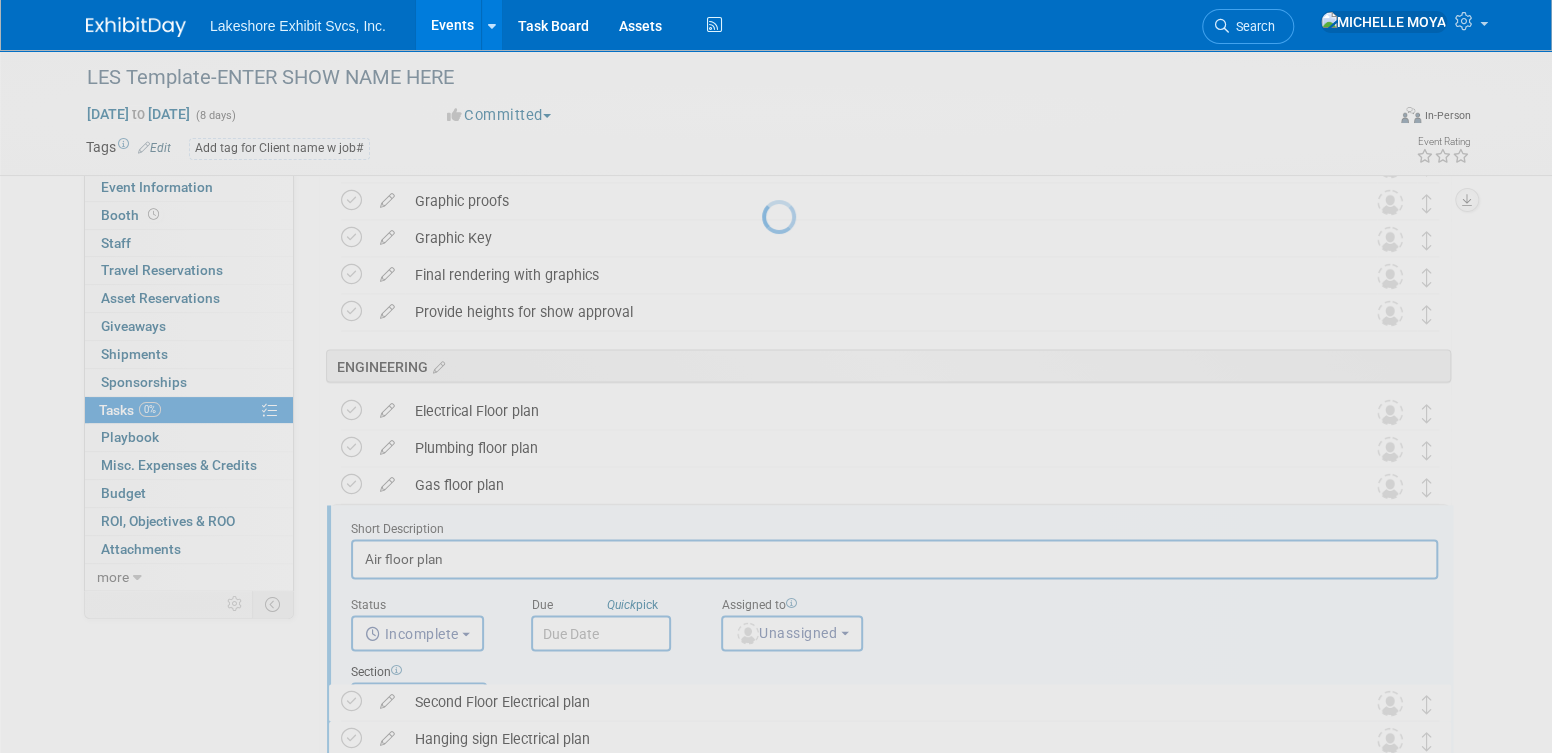 scroll, scrollTop: 0, scrollLeft: 0, axis: both 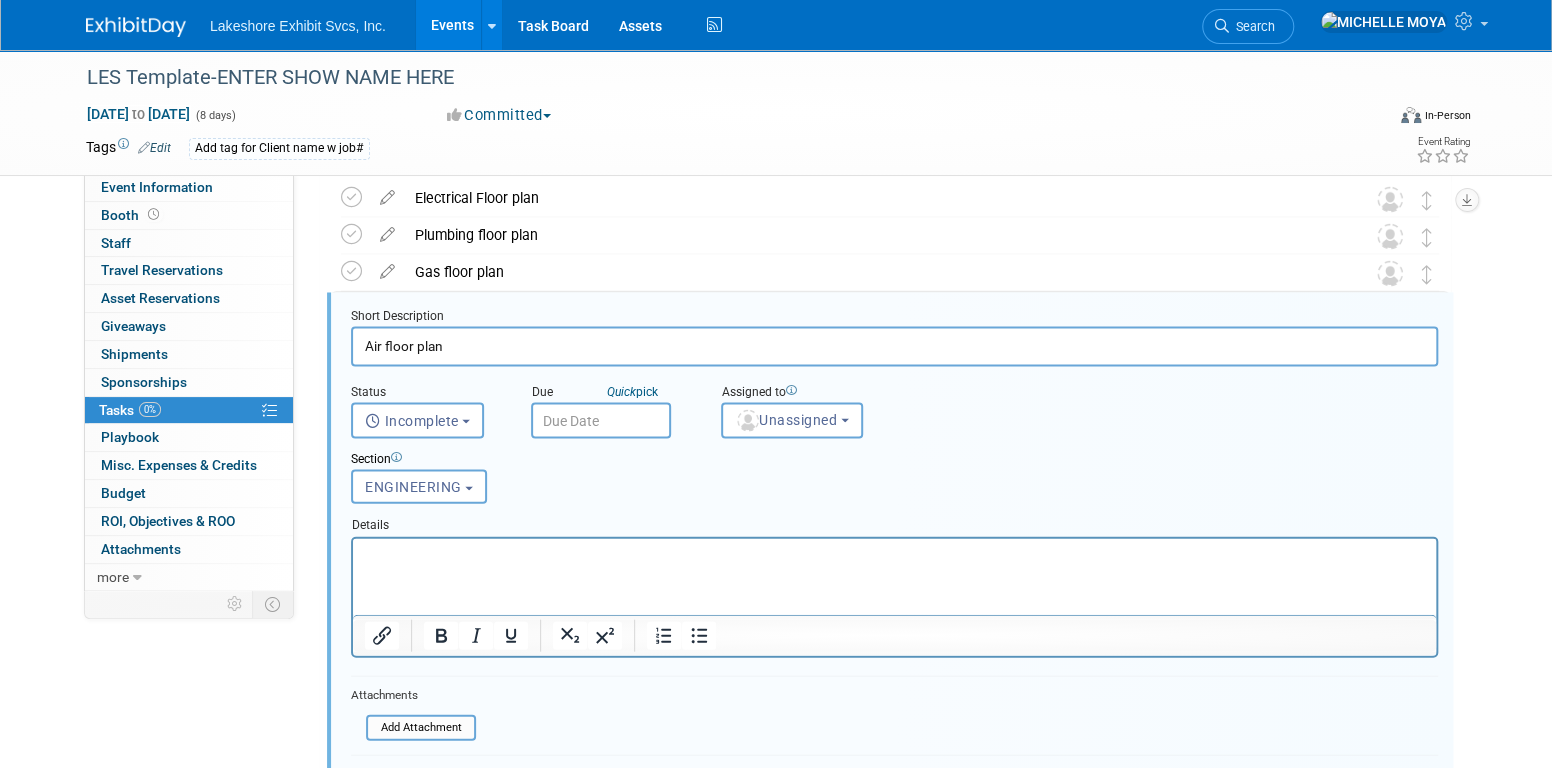 click on "Gas floor plan" at bounding box center (871, 272) 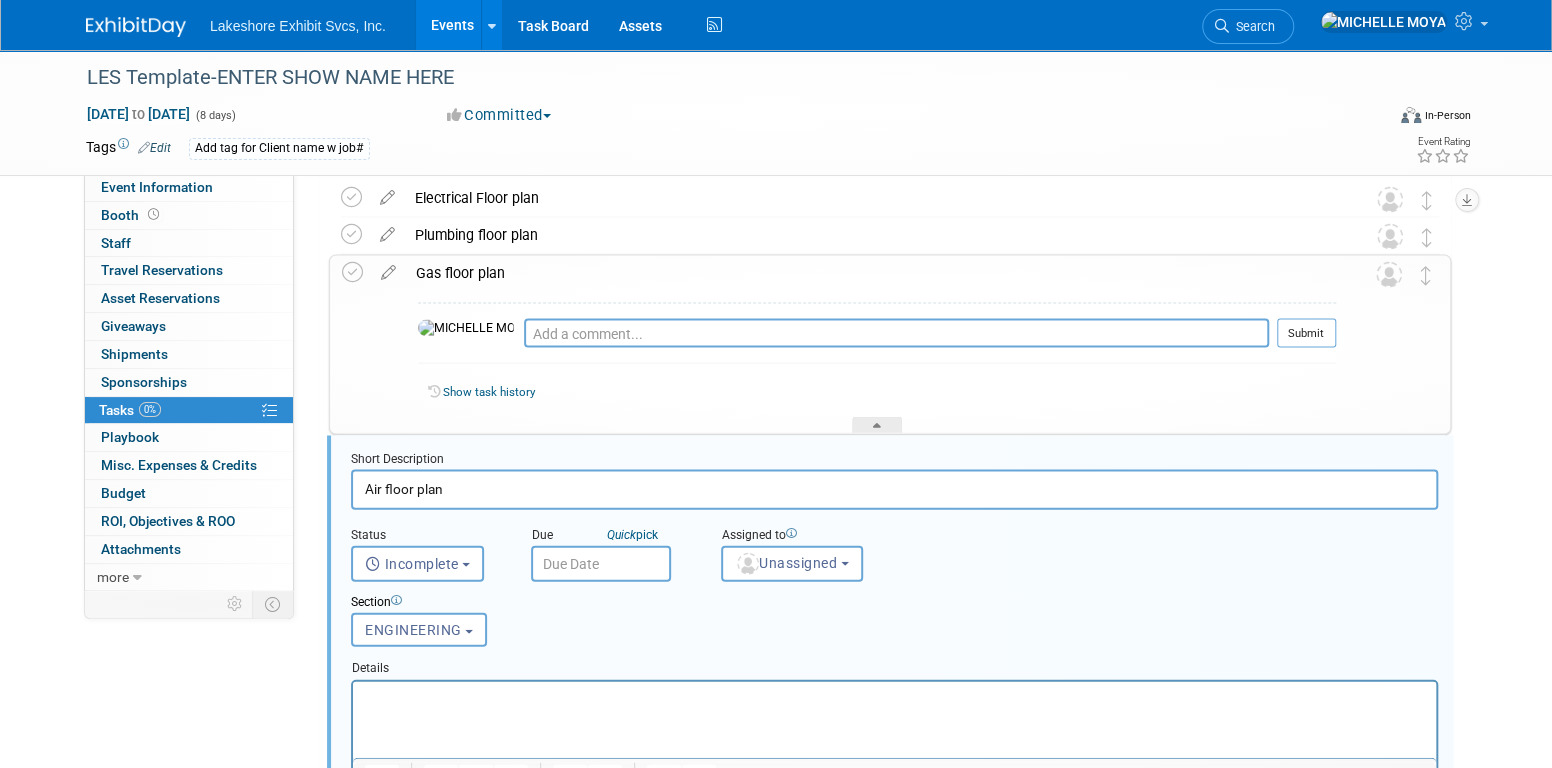 click on "Gas floor plan" at bounding box center (871, 273) 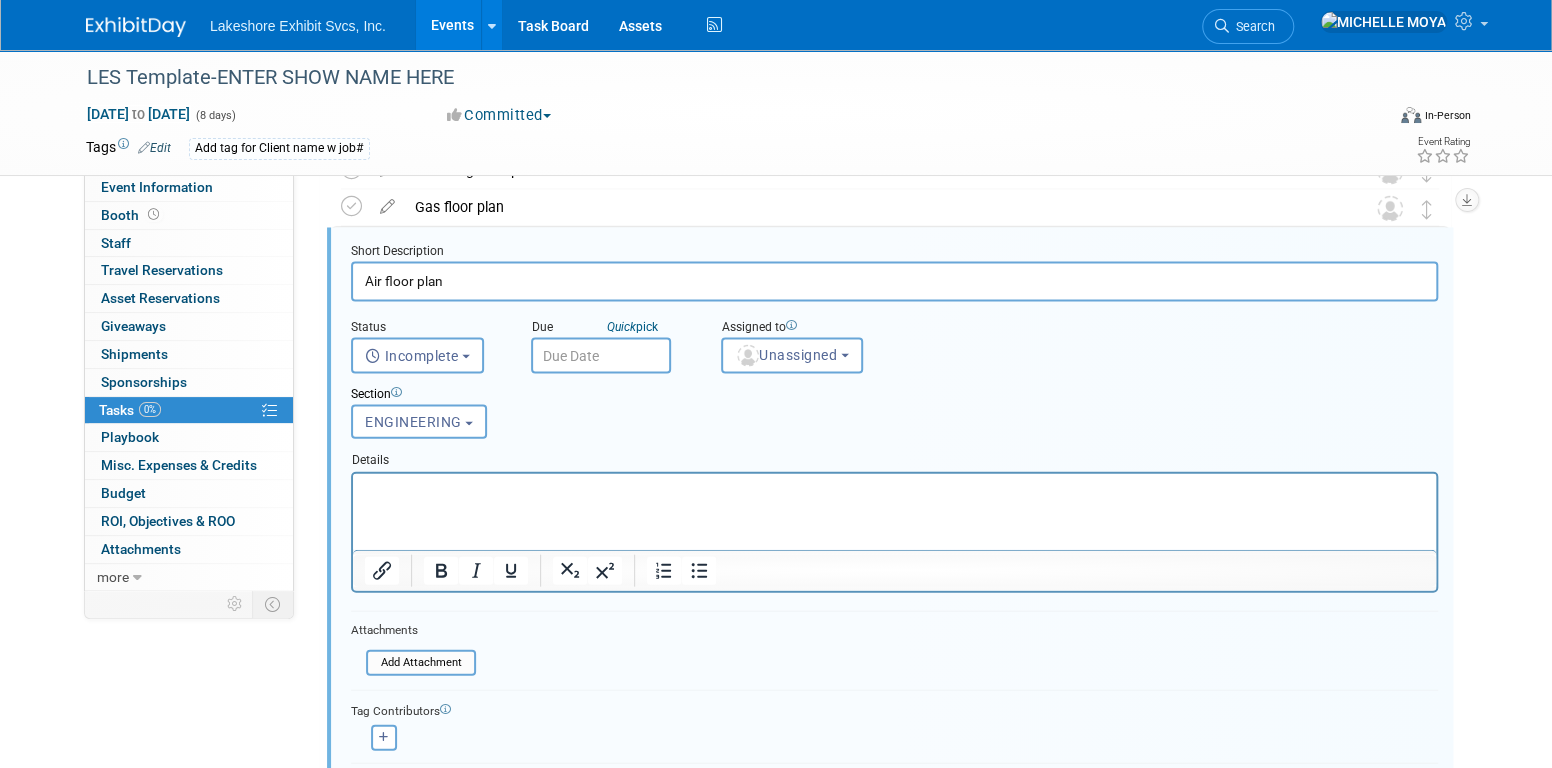 scroll, scrollTop: 2295, scrollLeft: 0, axis: vertical 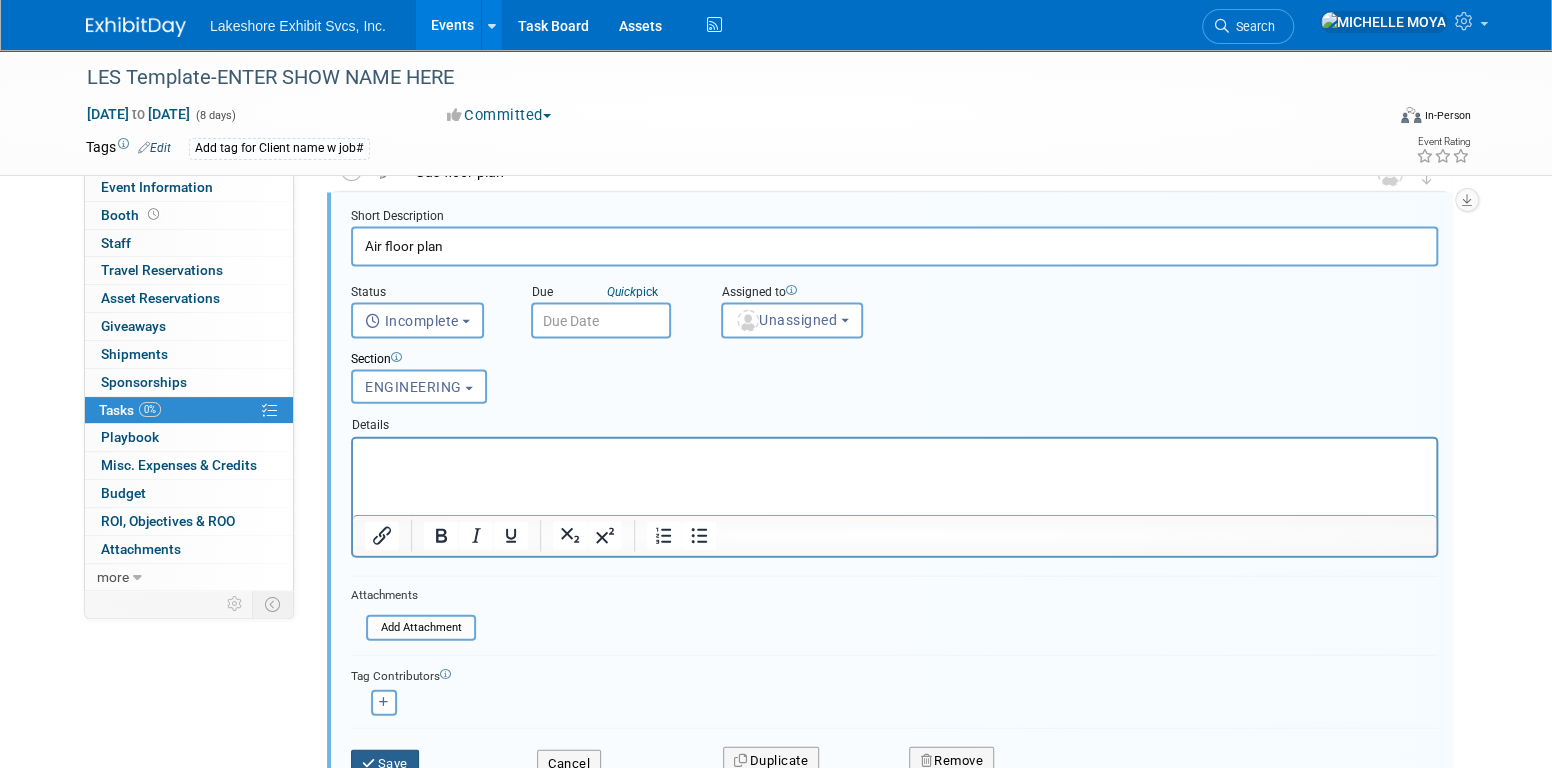 click on "Save" at bounding box center (385, 764) 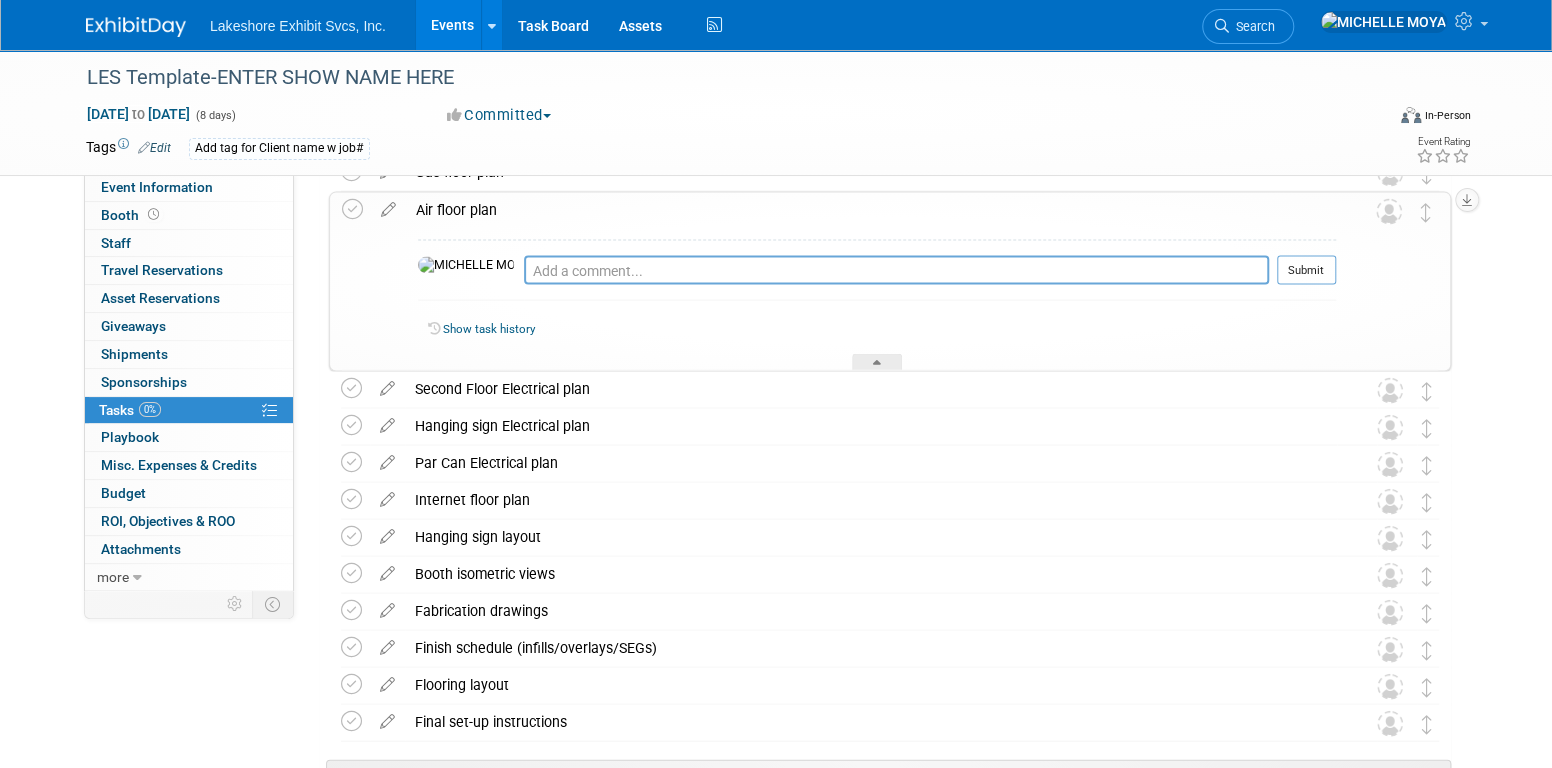 click on "Air floor plan" at bounding box center [871, 210] 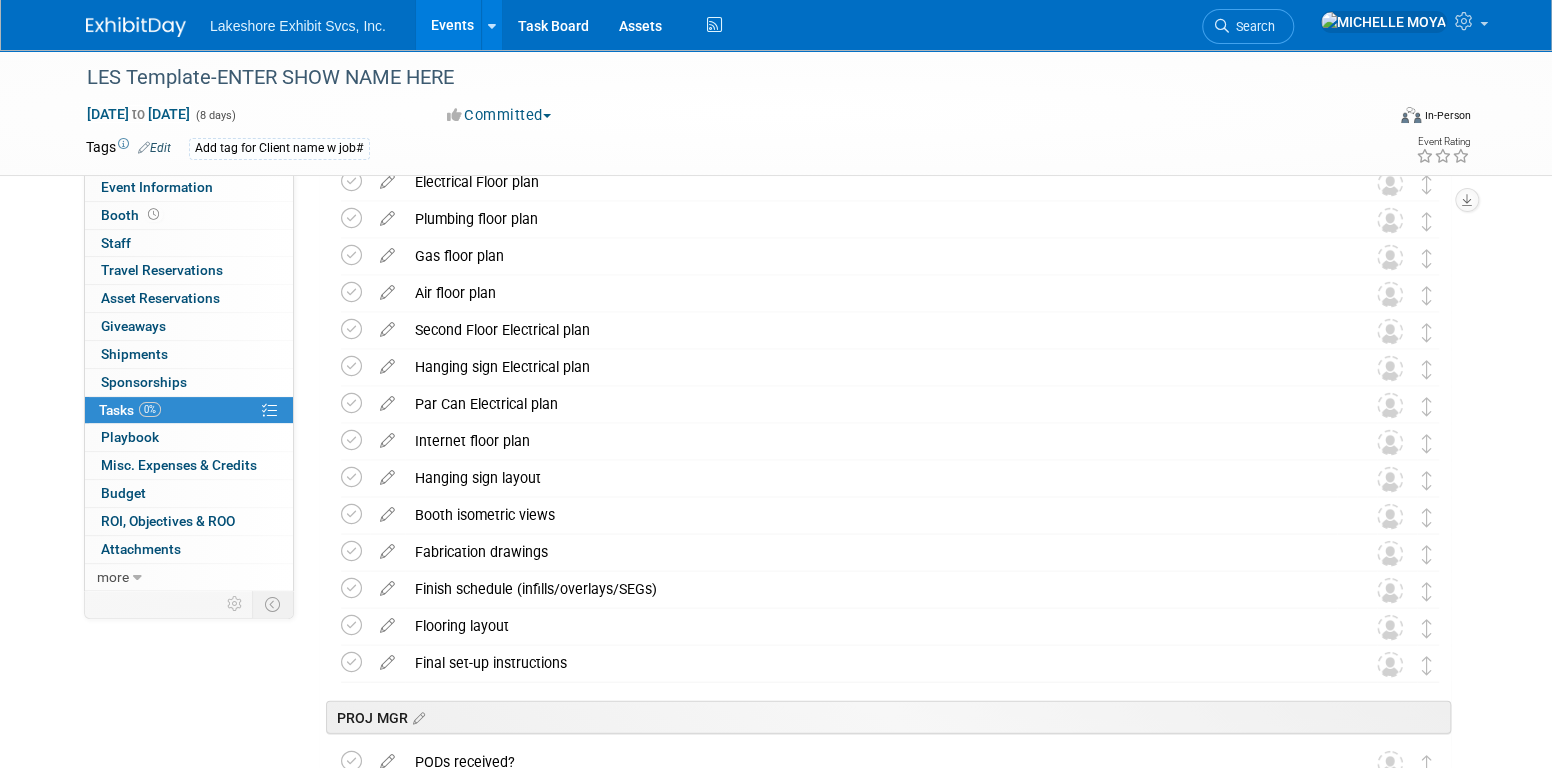 scroll, scrollTop: 2111, scrollLeft: 0, axis: vertical 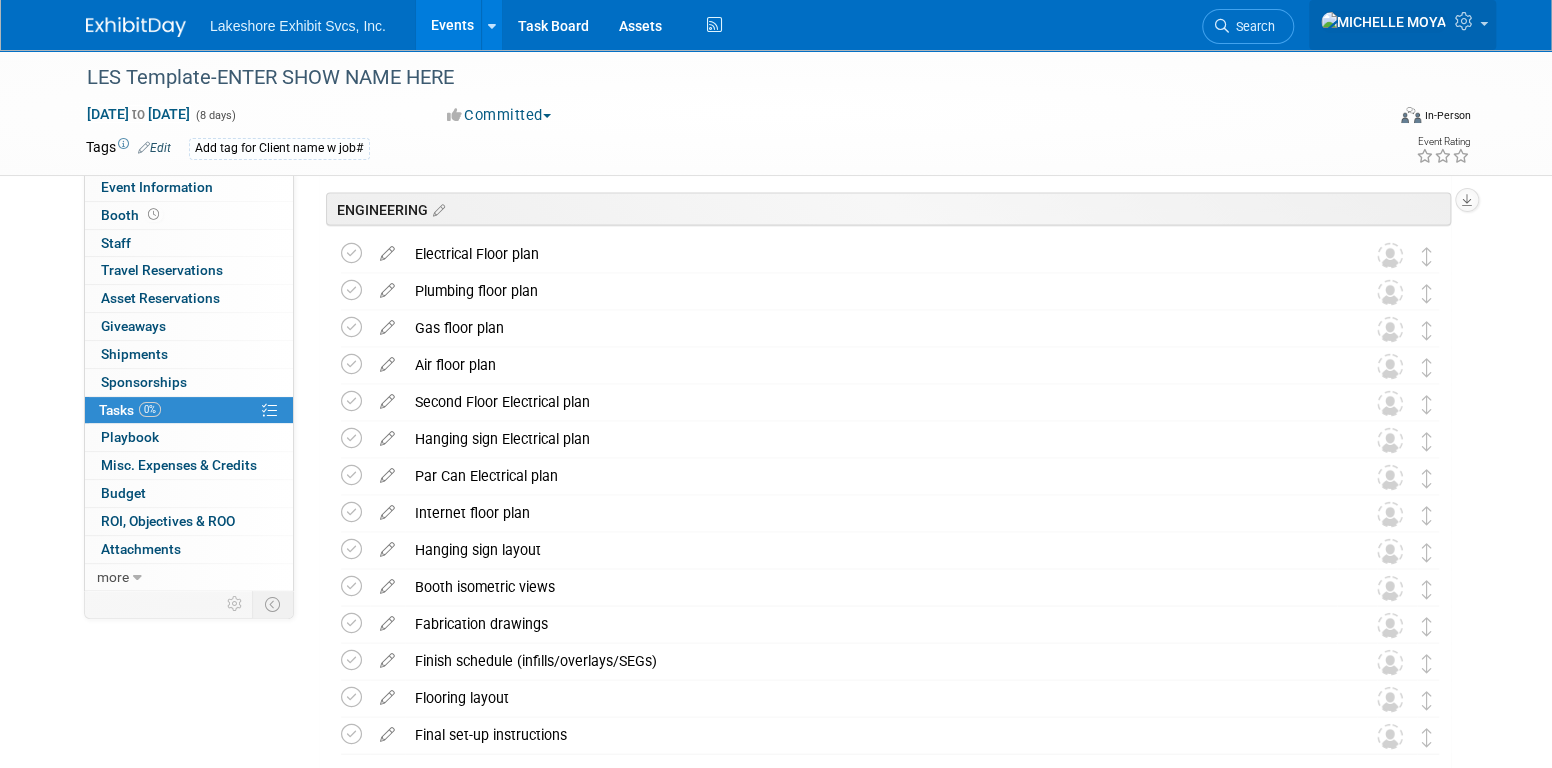 click at bounding box center (1466, 21) 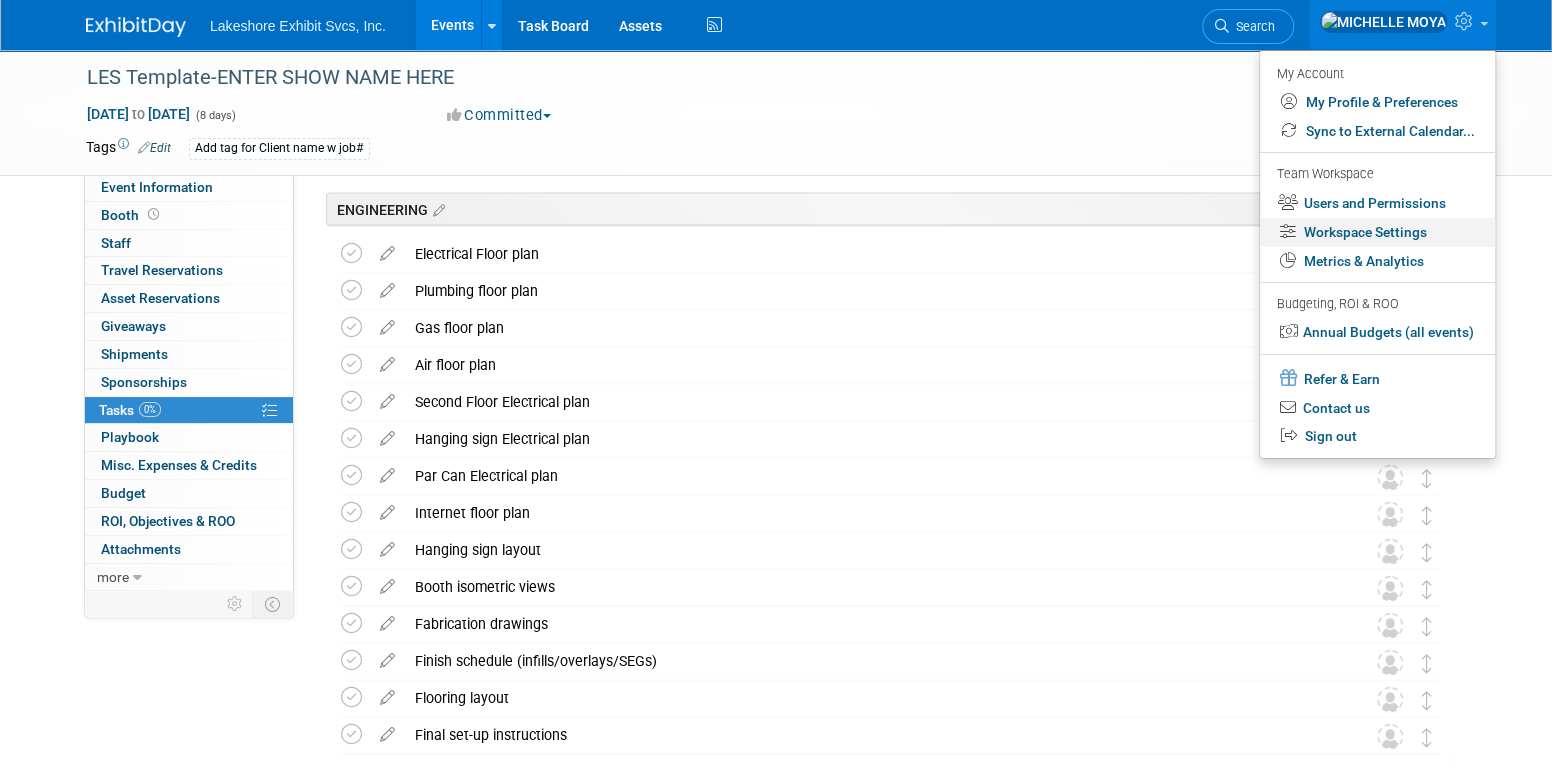 click on "Workspace Settings" at bounding box center (1377, 232) 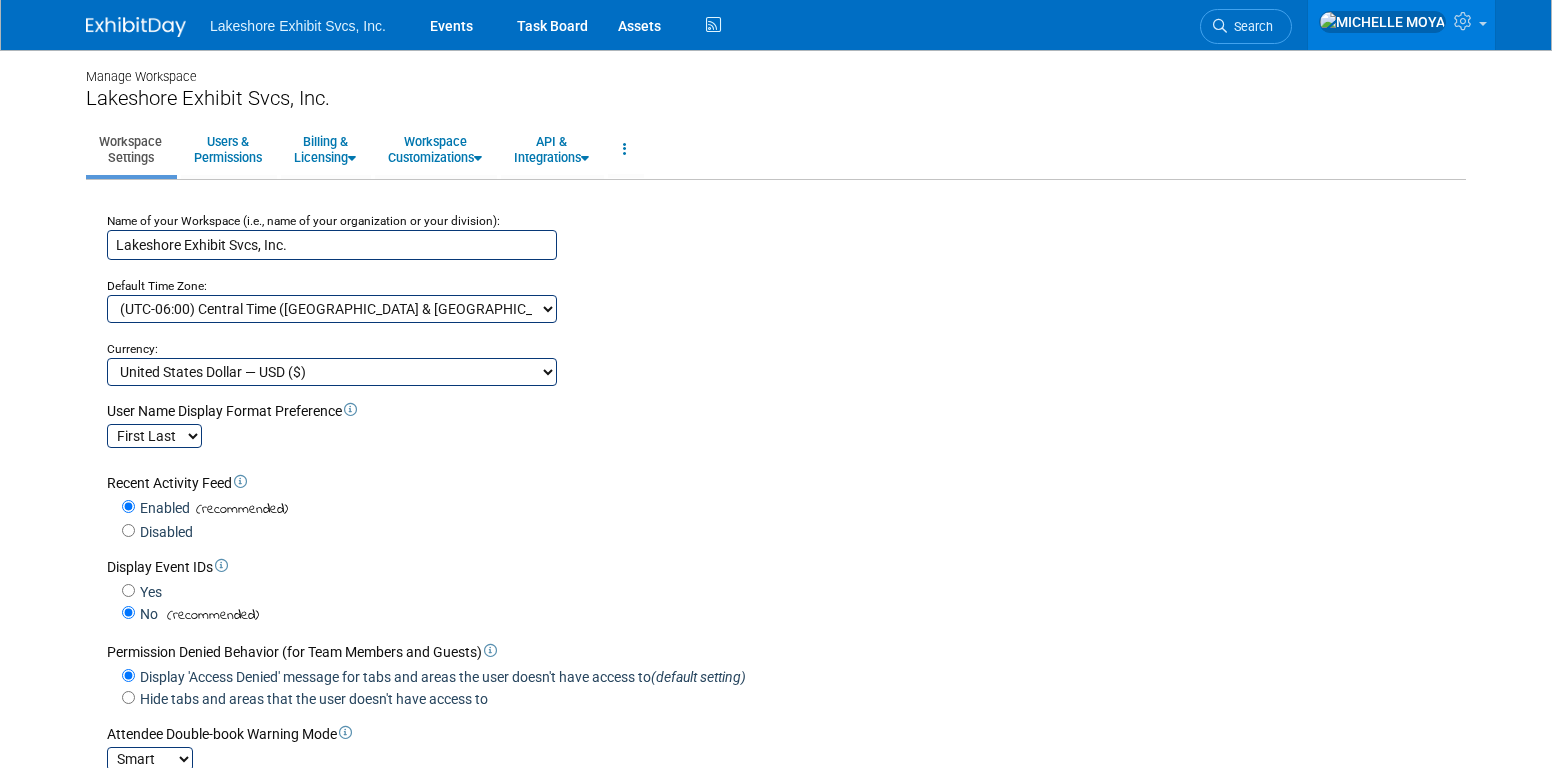 scroll, scrollTop: 0, scrollLeft: 0, axis: both 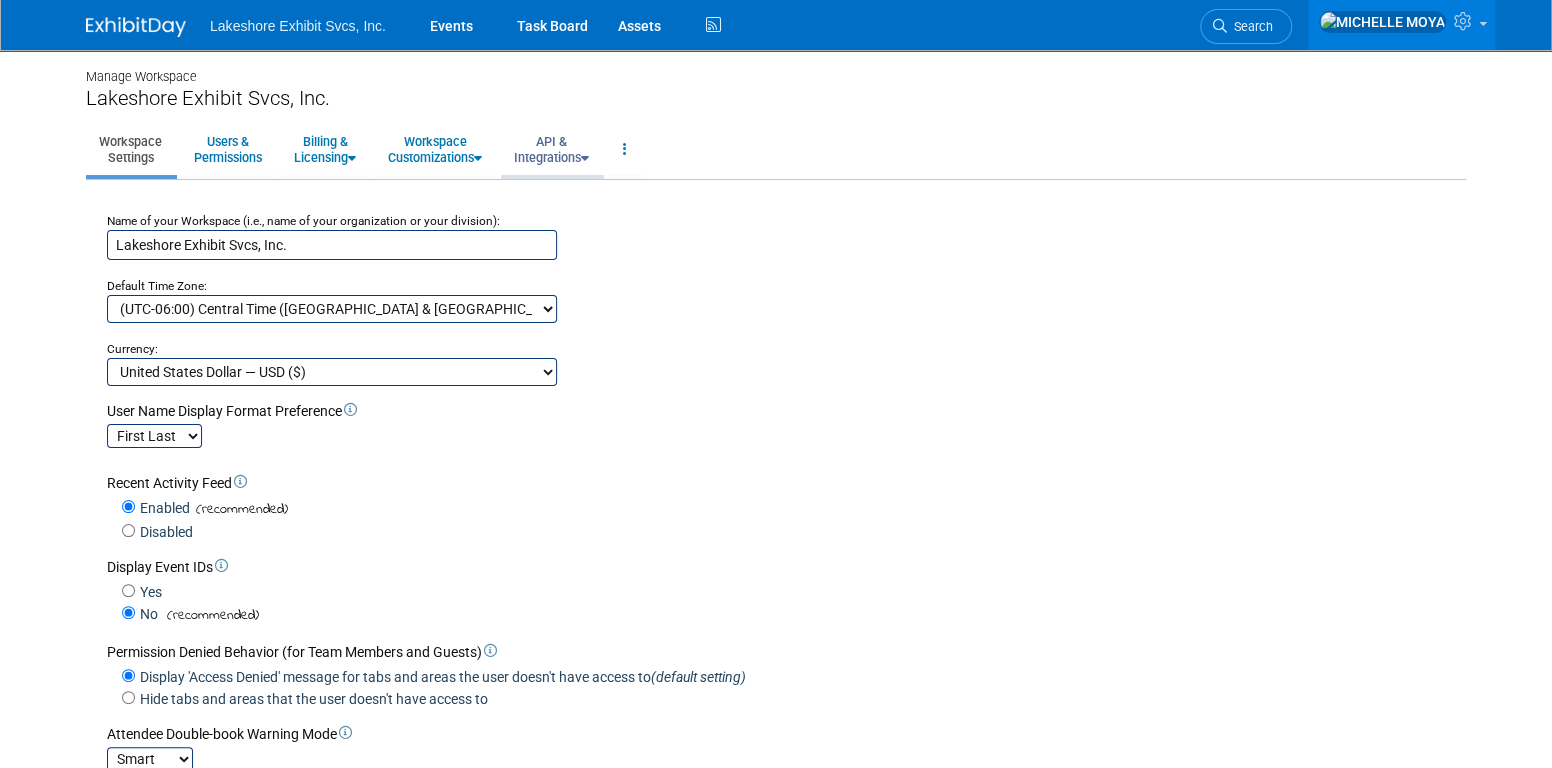 click on "API &
Integrations" at bounding box center (551, 149) 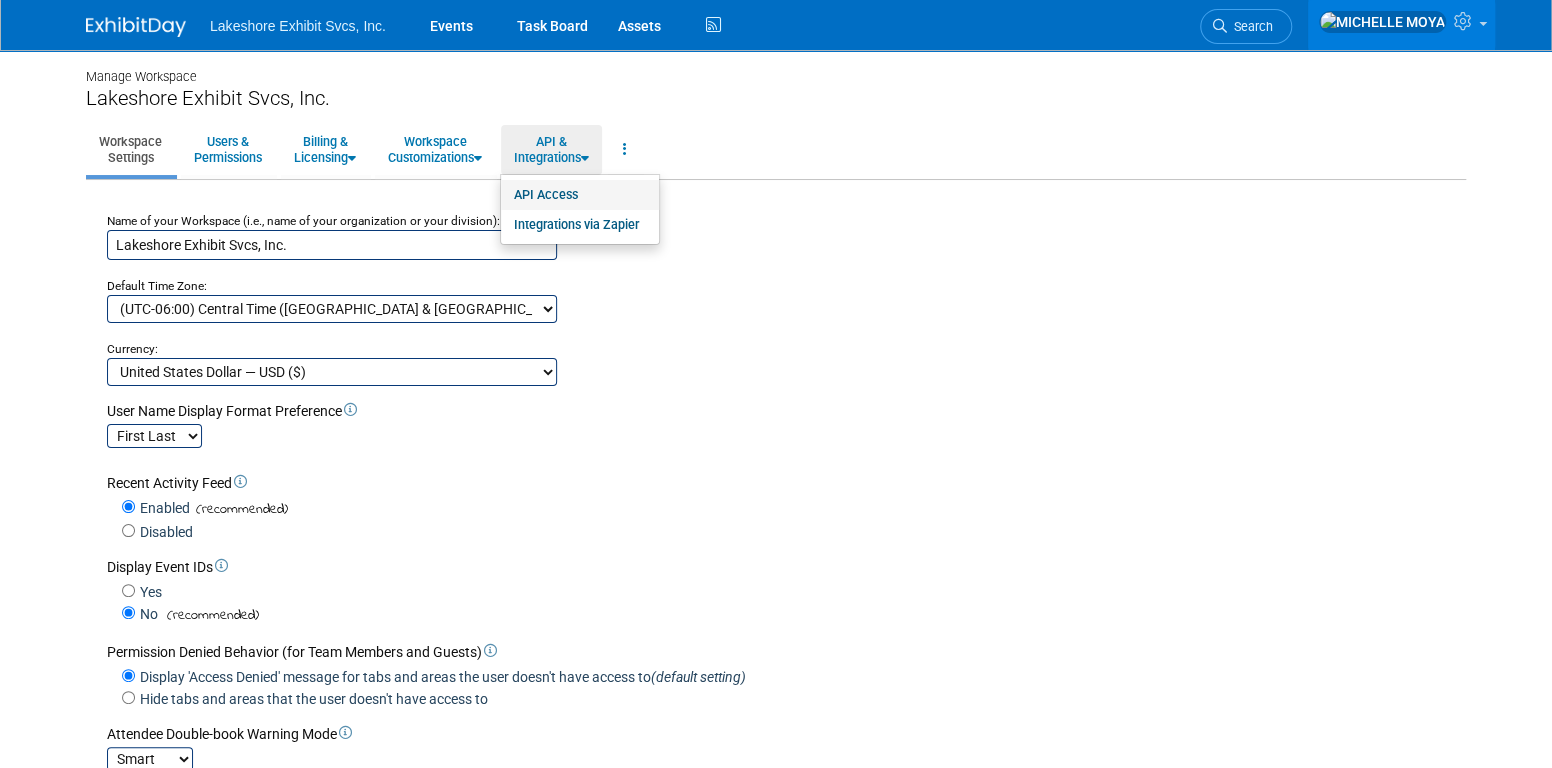 click on "API Access" at bounding box center [580, 195] 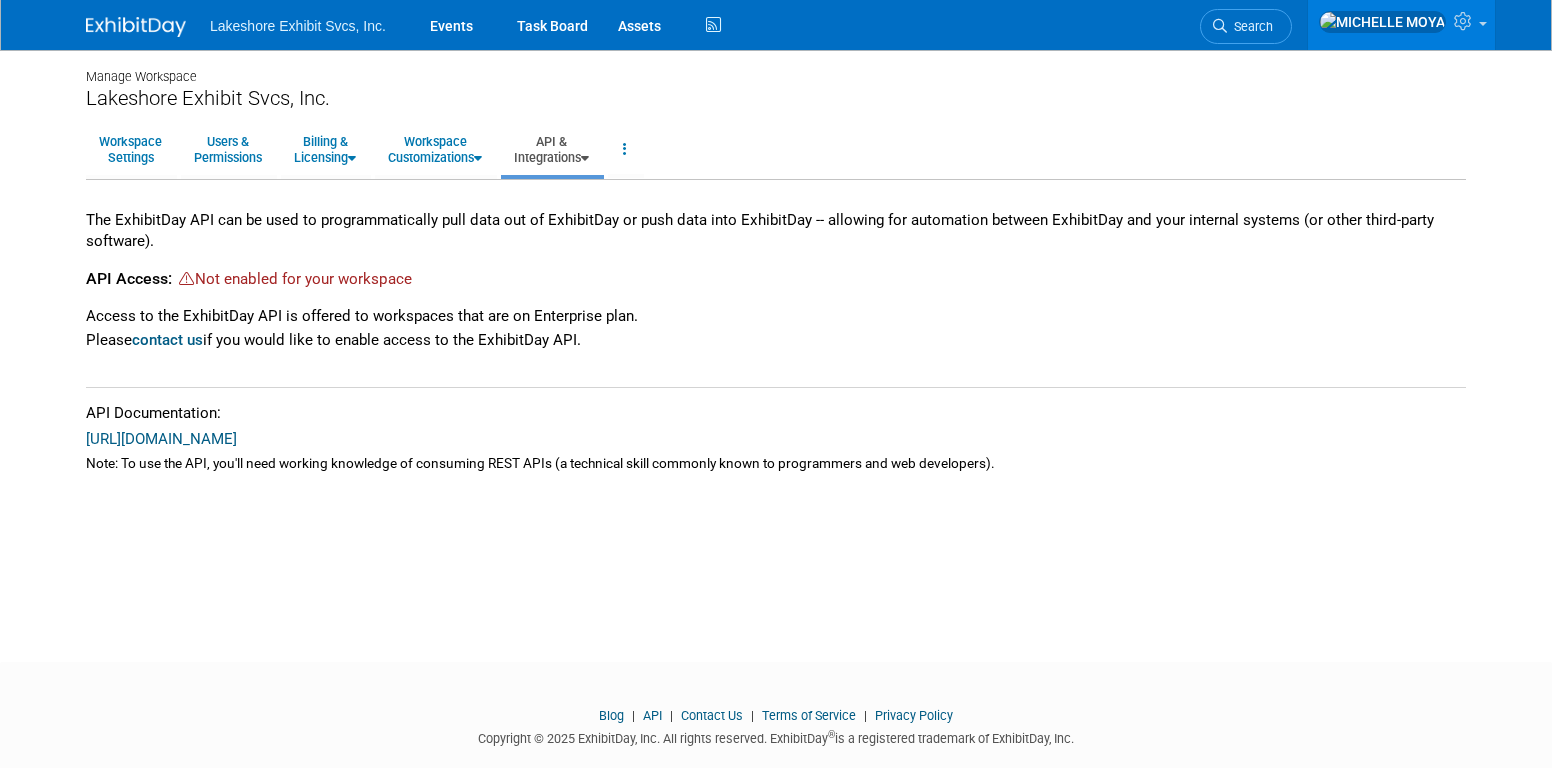 scroll, scrollTop: 0, scrollLeft: 0, axis: both 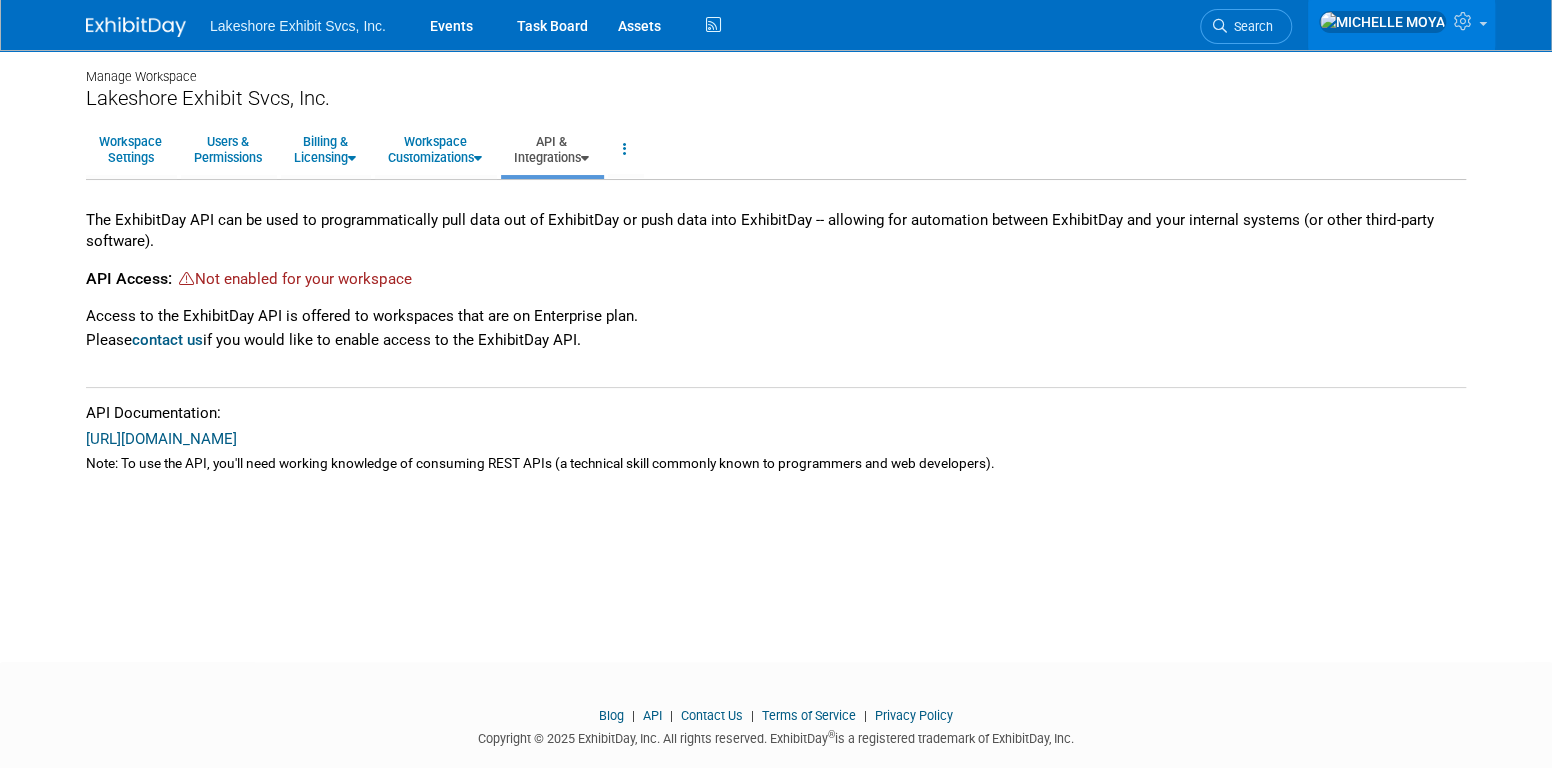 click on "API &
Integrations" at bounding box center [551, 149] 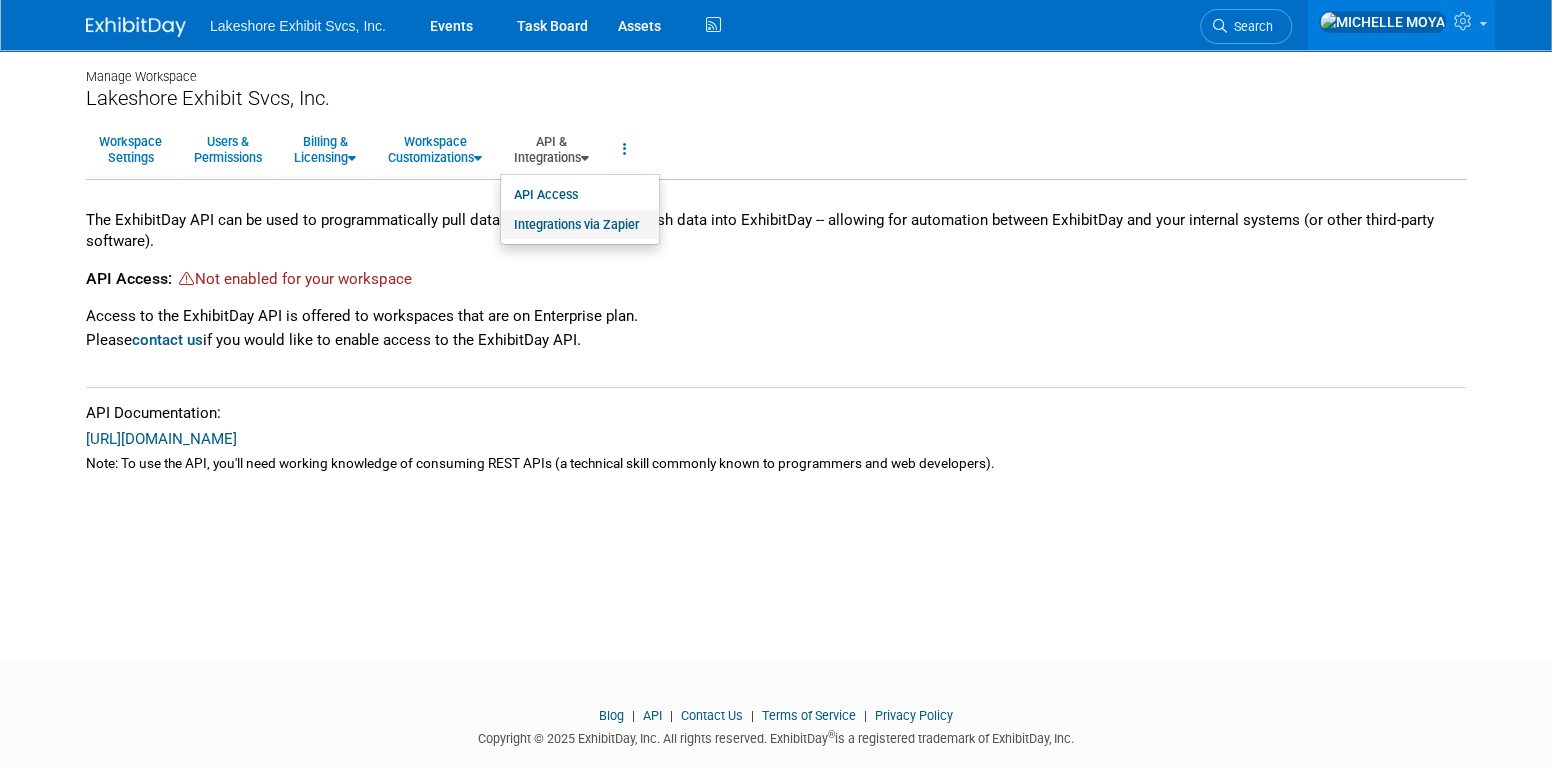 click on "Integrations via Zapier" at bounding box center [580, 225] 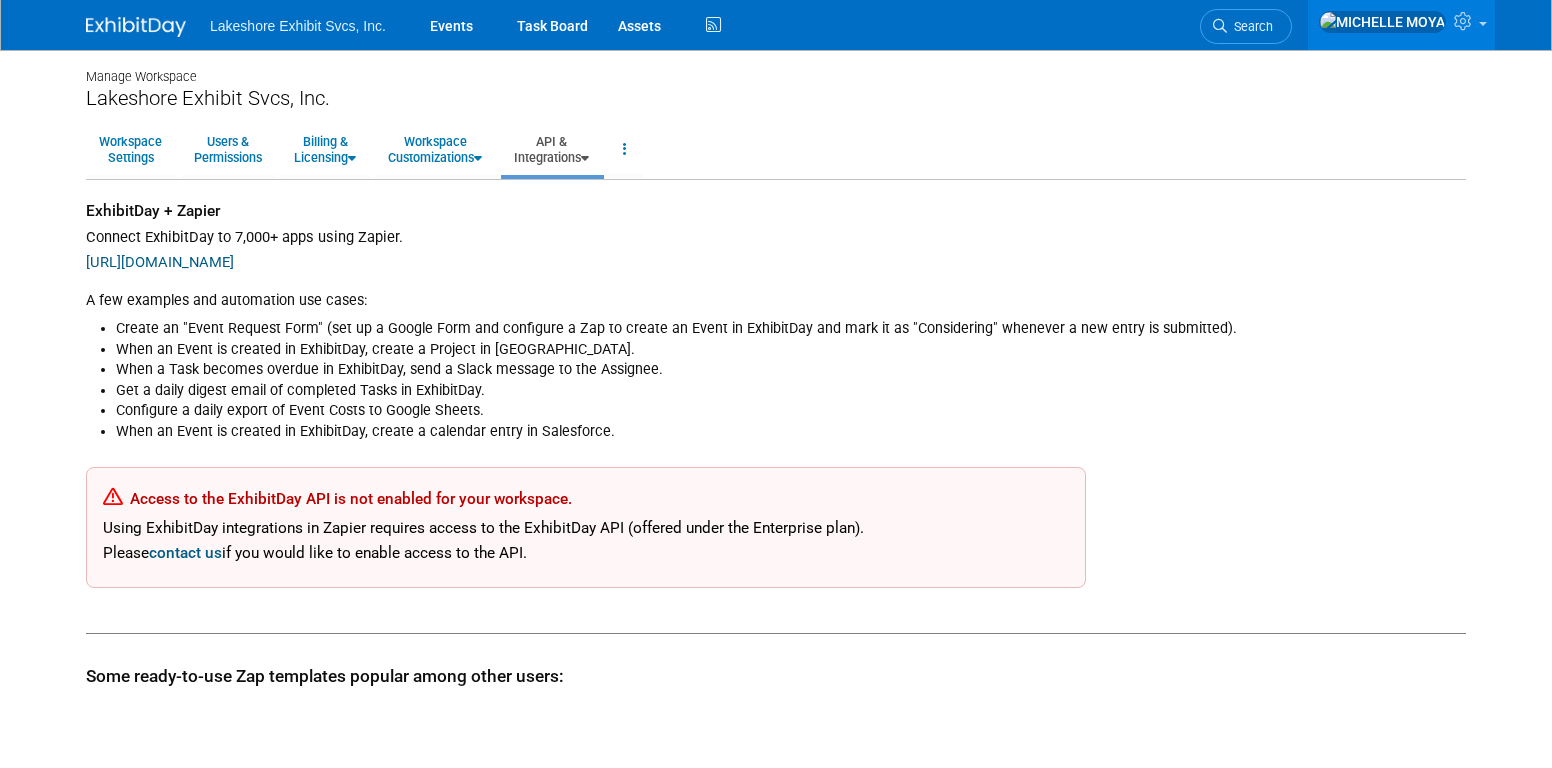 scroll, scrollTop: 0, scrollLeft: 0, axis: both 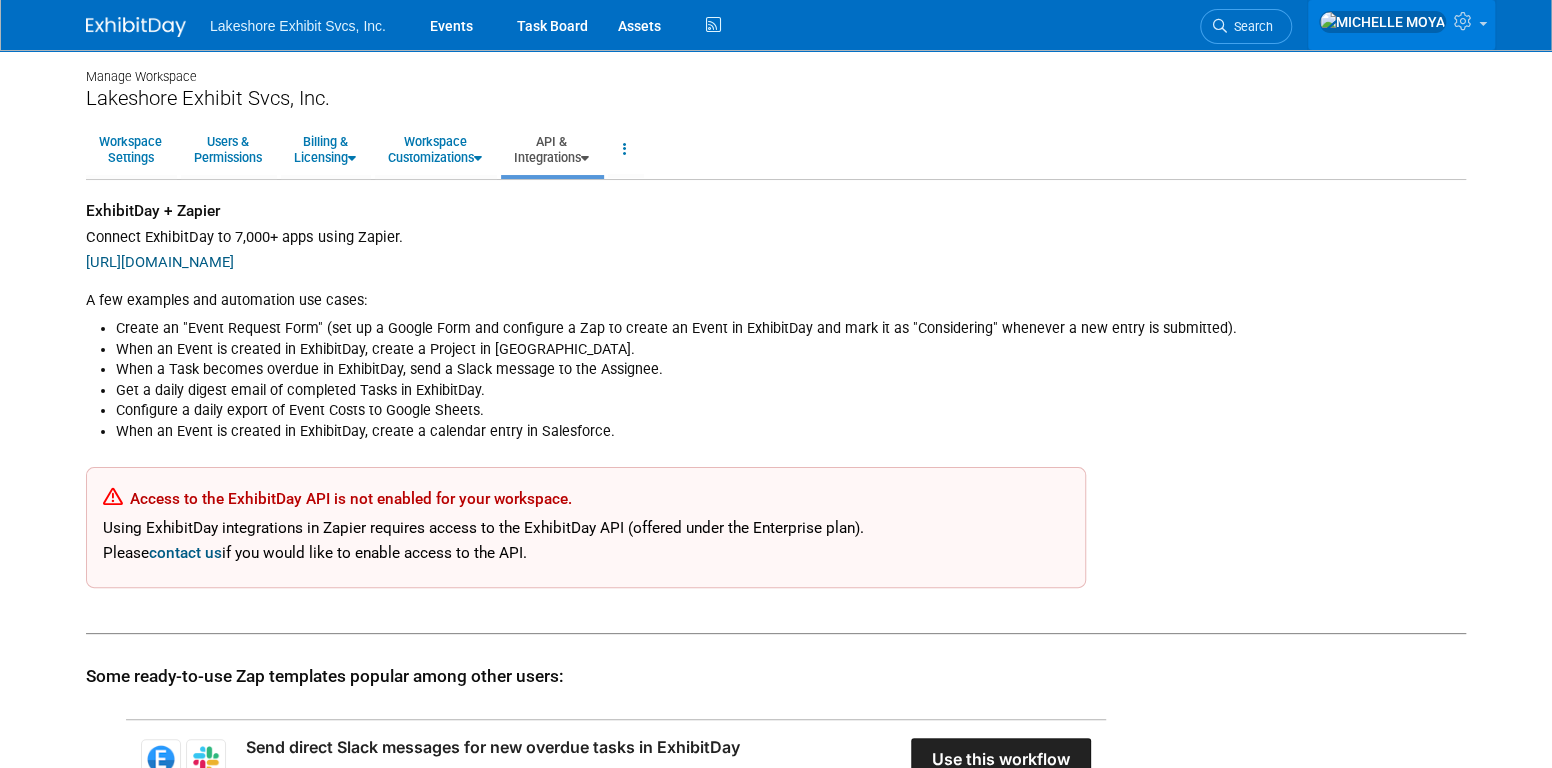 click at bounding box center [1401, 25] 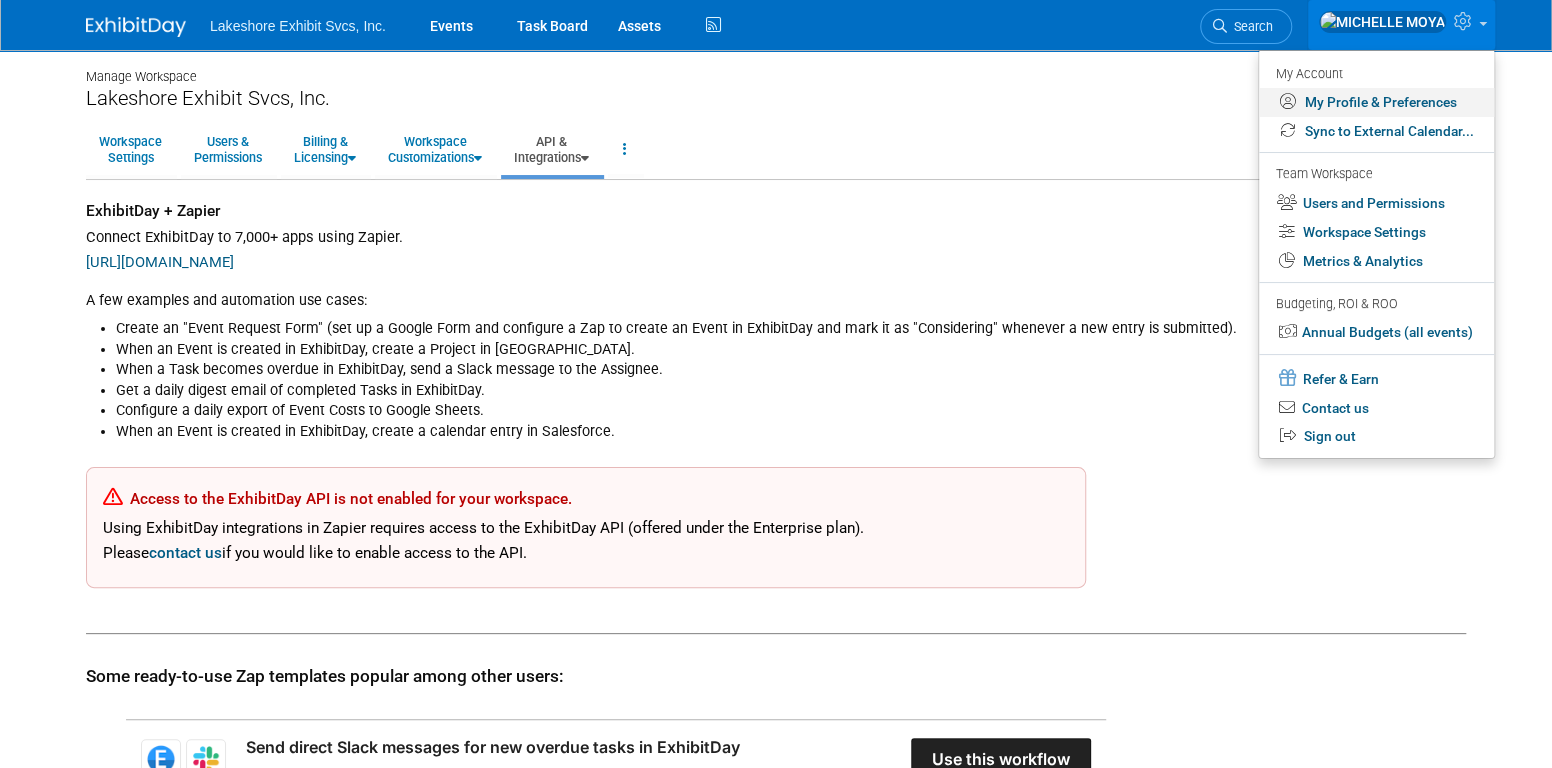 click on "My Profile & Preferences" at bounding box center [1376, 102] 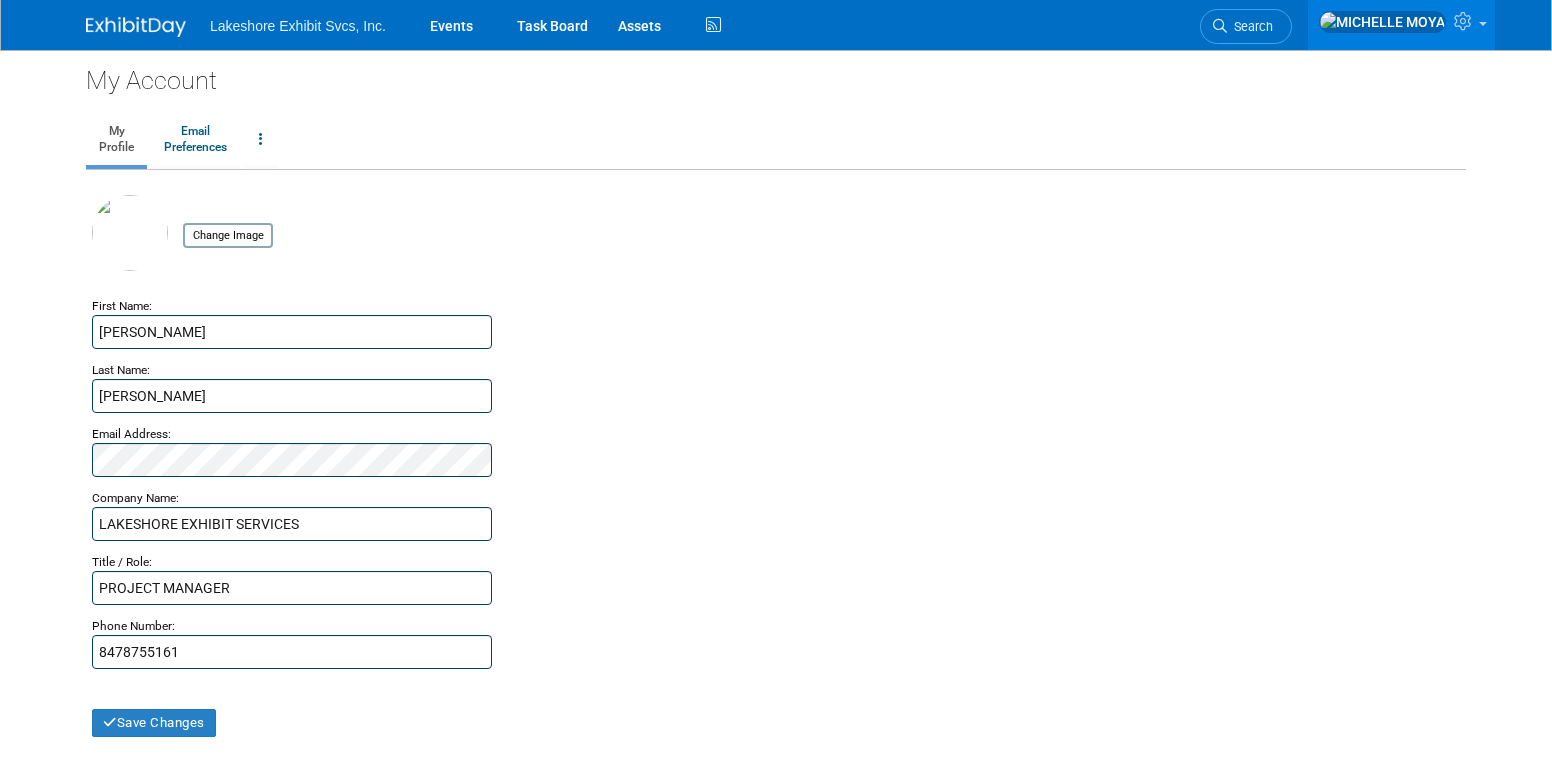 scroll, scrollTop: 0, scrollLeft: 0, axis: both 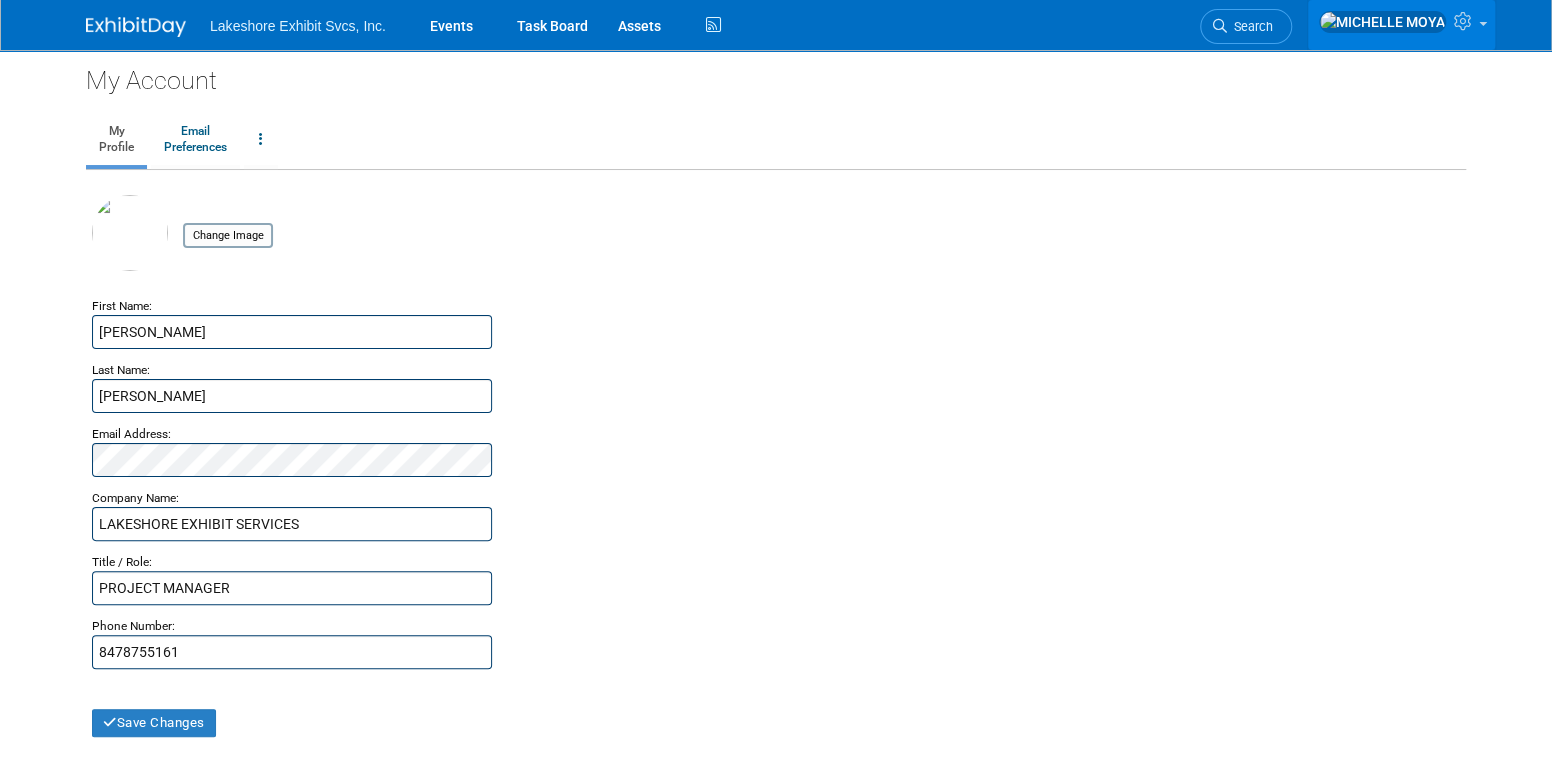 click at bounding box center (1465, 21) 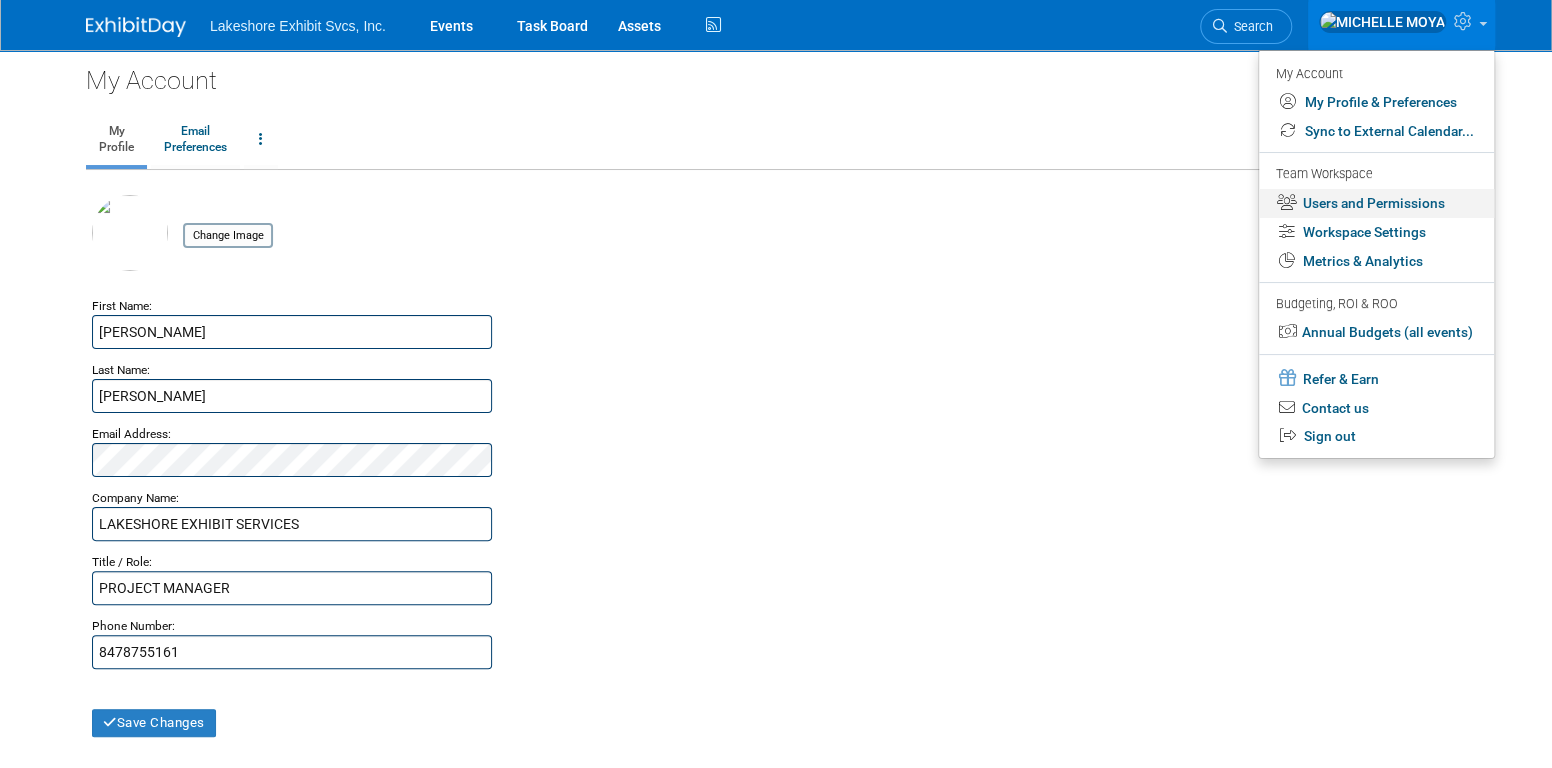 click on "Users and Permissions" at bounding box center (1376, 203) 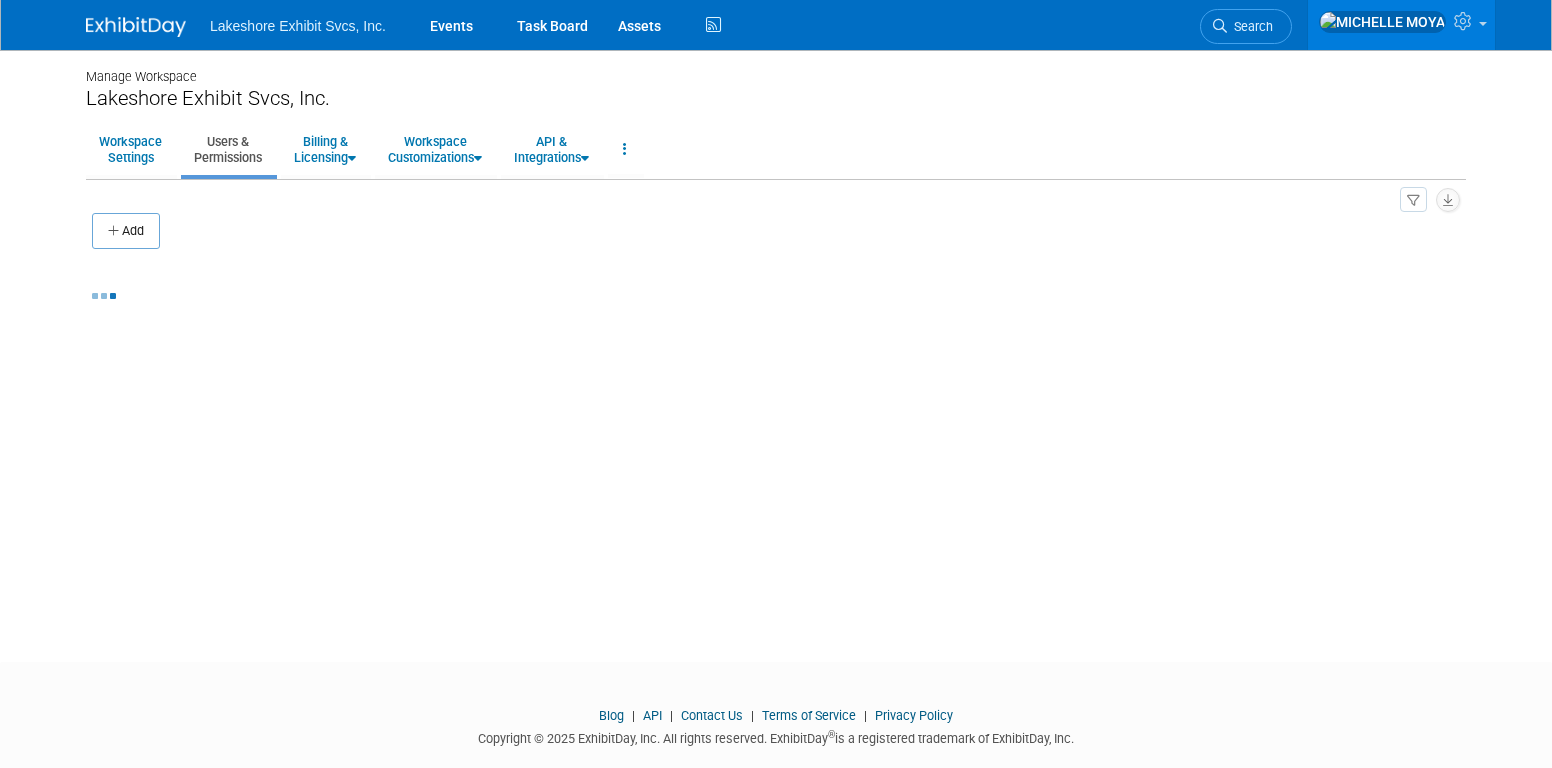 scroll, scrollTop: 0, scrollLeft: 0, axis: both 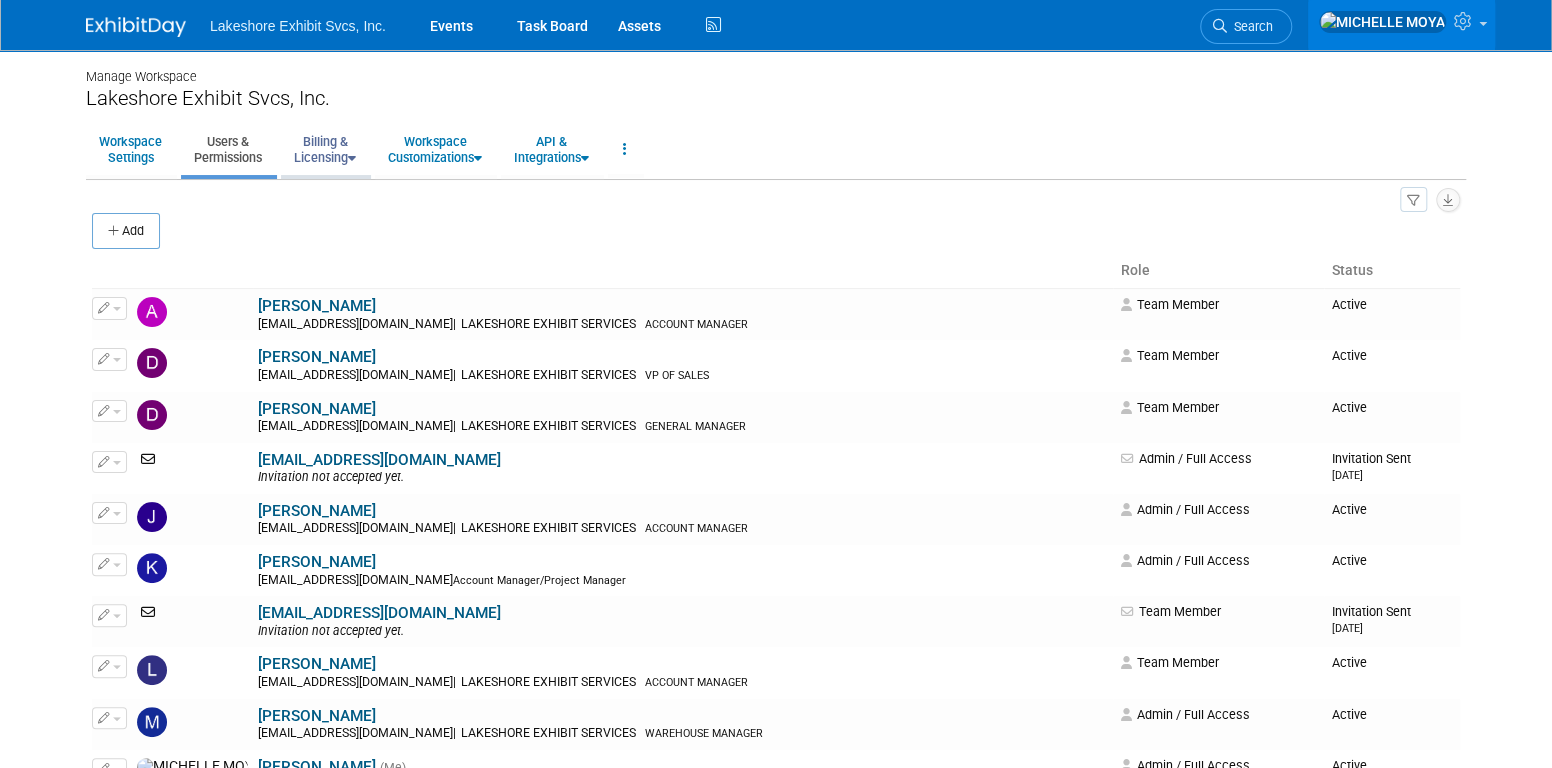 click on "Billing & Licensing" at bounding box center [325, 149] 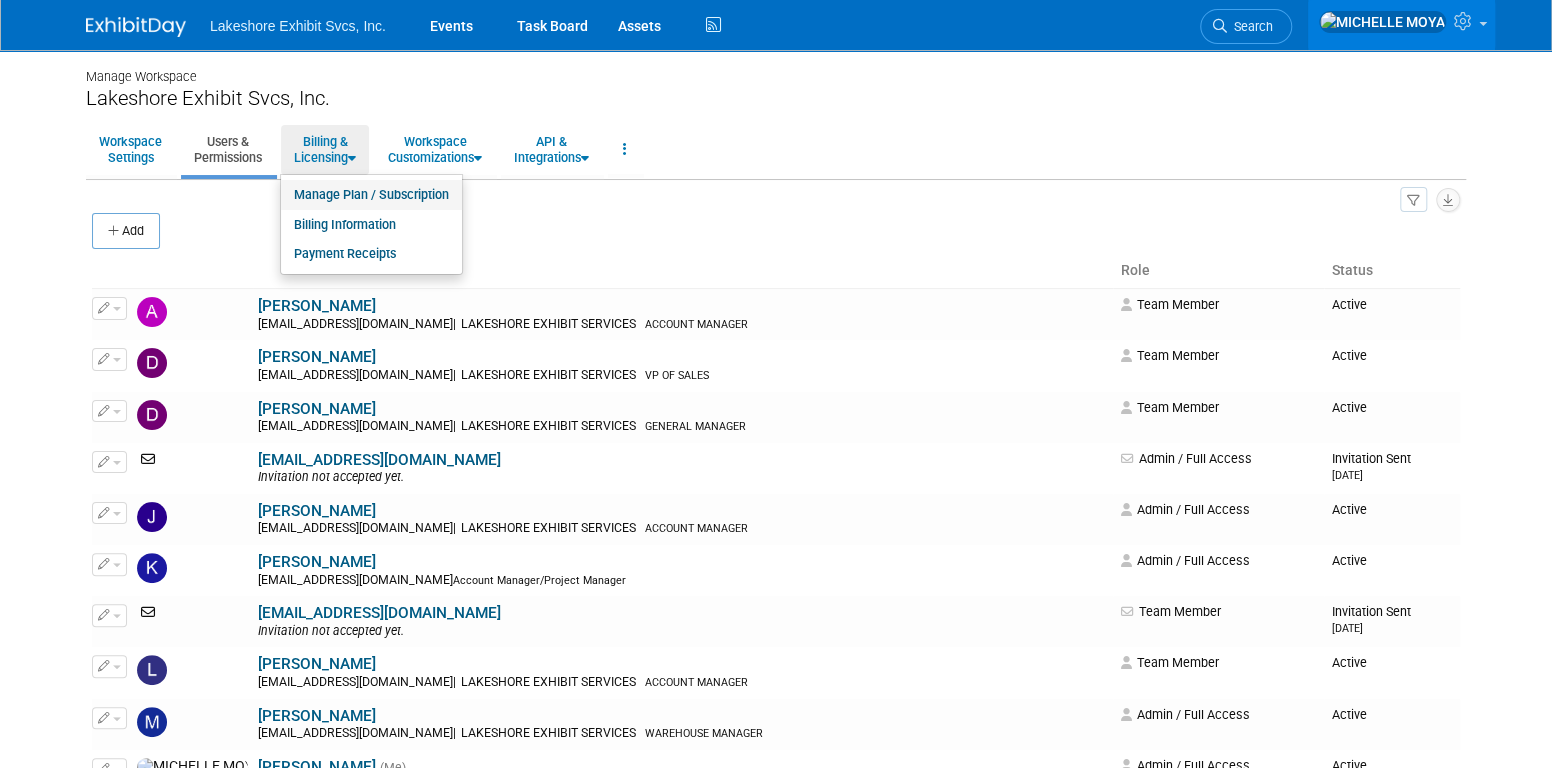click on "Manage Plan / Subscription" at bounding box center (371, 195) 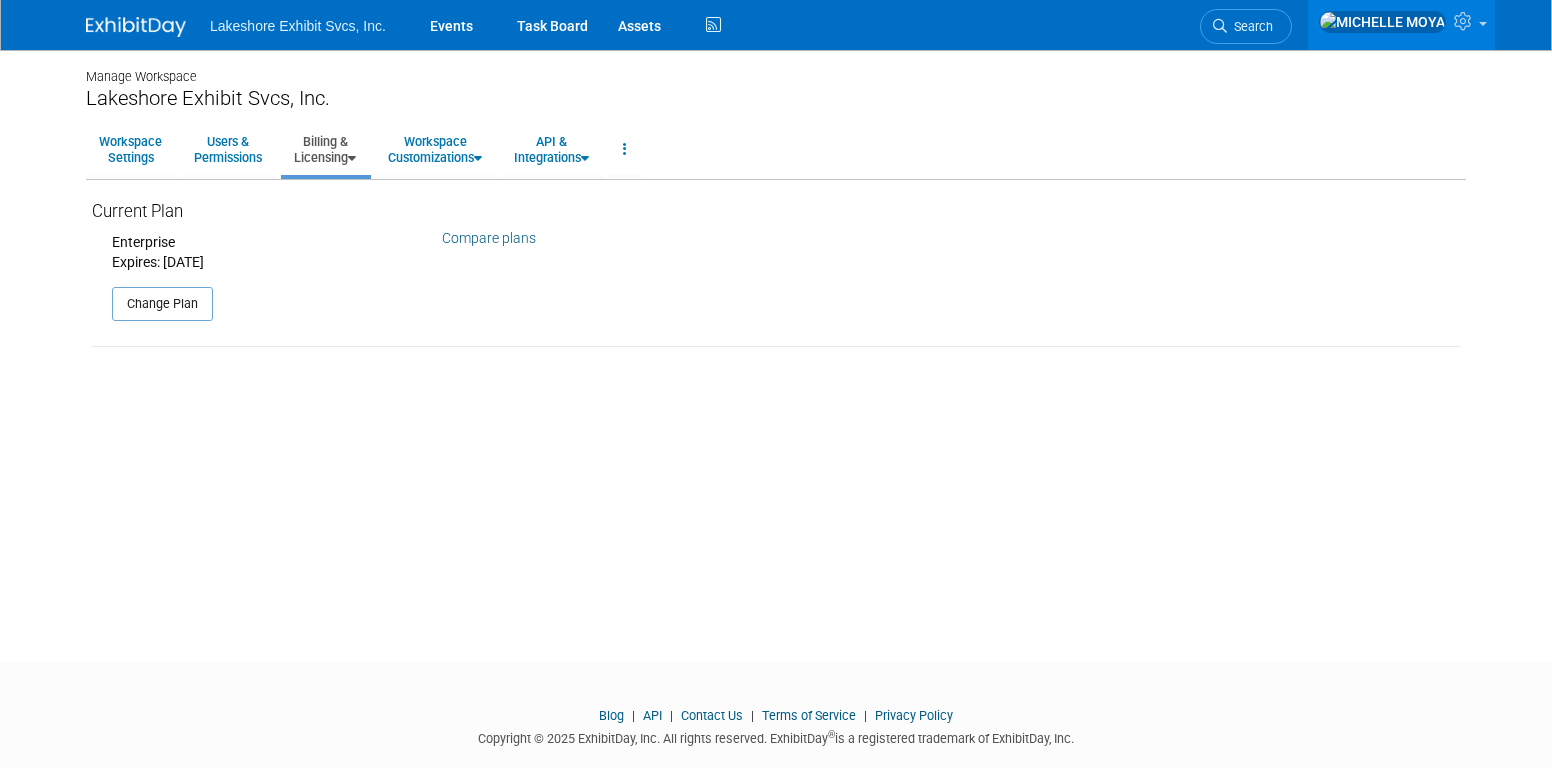 scroll, scrollTop: 0, scrollLeft: 0, axis: both 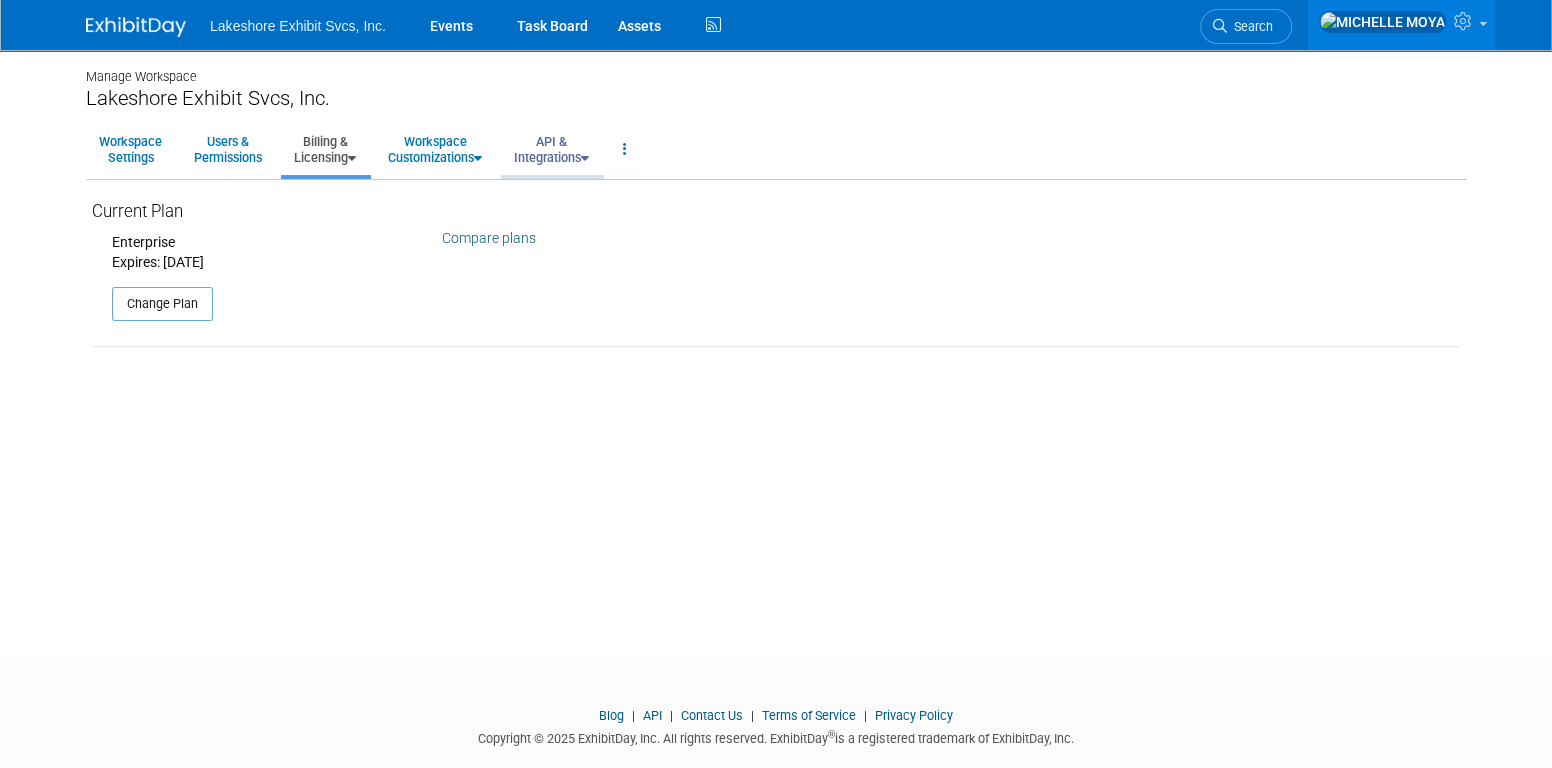click on "API &
Integrations" at bounding box center [551, 149] 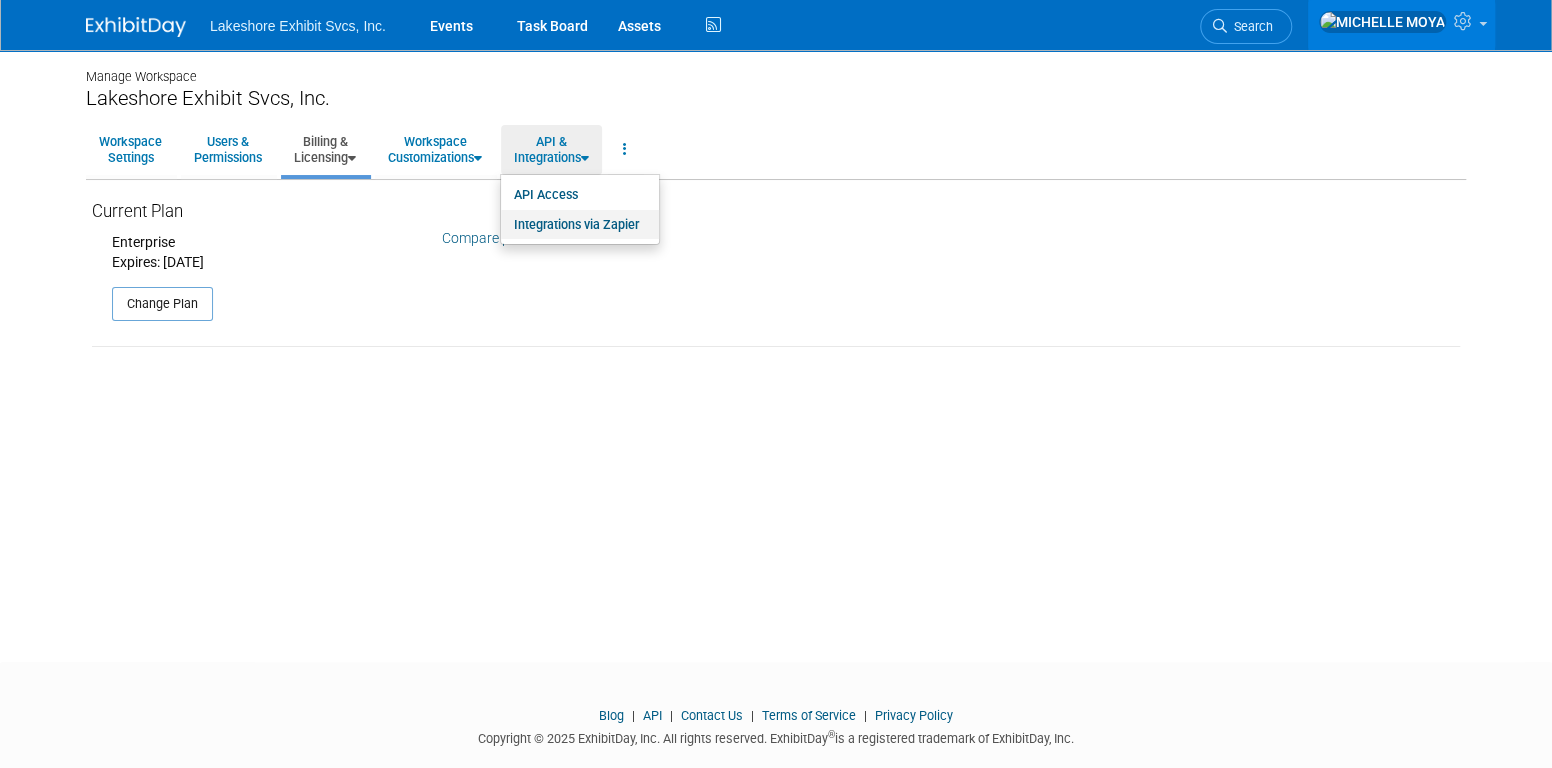 drag, startPoint x: 596, startPoint y: 226, endPoint x: 614, endPoint y: 221, distance: 18.681541 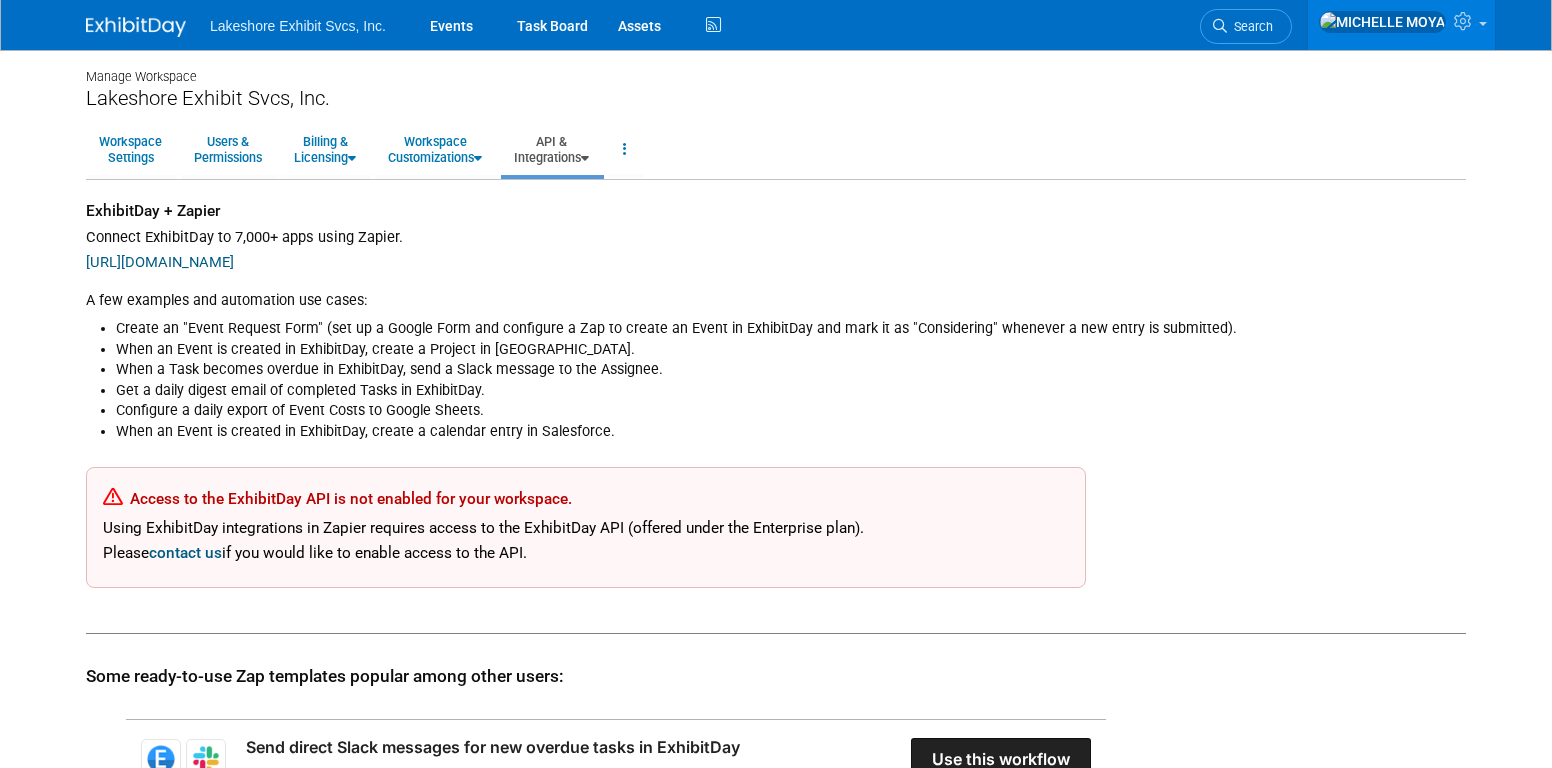 scroll, scrollTop: 0, scrollLeft: 0, axis: both 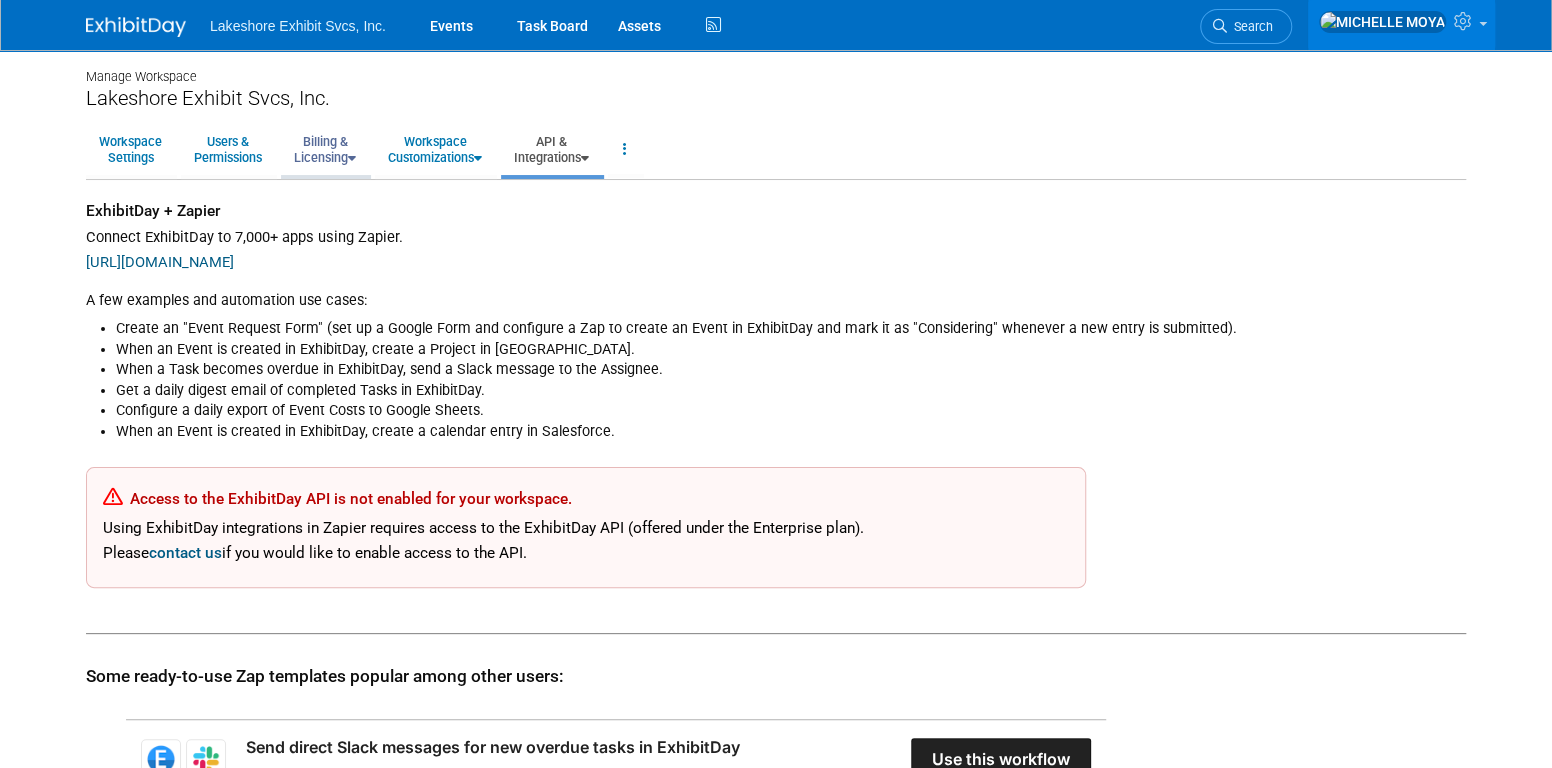 click on "Billing & Licensing" at bounding box center [325, 149] 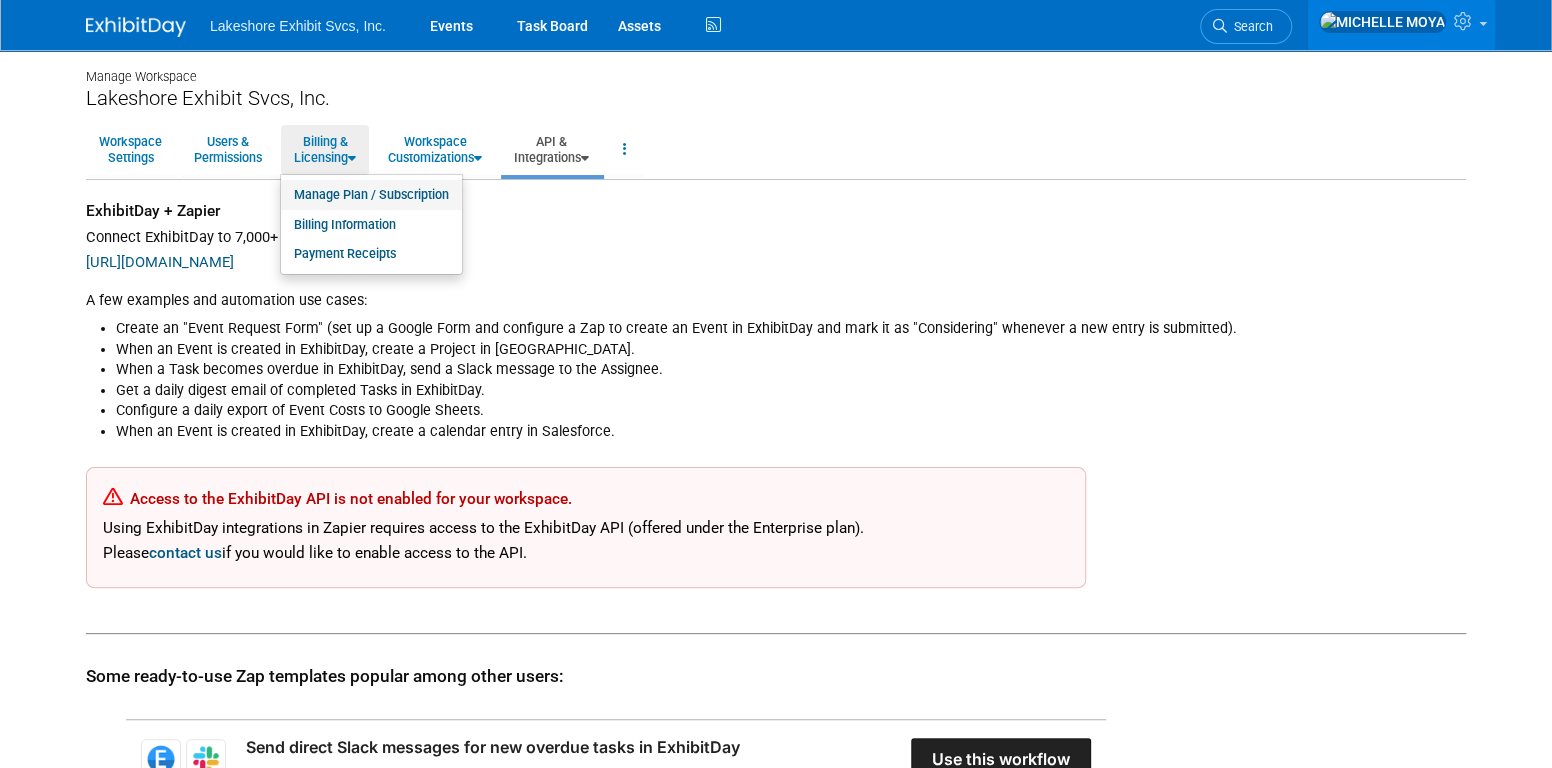 click on "Manage Plan / Subscription" at bounding box center (371, 195) 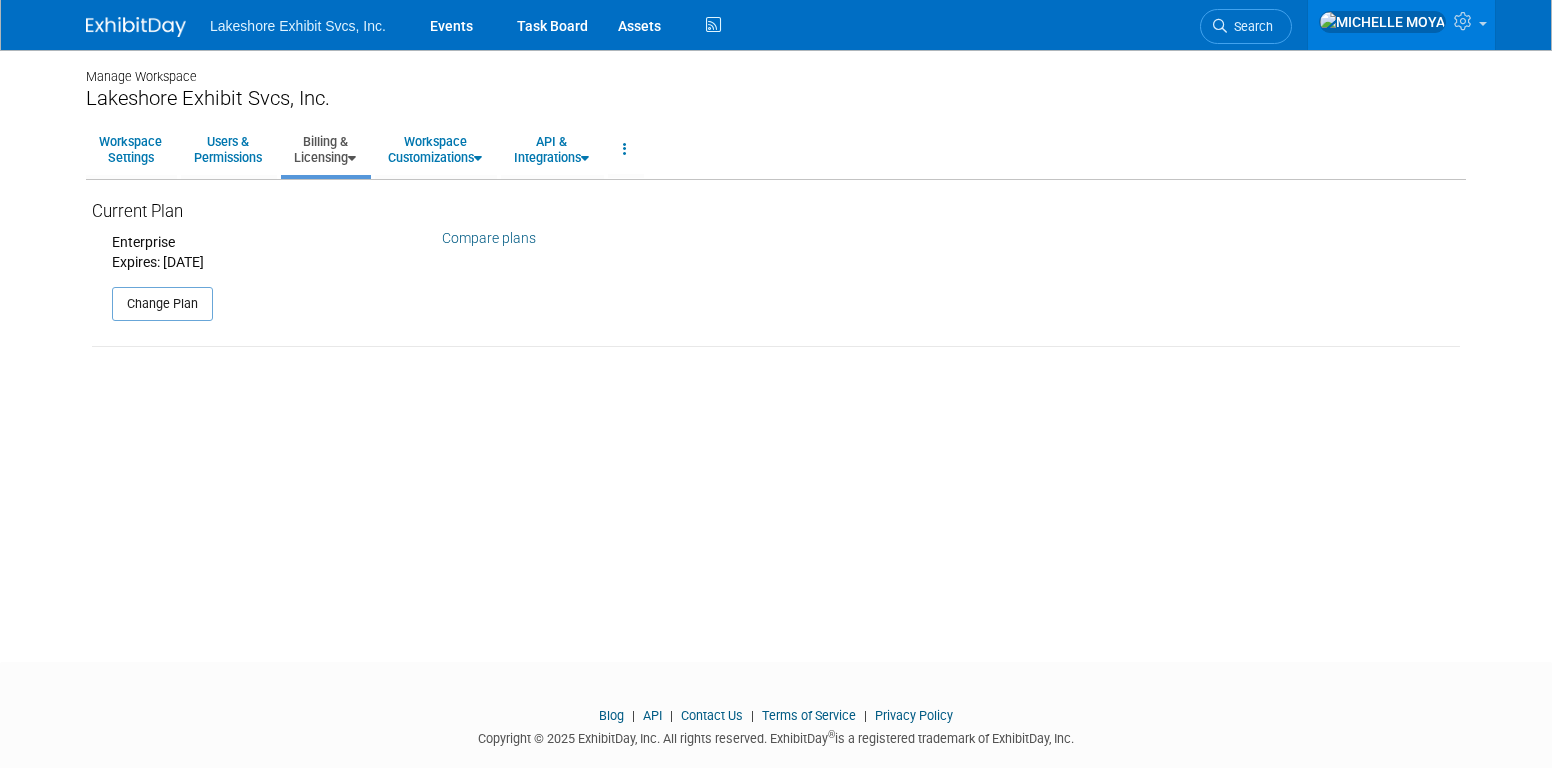 scroll, scrollTop: 0, scrollLeft: 0, axis: both 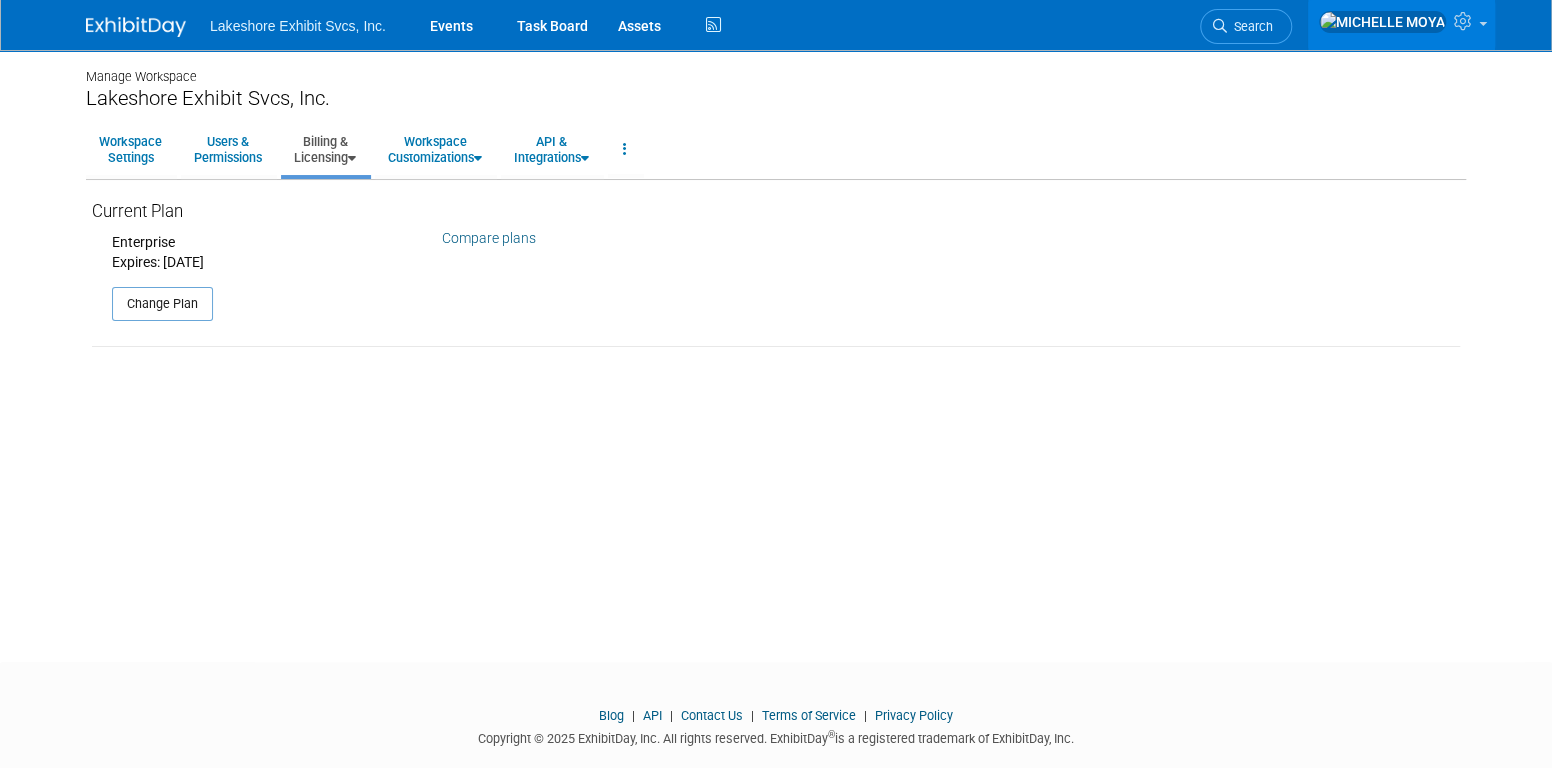 click on "Compare plans" at bounding box center [489, 238] 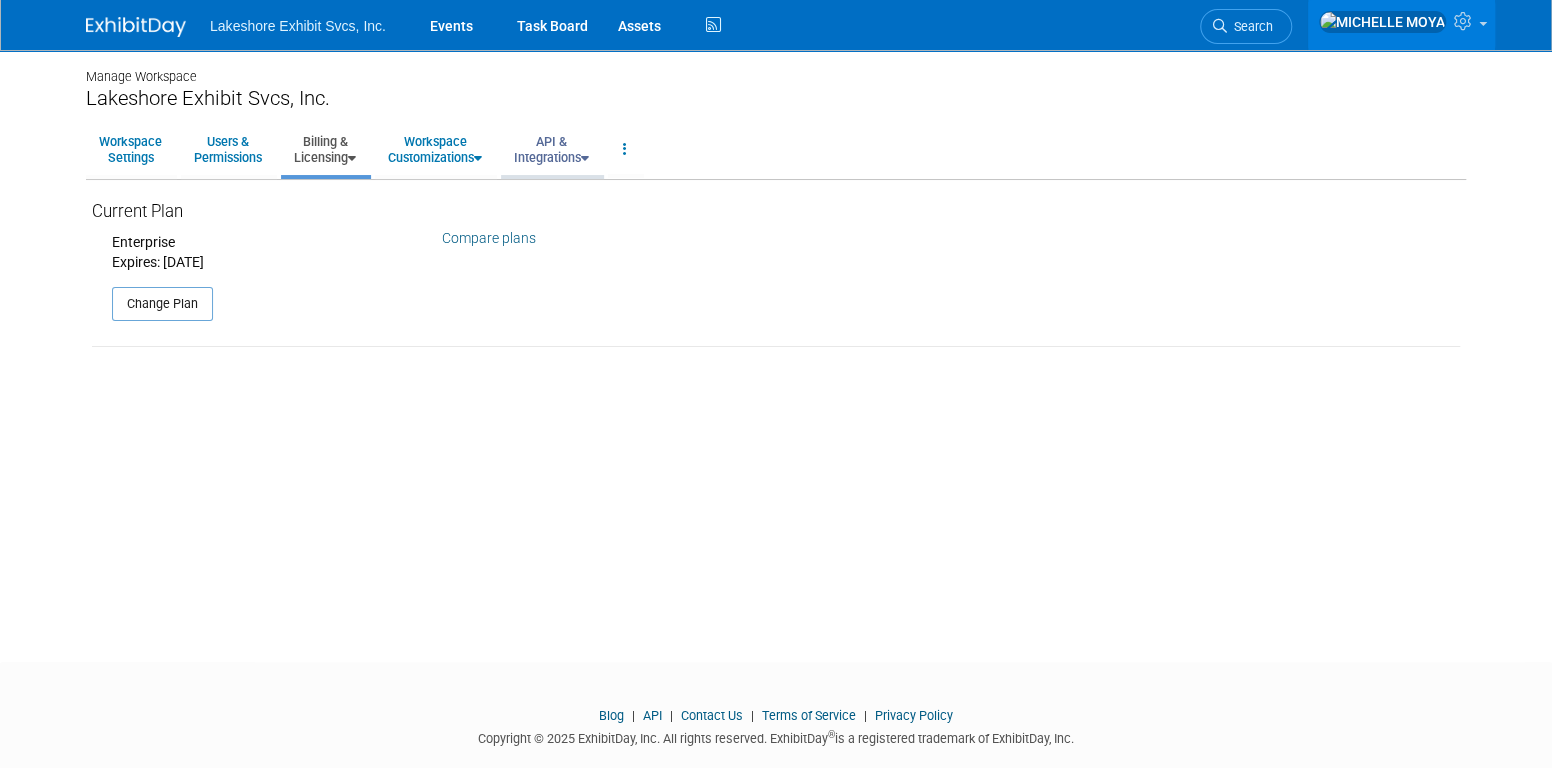click on "API &
Integrations" at bounding box center [551, 149] 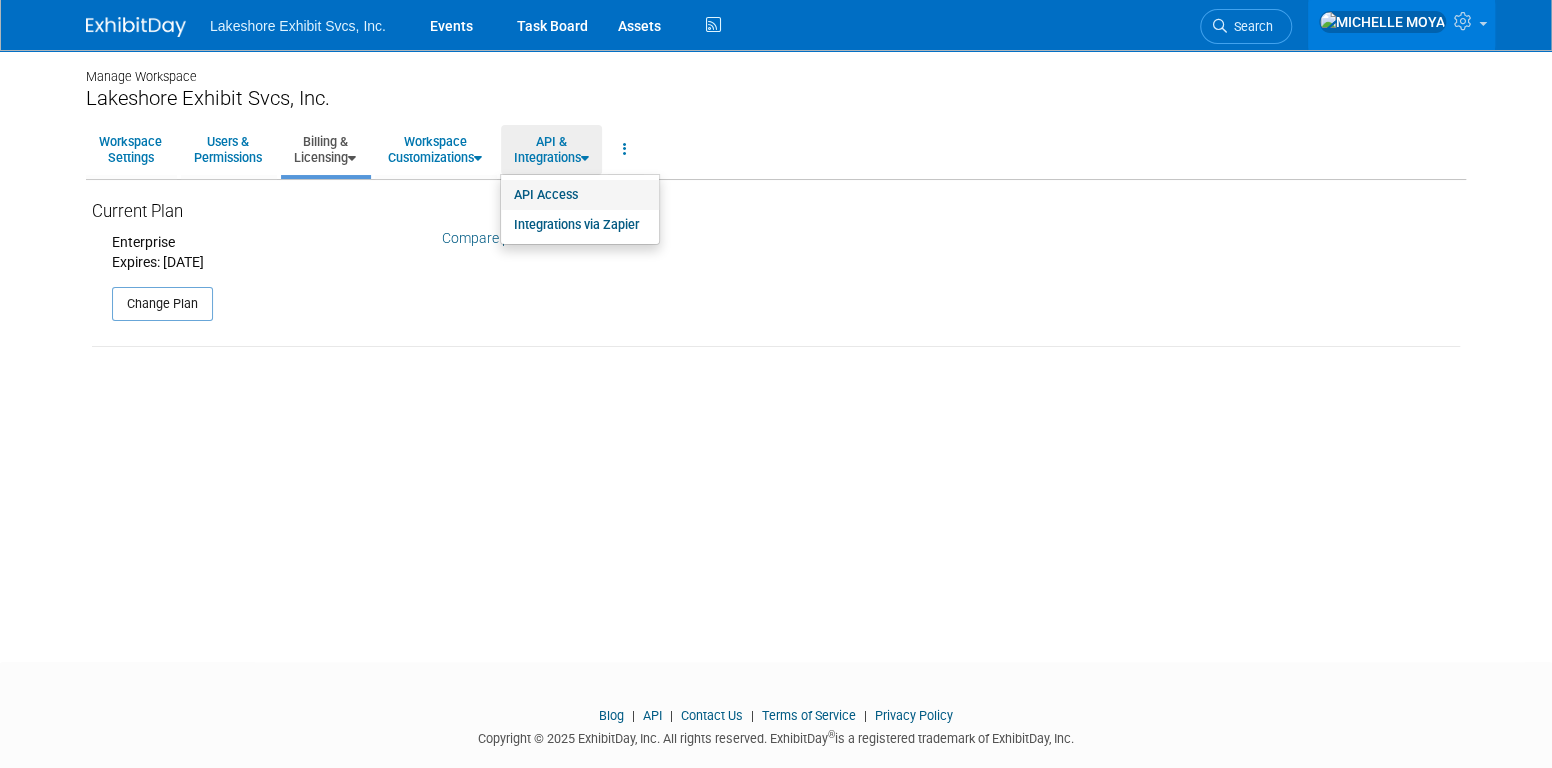 click on "API Access" at bounding box center [580, 195] 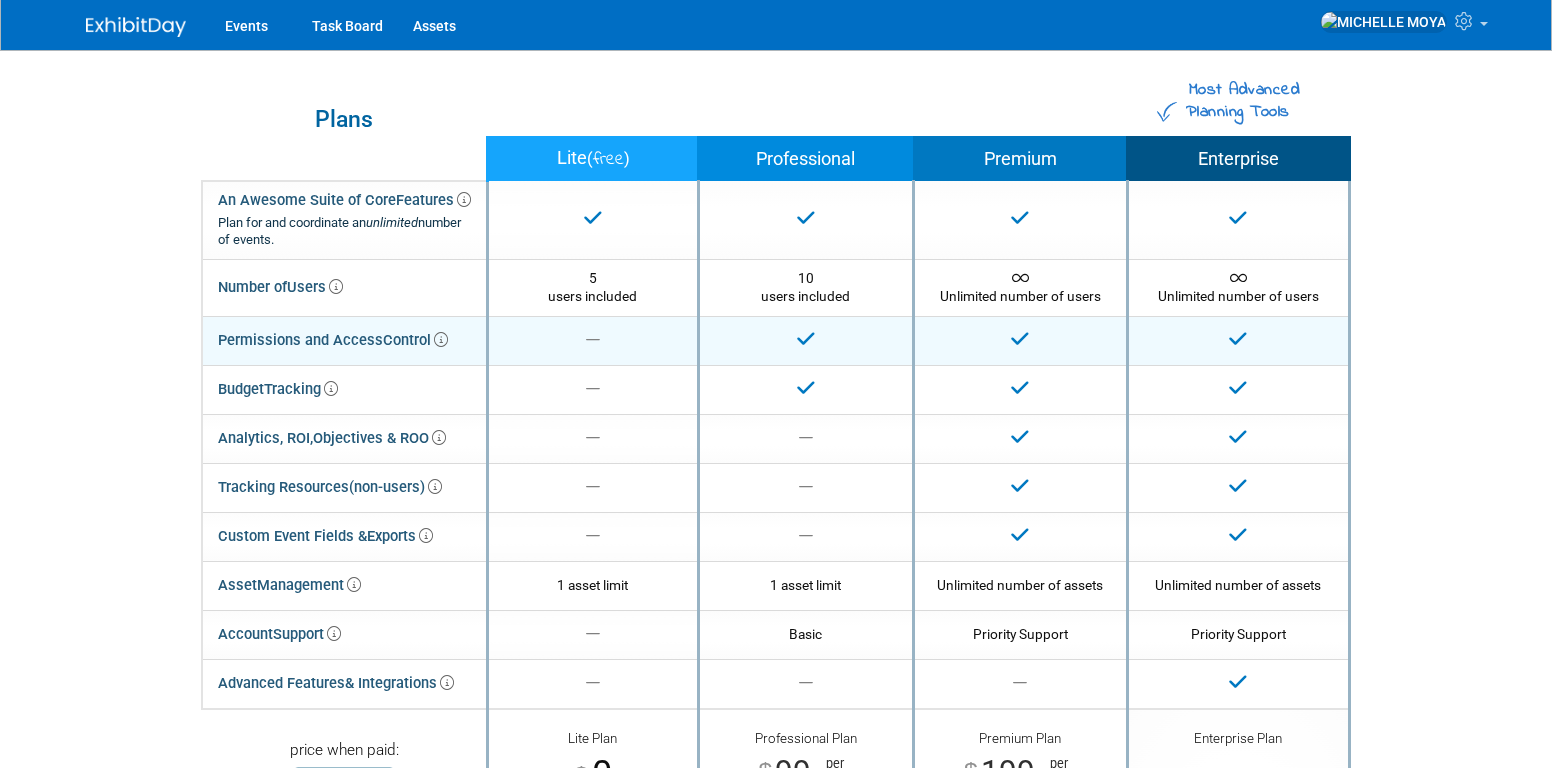 scroll, scrollTop: 0, scrollLeft: 0, axis: both 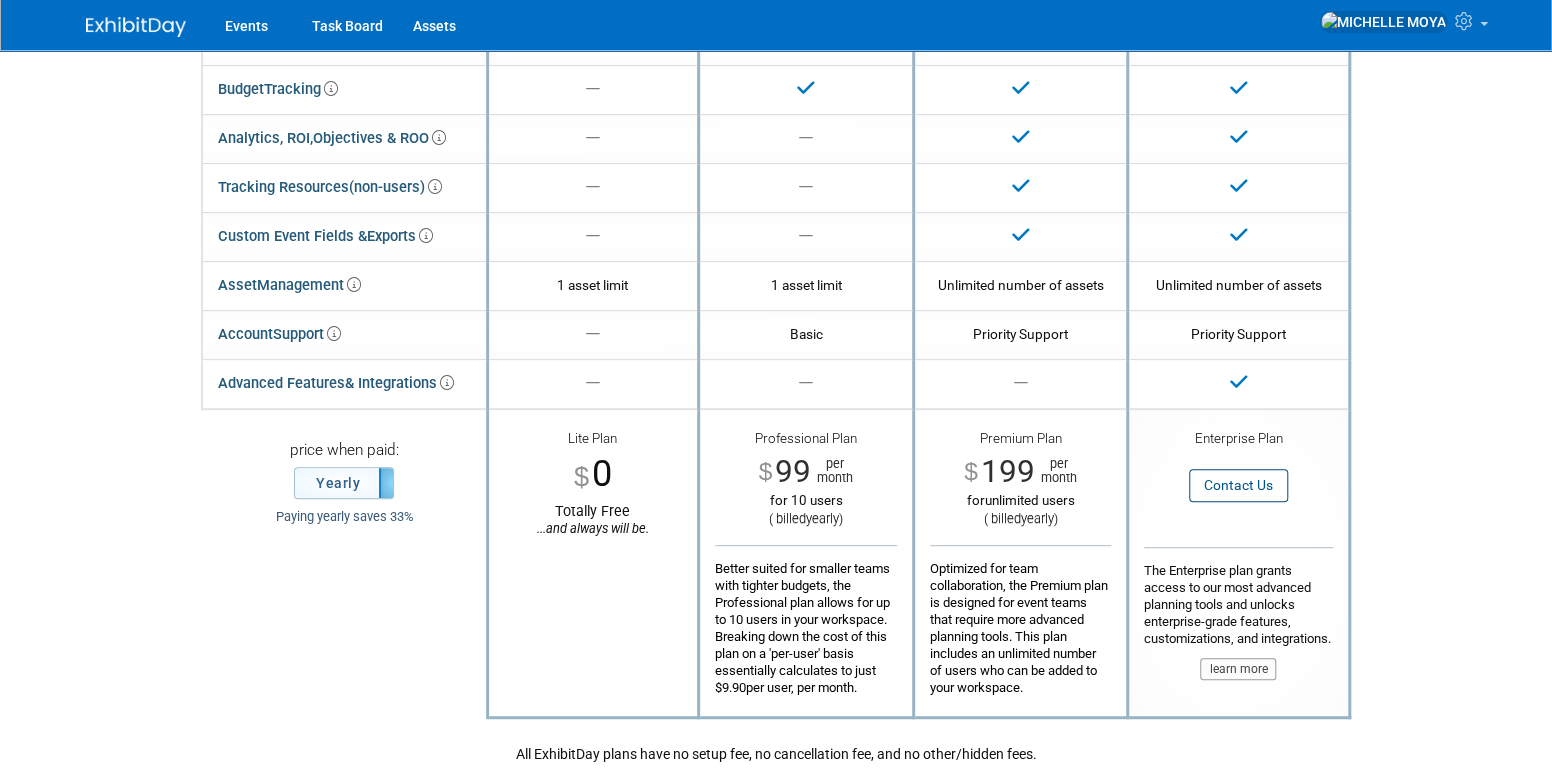 click on "learn more" at bounding box center (1238, 669) 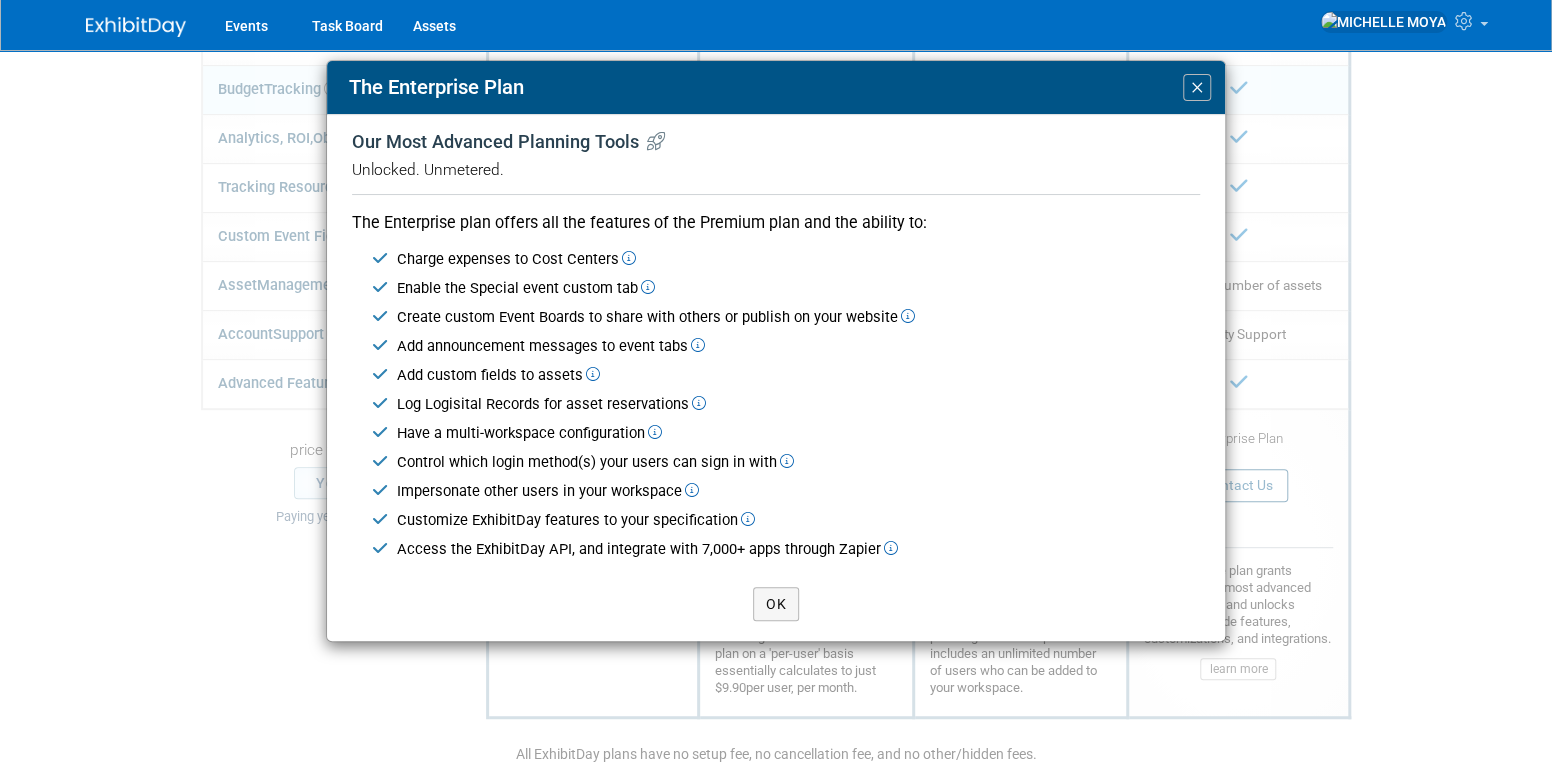 click on "×" at bounding box center (1197, 87) 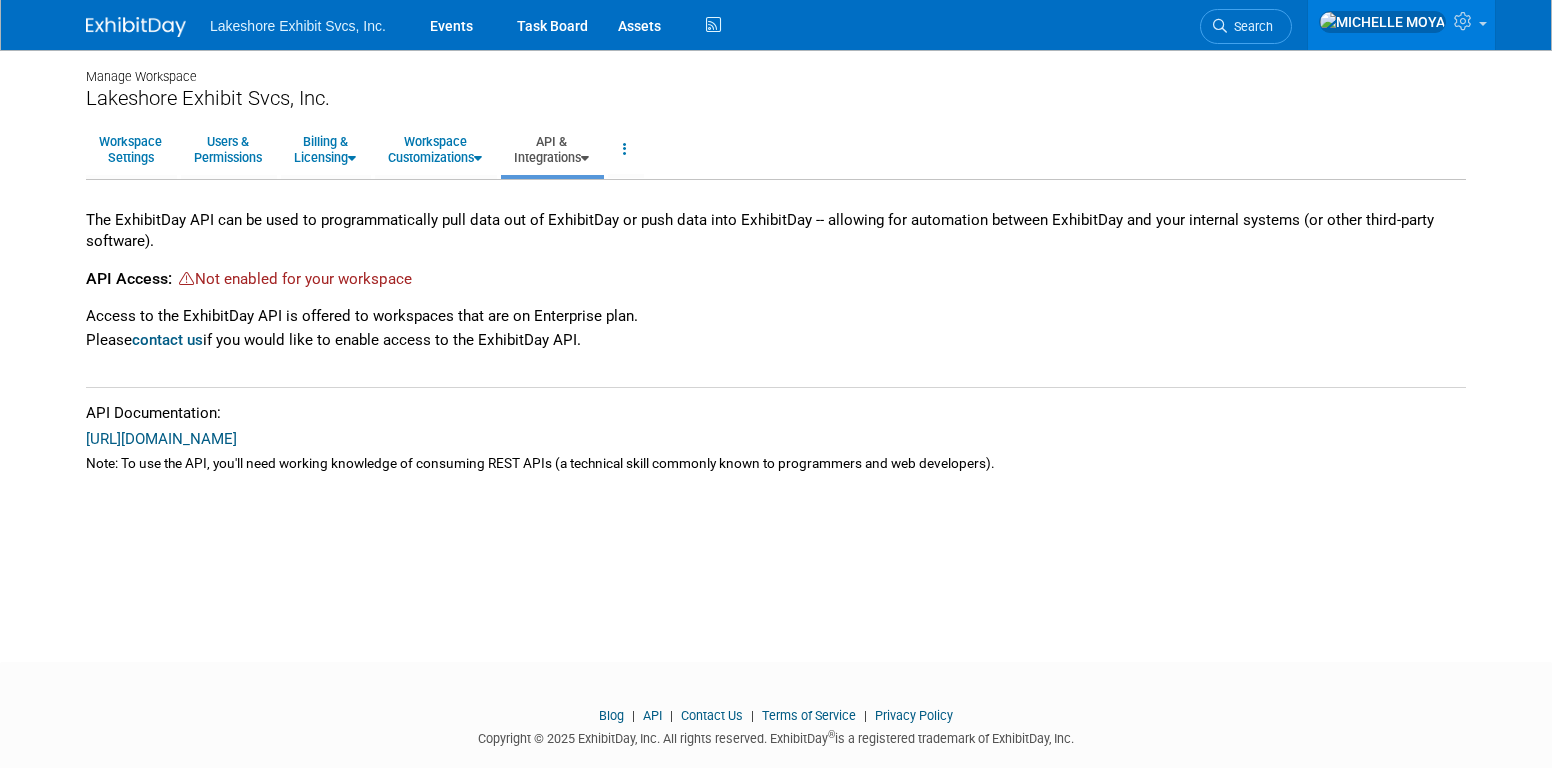 scroll, scrollTop: 0, scrollLeft: 0, axis: both 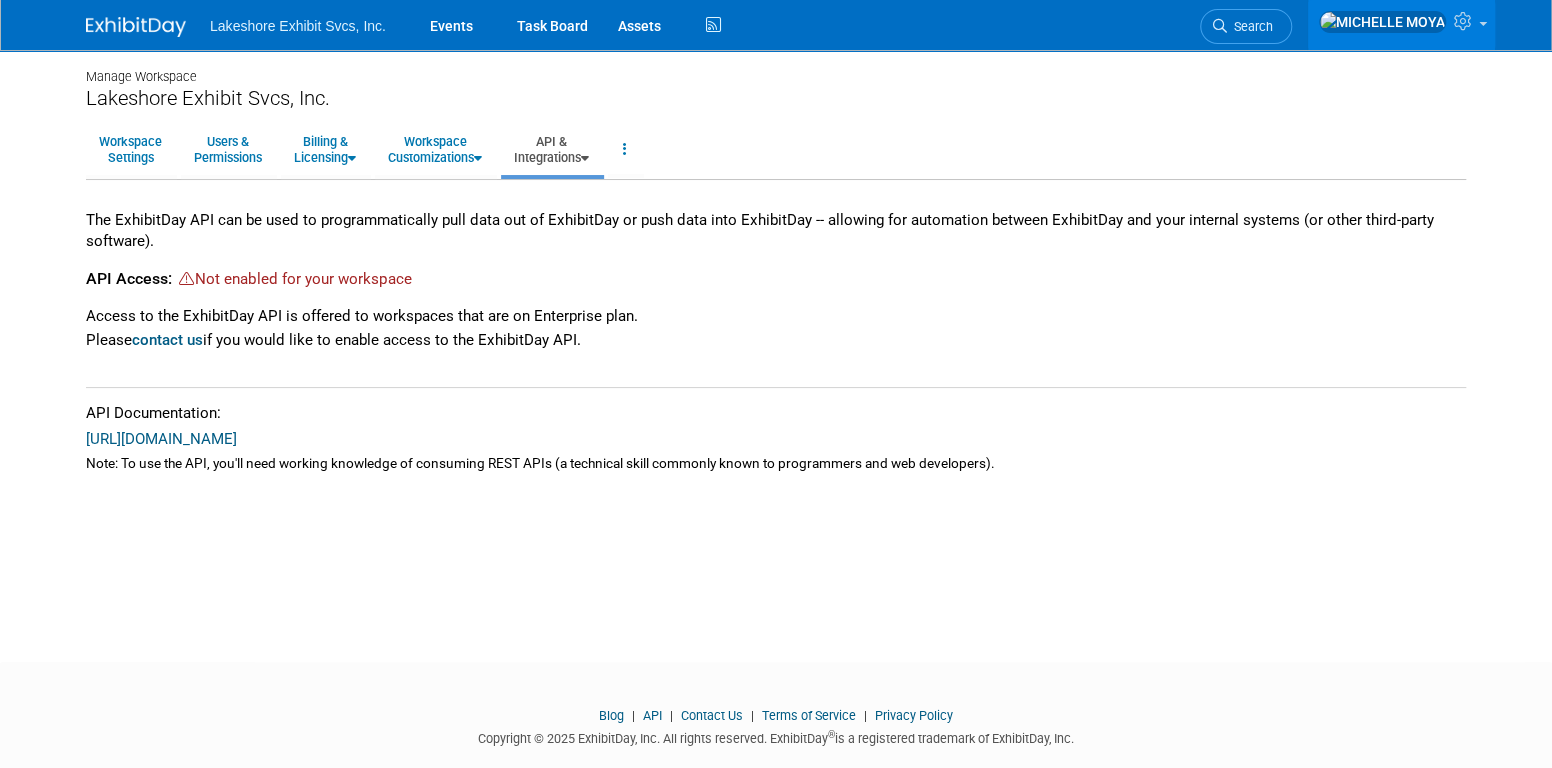 click on "Not enabled for your workspace" at bounding box center [303, 279] 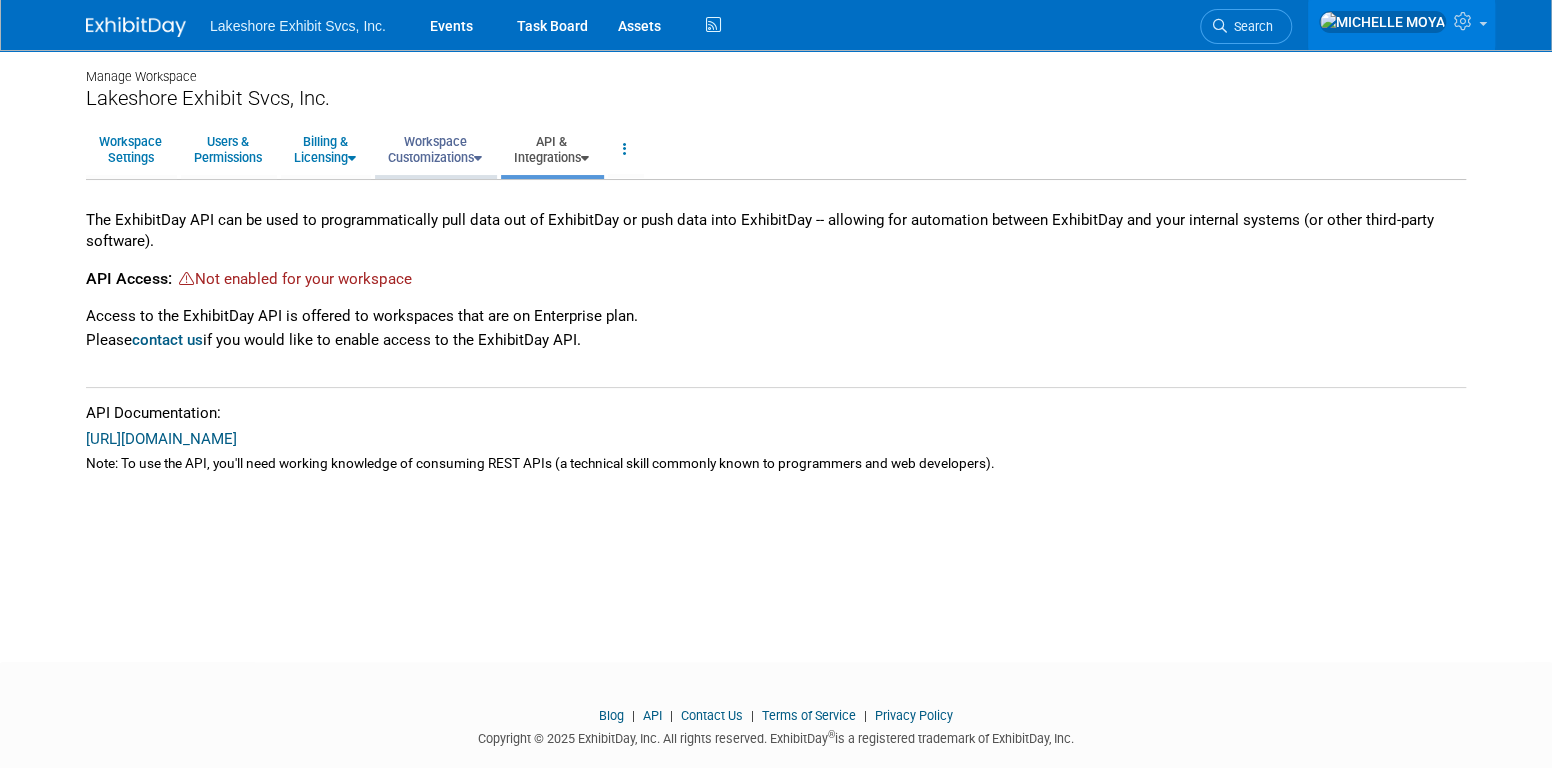 click on "Workspace Customizations" at bounding box center (435, 149) 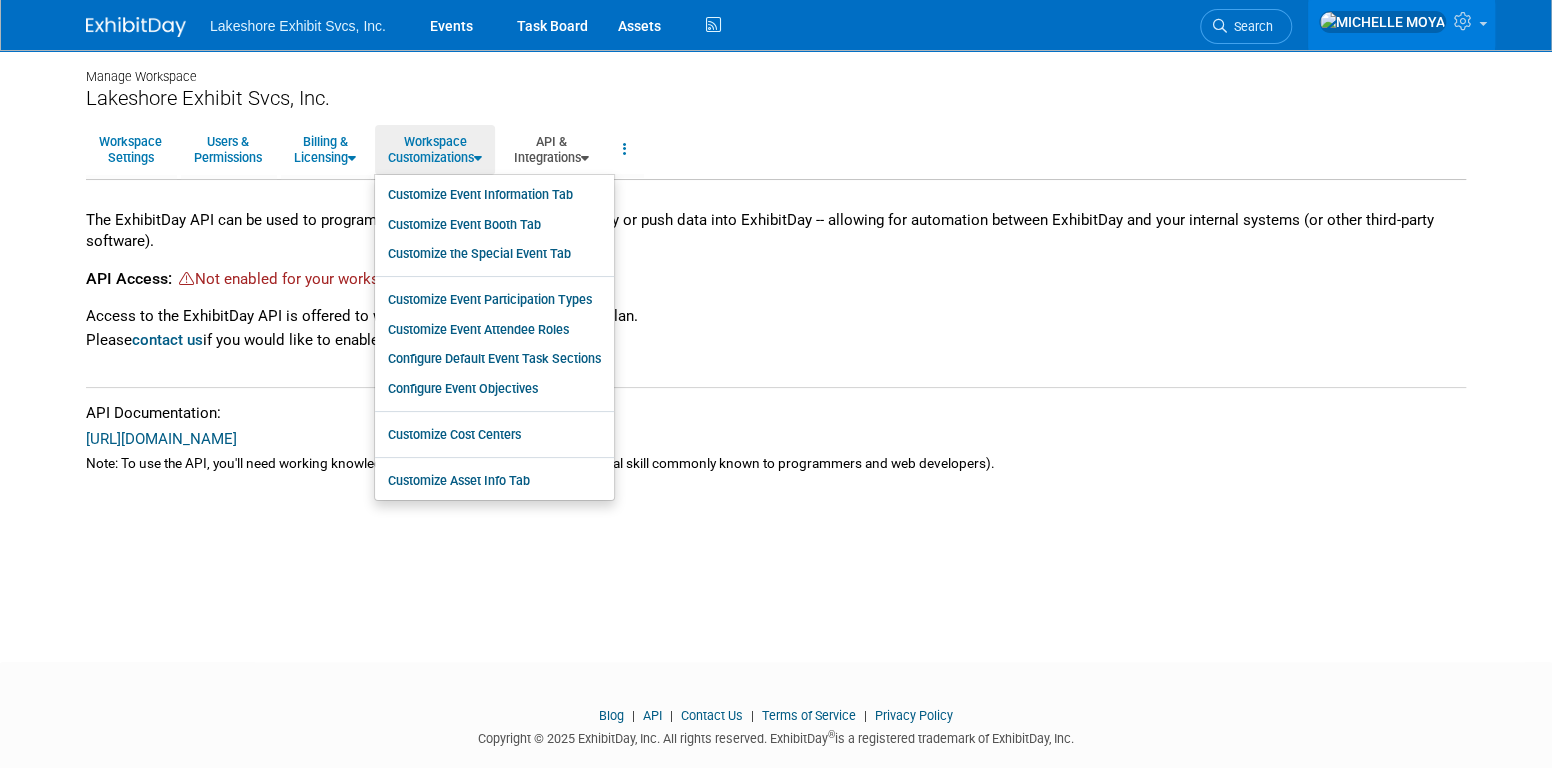 click on "Manage Workspace
Lakeshore Exhibit Svcs, Inc.
Workspace Settings
Users & Permissions
Billing & Licensing
Manage Plan / Subscription
Billing Information
Payment Receipts
Workspace Customizations
Customize Event Information Tab
Customize Event Booth Tab
Customize the Special Event Tab
Customize Event Participation Types
Customize Event Attendee Roles
Configure Default Event Task Sections
Configure Event Objectives
API Access" at bounding box center [776, 338] 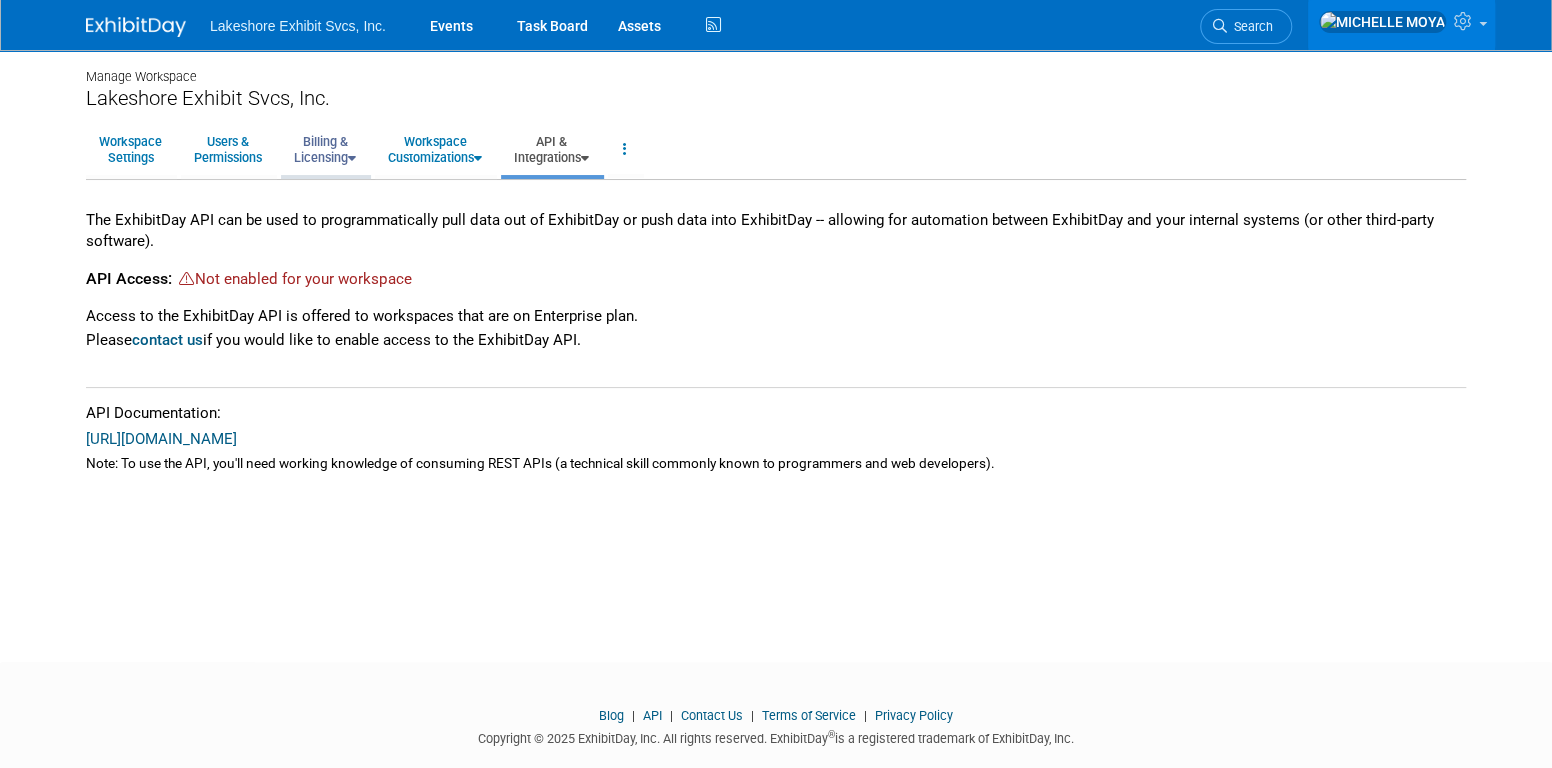 click at bounding box center [352, 158] 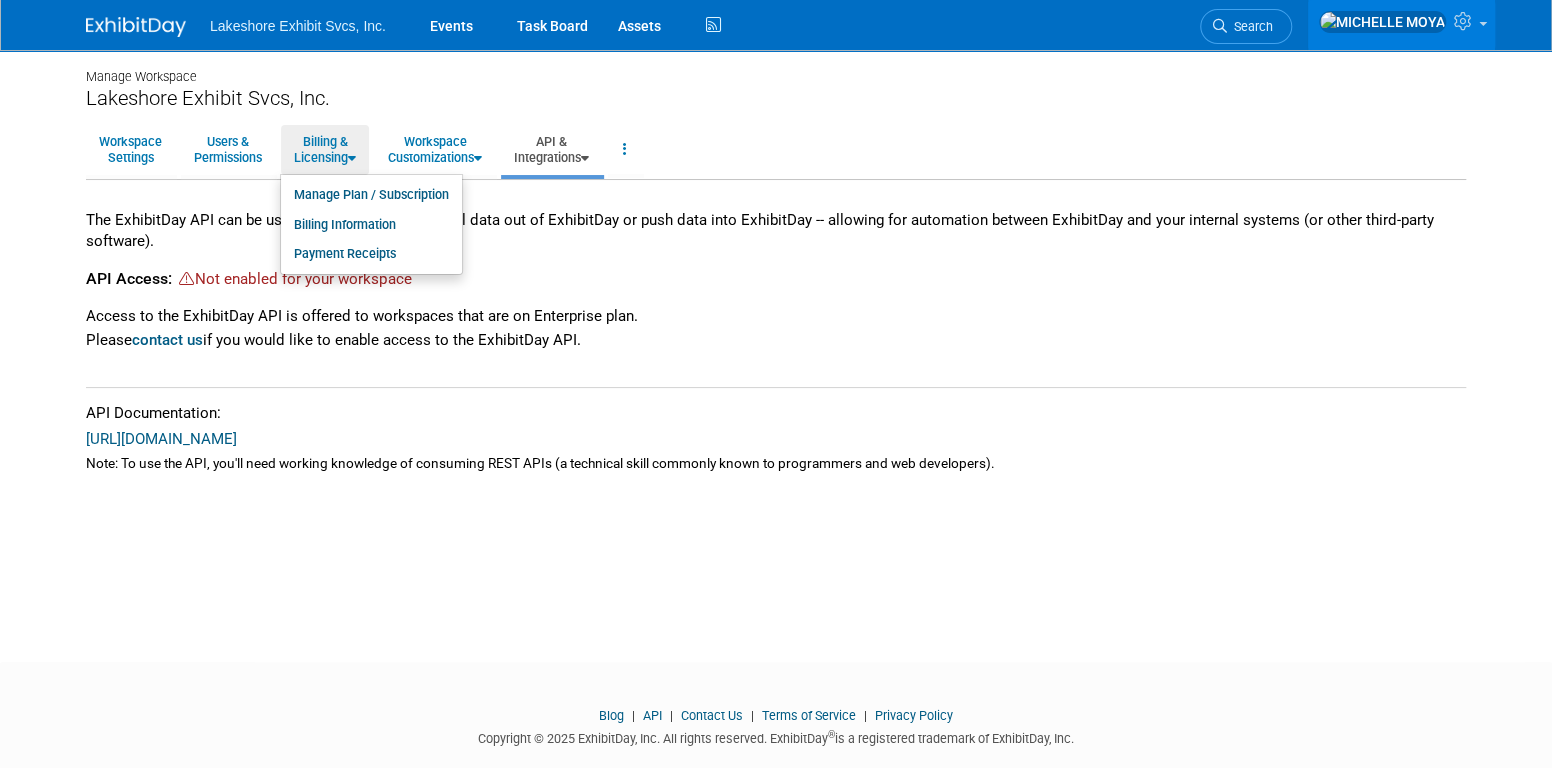 click on "Access to the ExhibitDay API is offered to workspaces that are on Enterprise plan.
Please  contact us  if you would like to enable access to the ExhibitDay API." at bounding box center [776, 329] 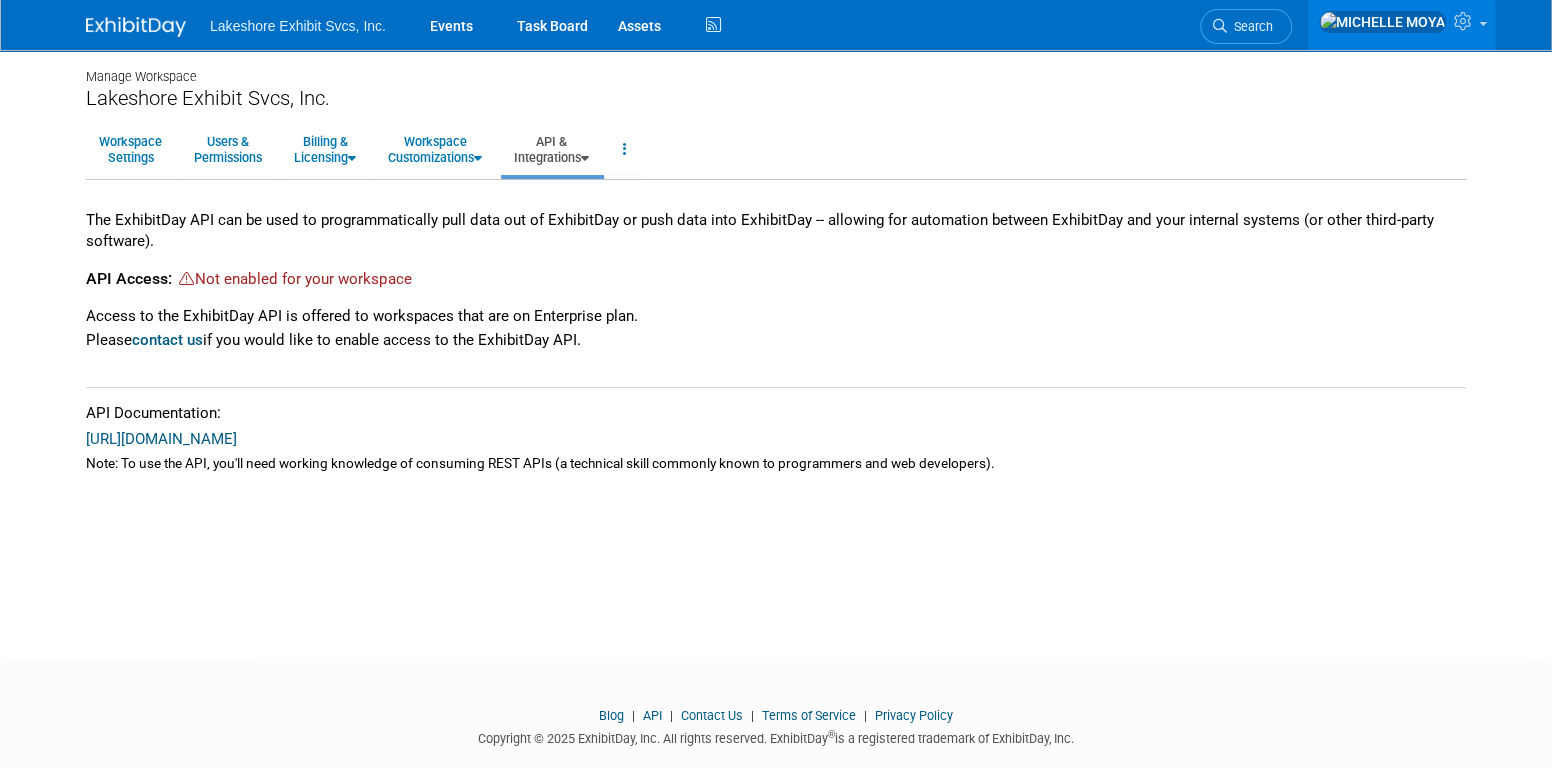 click on "[URL][DOMAIN_NAME]" at bounding box center (161, 439) 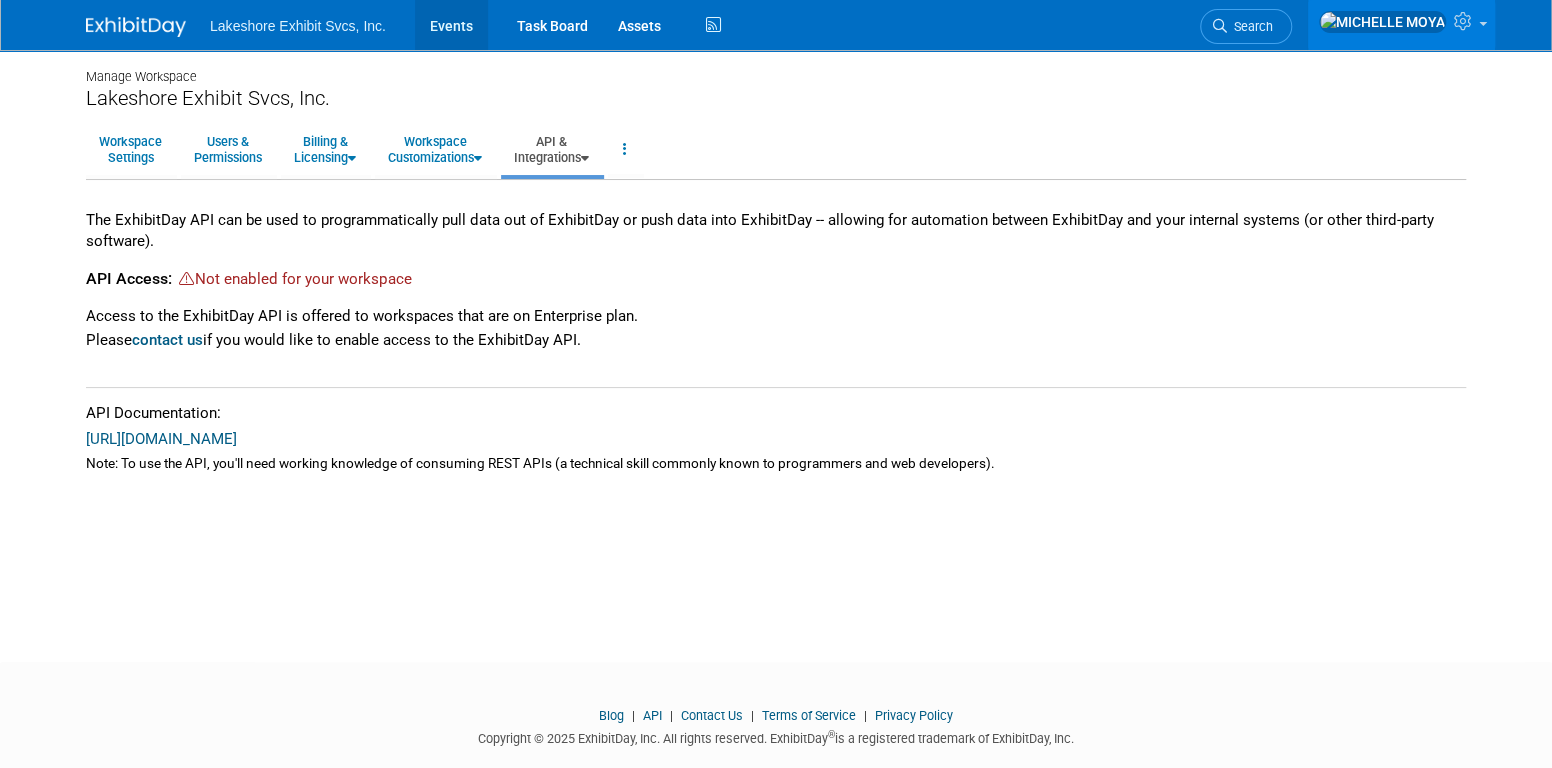 click on "Events" at bounding box center [451, 25] 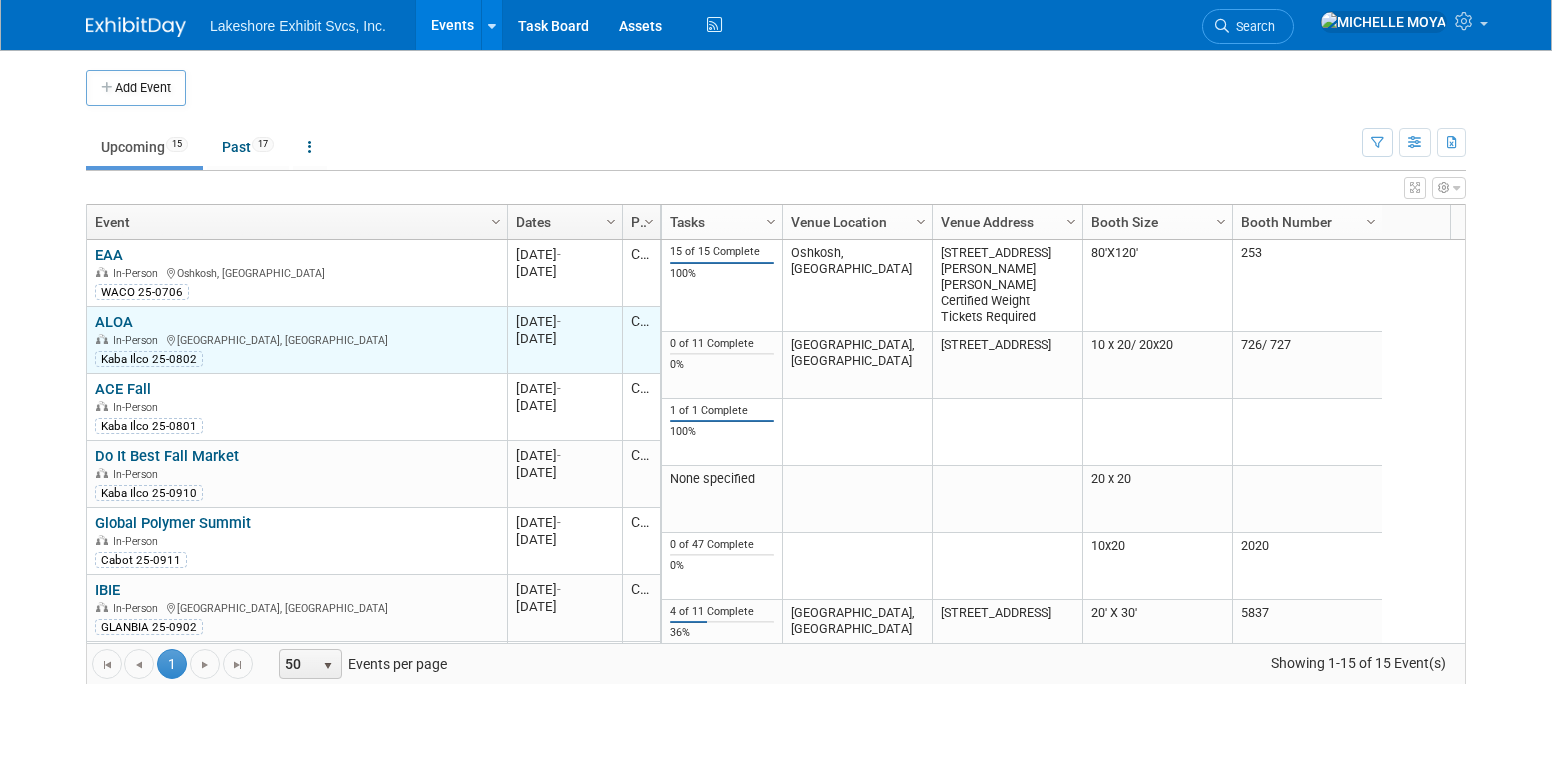 scroll, scrollTop: 0, scrollLeft: 0, axis: both 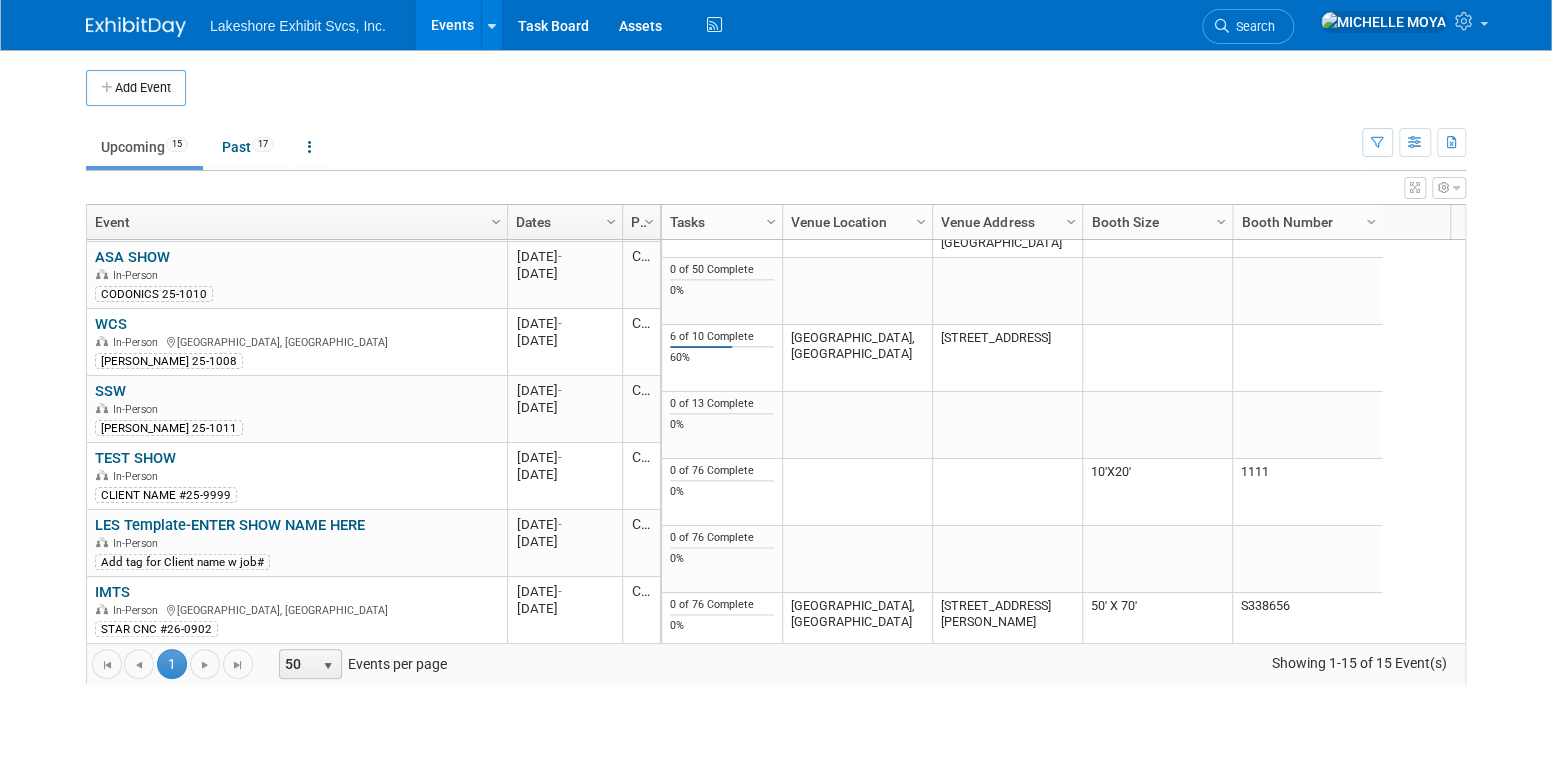 click on "Events" at bounding box center [452, 25] 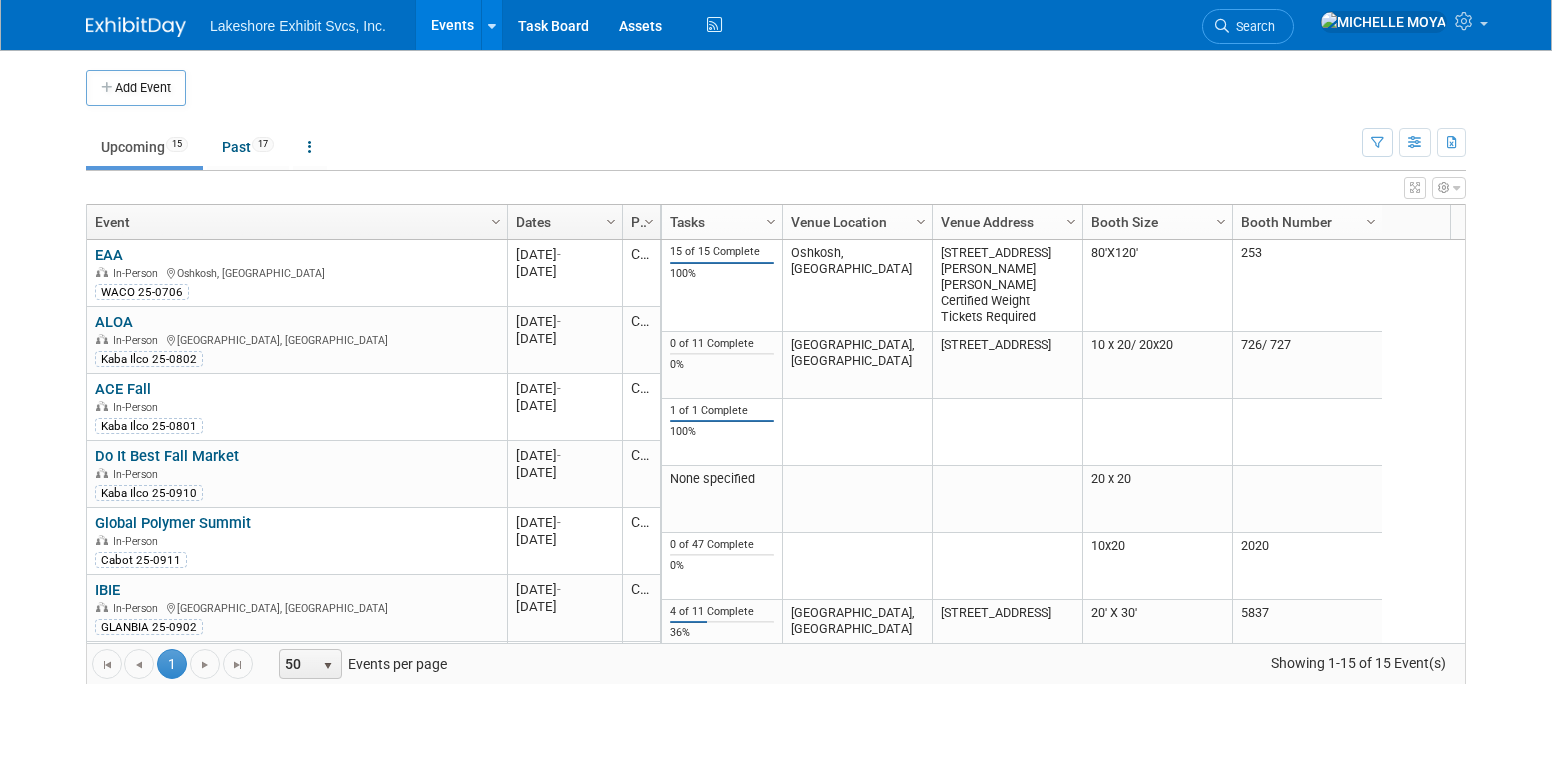 scroll, scrollTop: 0, scrollLeft: 0, axis: both 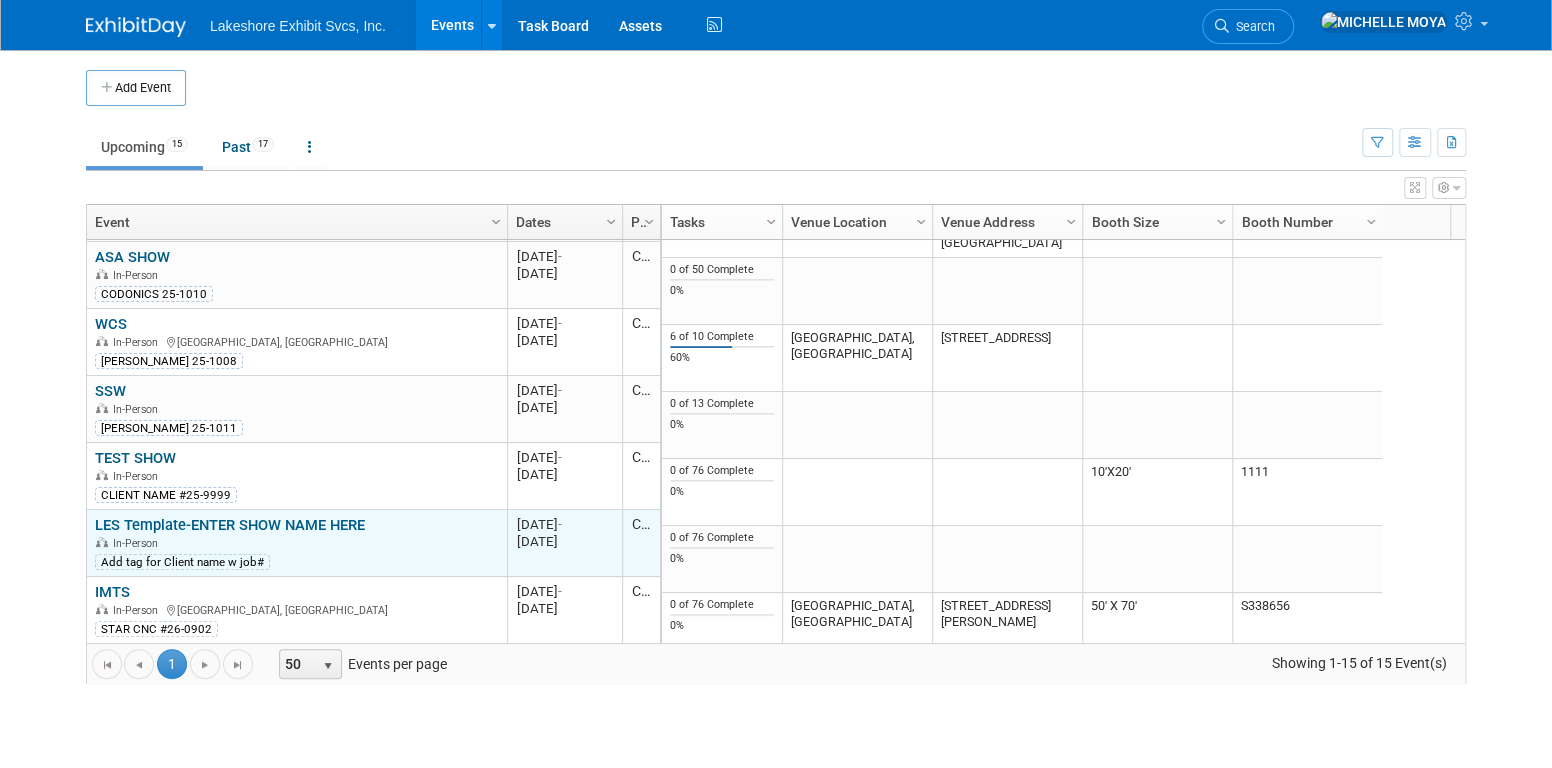 click on "LES Template-ENTER SHOW NAME HERE" at bounding box center (230, 525) 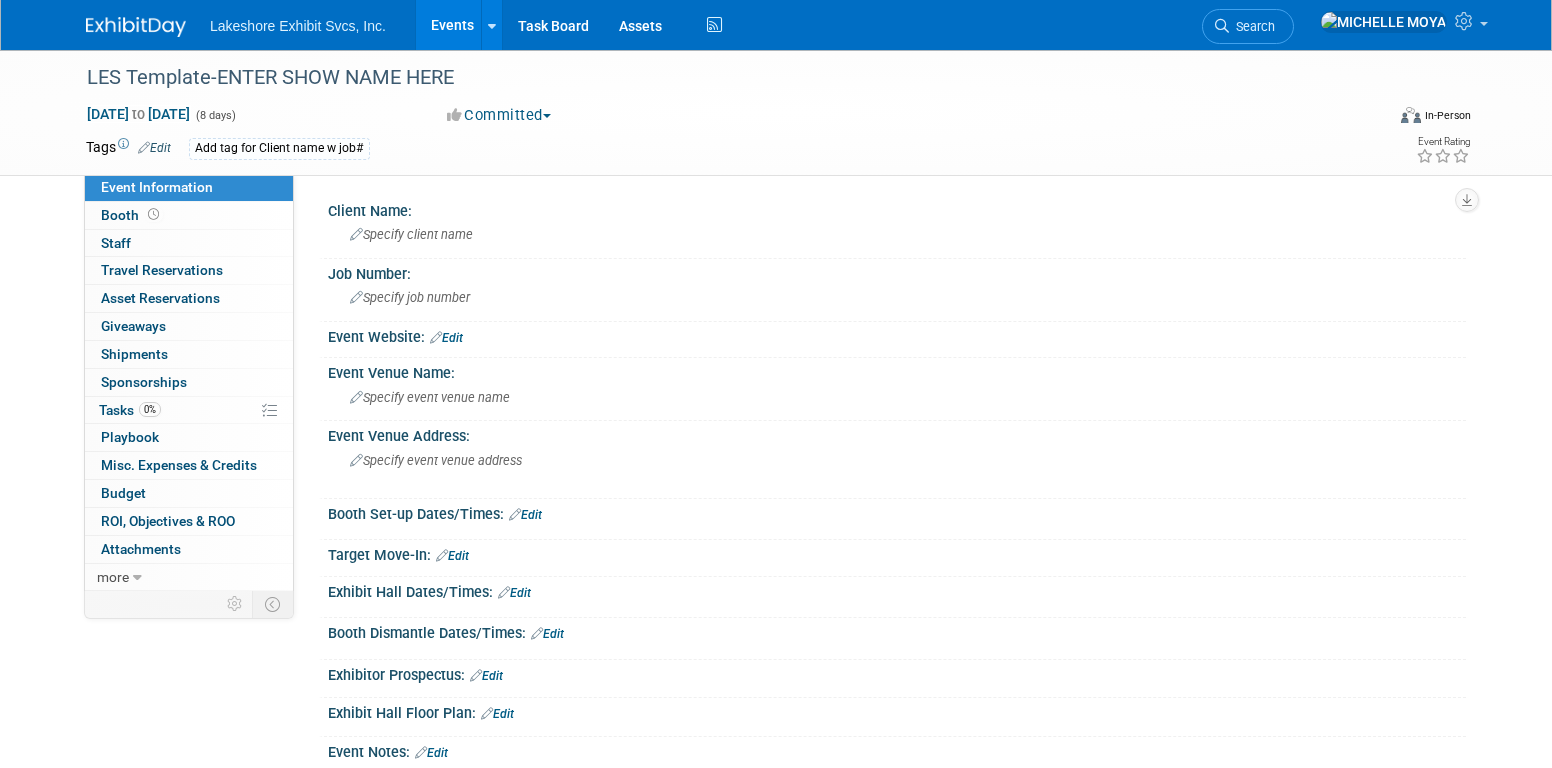 scroll, scrollTop: 0, scrollLeft: 0, axis: both 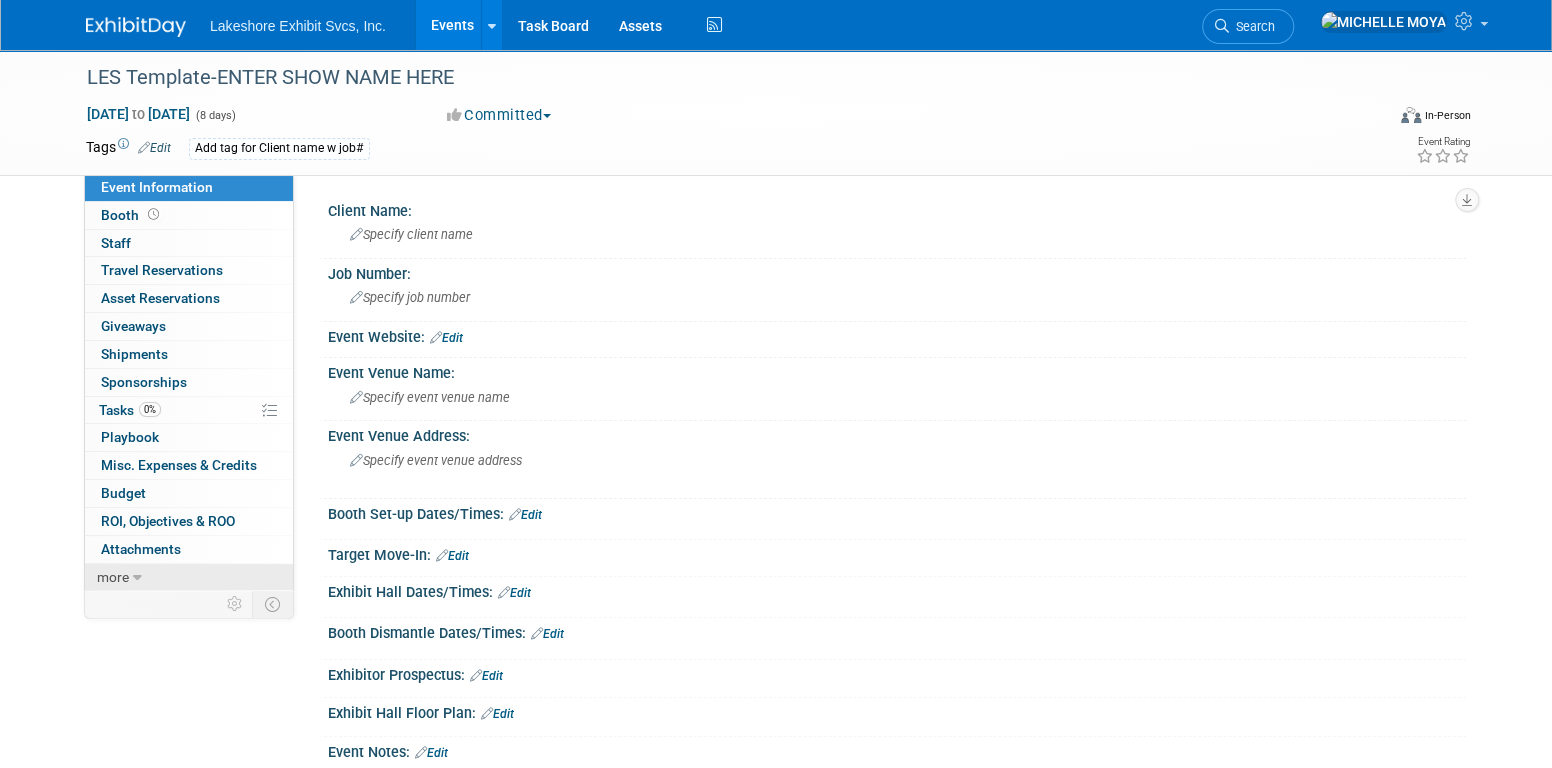 click on "more" at bounding box center [113, 577] 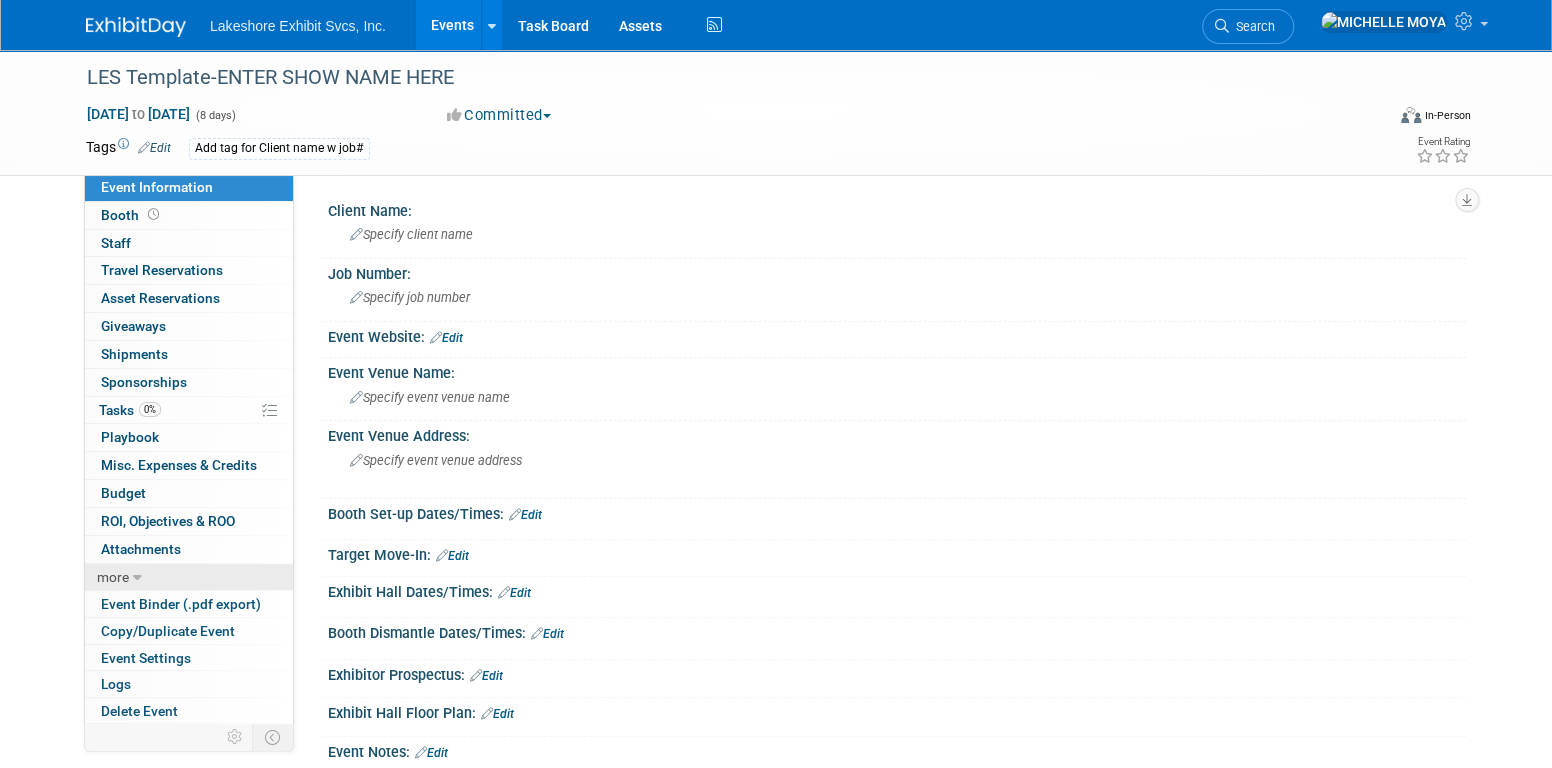 scroll, scrollTop: 10, scrollLeft: 0, axis: vertical 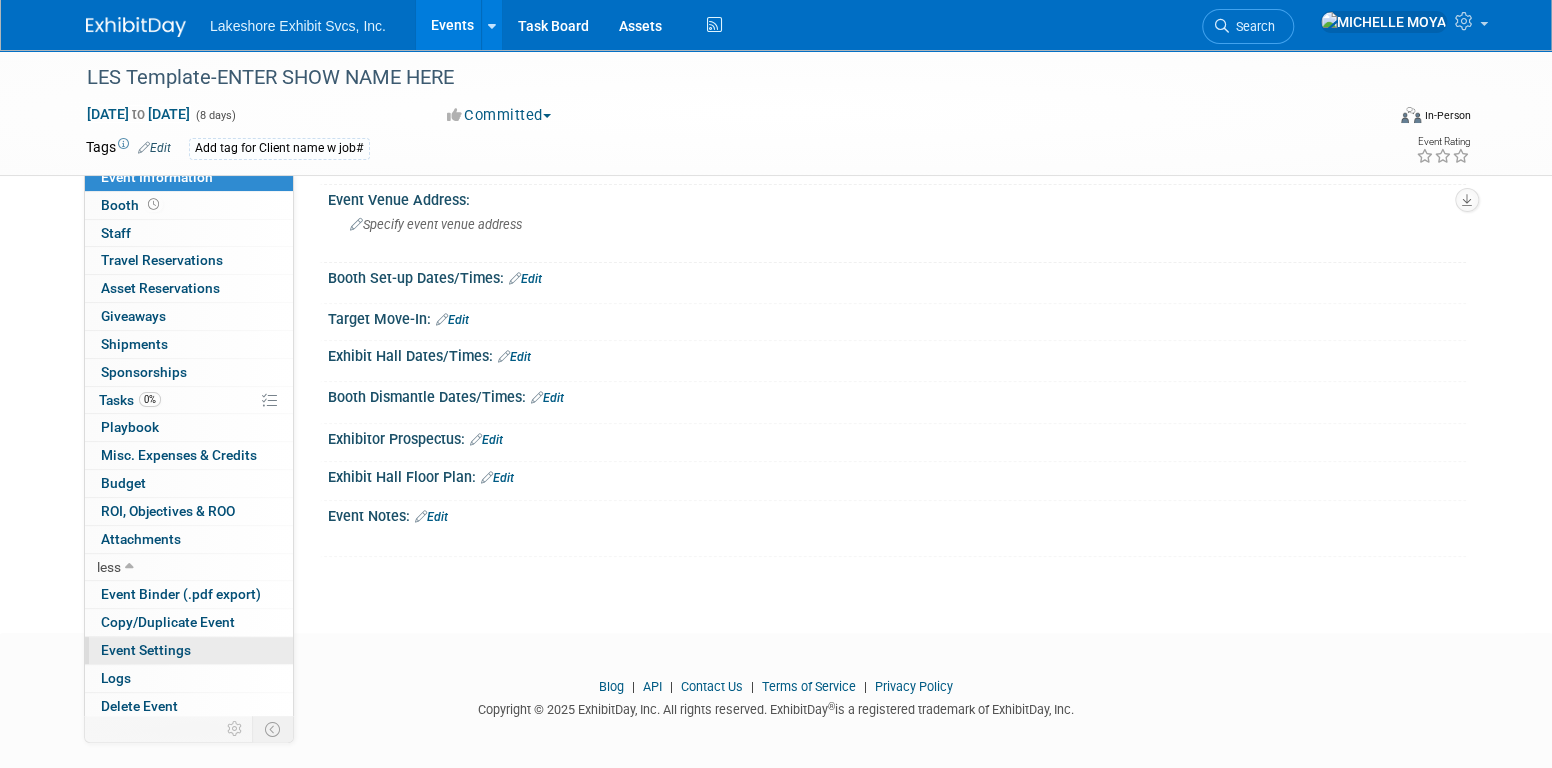 click on "Event Settings" at bounding box center [146, 650] 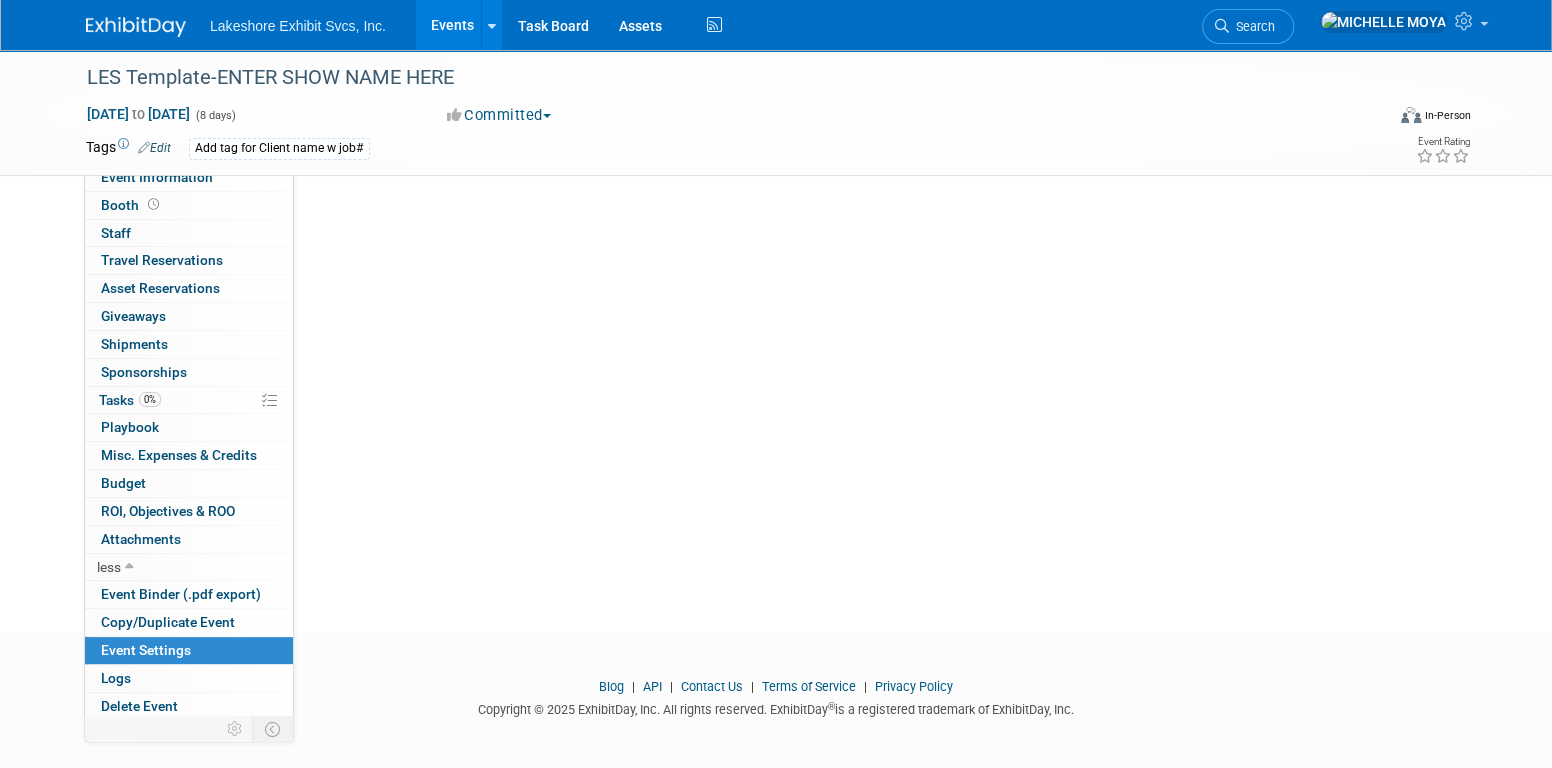 scroll, scrollTop: 0, scrollLeft: 0, axis: both 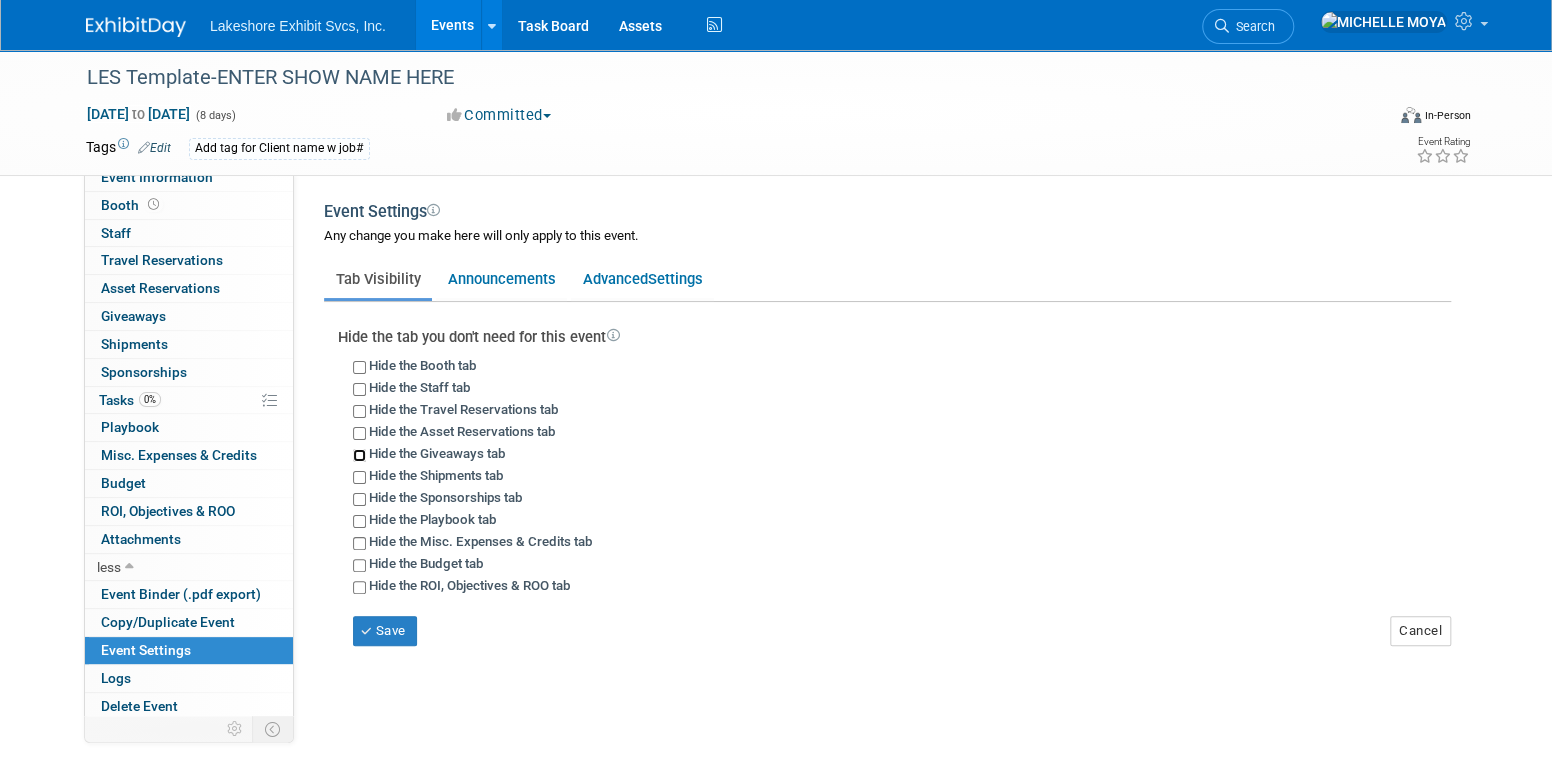 click on "Hide the Giveaways tab" at bounding box center (359, 455) 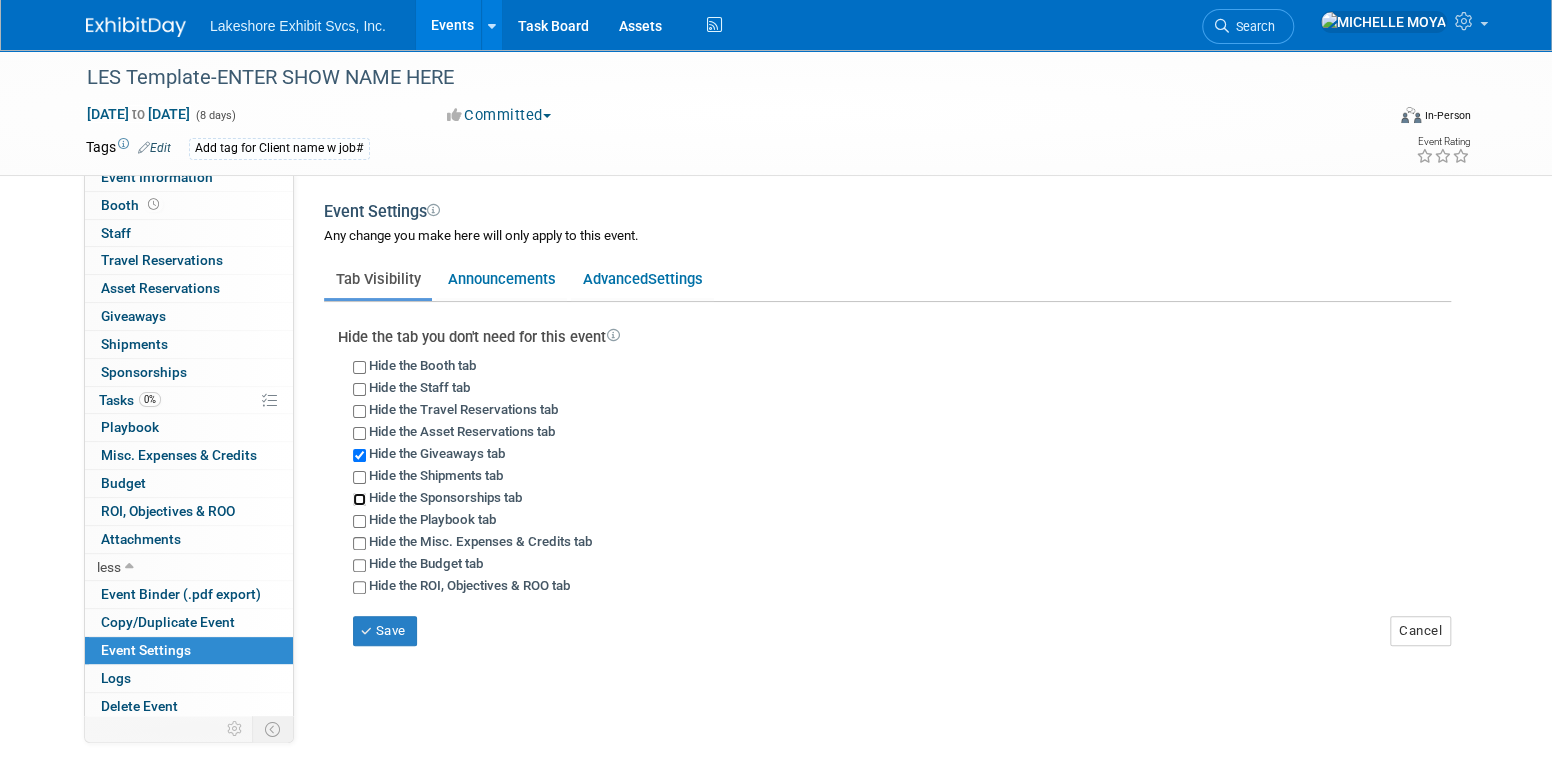 click on "Hide the Sponsorships tab" at bounding box center [359, 499] 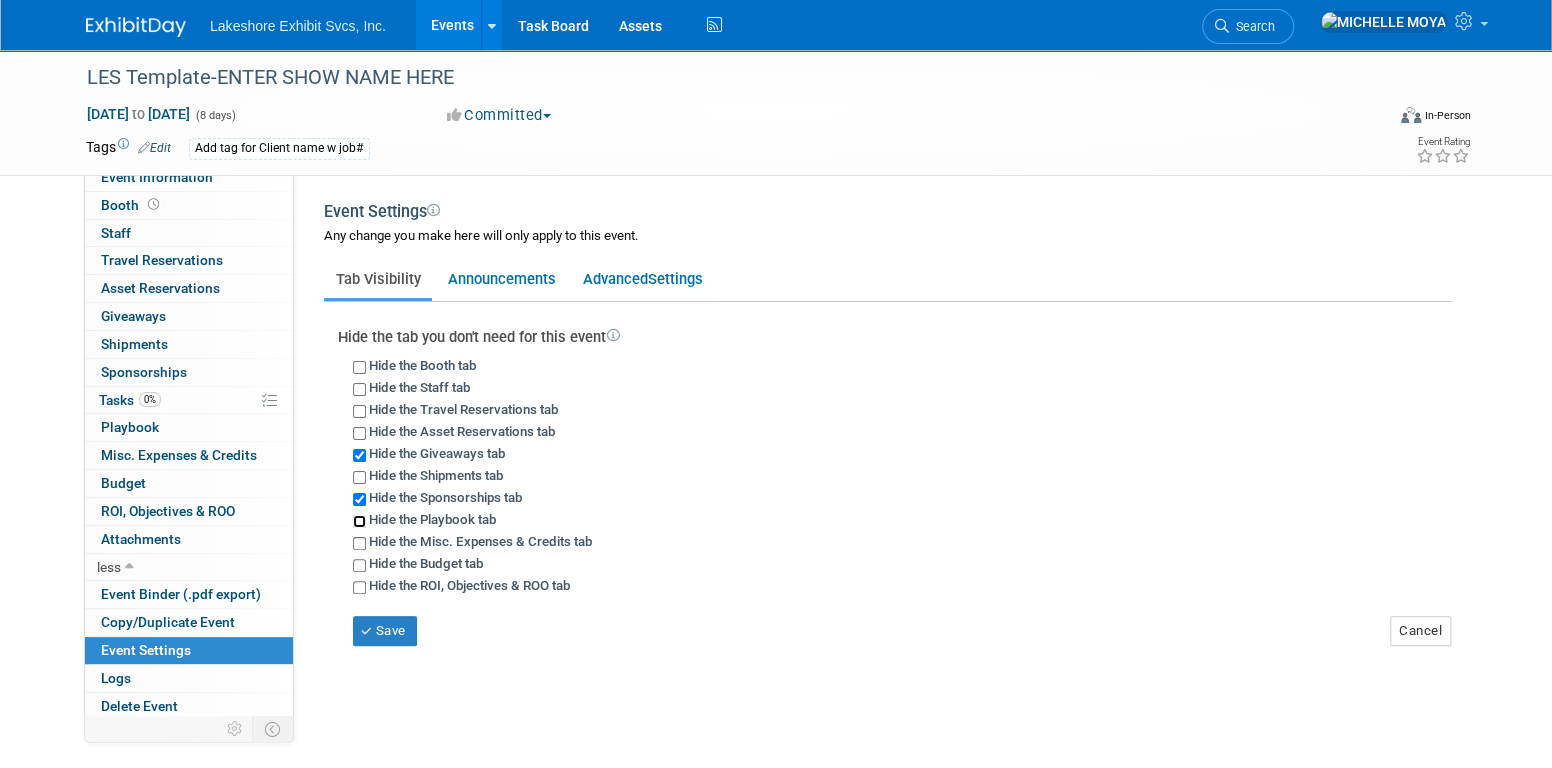 click on "Hide the Playbook tab" at bounding box center (359, 521) 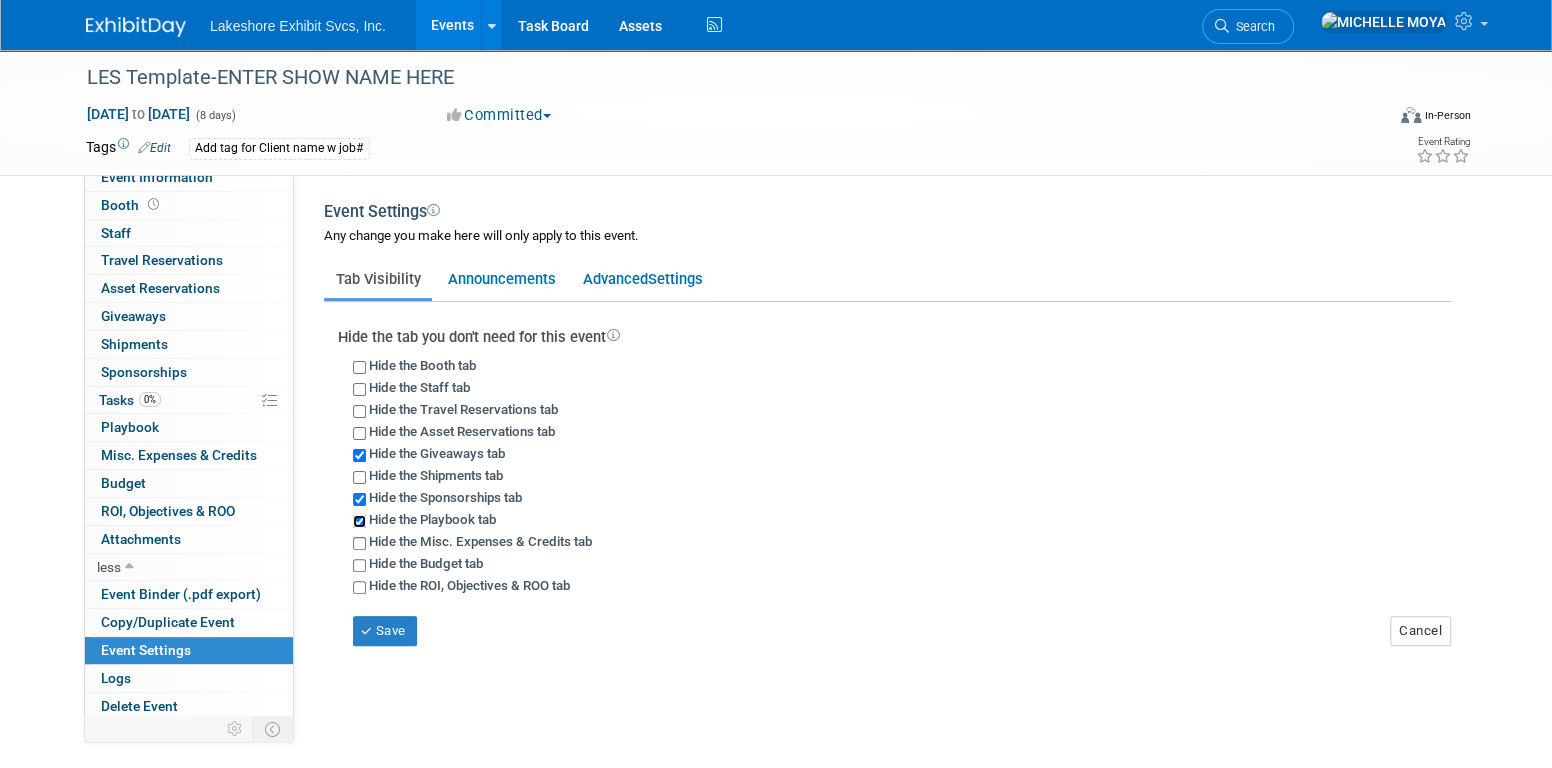 click on "Hide the Playbook tab" at bounding box center [359, 521] 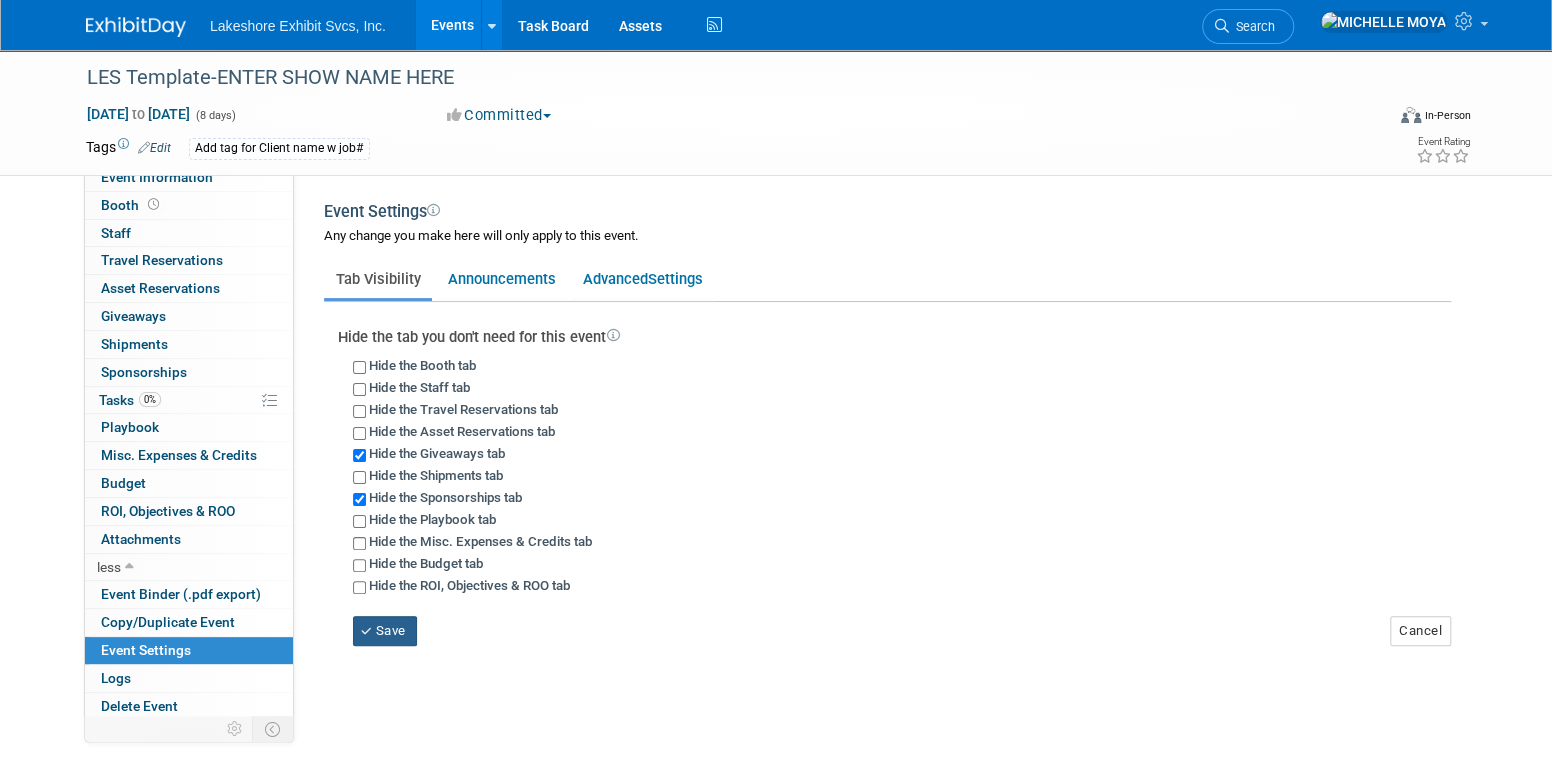 click on "Save" at bounding box center [385, 631] 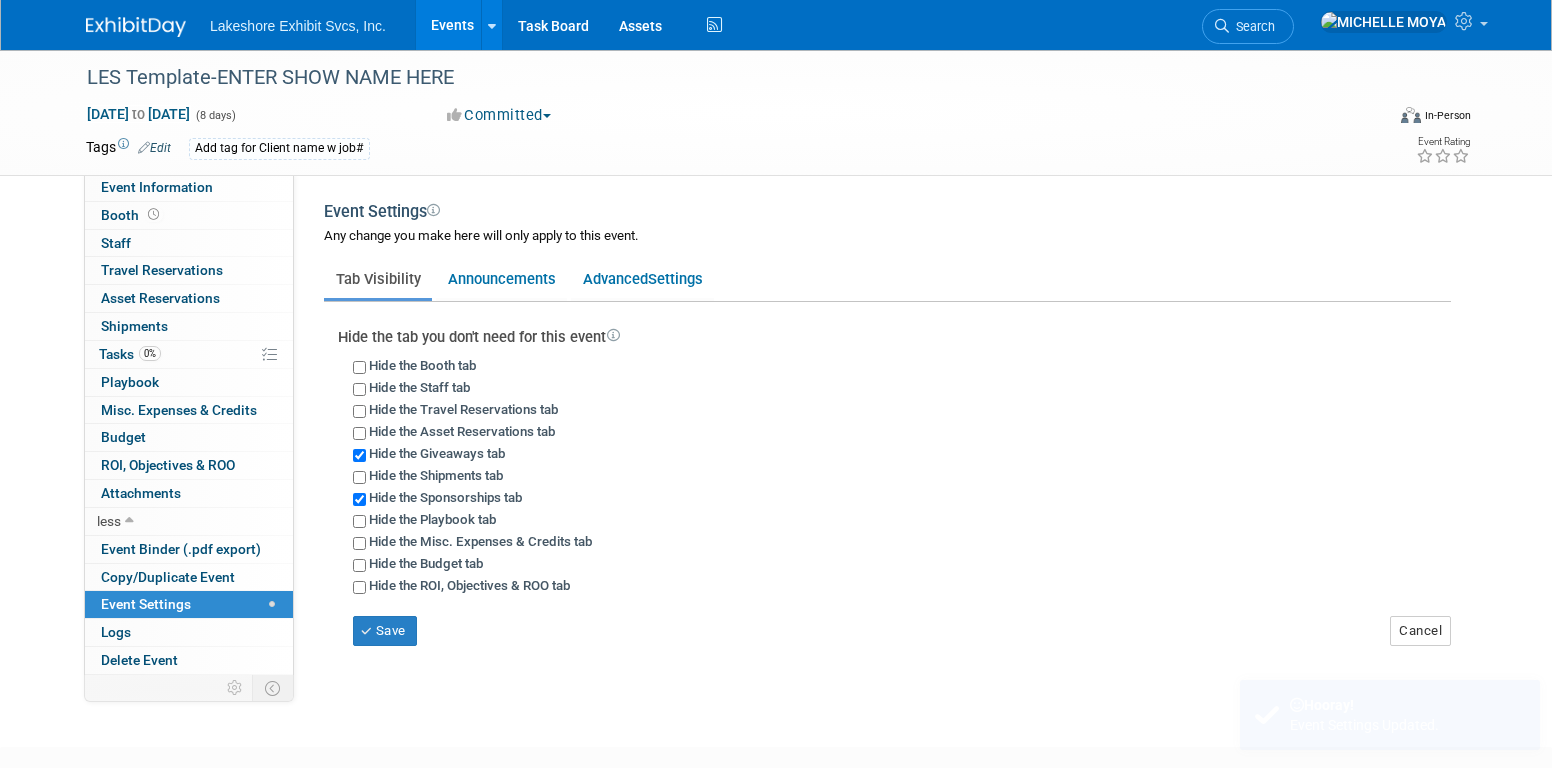 scroll, scrollTop: 0, scrollLeft: 0, axis: both 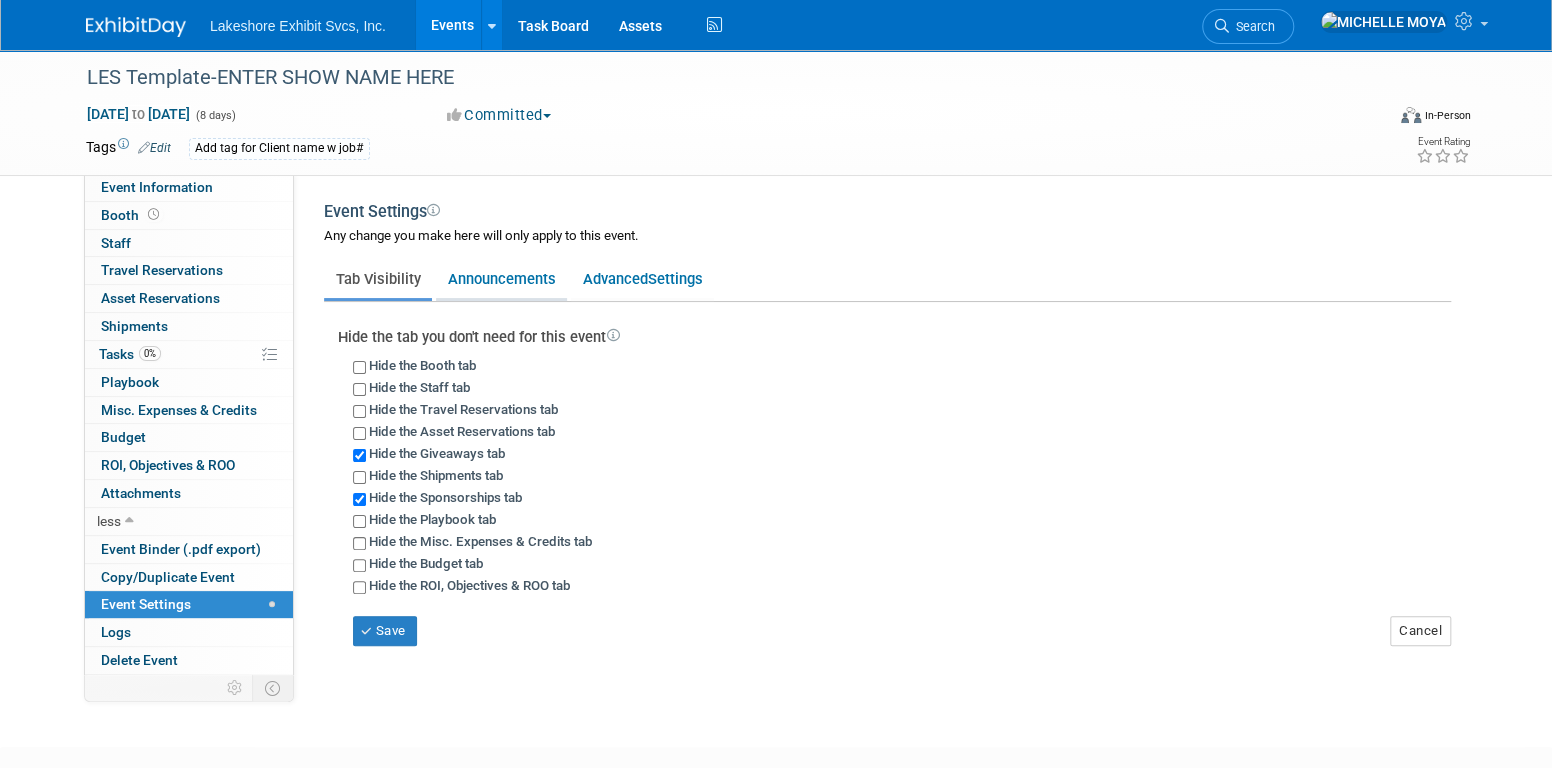 click on "Announcements" at bounding box center (501, 279) 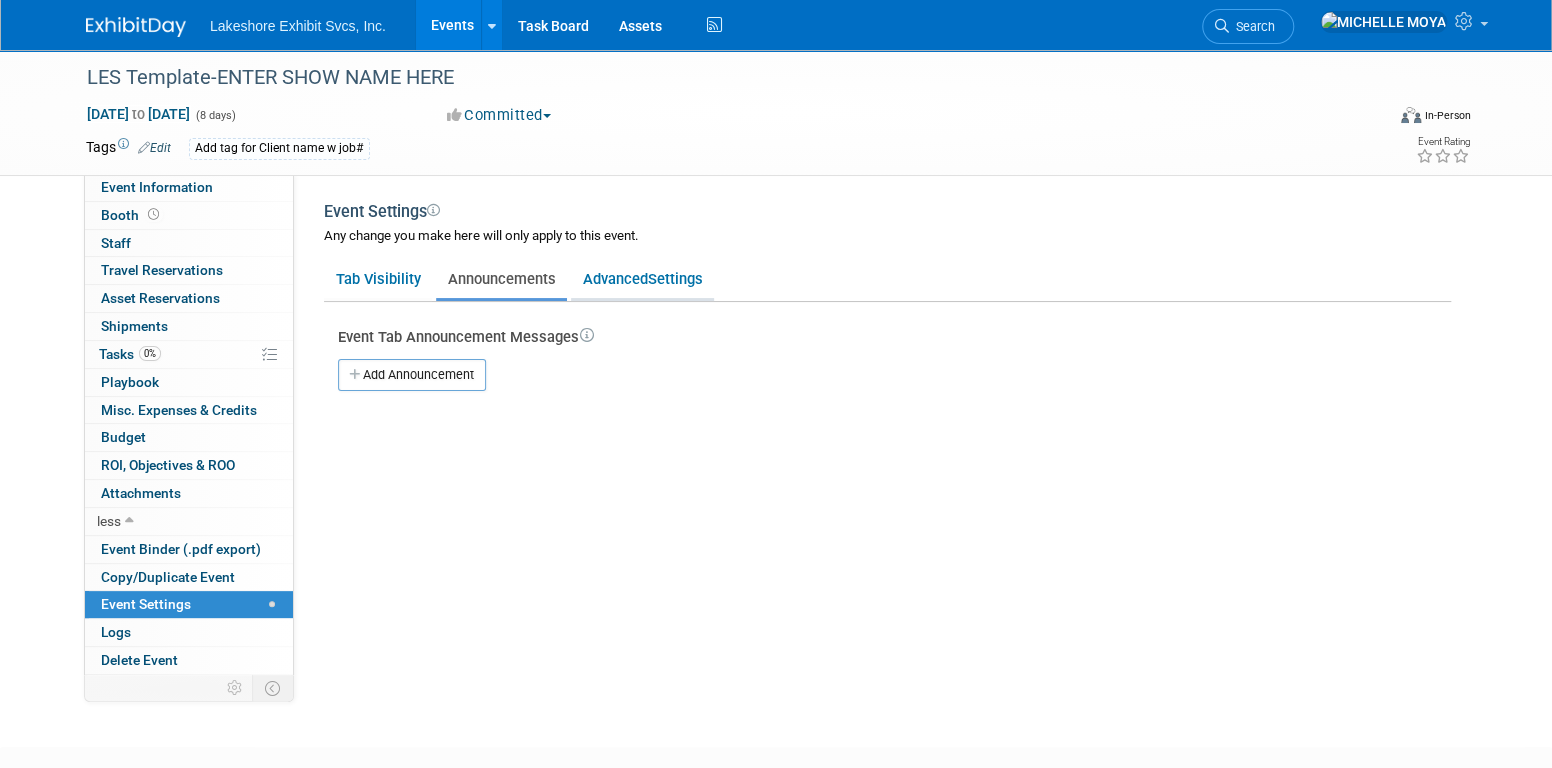 click on "Advanced  Settings" at bounding box center [642, 279] 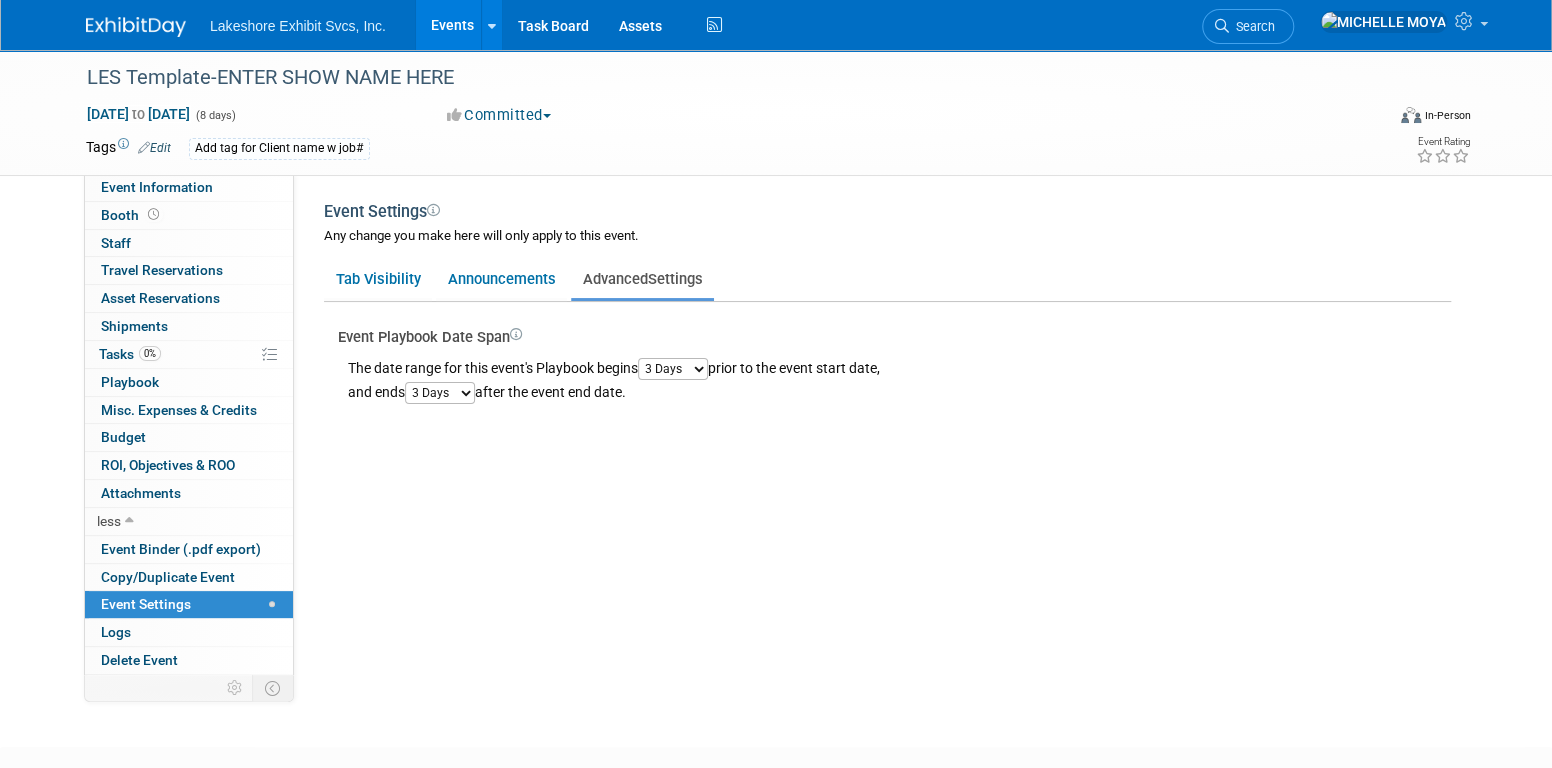 click on "Advanced  Settings" at bounding box center [642, 279] 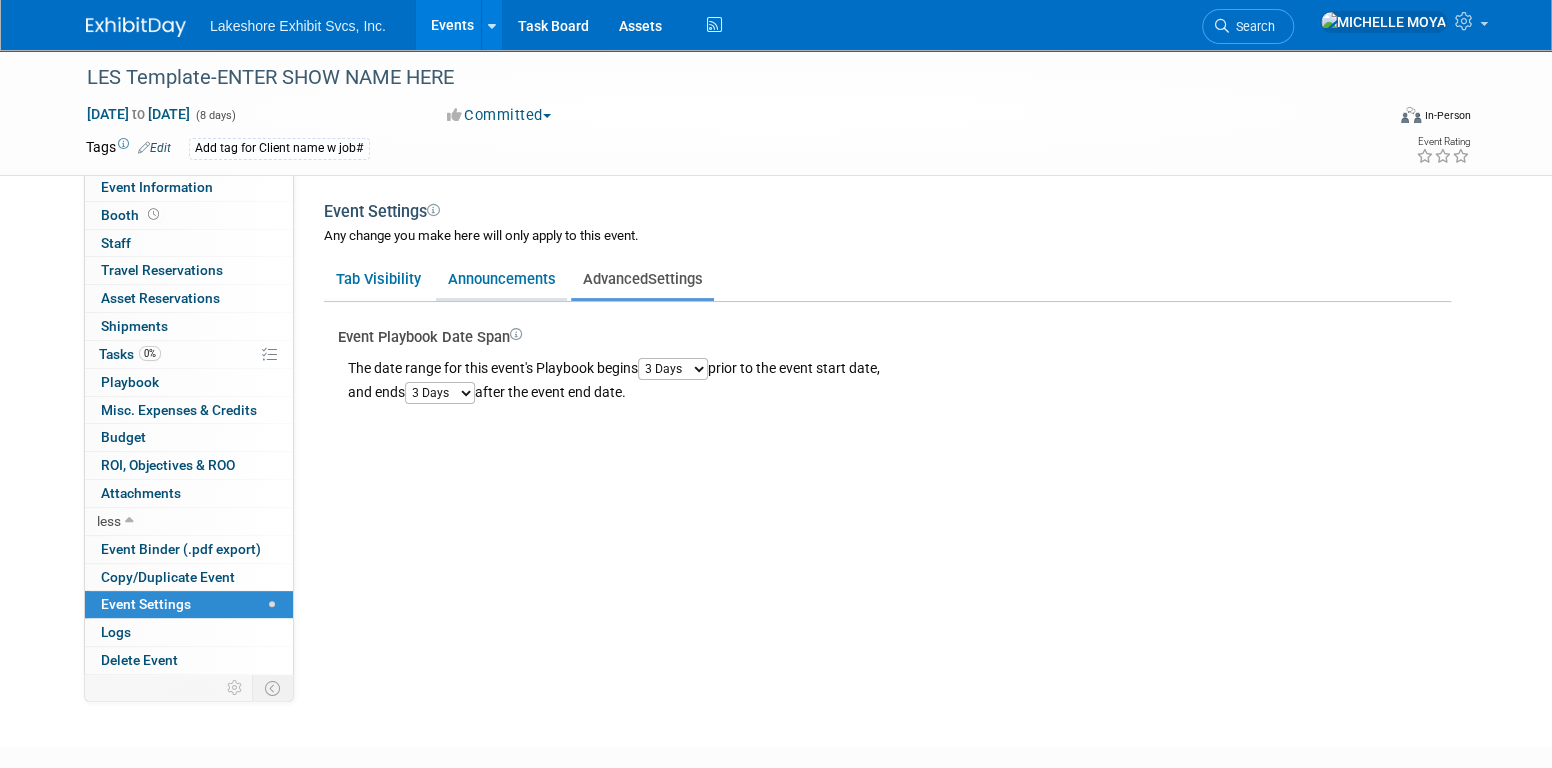 click on "Announcements" at bounding box center [501, 279] 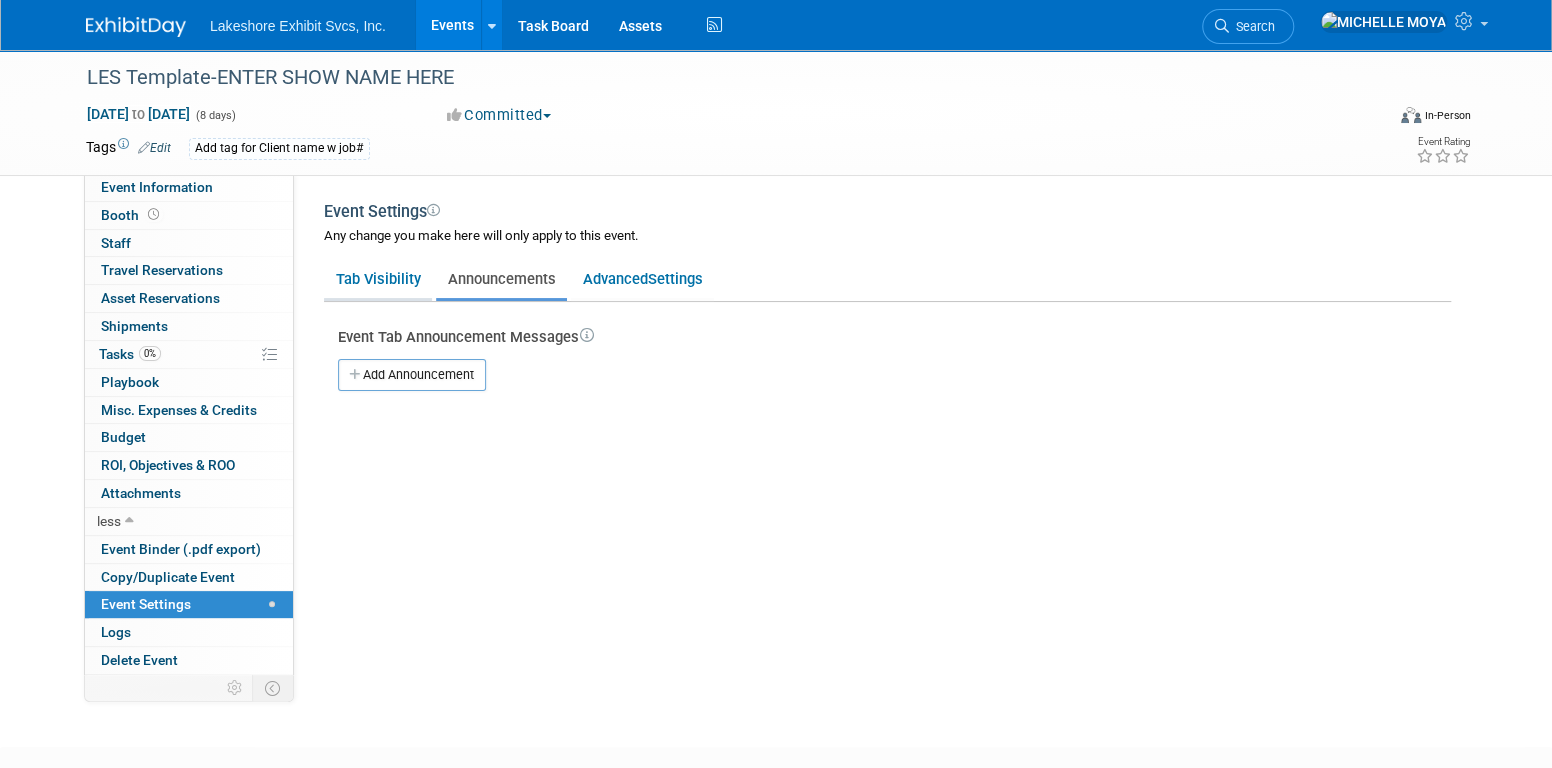 click on "Tab Visibility" at bounding box center (378, 279) 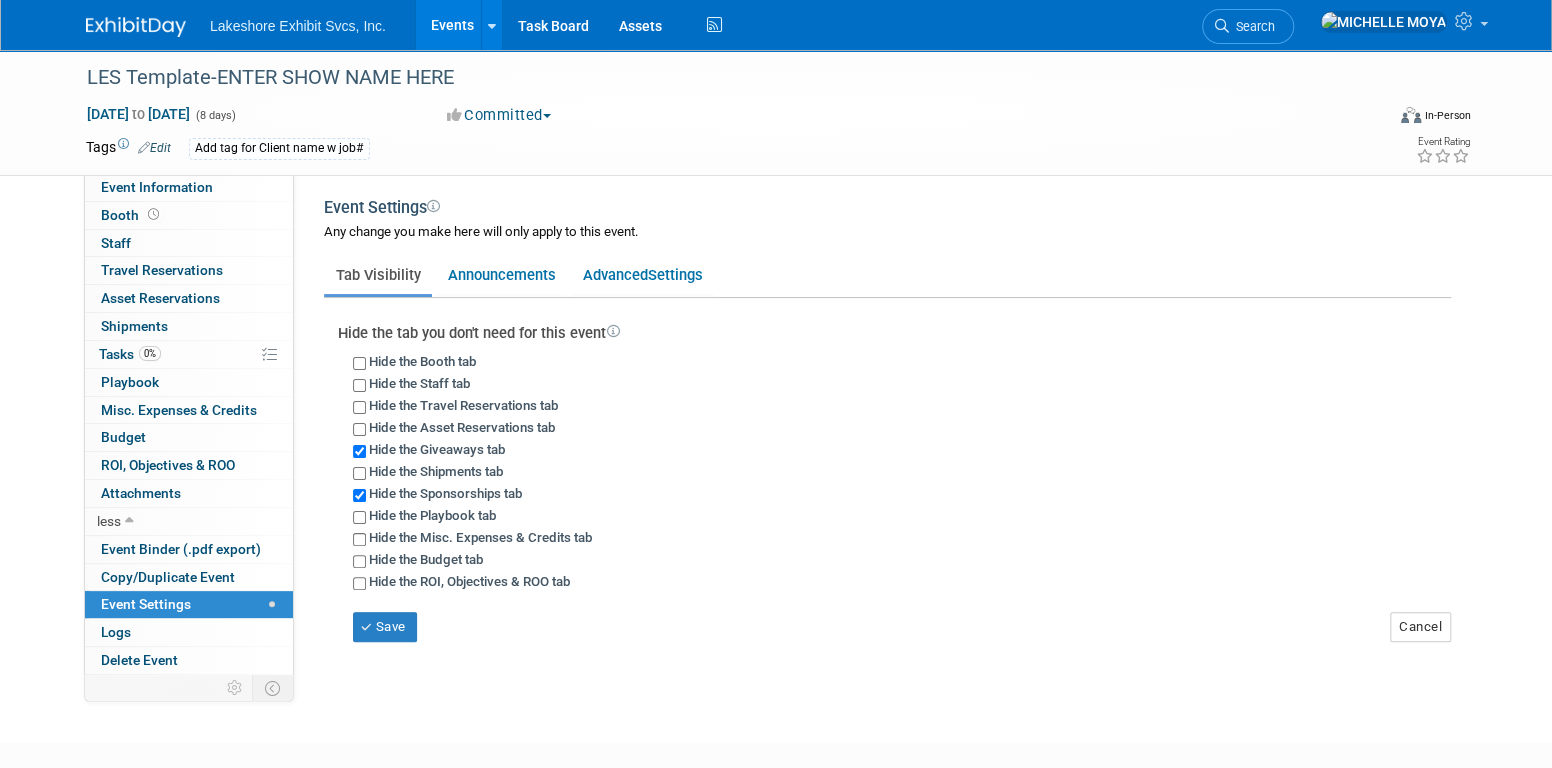 scroll, scrollTop: 0, scrollLeft: 0, axis: both 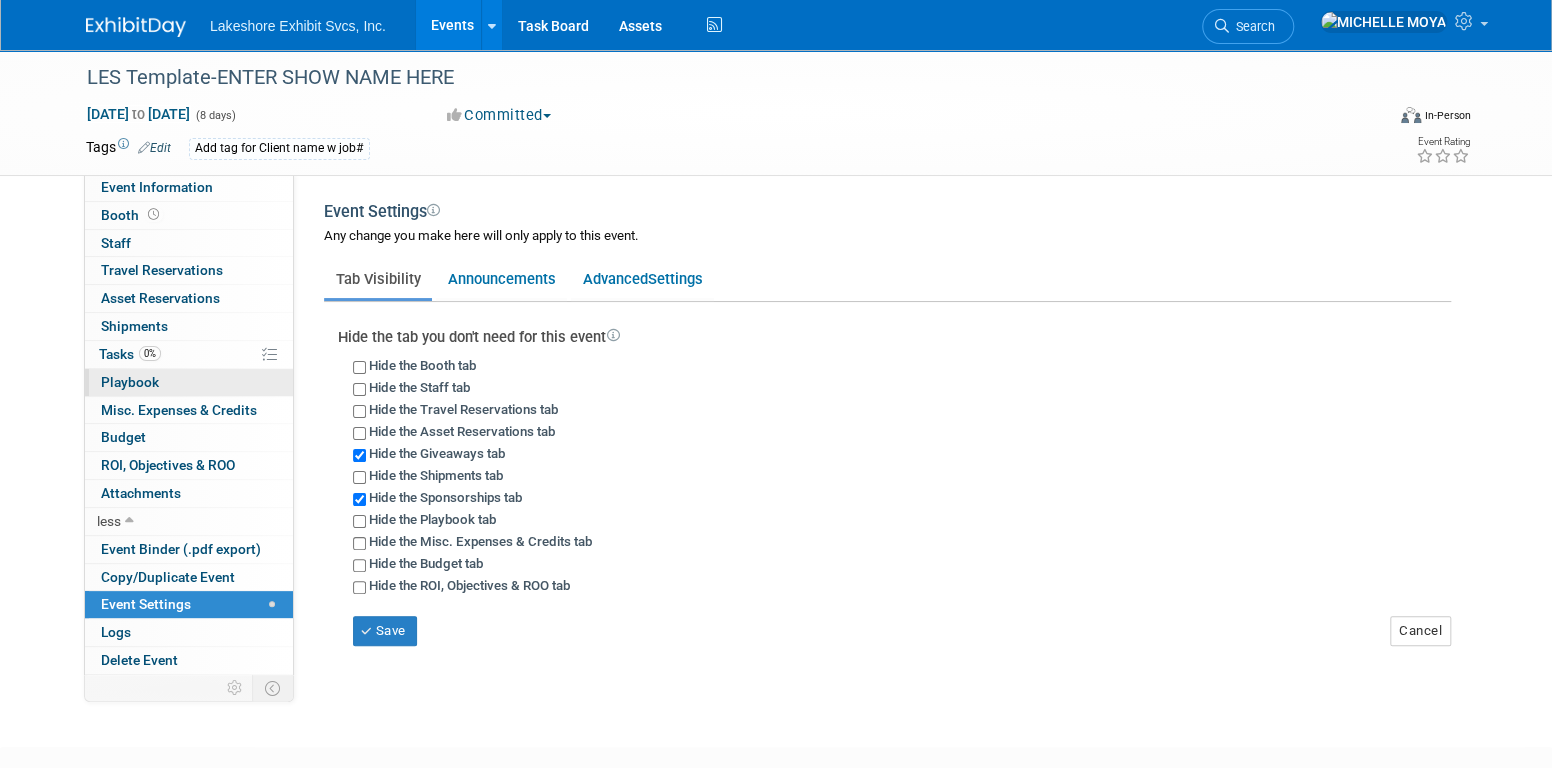 click on "Playbook 0" at bounding box center [130, 382] 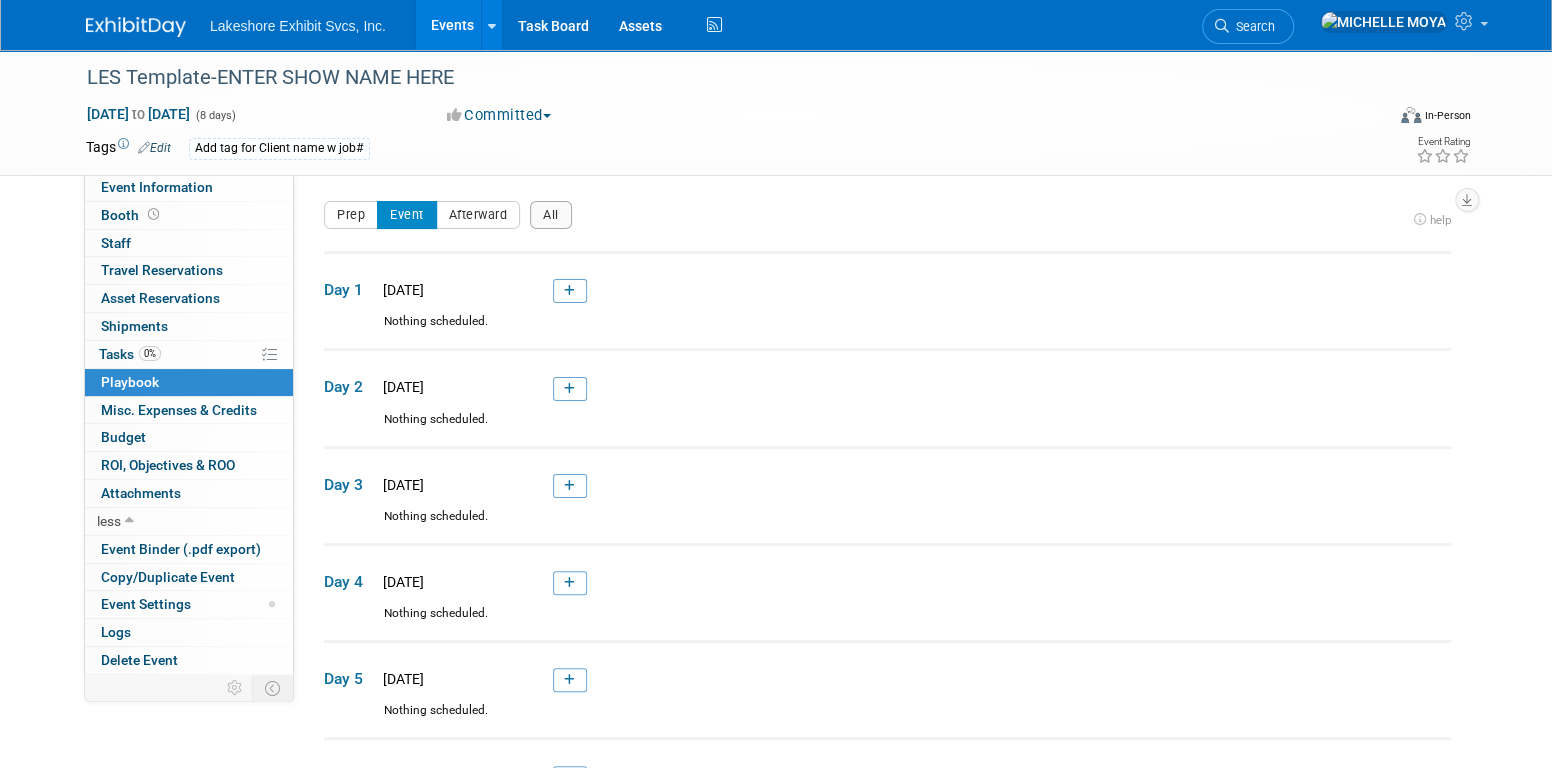 click on "Playbook 0" at bounding box center [130, 382] 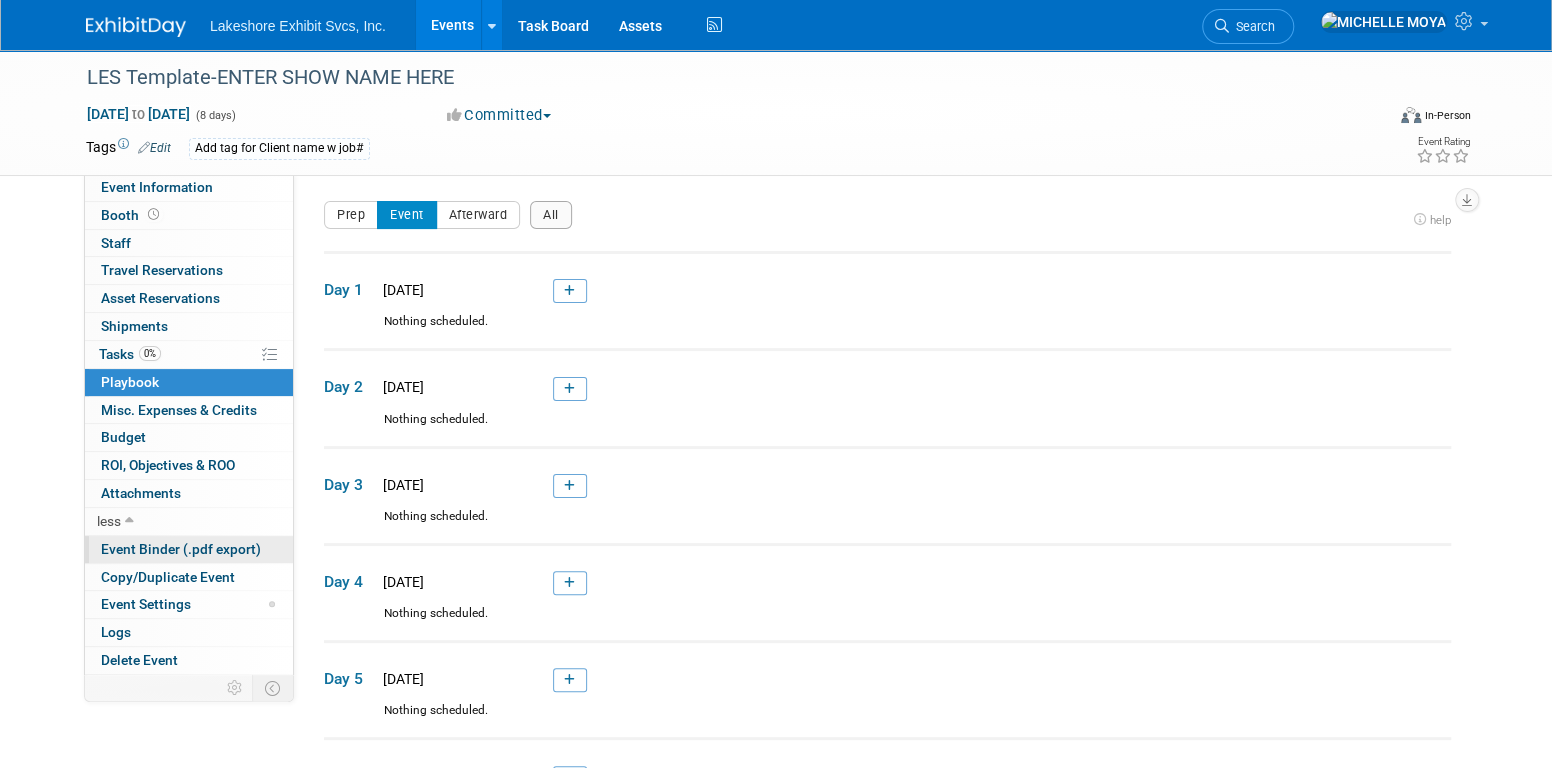 click on "Event Binder (.pdf export)" at bounding box center (181, 549) 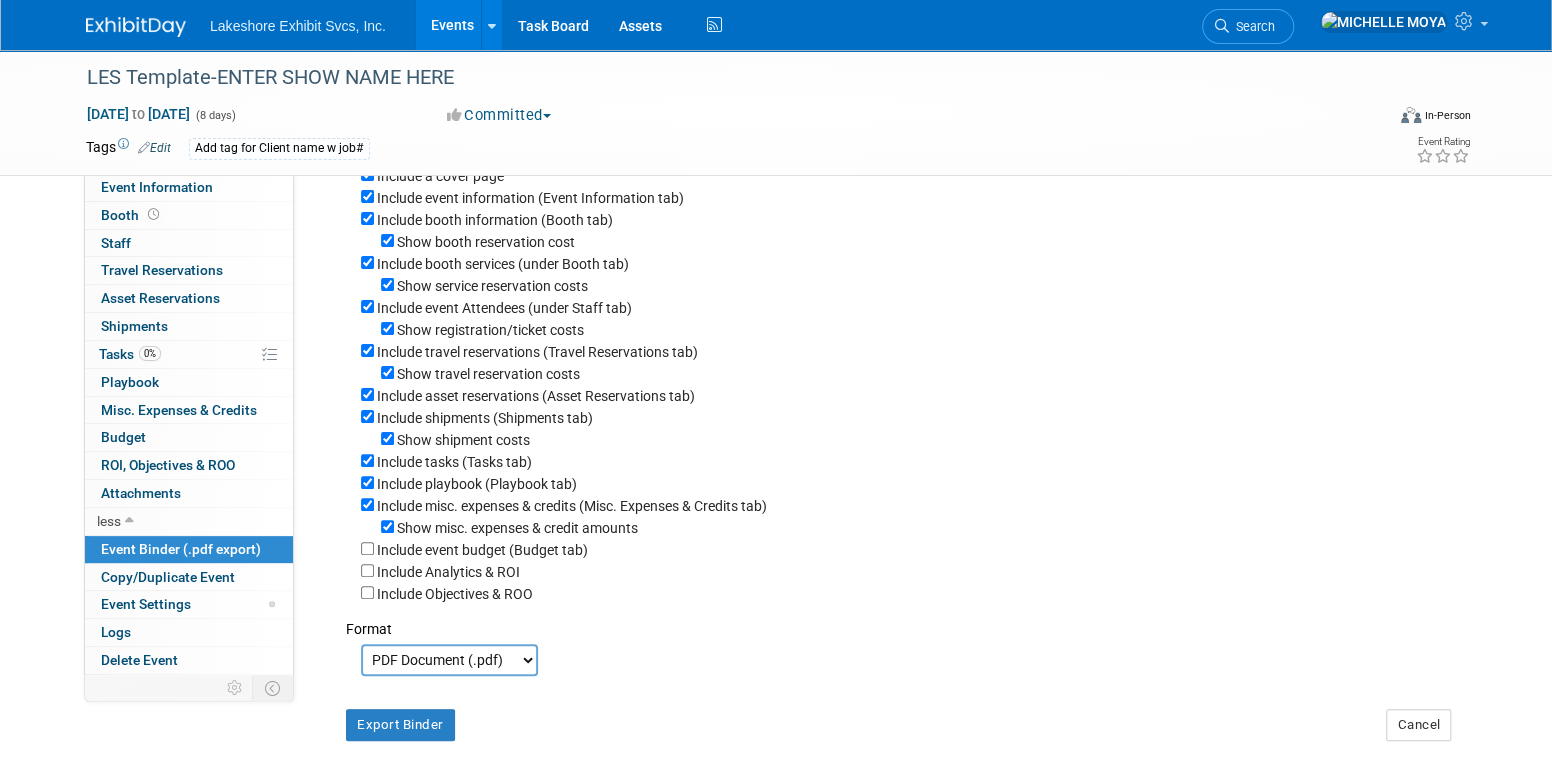 scroll, scrollTop: 0, scrollLeft: 0, axis: both 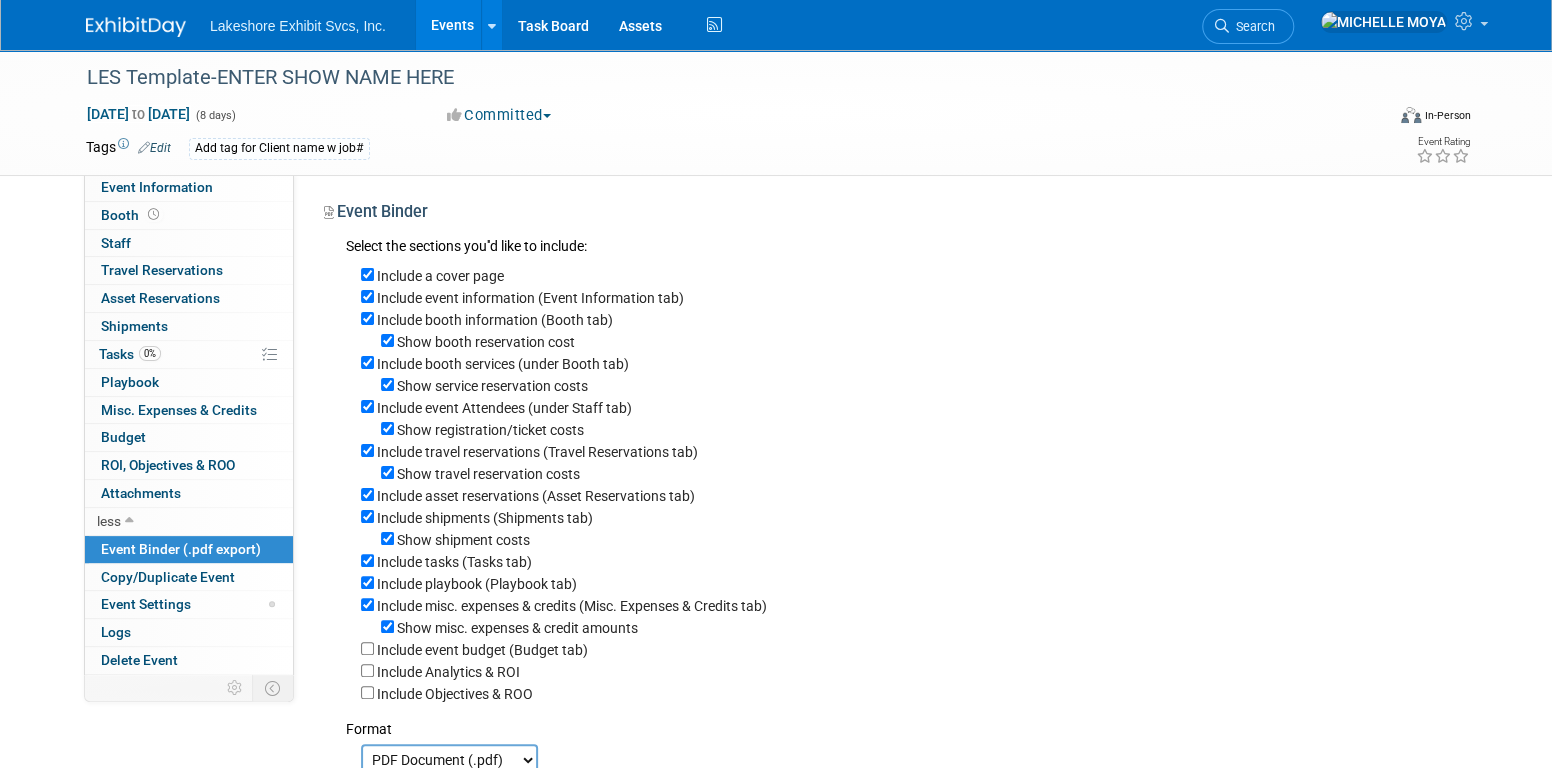 click on "Event Binder (.pdf export)" at bounding box center (181, 549) 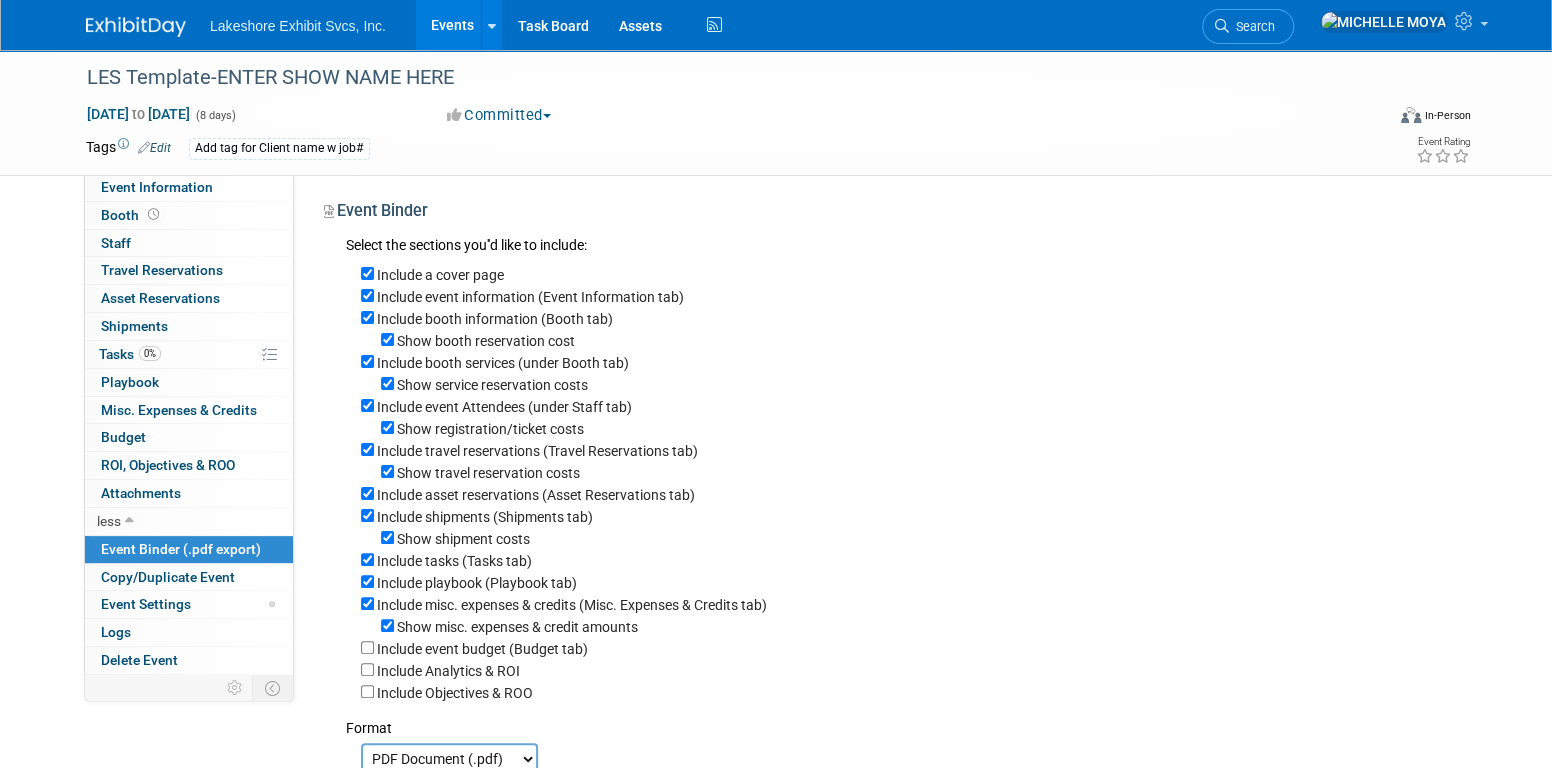 scroll, scrollTop: 0, scrollLeft: 0, axis: both 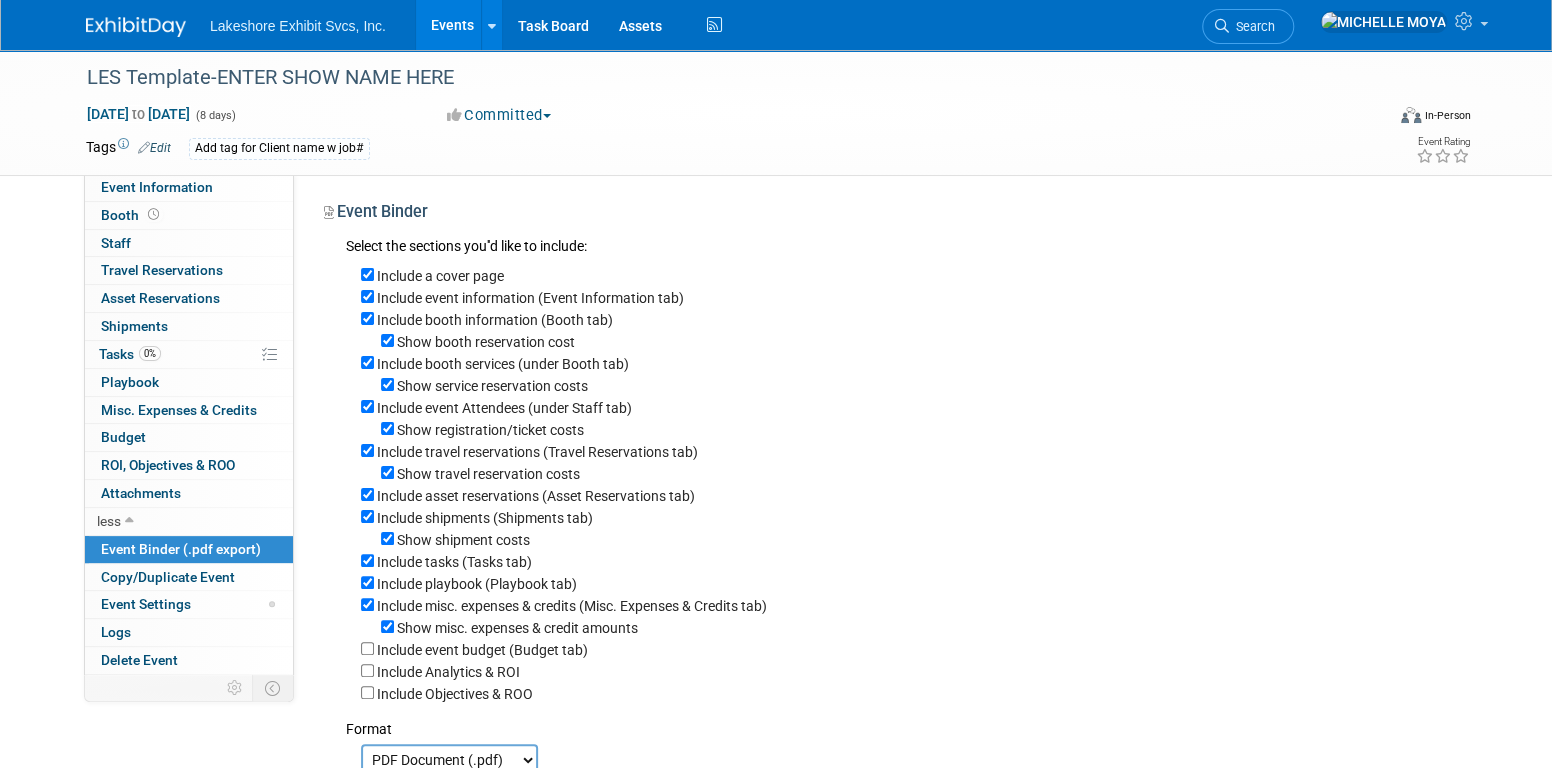click on "Events" at bounding box center [452, 25] 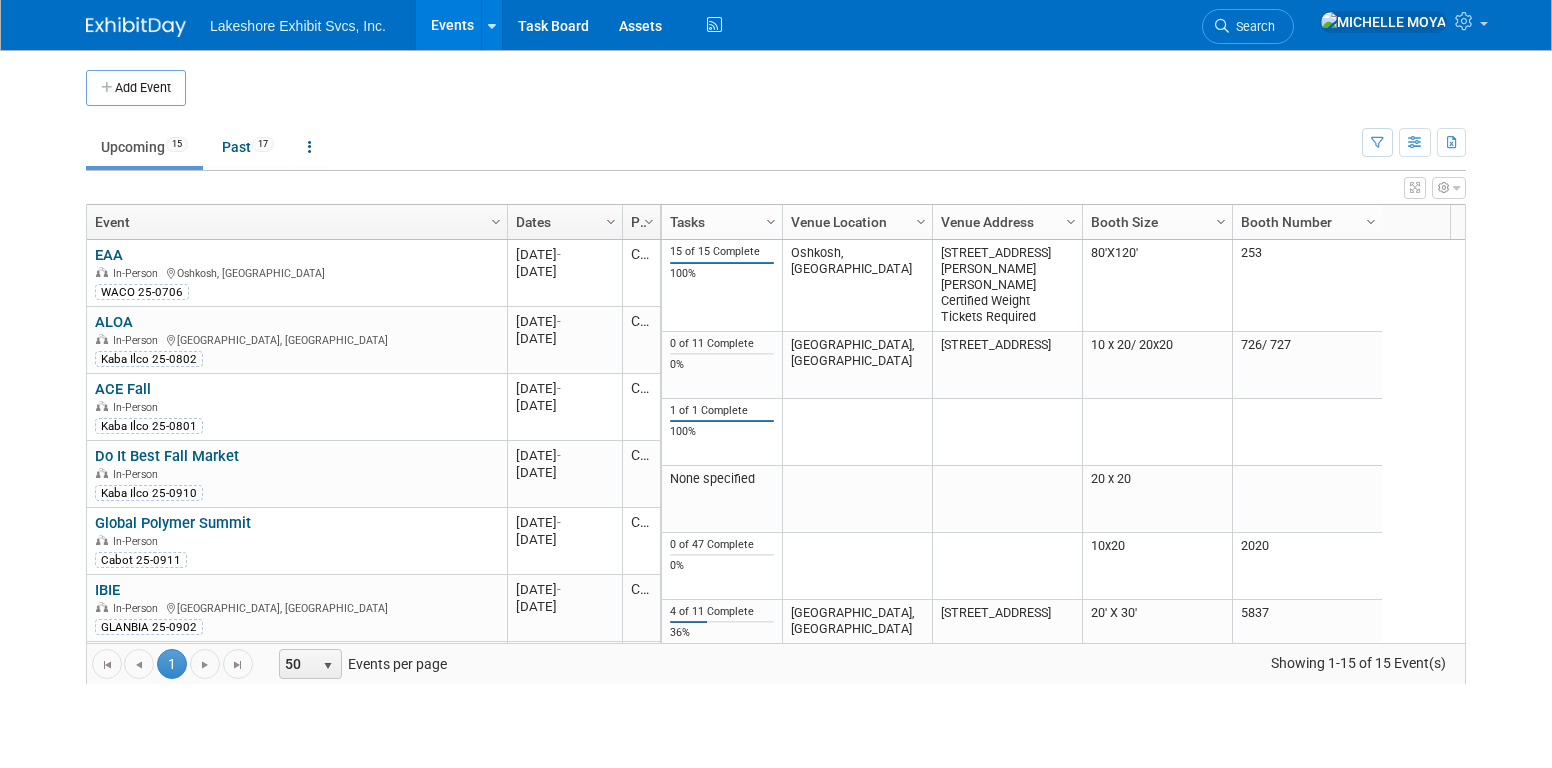 scroll, scrollTop: 0, scrollLeft: 0, axis: both 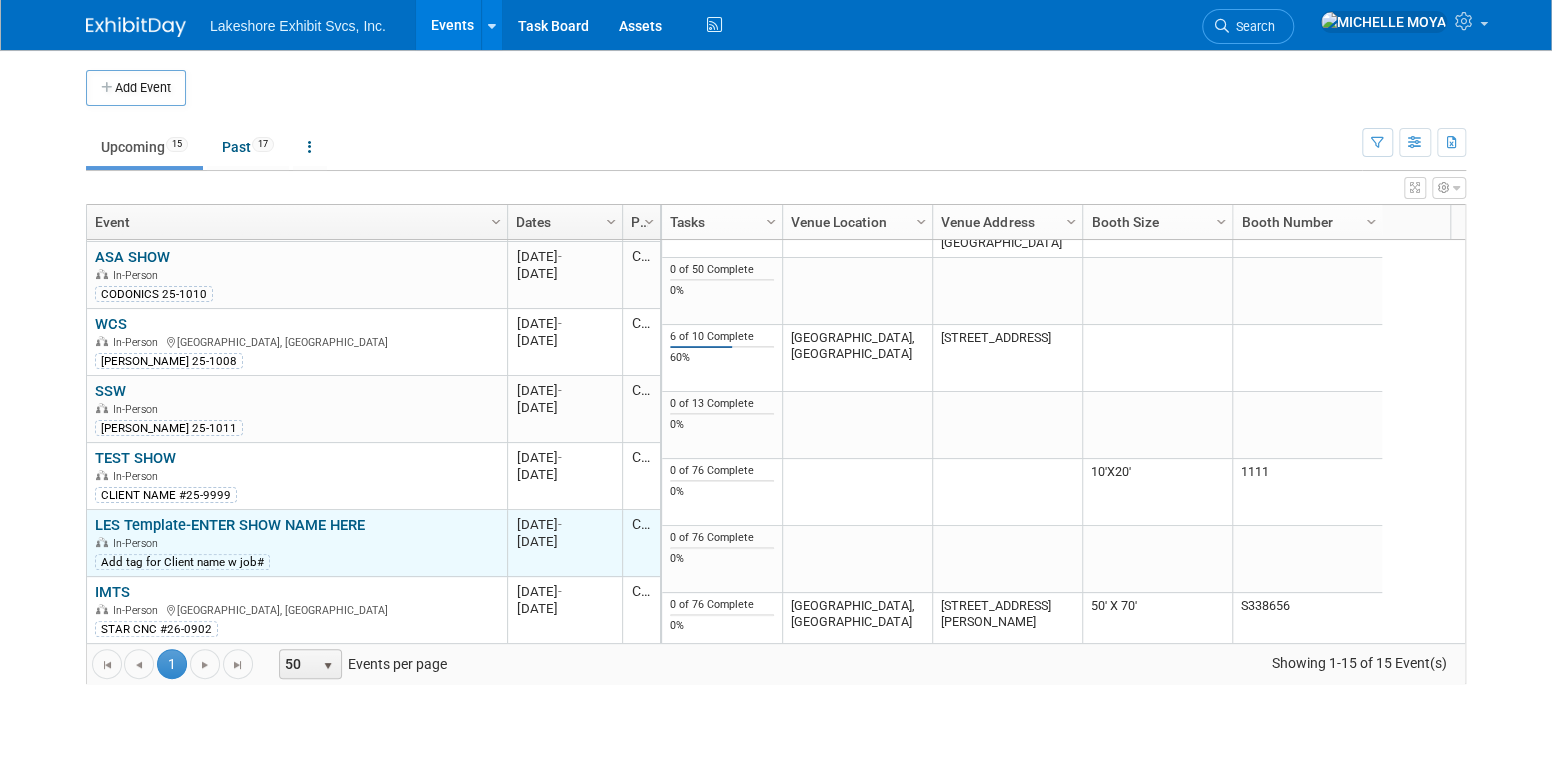 click on "LES Template-ENTER SHOW NAME HERE" at bounding box center (230, 525) 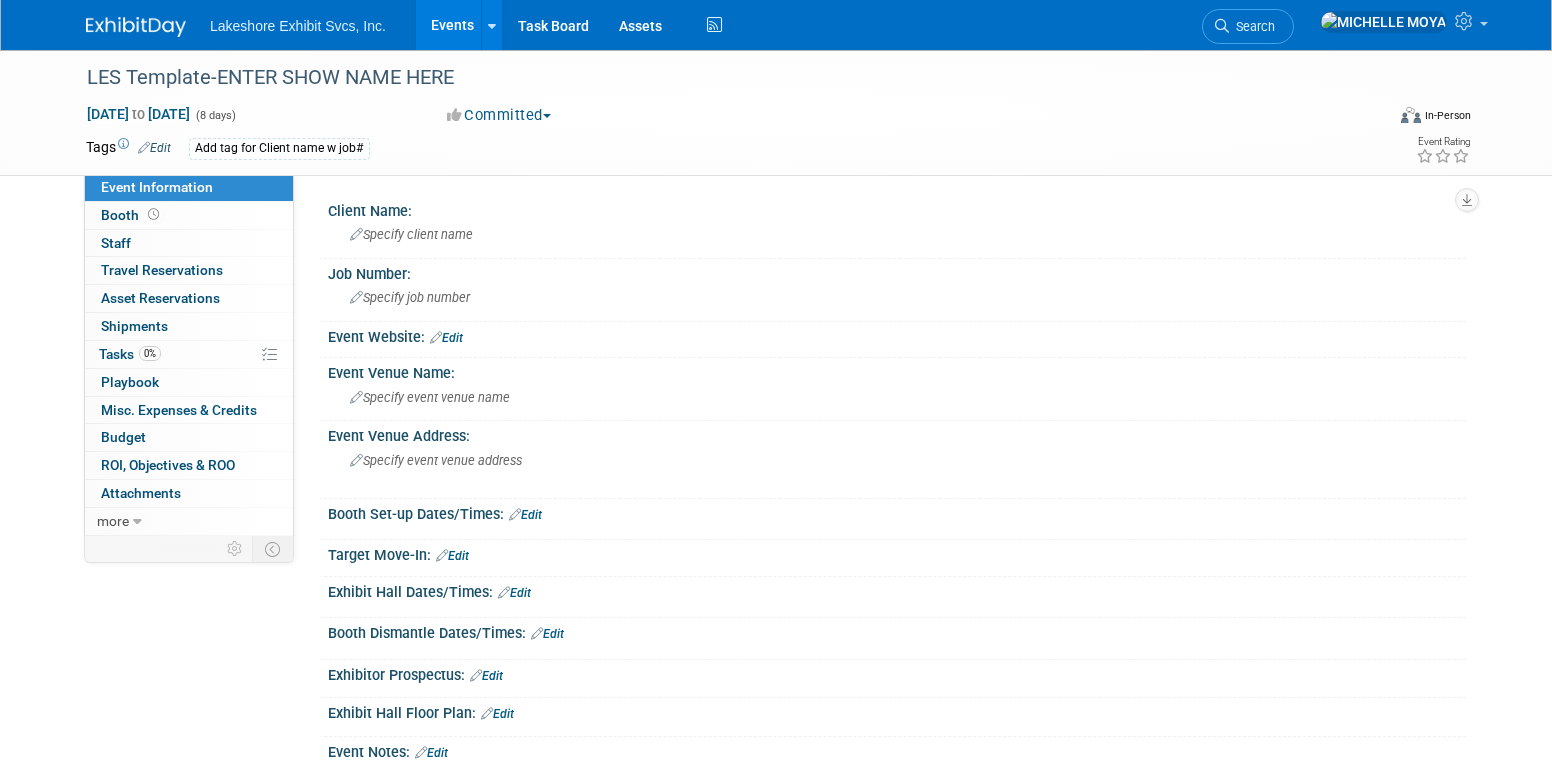 scroll, scrollTop: 0, scrollLeft: 0, axis: both 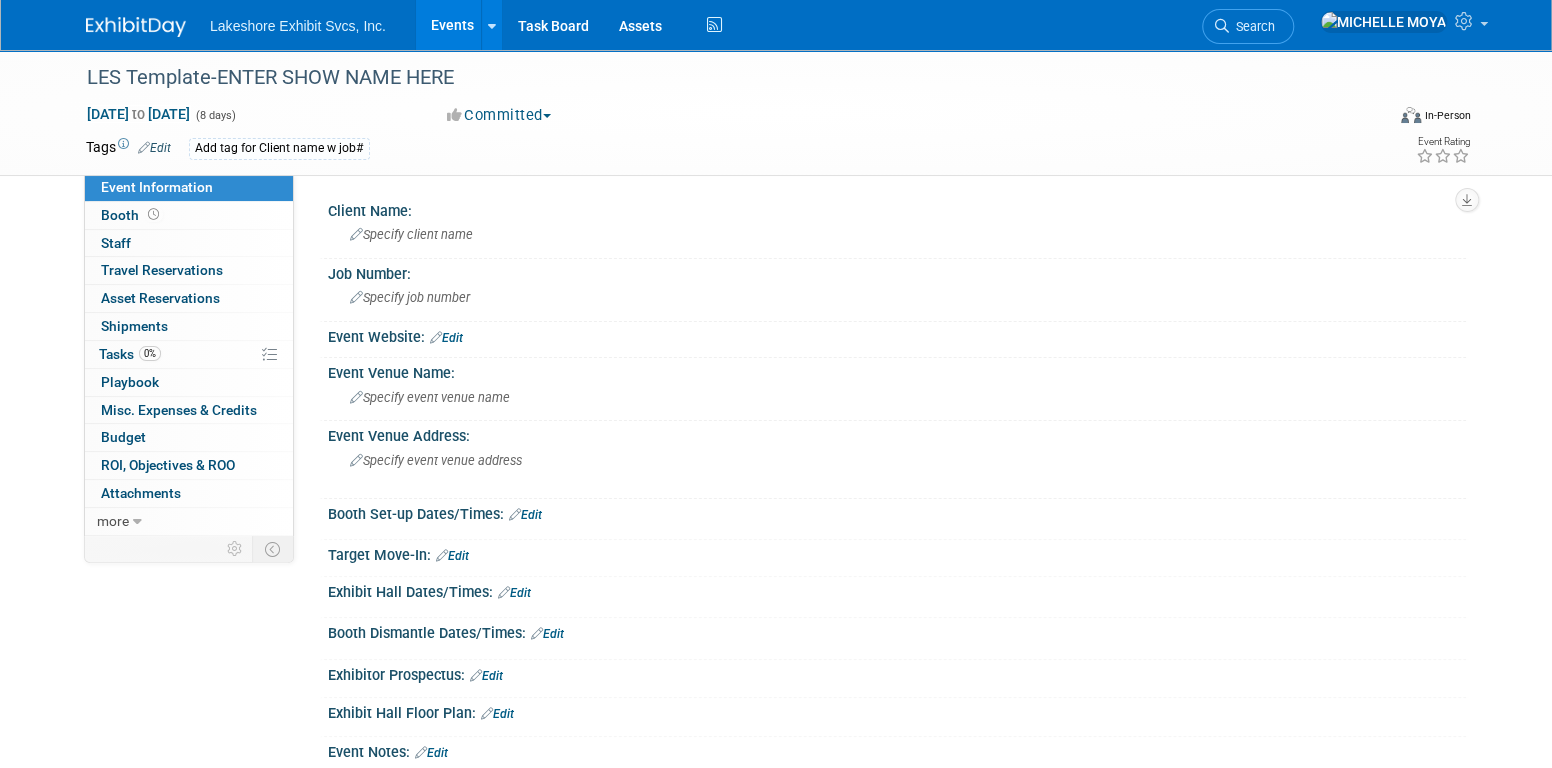 click on "Add tag for Client name w job#" at bounding box center (279, 148) 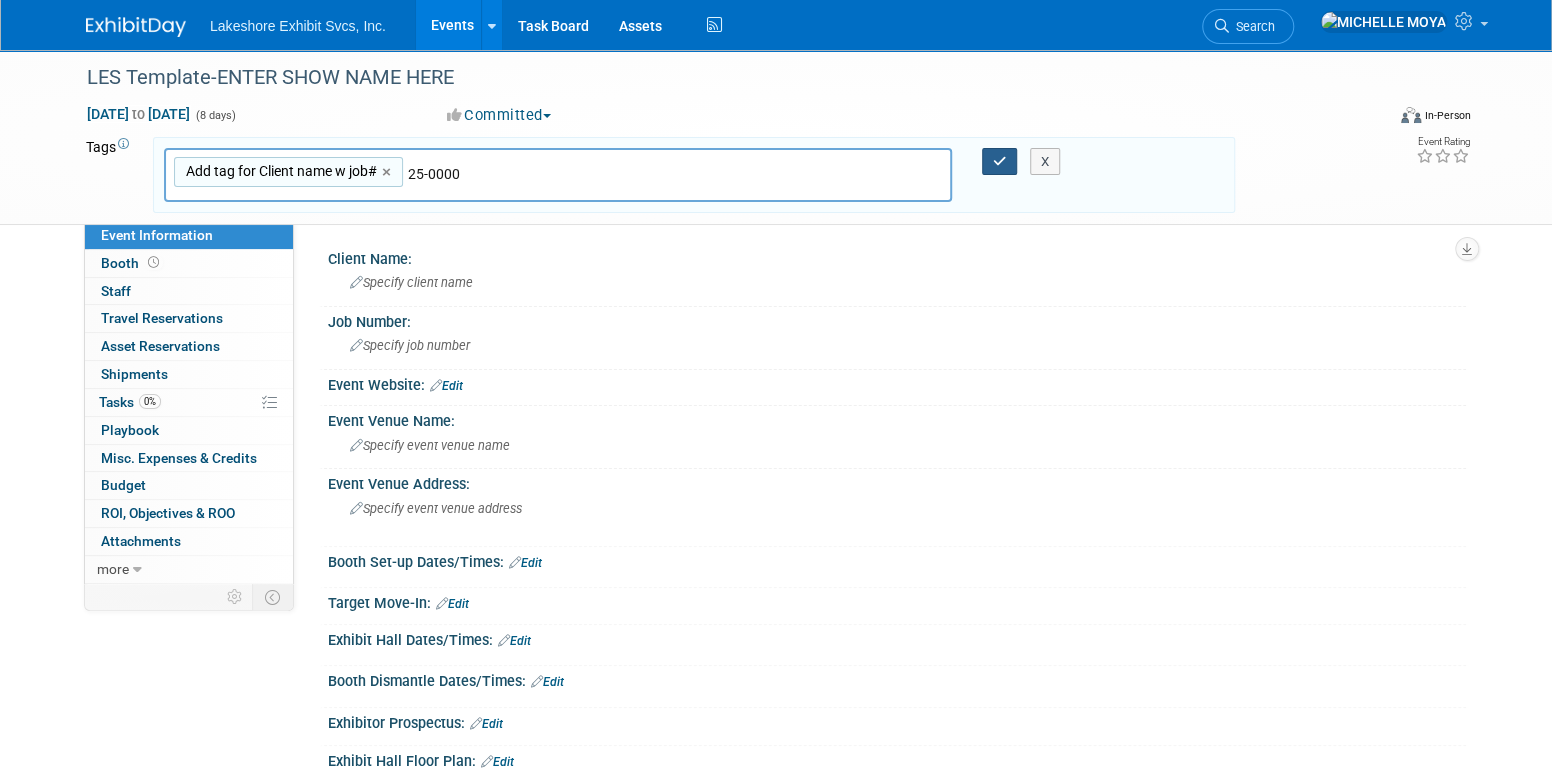 type on "25-0000" 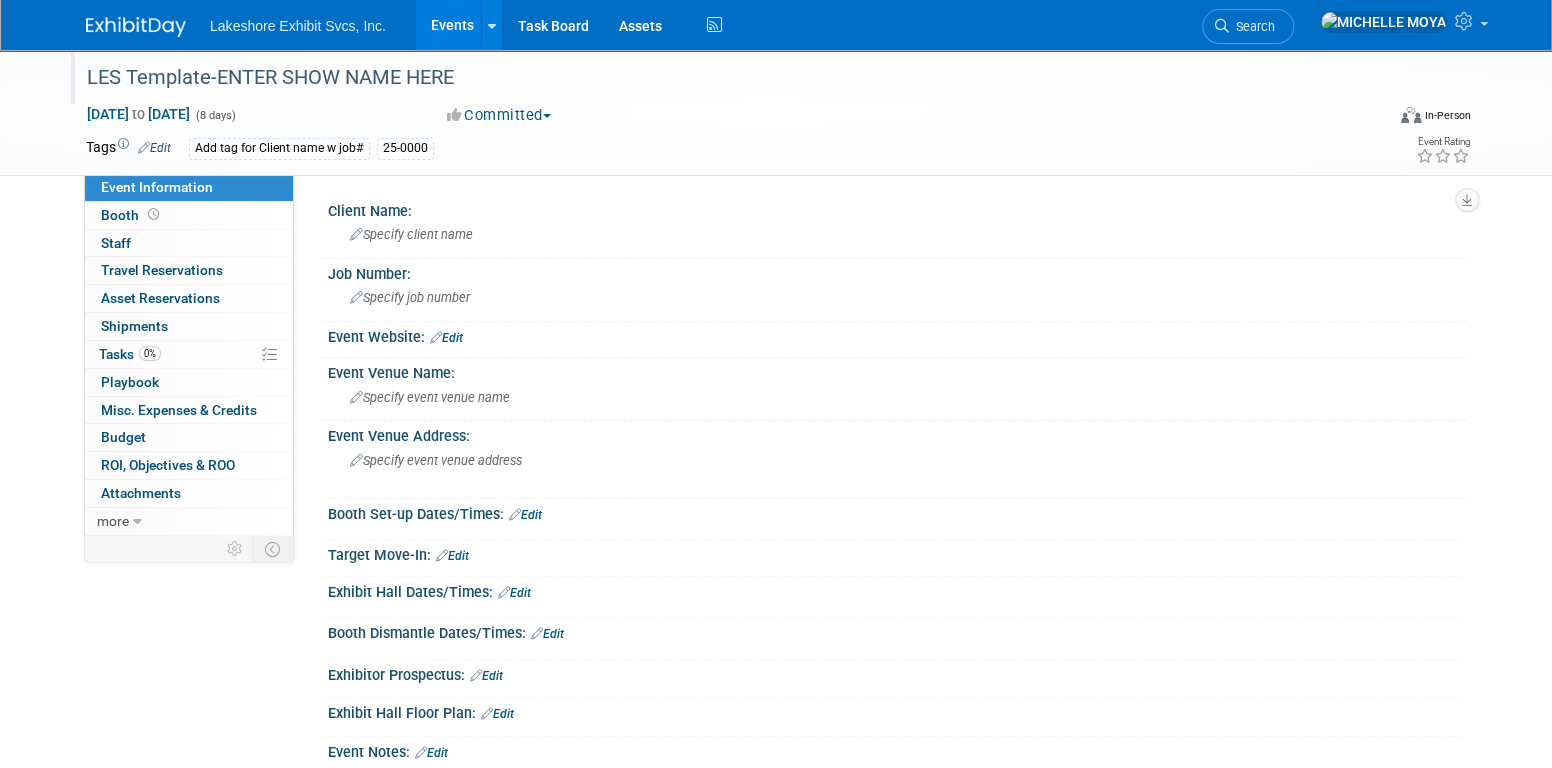 click on "LES Template-ENTER SHOW NAME HERE" at bounding box center [716, 78] 